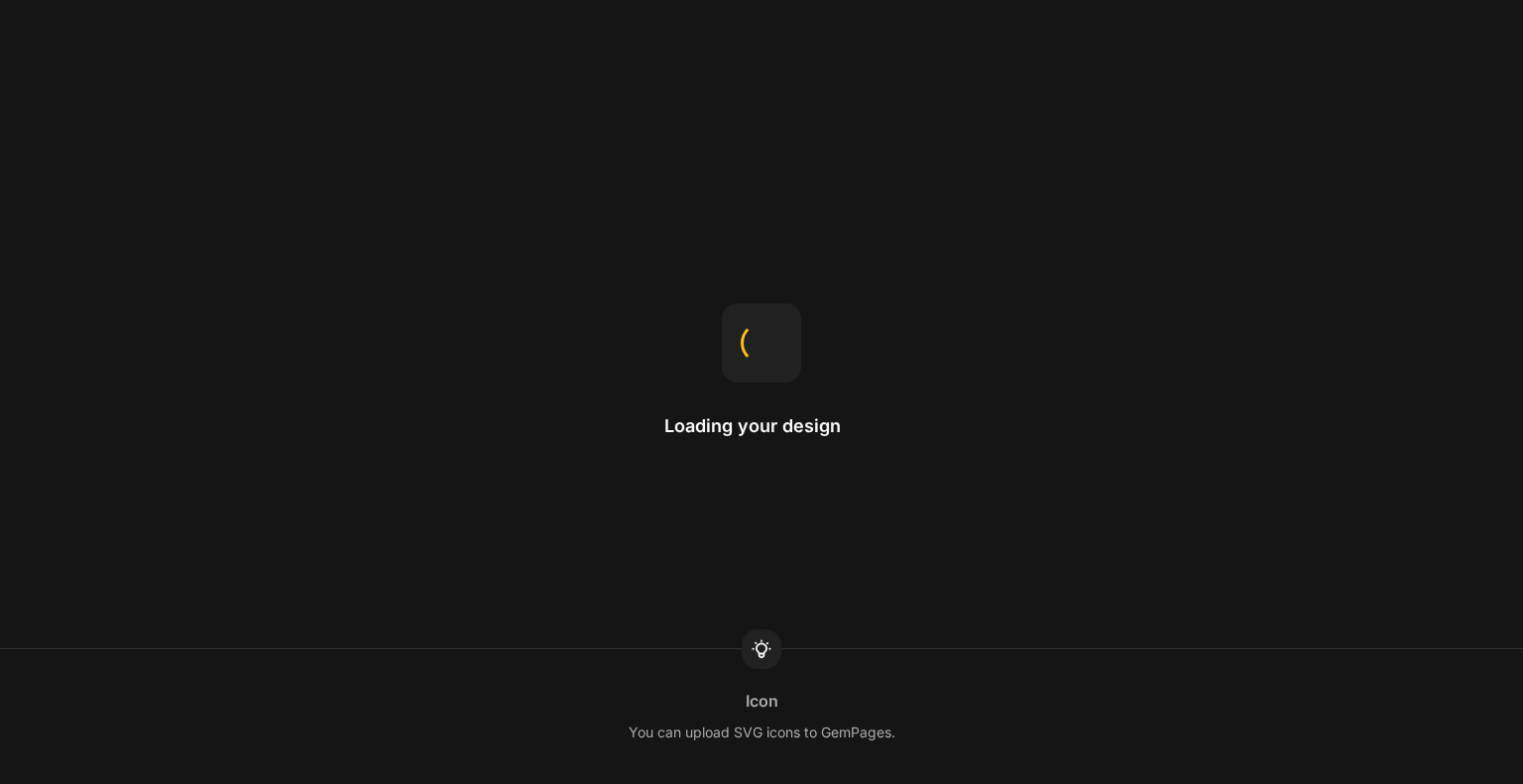 scroll, scrollTop: 0, scrollLeft: 0, axis: both 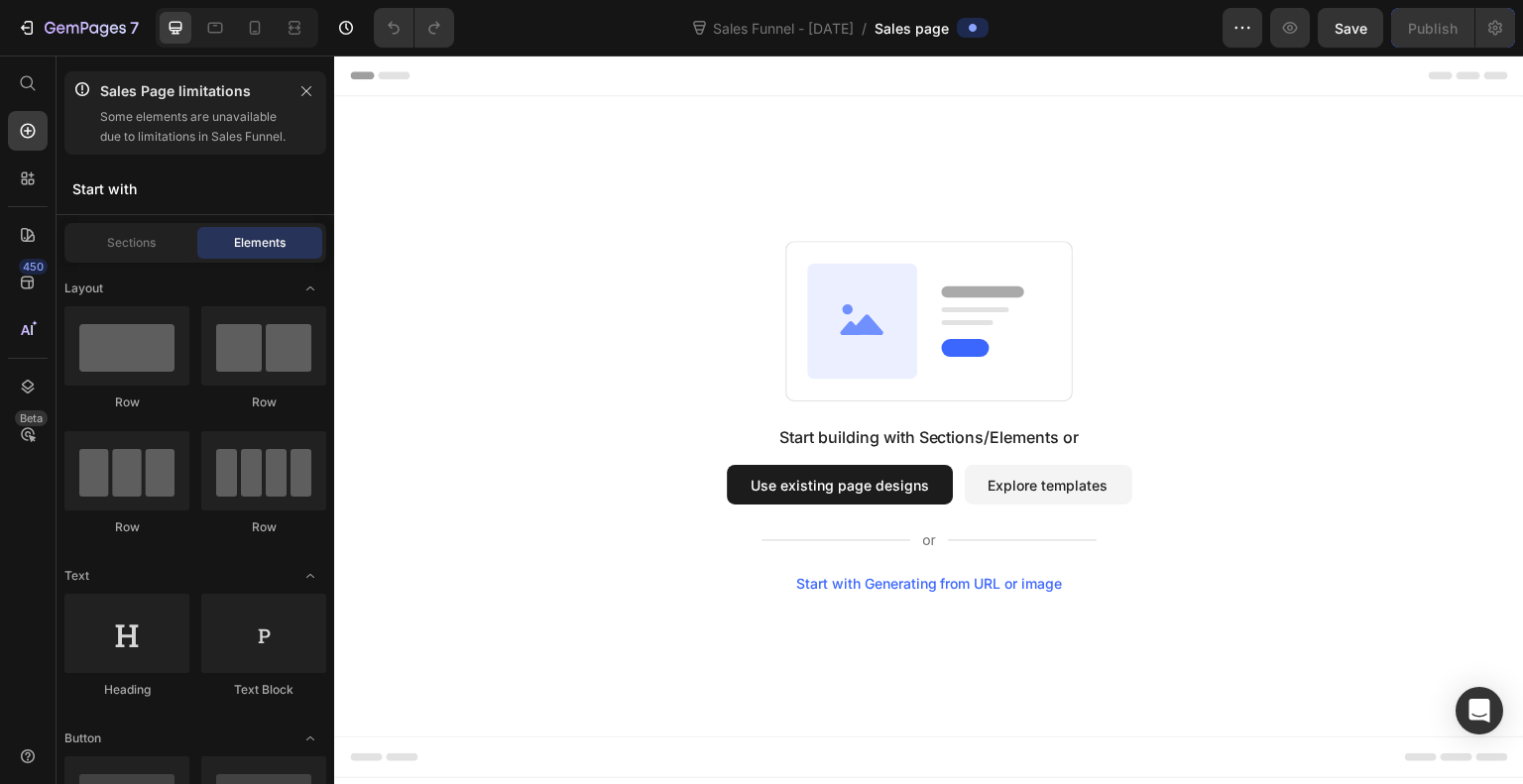 click on "Start building with Sections/Elements or Use existing page designs Explore templates Start with Generating from URL or image" at bounding box center [929, 416] 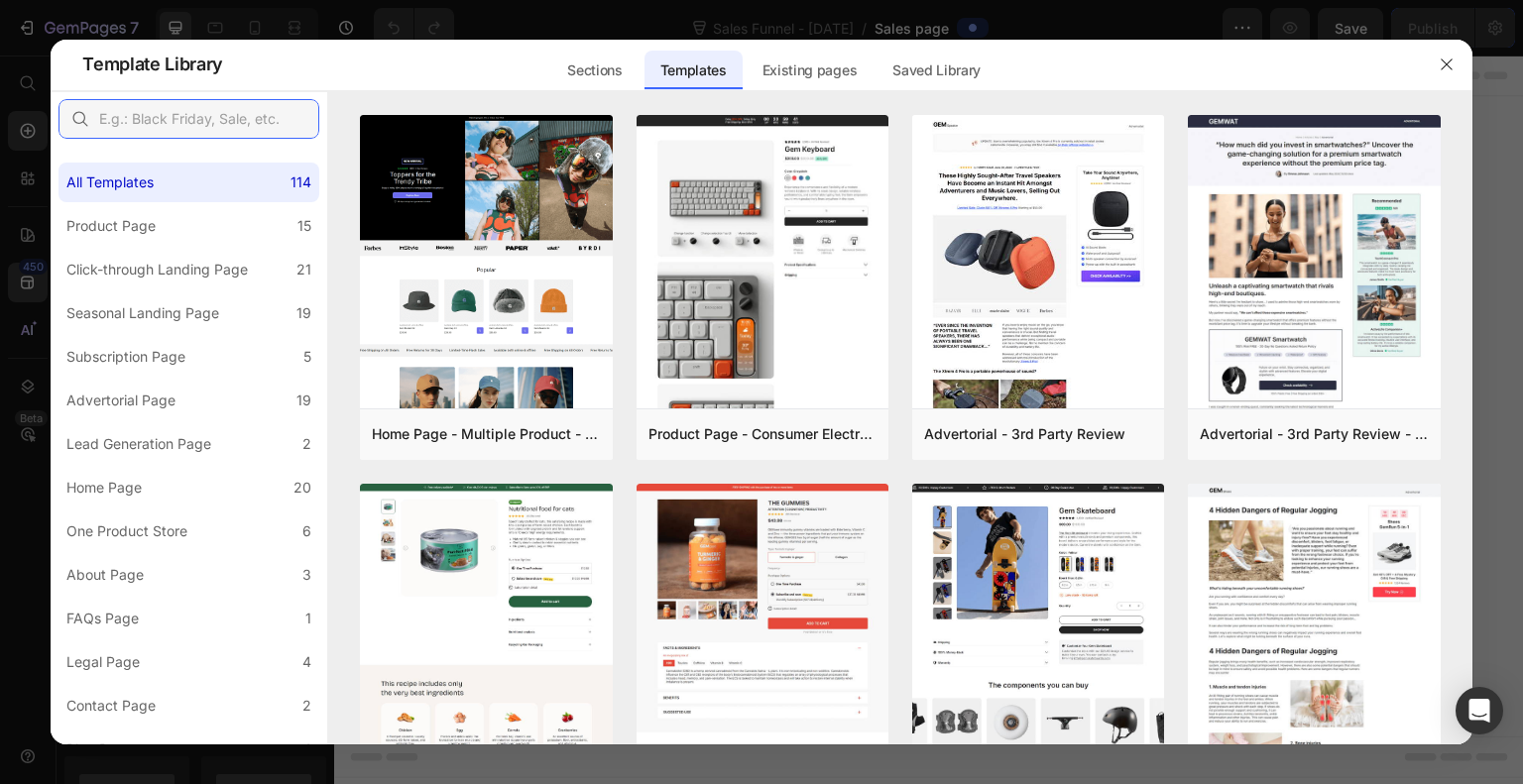click at bounding box center (188, 119) 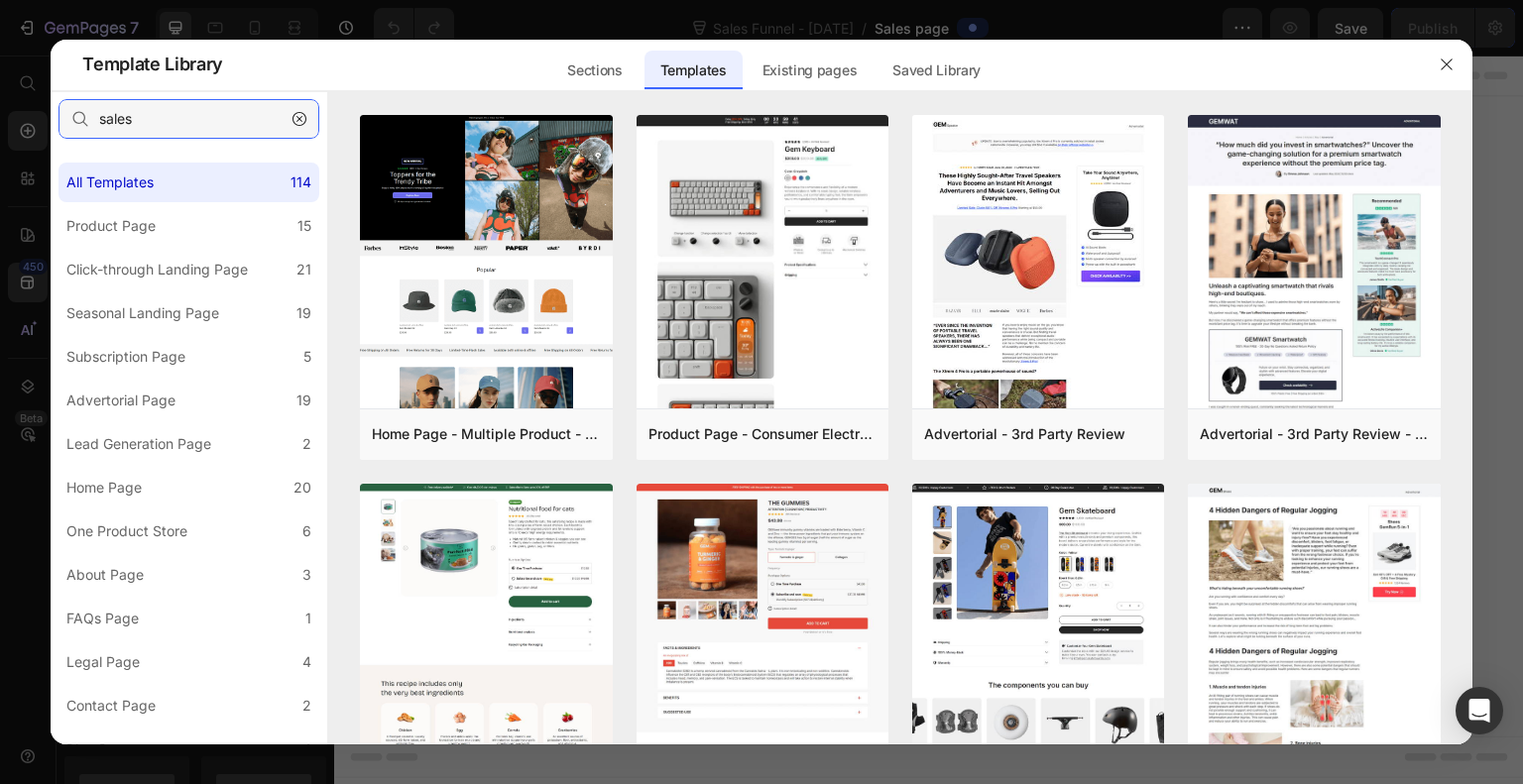 type on "sales" 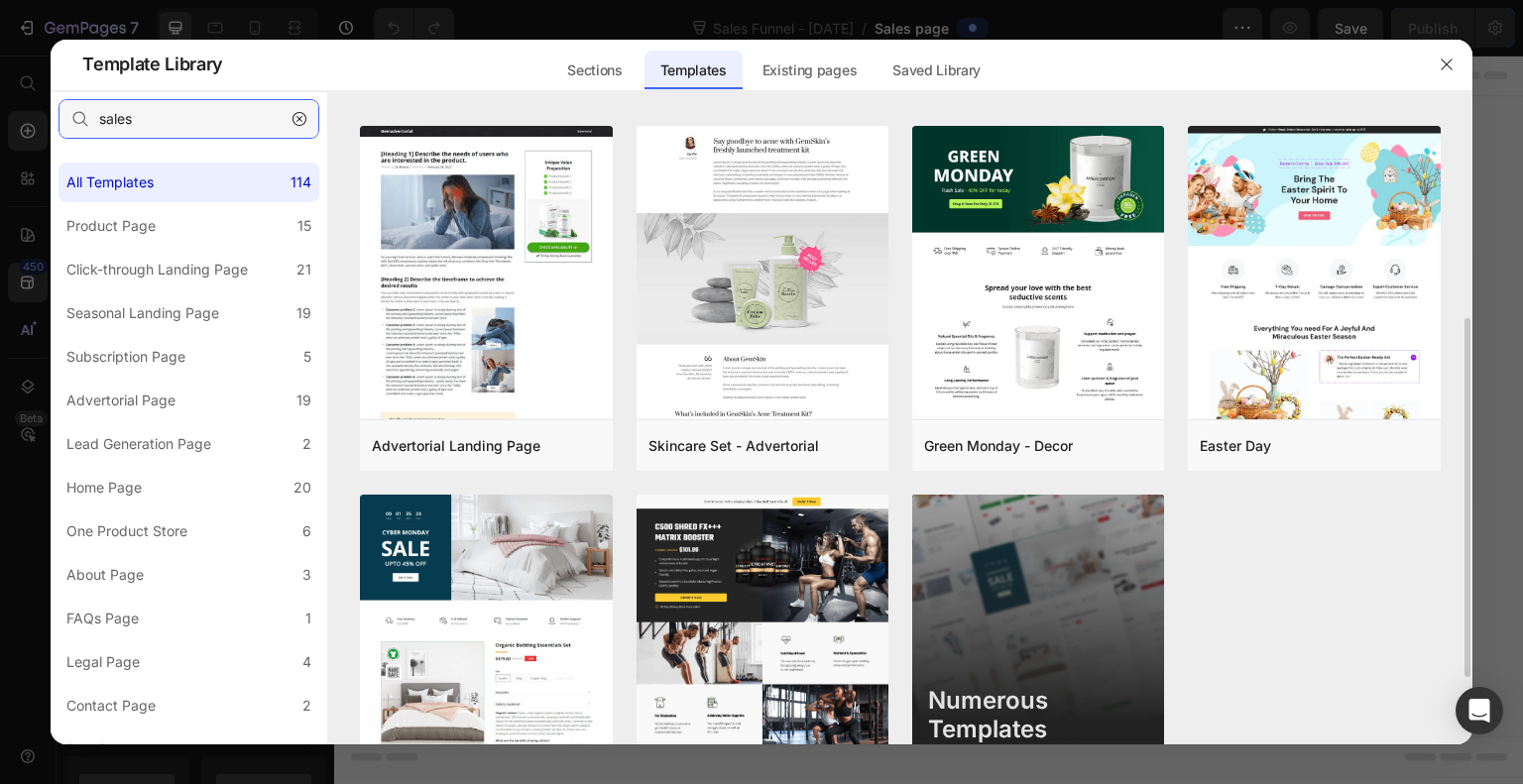 scroll, scrollTop: 477, scrollLeft: 0, axis: vertical 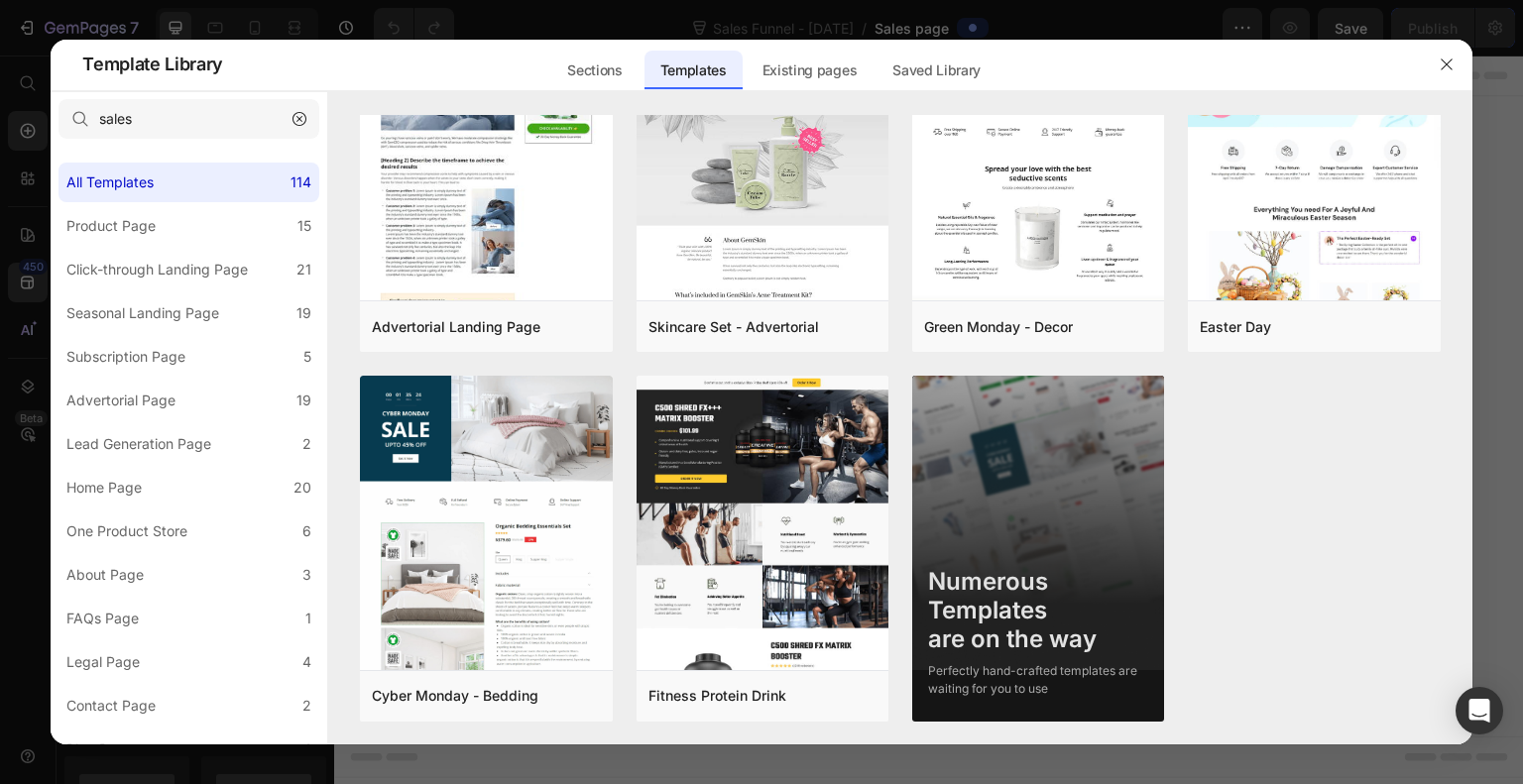 click 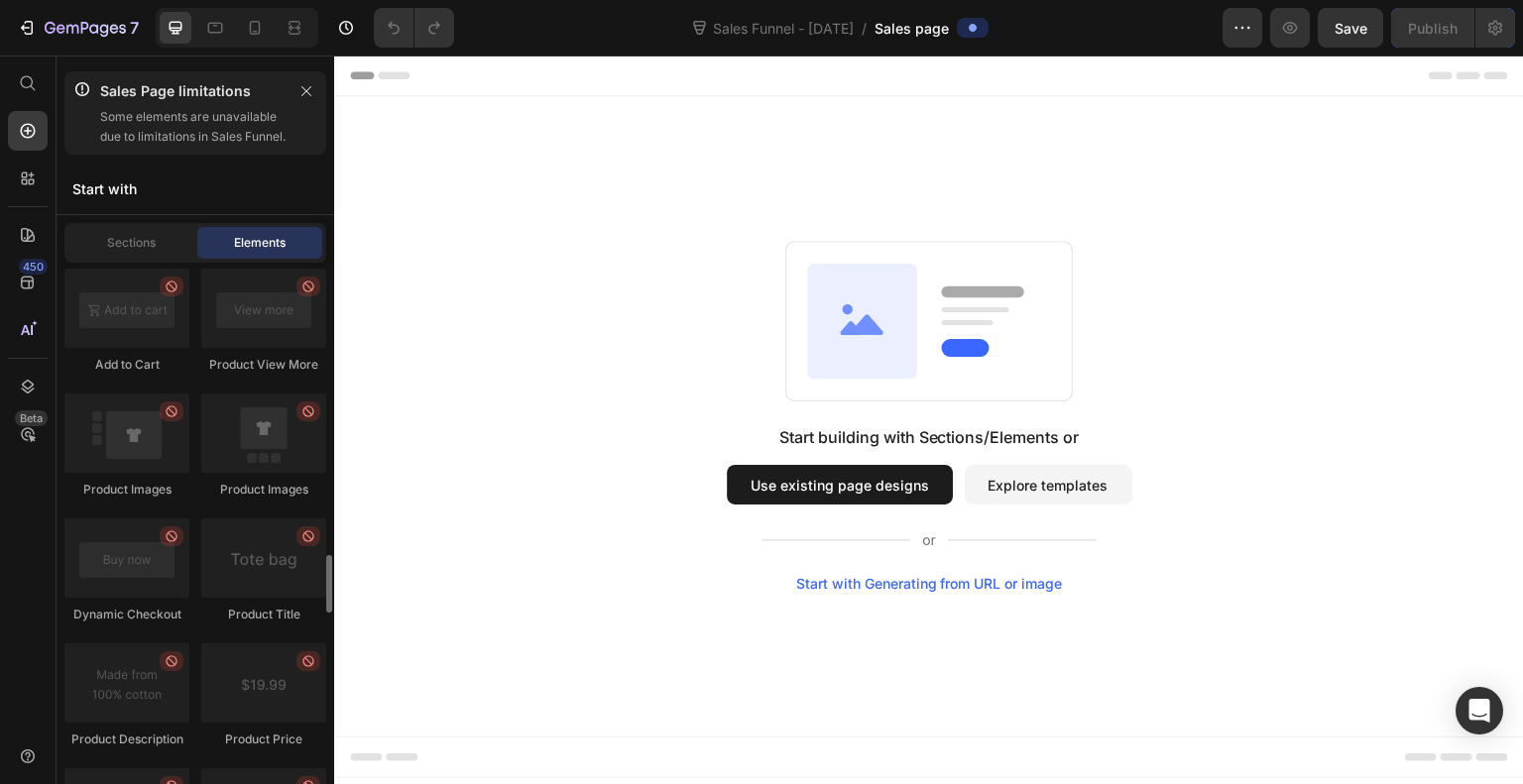 scroll, scrollTop: 3197, scrollLeft: 0, axis: vertical 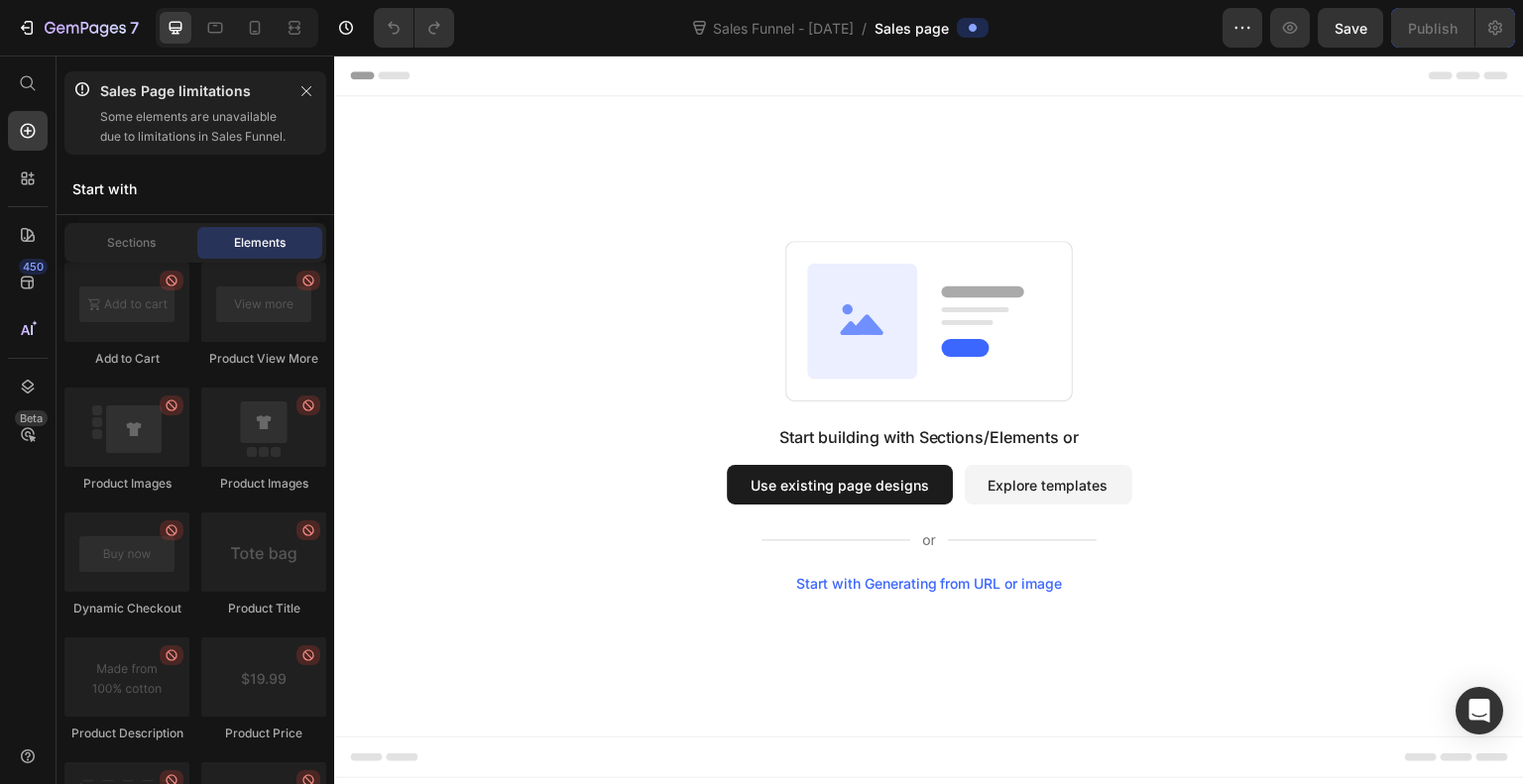 click on "Explore templates" at bounding box center (1048, 485) 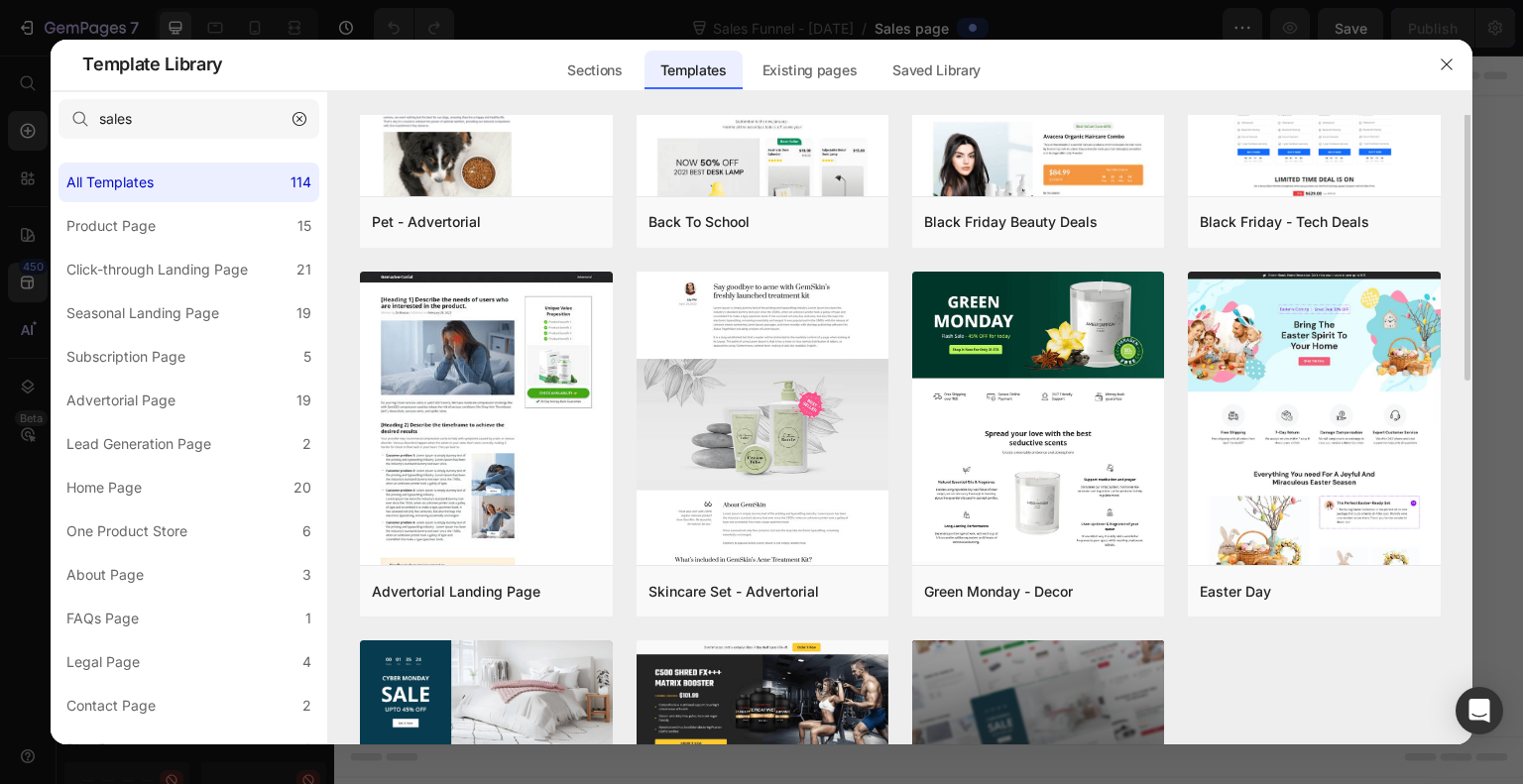 scroll, scrollTop: 0, scrollLeft: 0, axis: both 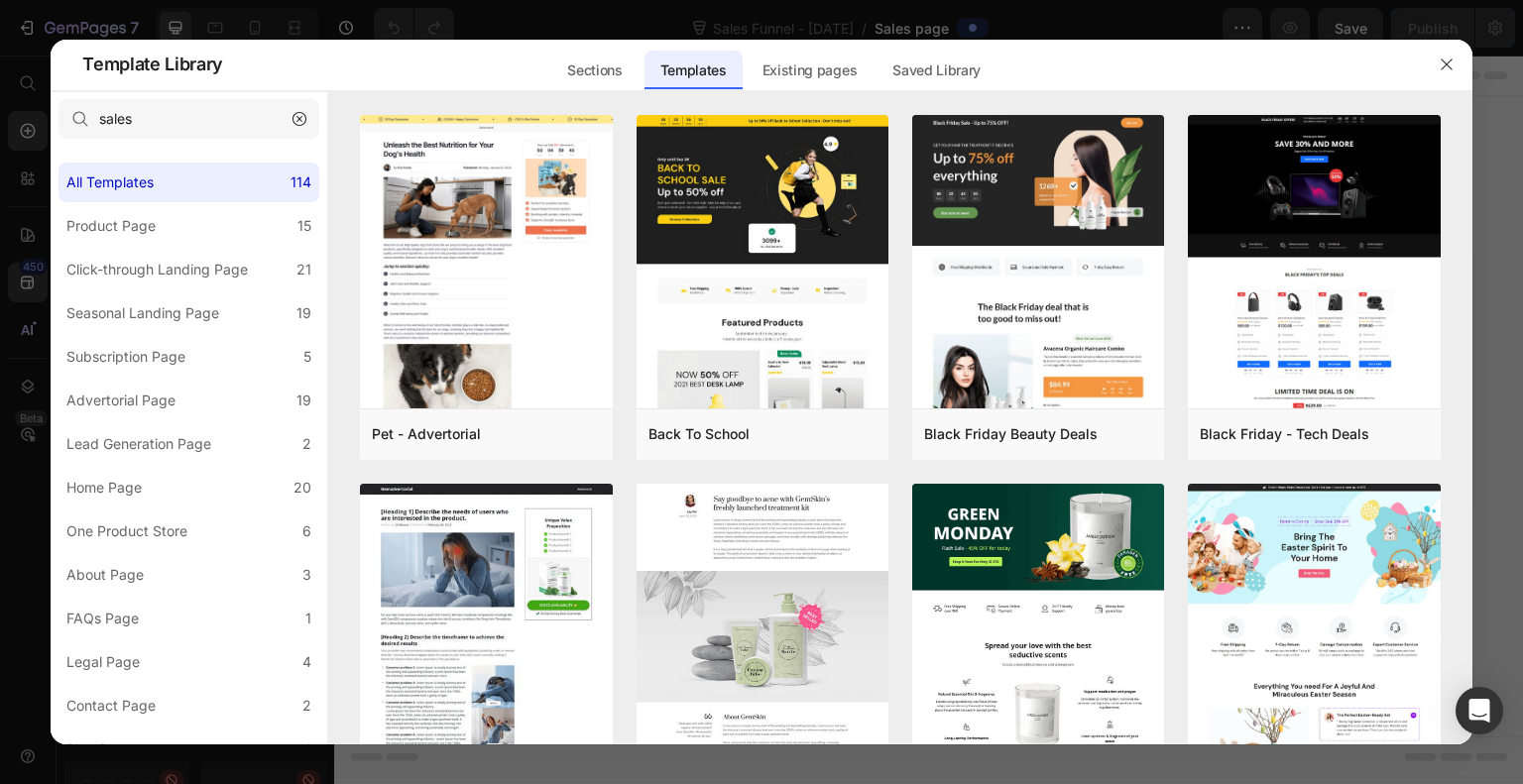 click 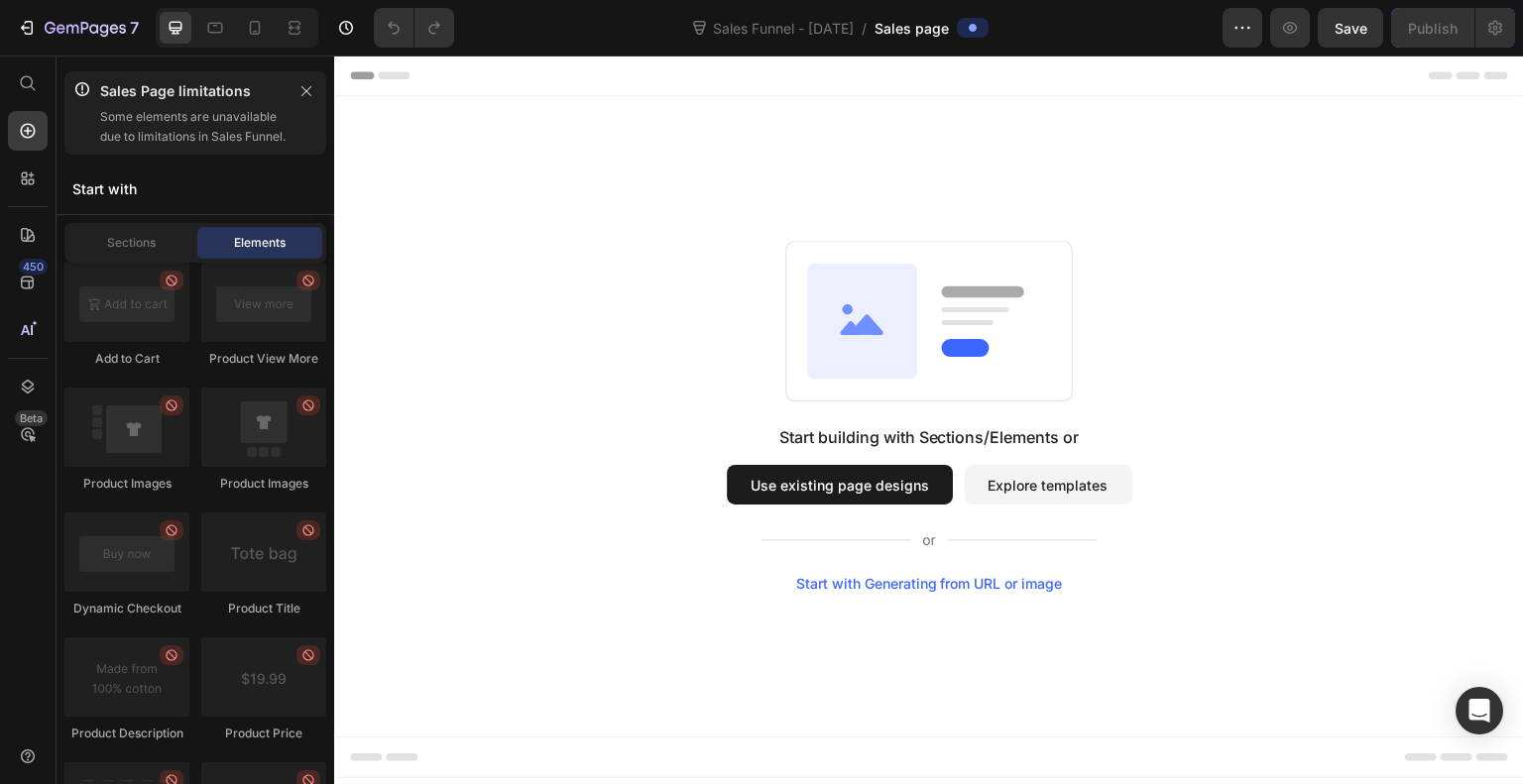 click on "Sections" 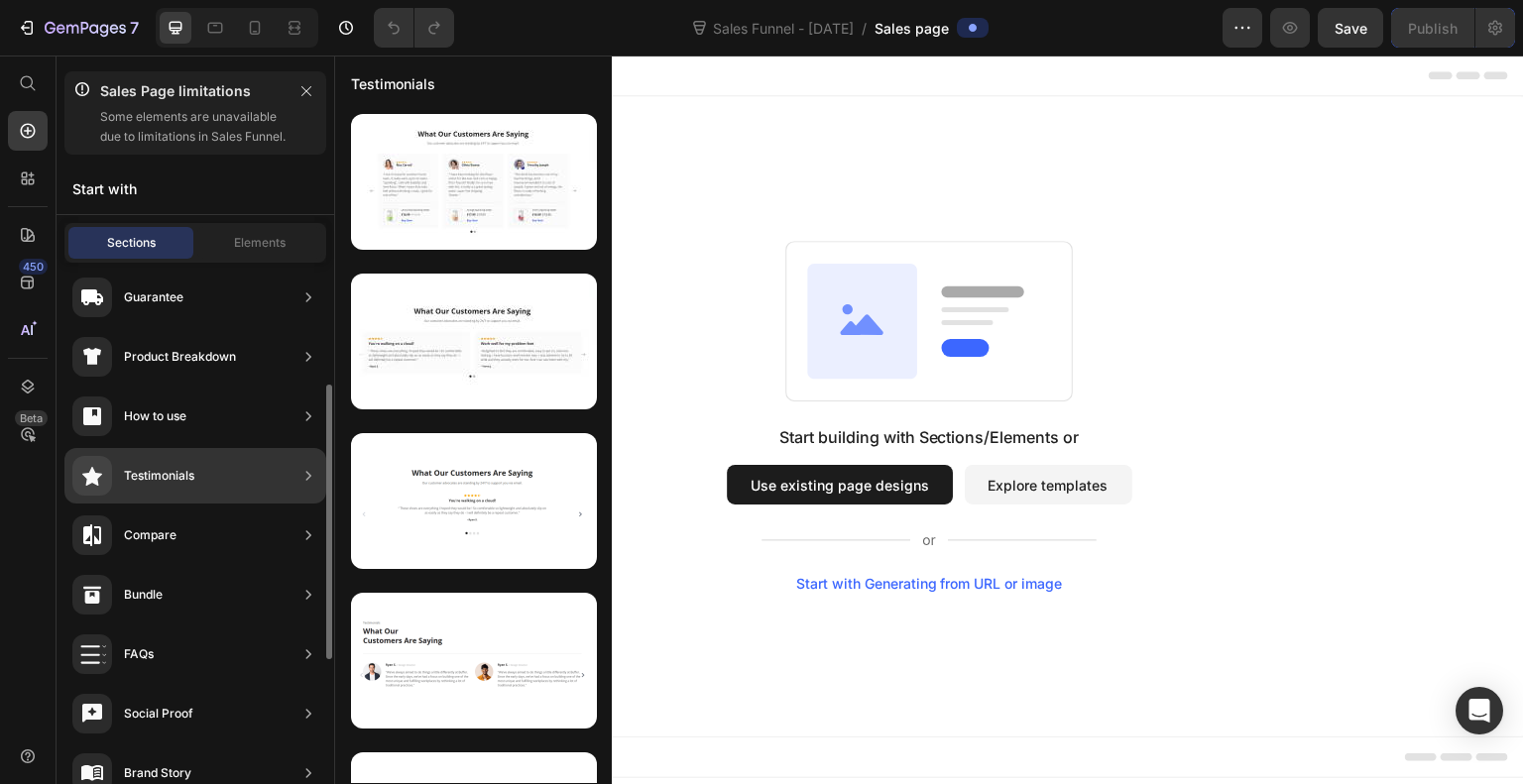 scroll, scrollTop: 248, scrollLeft: 0, axis: vertical 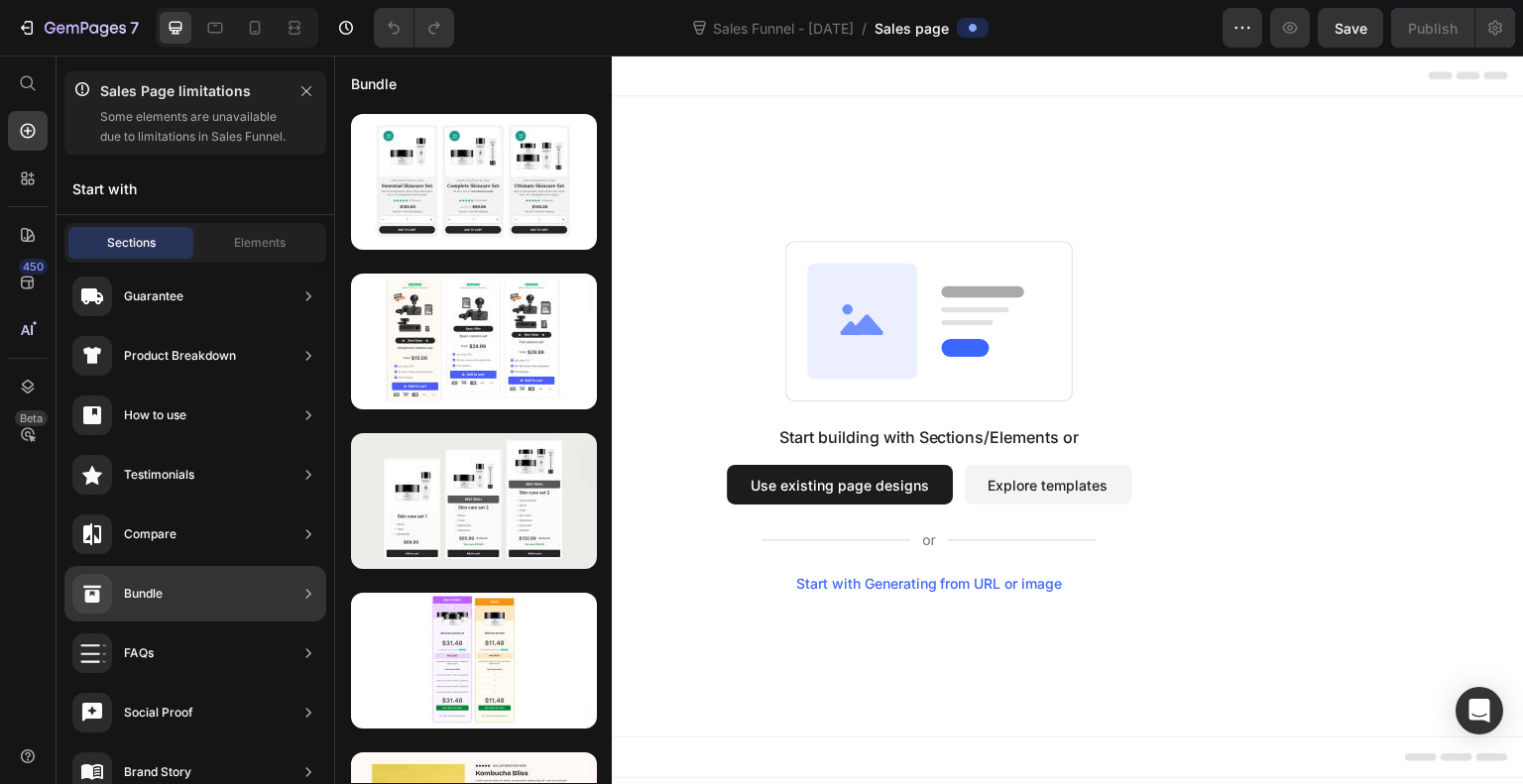 click on "Bundle" 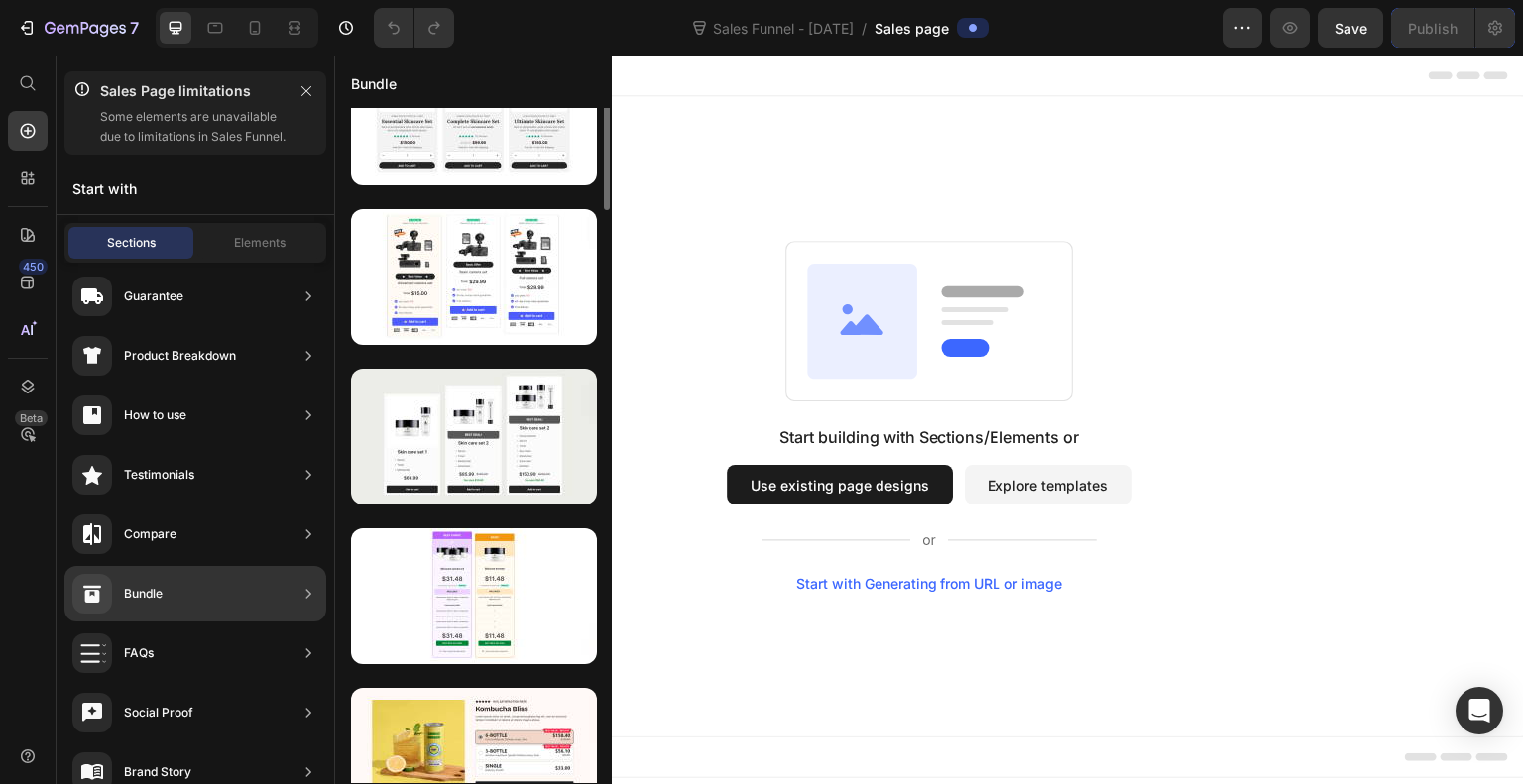 scroll, scrollTop: 0, scrollLeft: 0, axis: both 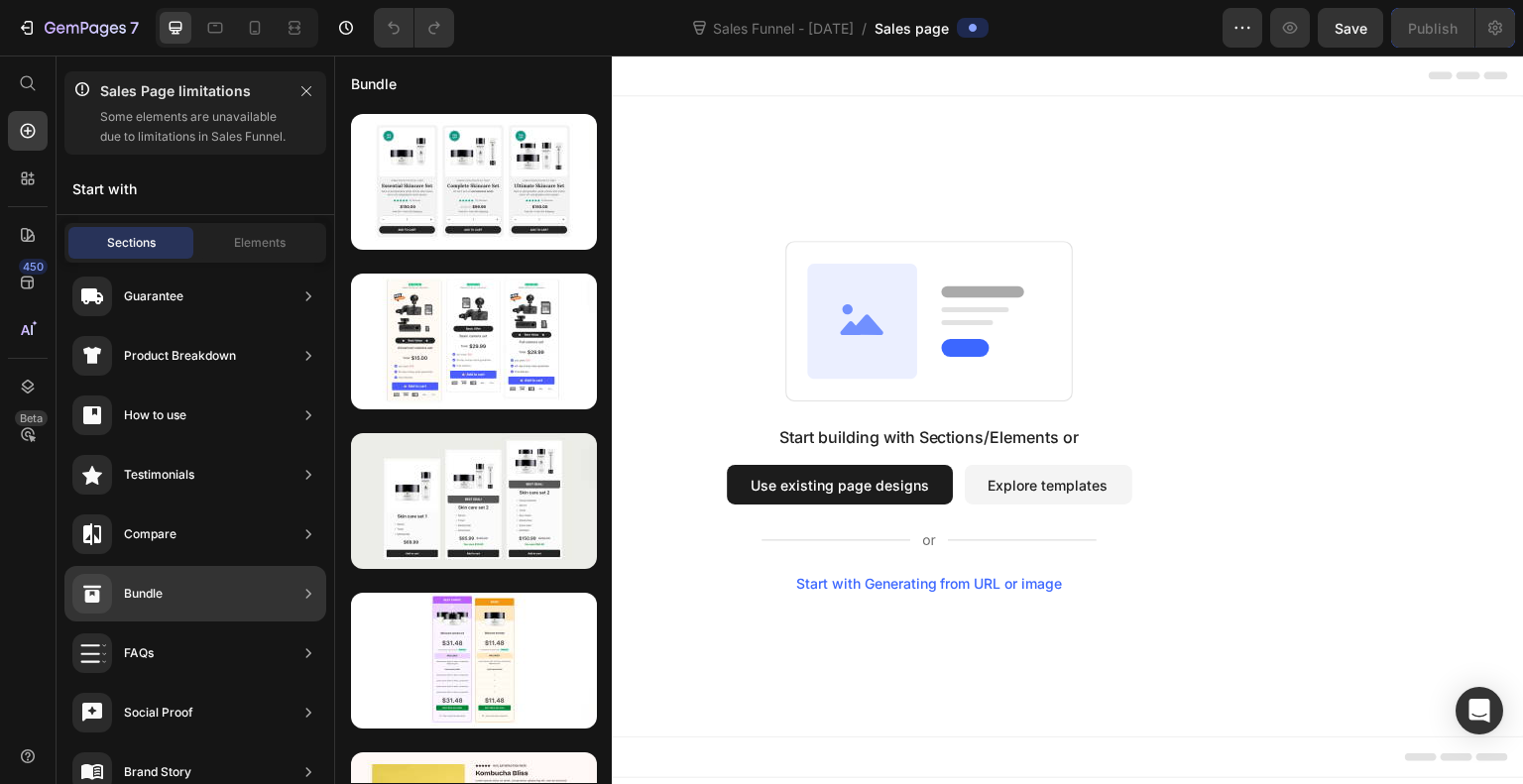 click at bounding box center (474, 501) 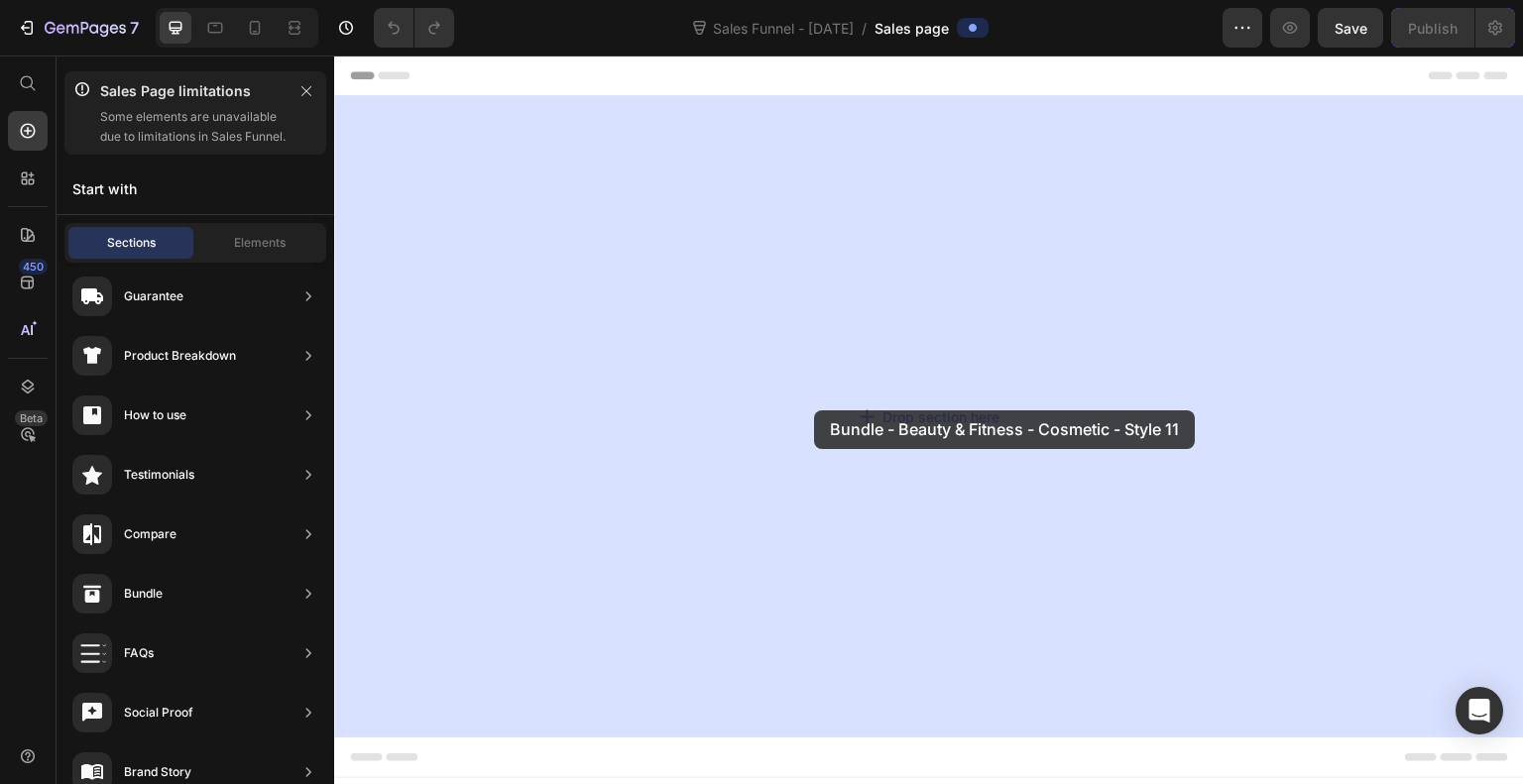 drag, startPoint x: 828, startPoint y: 558, endPoint x: 817, endPoint y: 410, distance: 148.40822 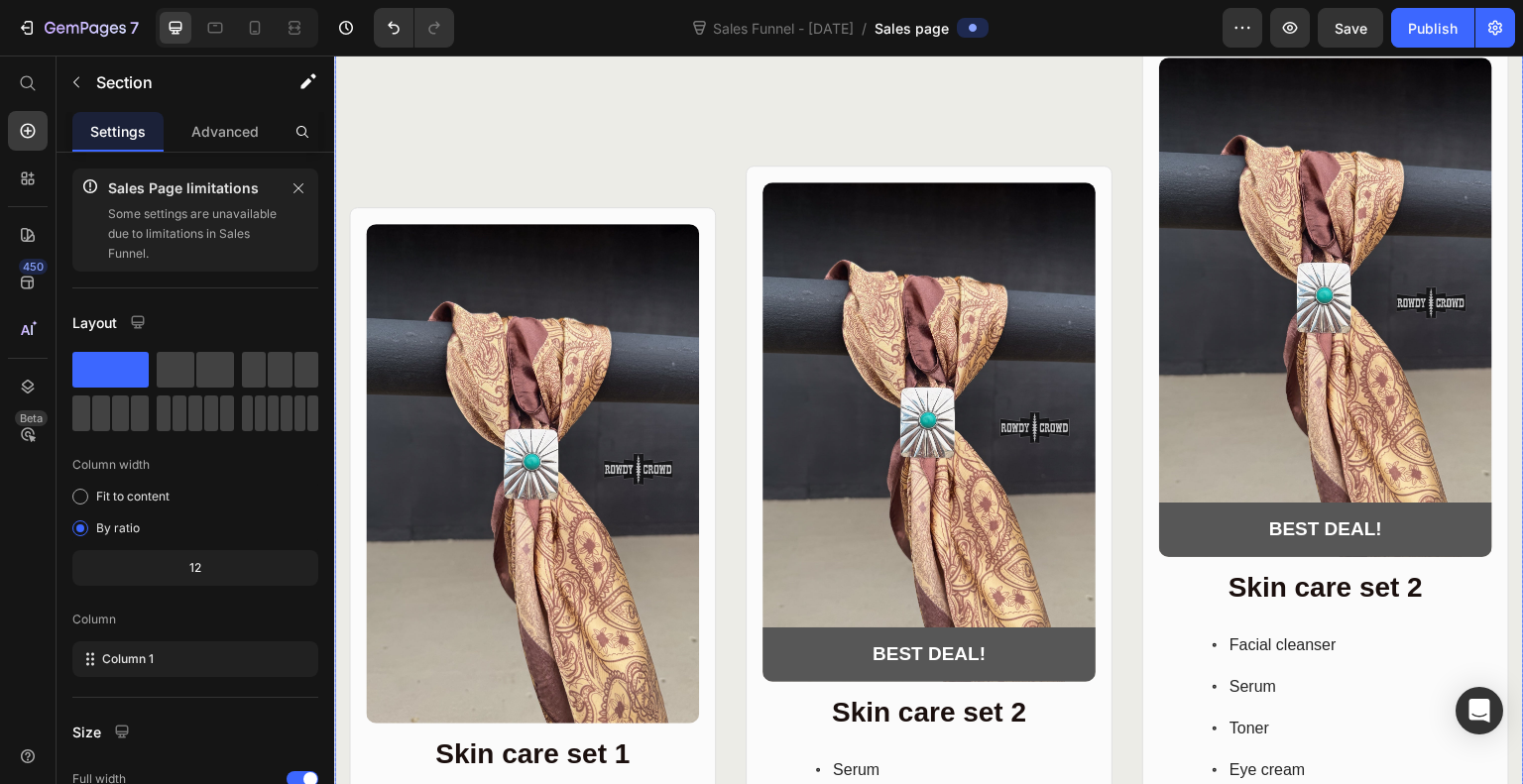 scroll, scrollTop: 131, scrollLeft: 0, axis: vertical 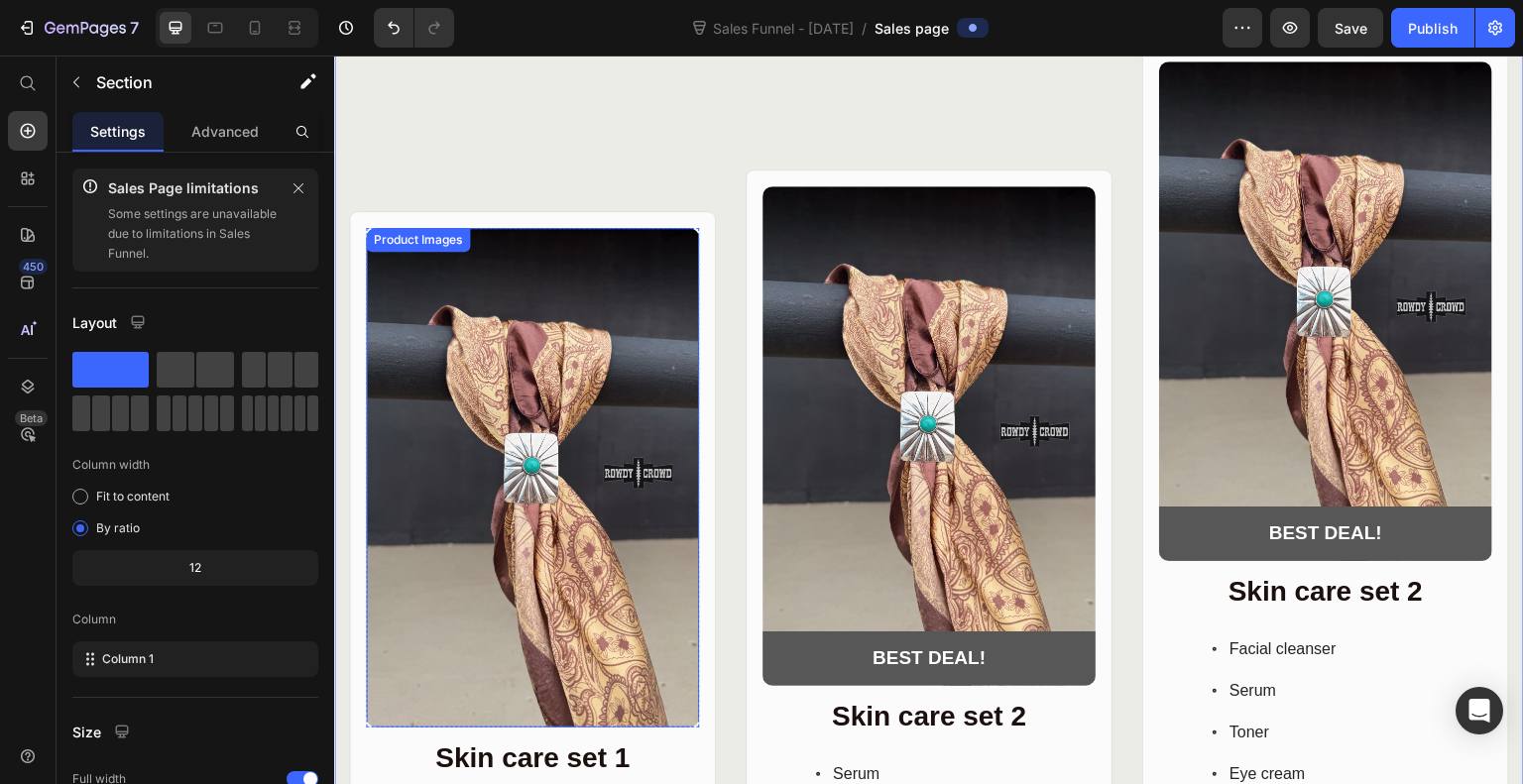click at bounding box center (532, 478) 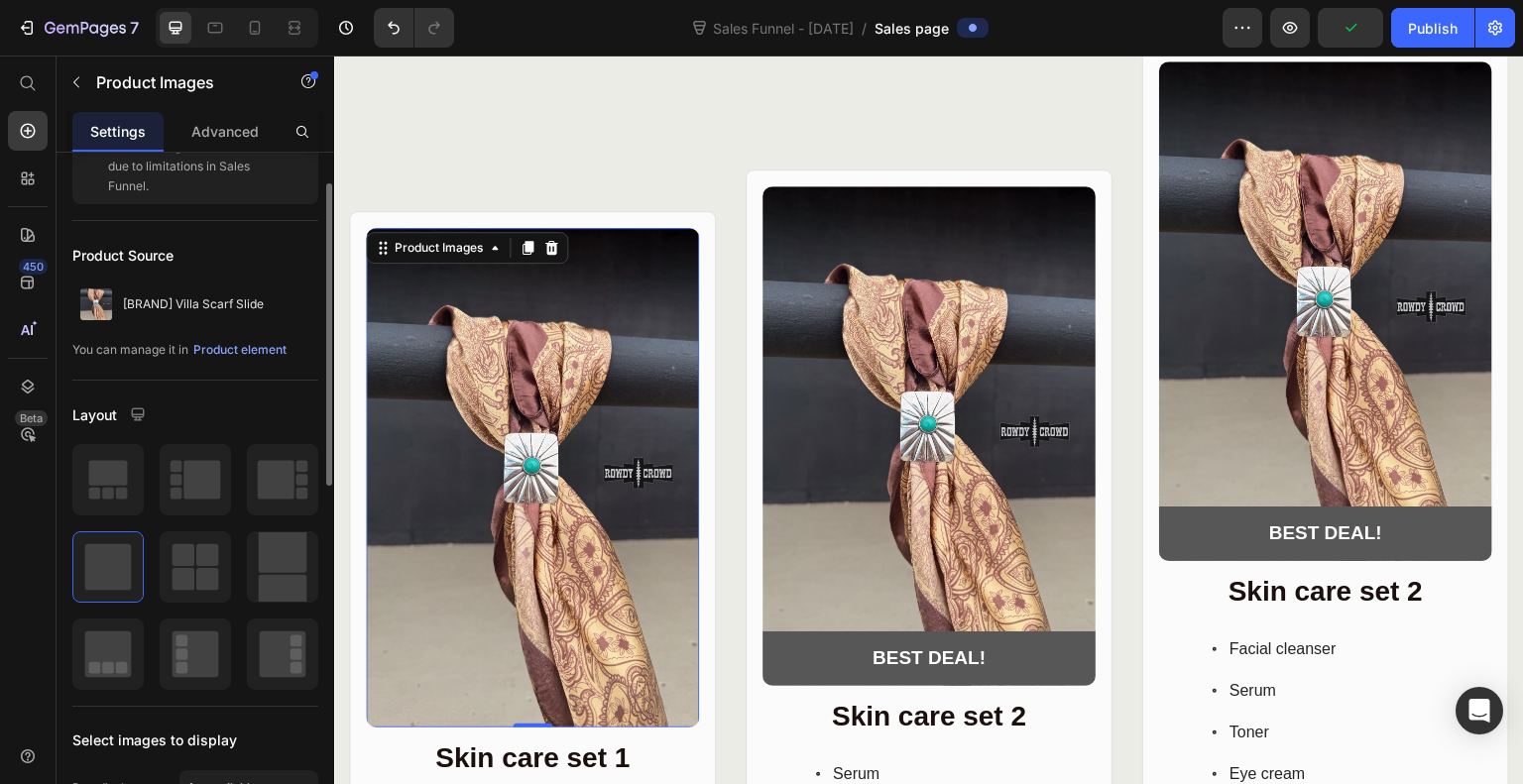 scroll, scrollTop: 68, scrollLeft: 0, axis: vertical 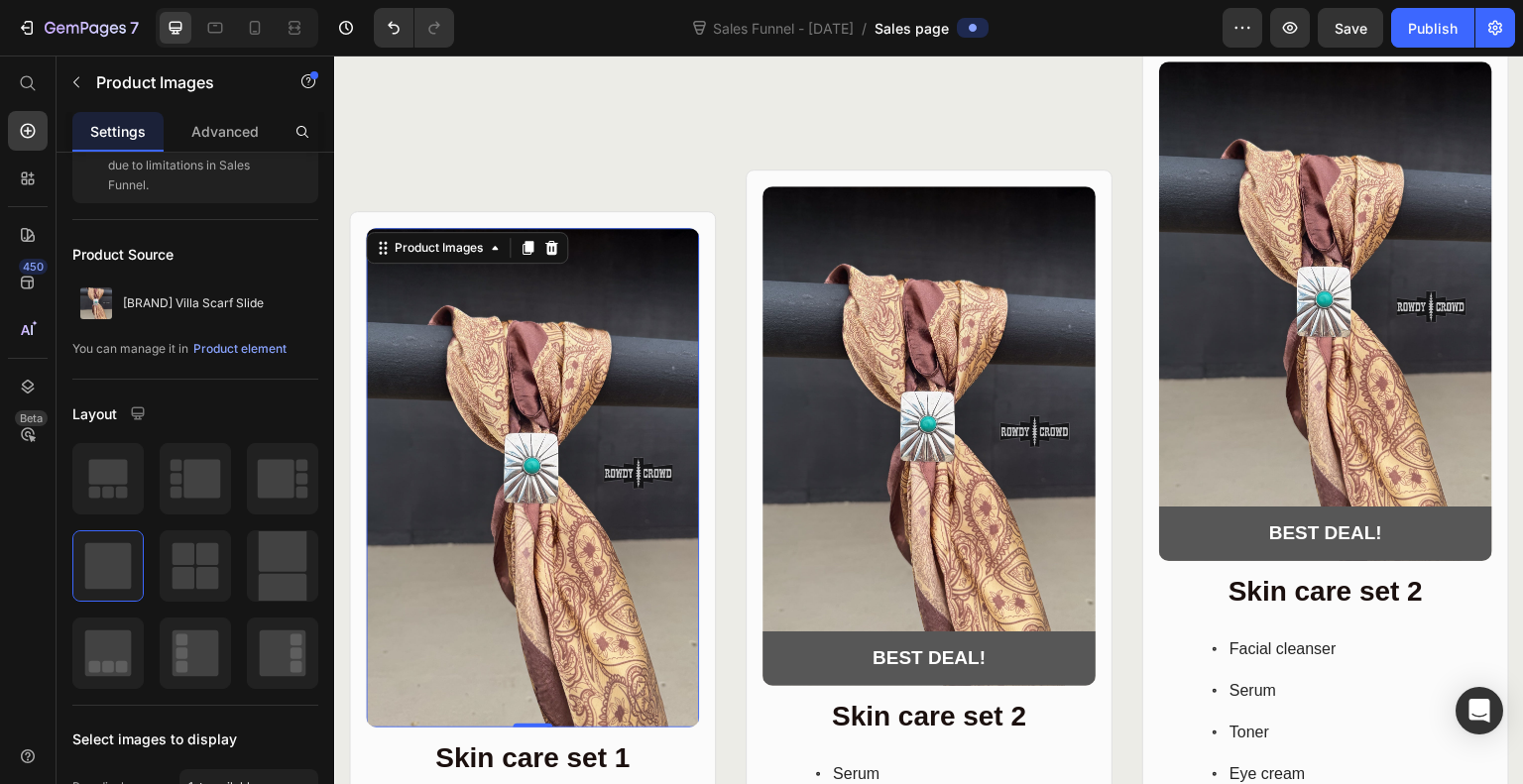 click on "Product element" at bounding box center (240, 349) 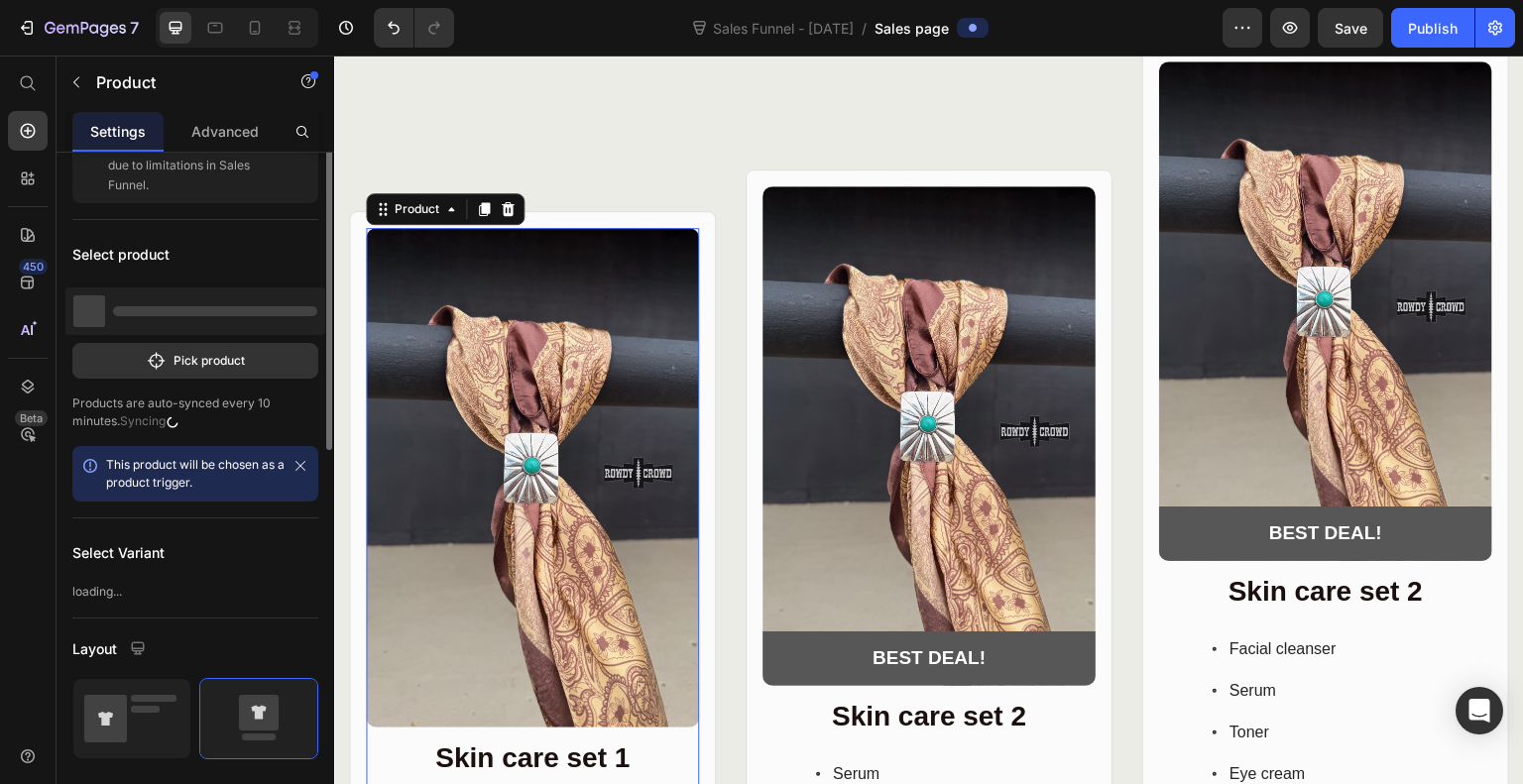 scroll, scrollTop: 0, scrollLeft: 0, axis: both 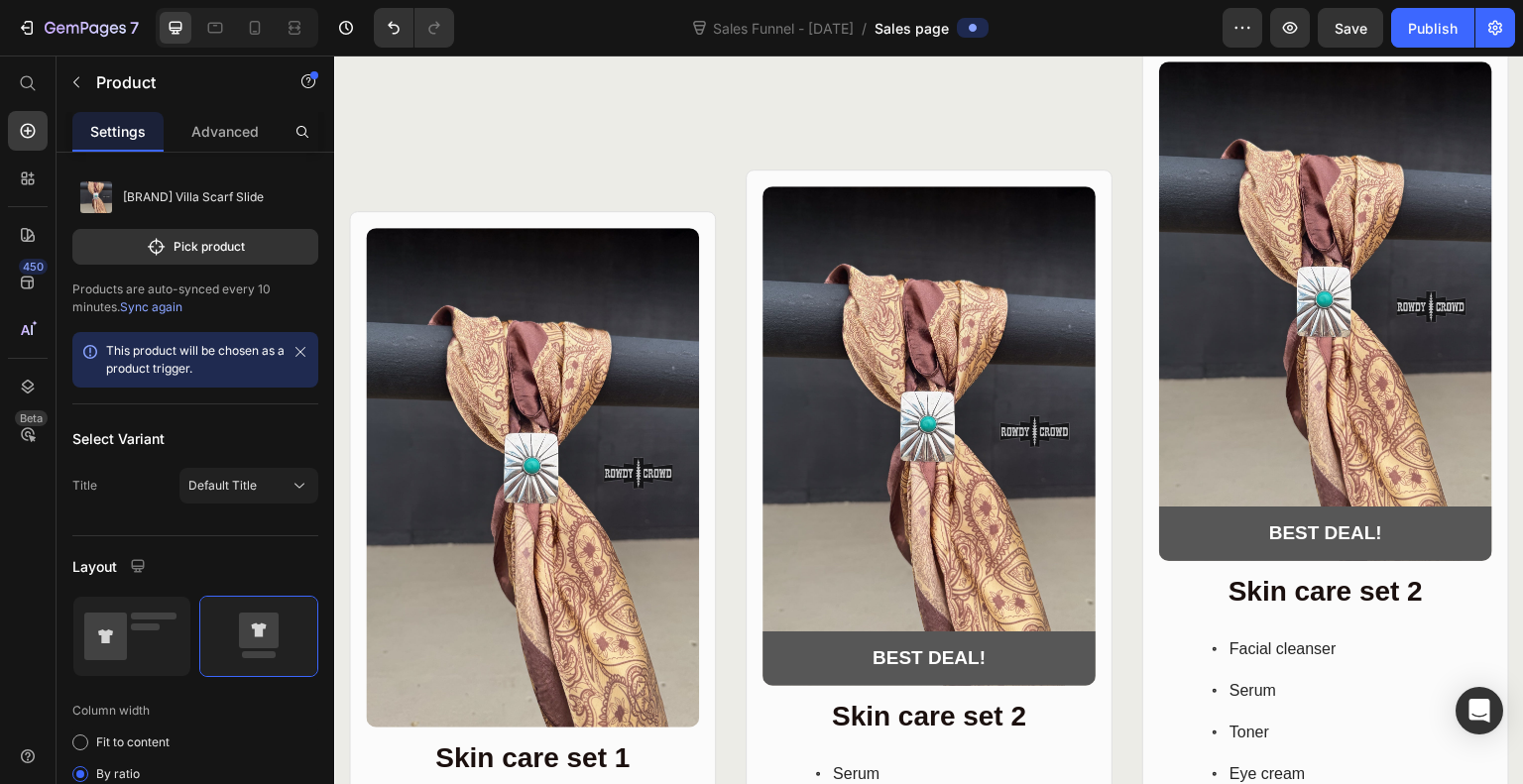 click on "Pick product" at bounding box center (195, 247) 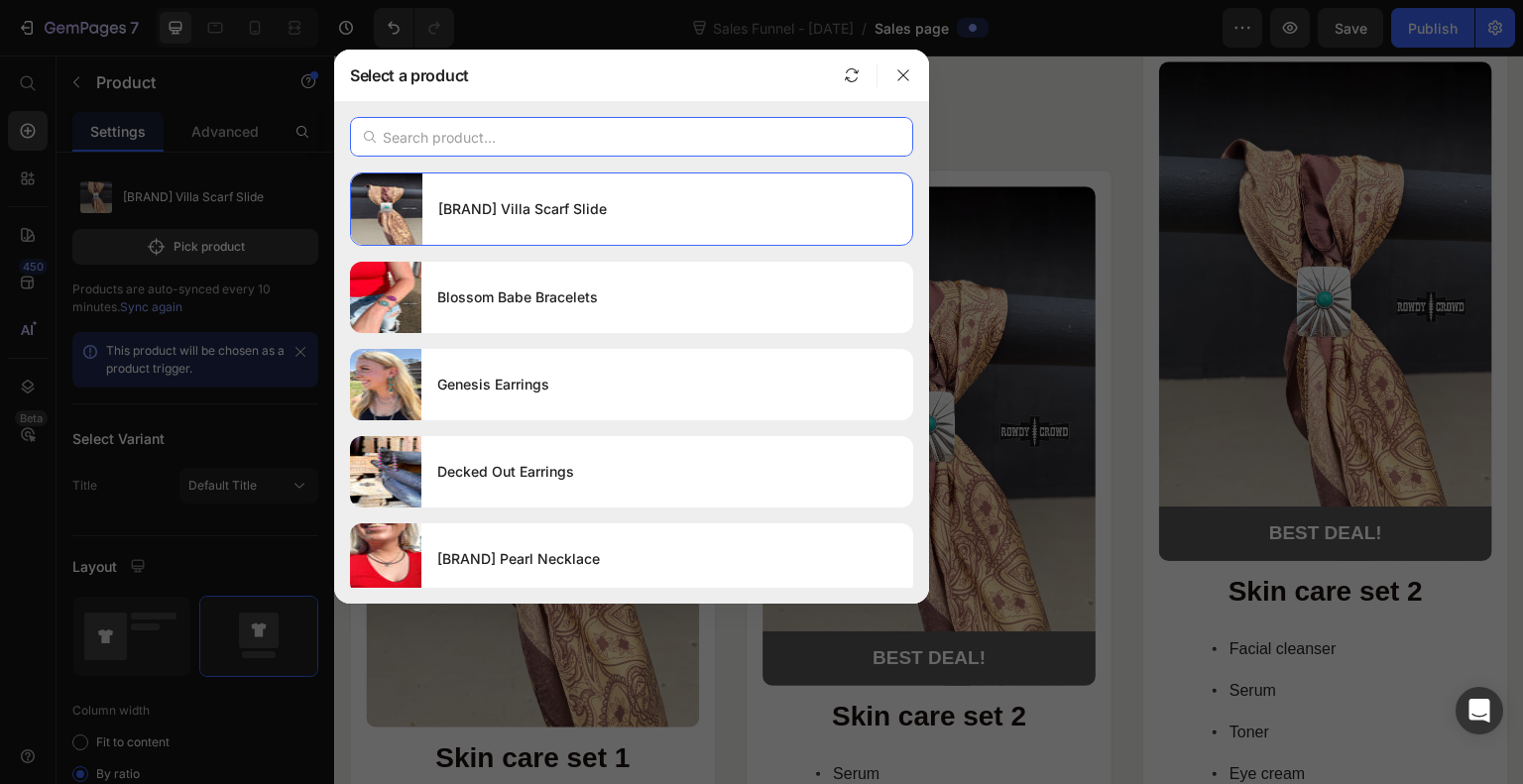 click at bounding box center (632, 137) 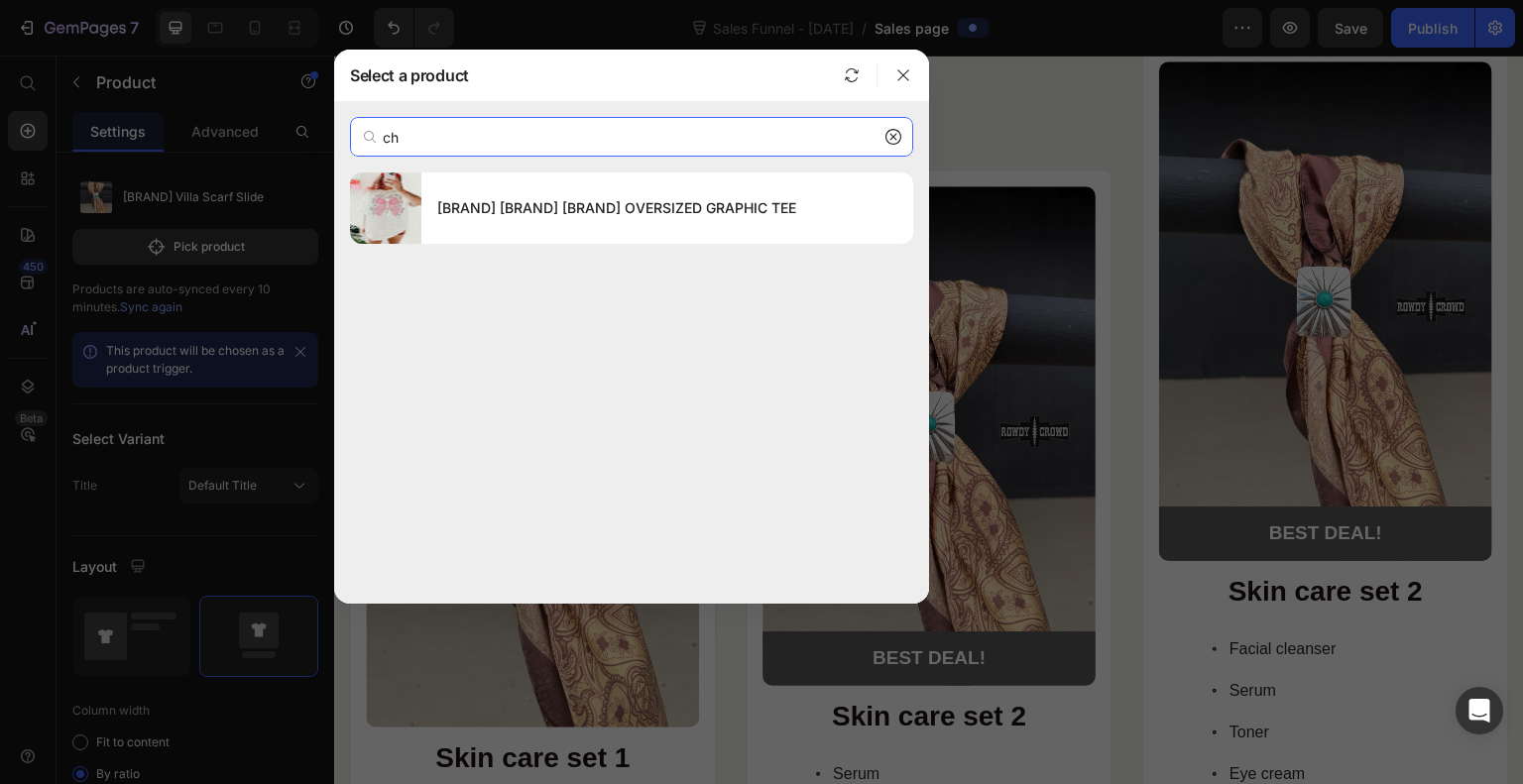 type on "c" 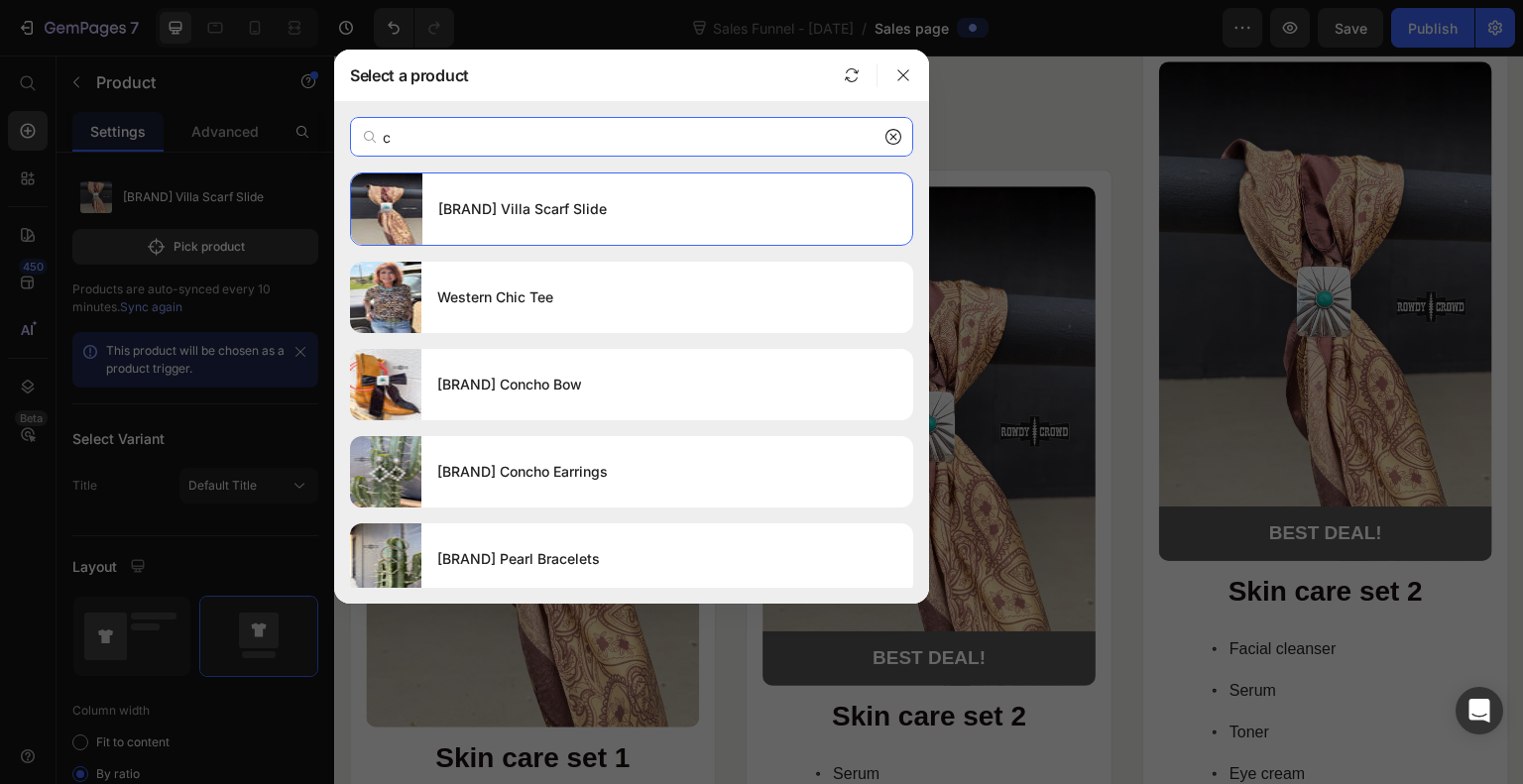 type 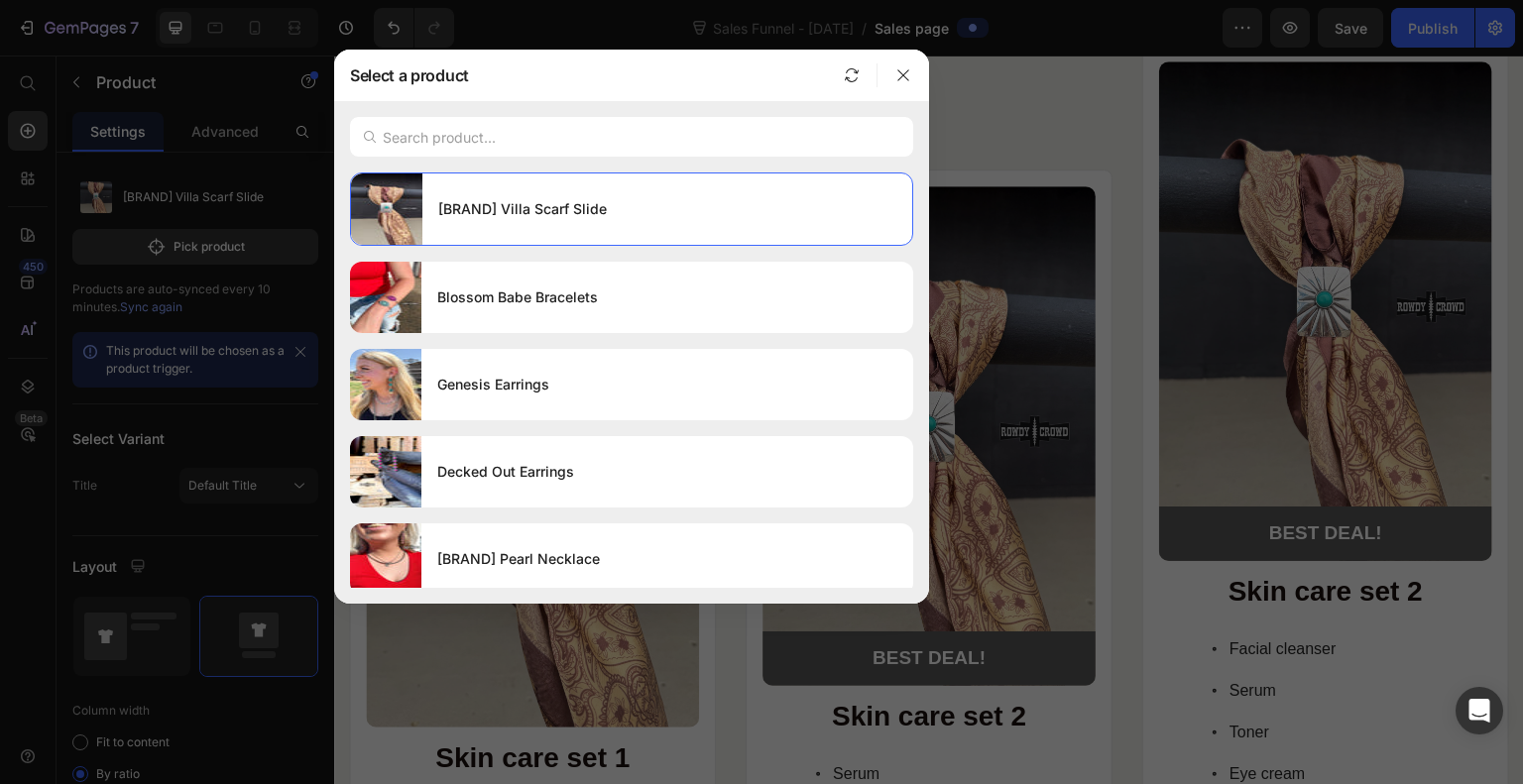 click 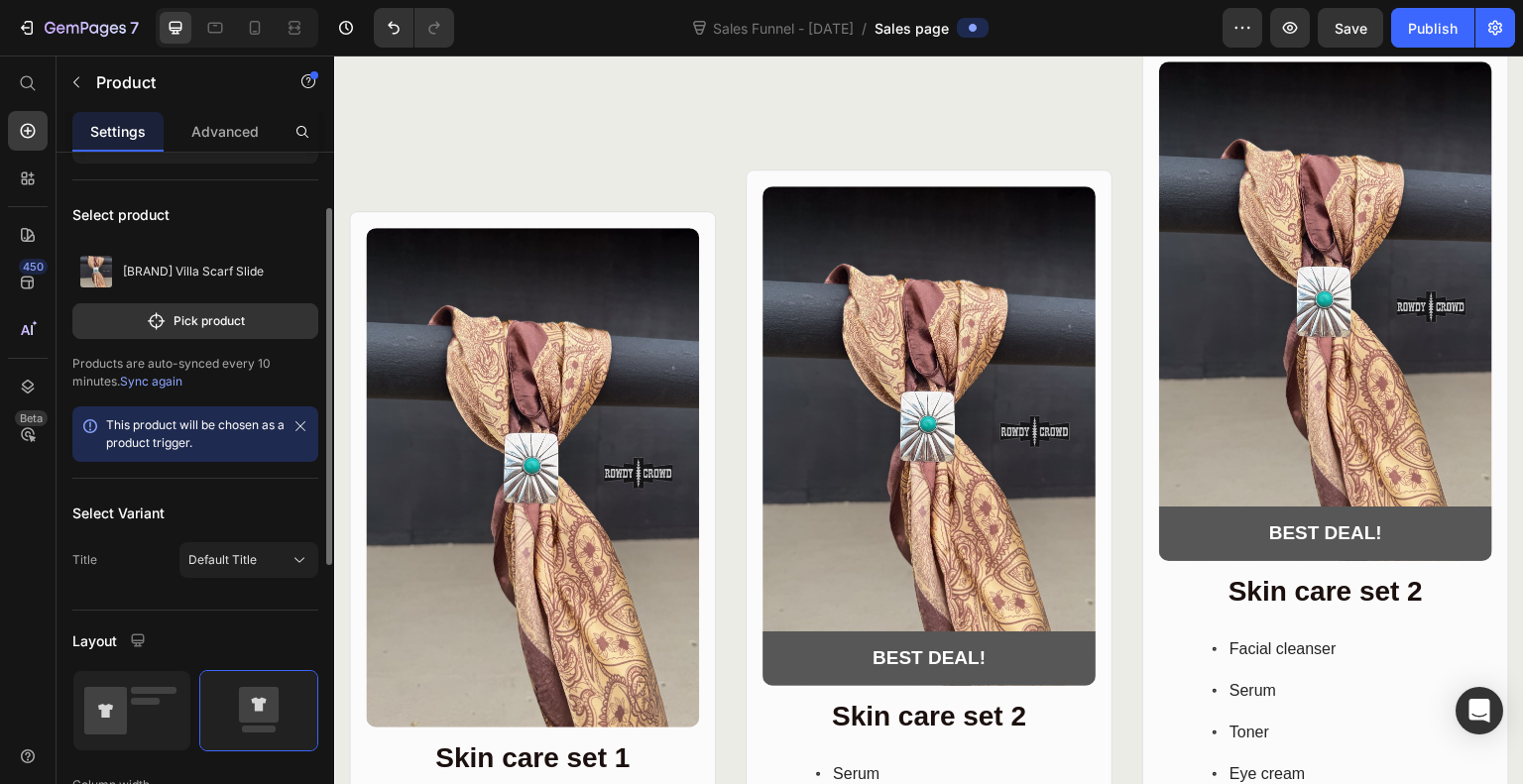 scroll, scrollTop: 107, scrollLeft: 0, axis: vertical 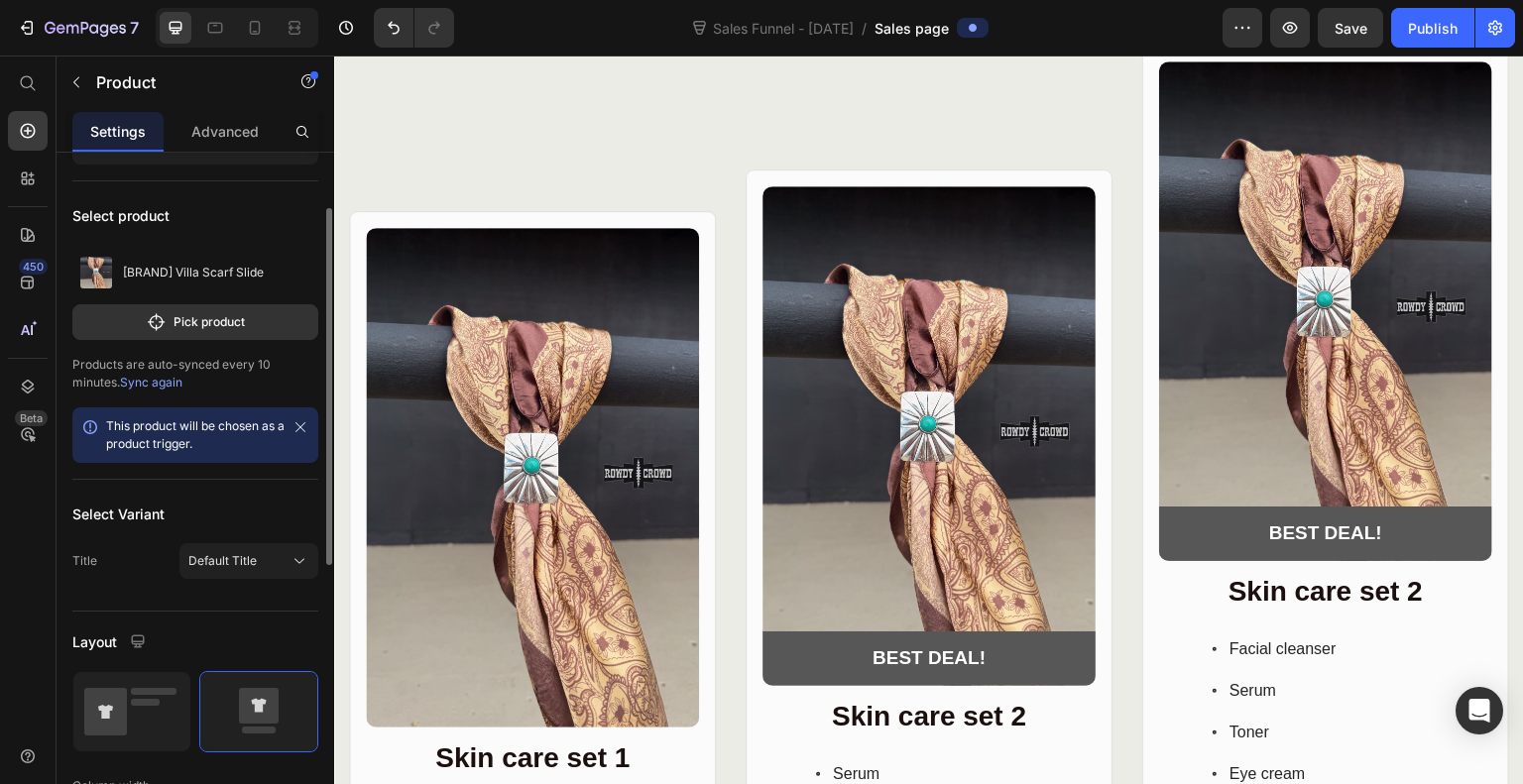 click on "Advanced" at bounding box center (225, 131) 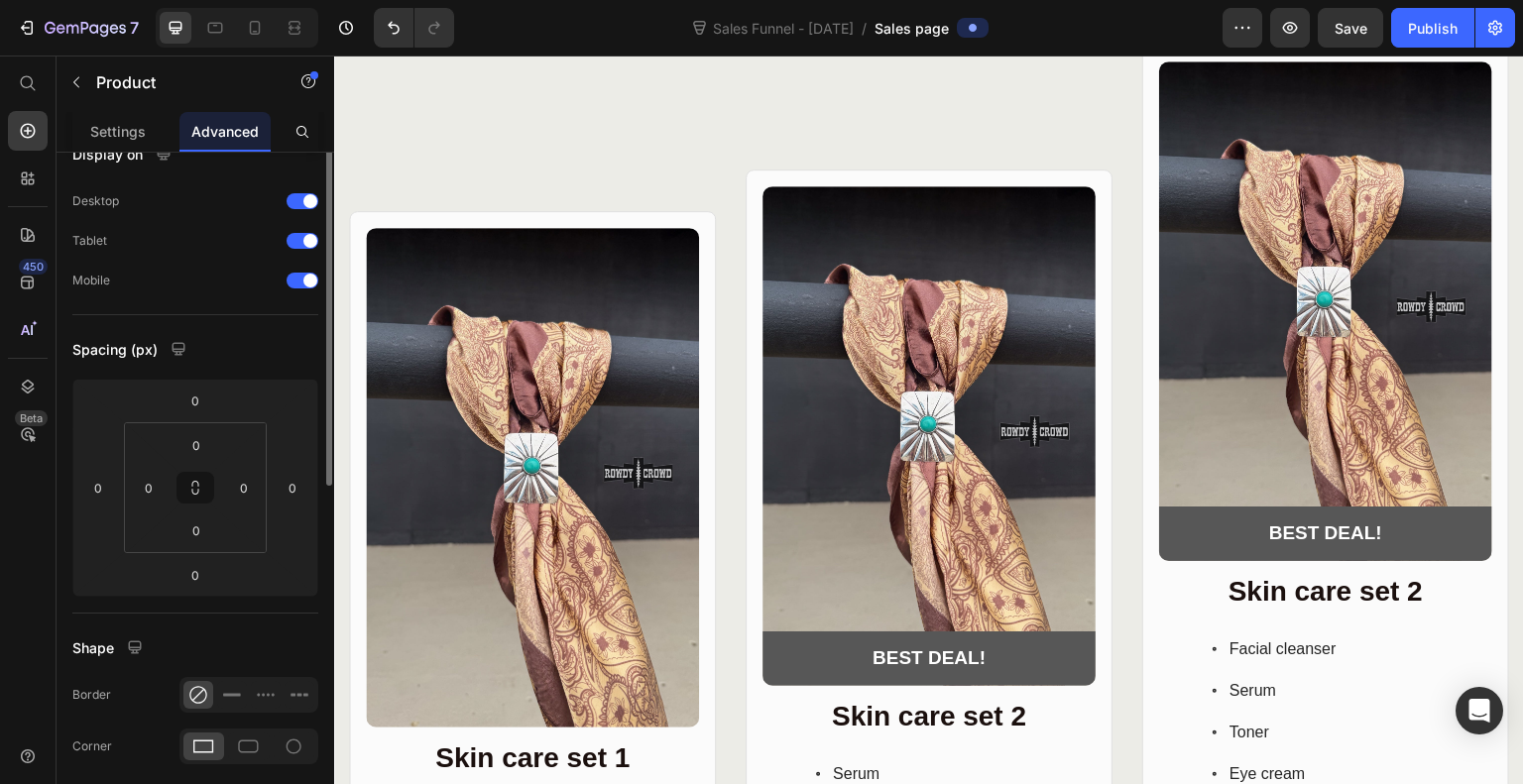 scroll, scrollTop: 0, scrollLeft: 0, axis: both 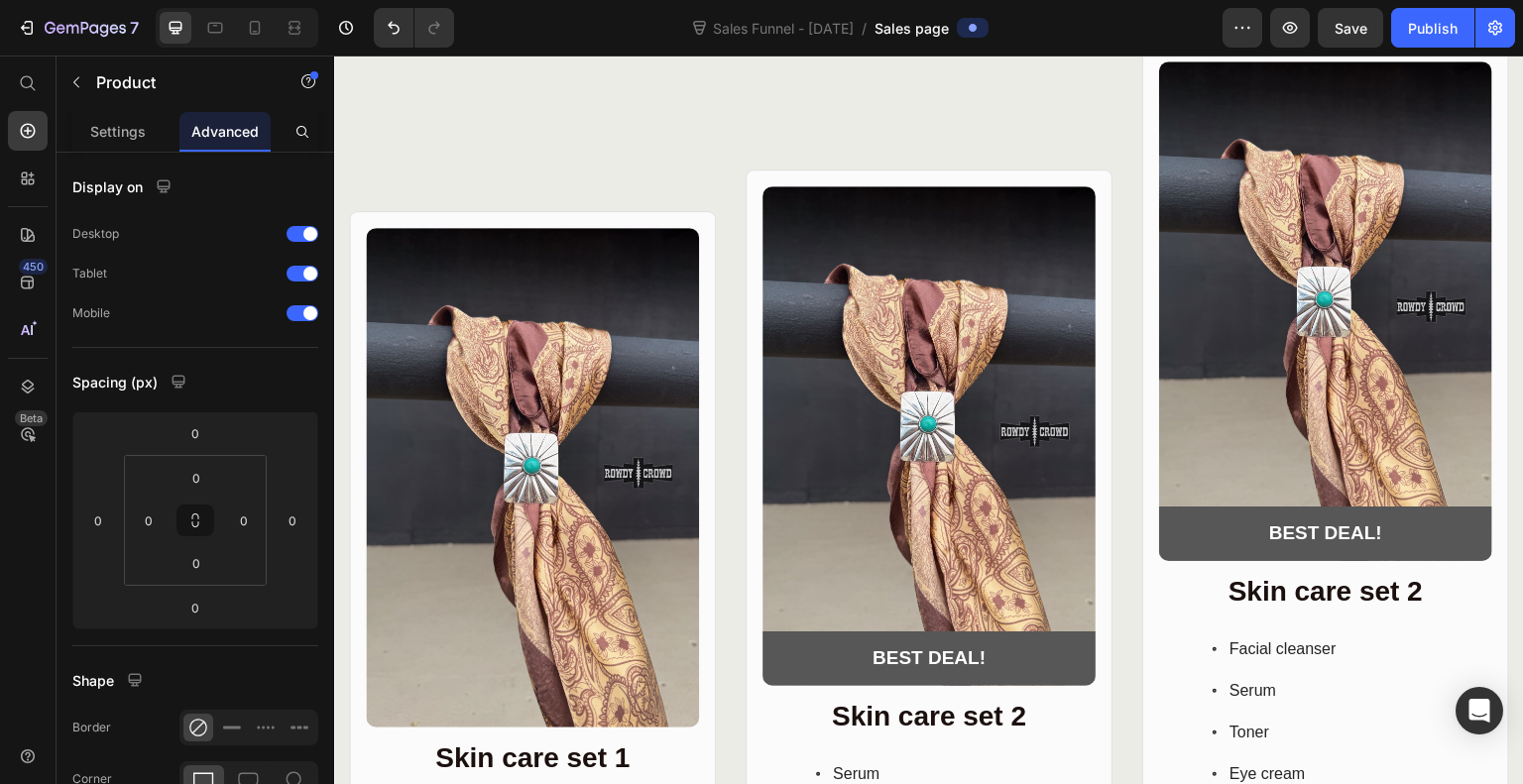 click on "Settings" at bounding box center [118, 131] 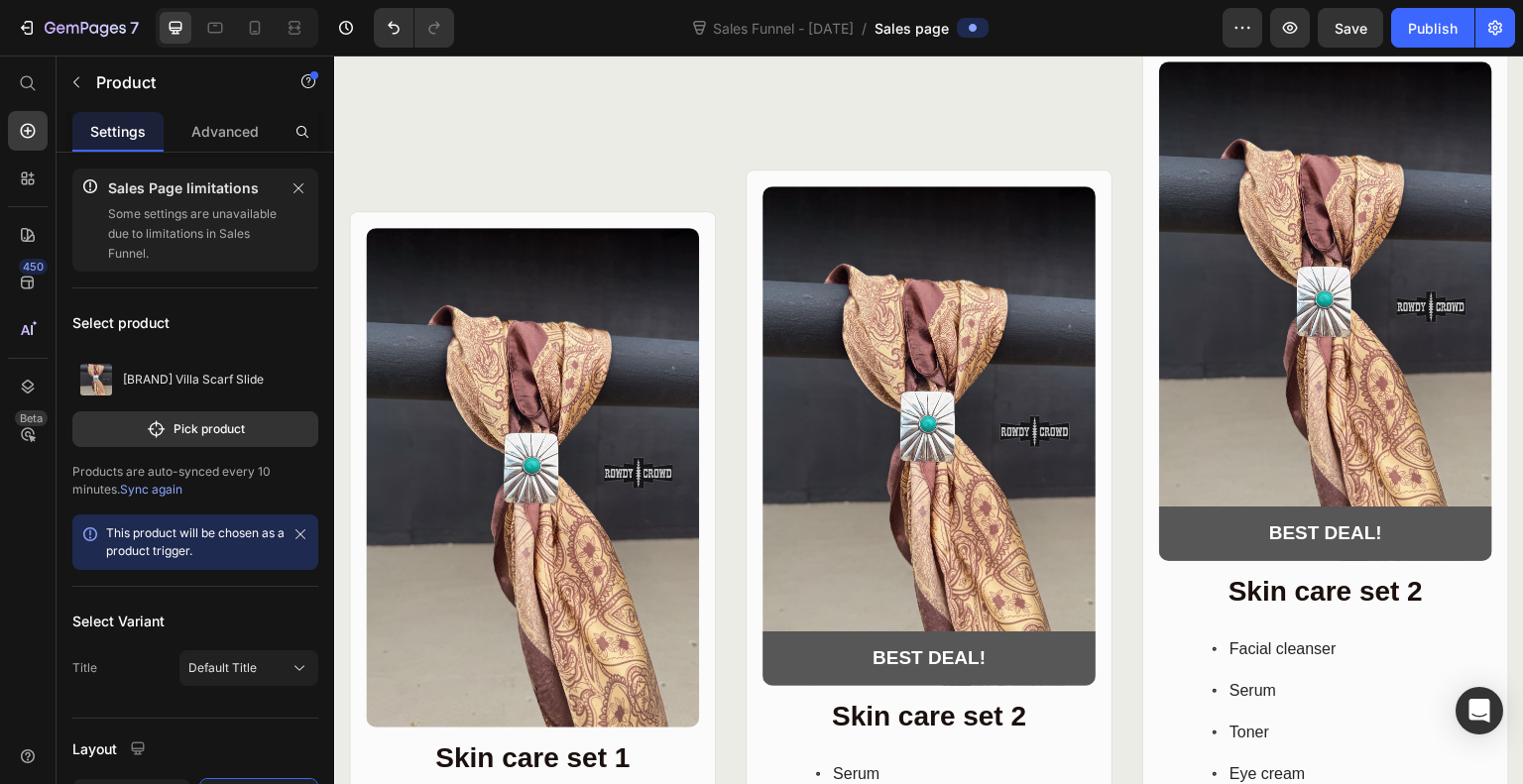 click on "Pick product" at bounding box center (195, 429) 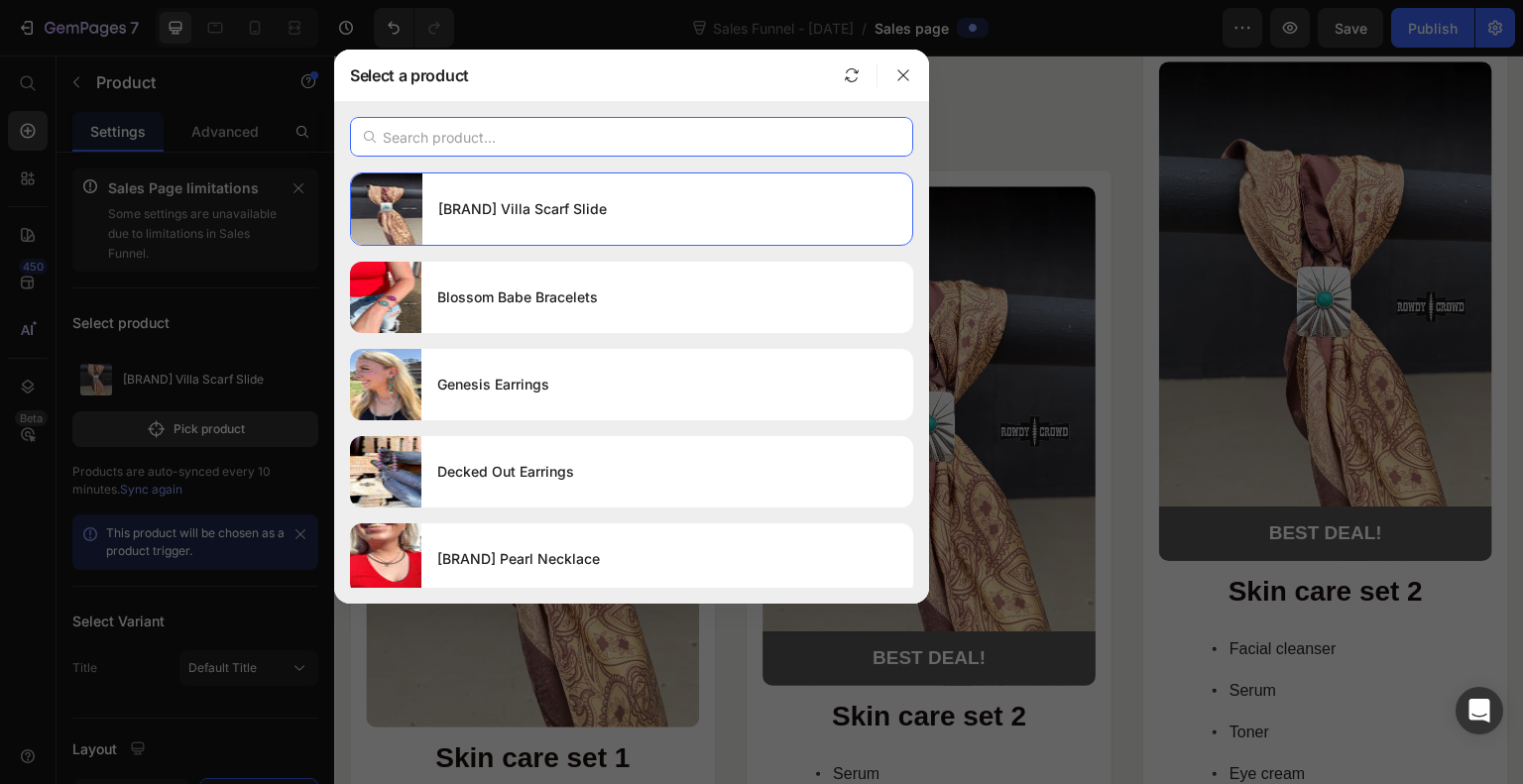 click at bounding box center (632, 137) 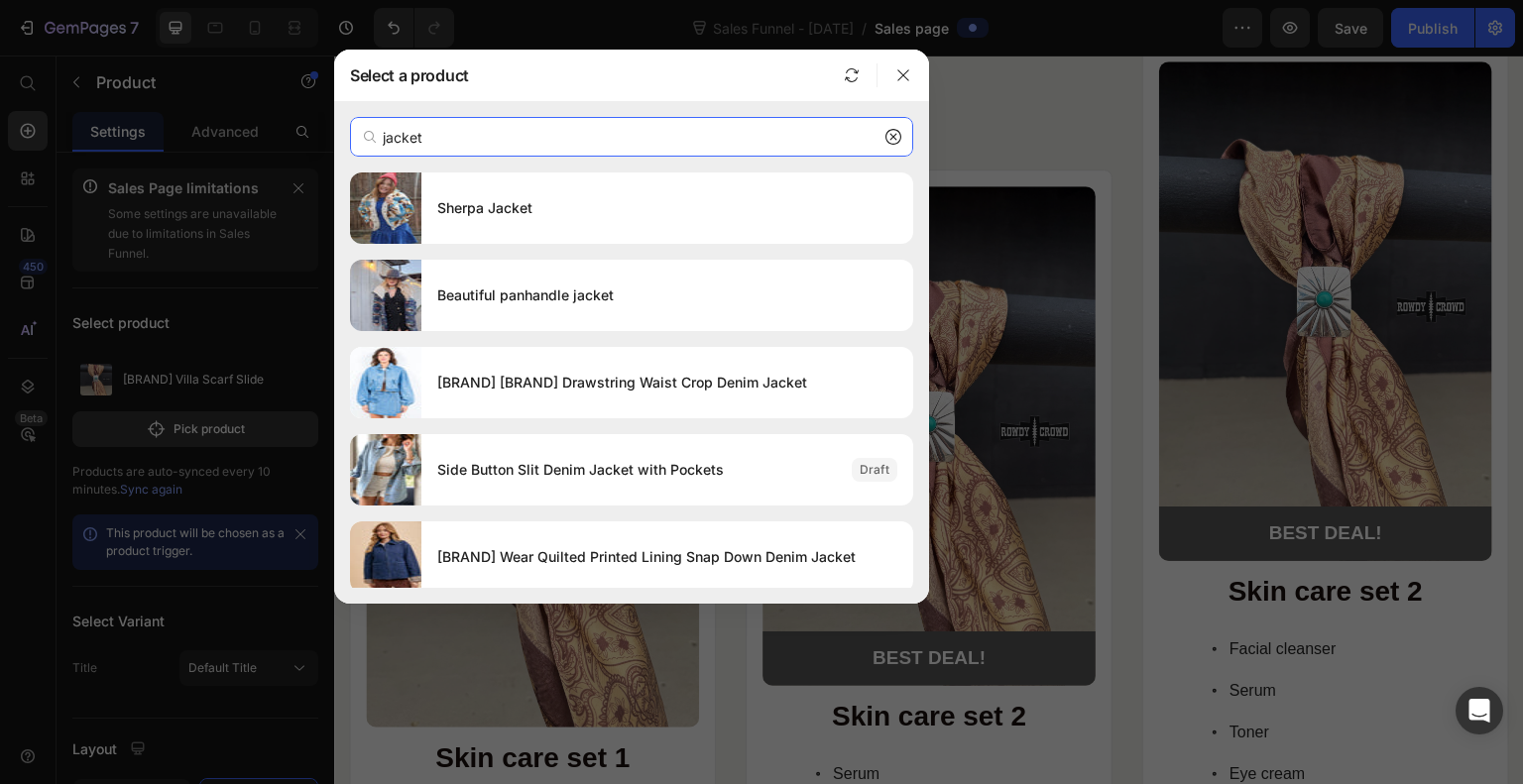 type on "jacket" 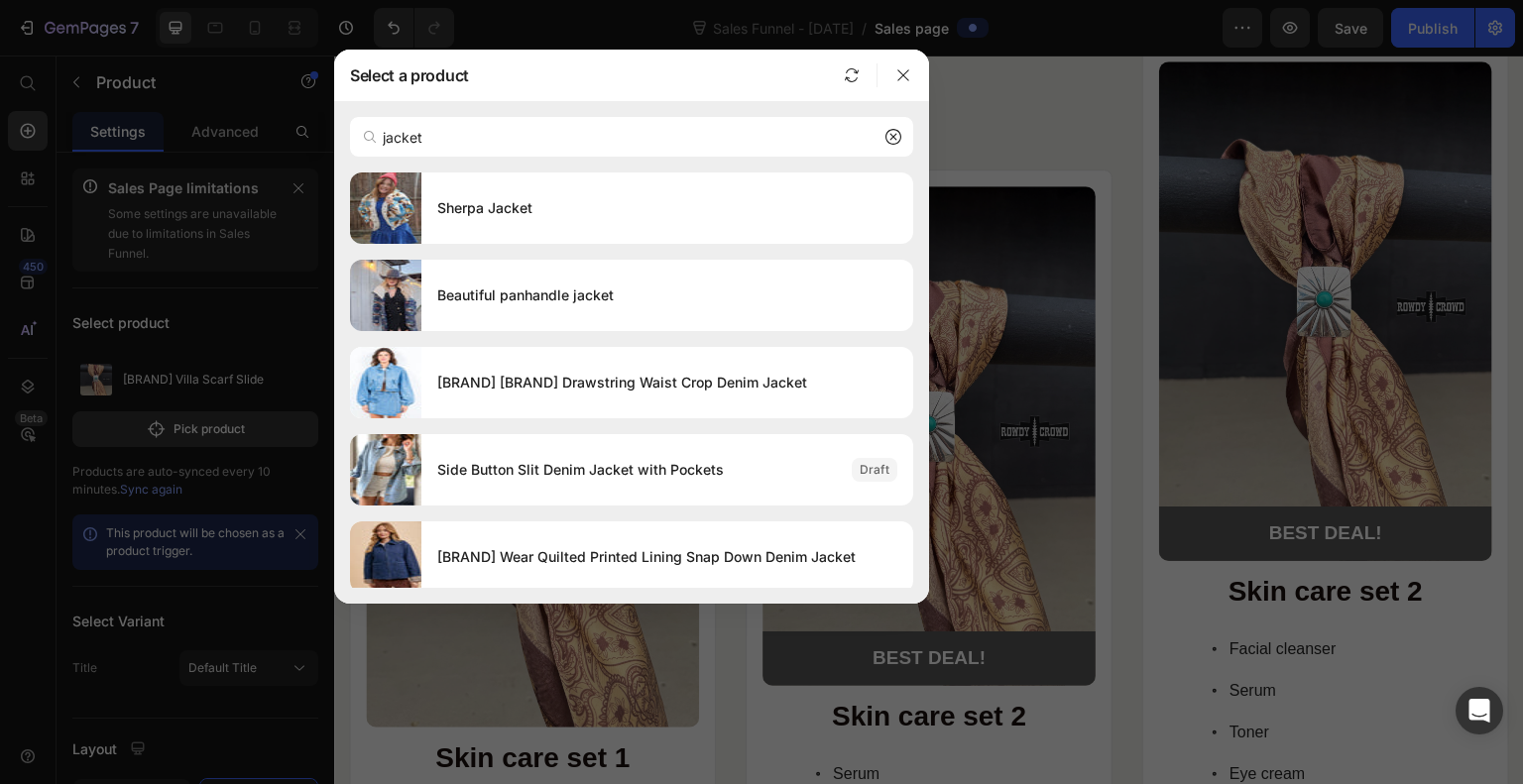 click on "Beautiful panhandle jacket" at bounding box center [667, 295] 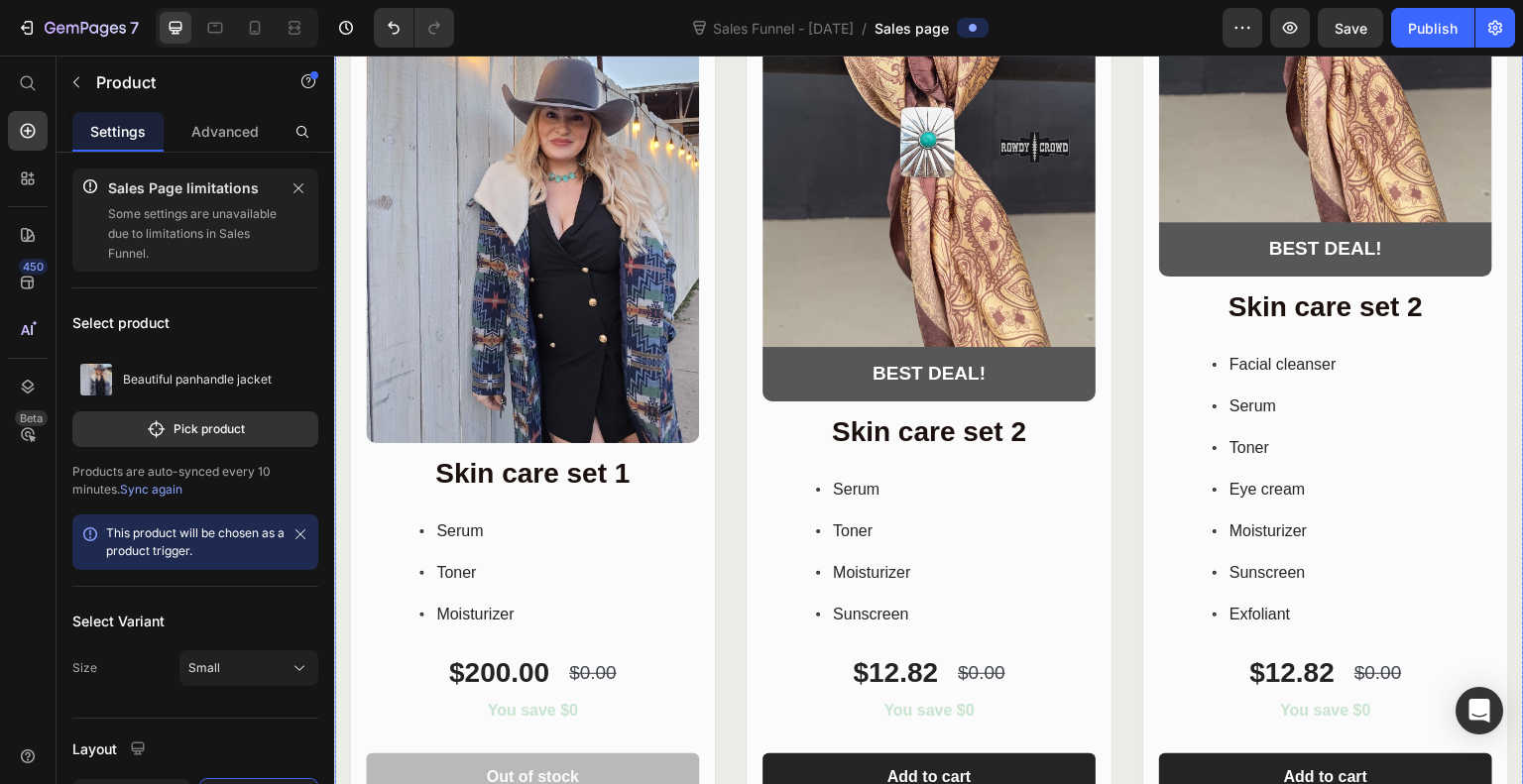 scroll, scrollTop: 416, scrollLeft: 0, axis: vertical 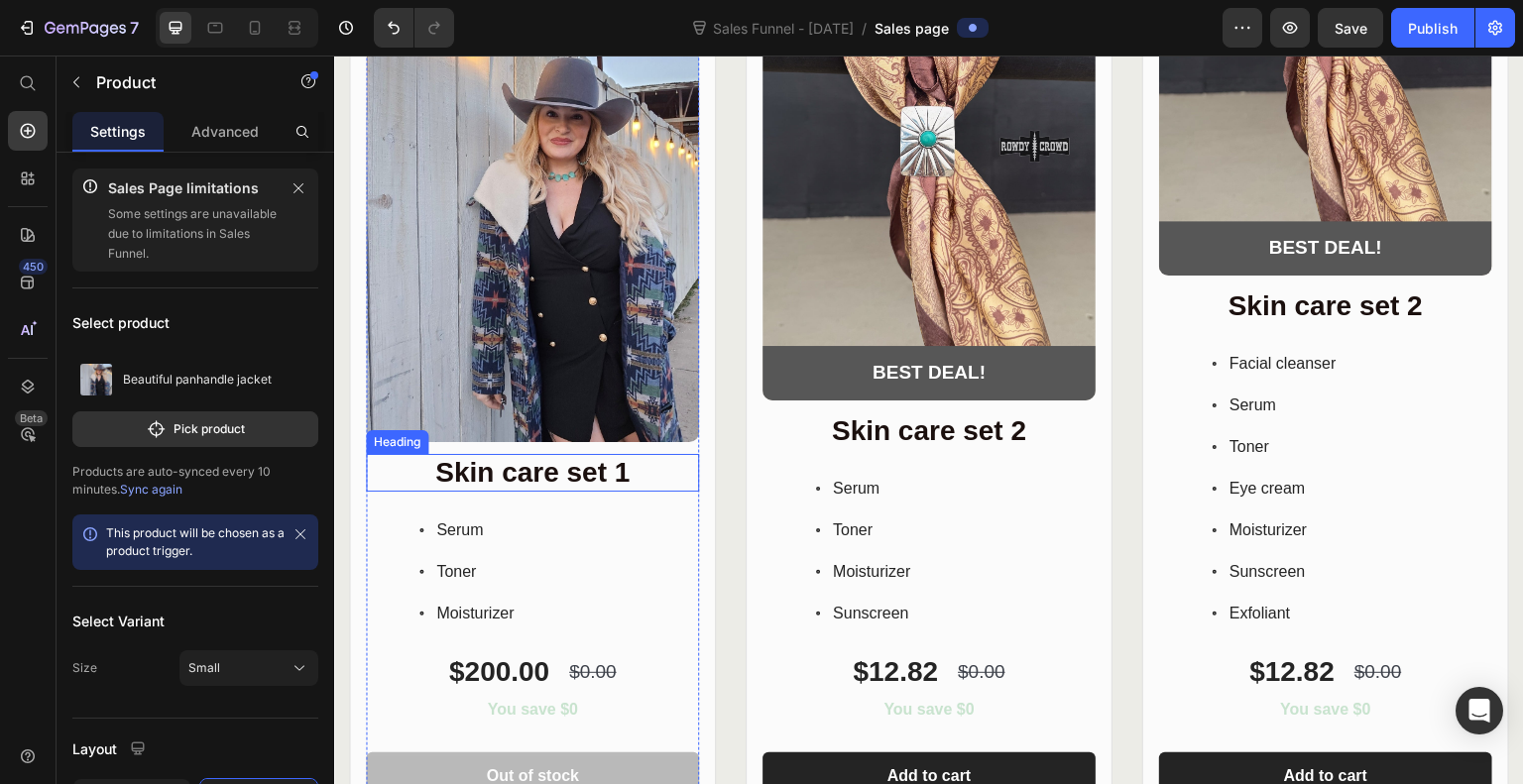 click on "Skin care set 1" at bounding box center (532, 473) 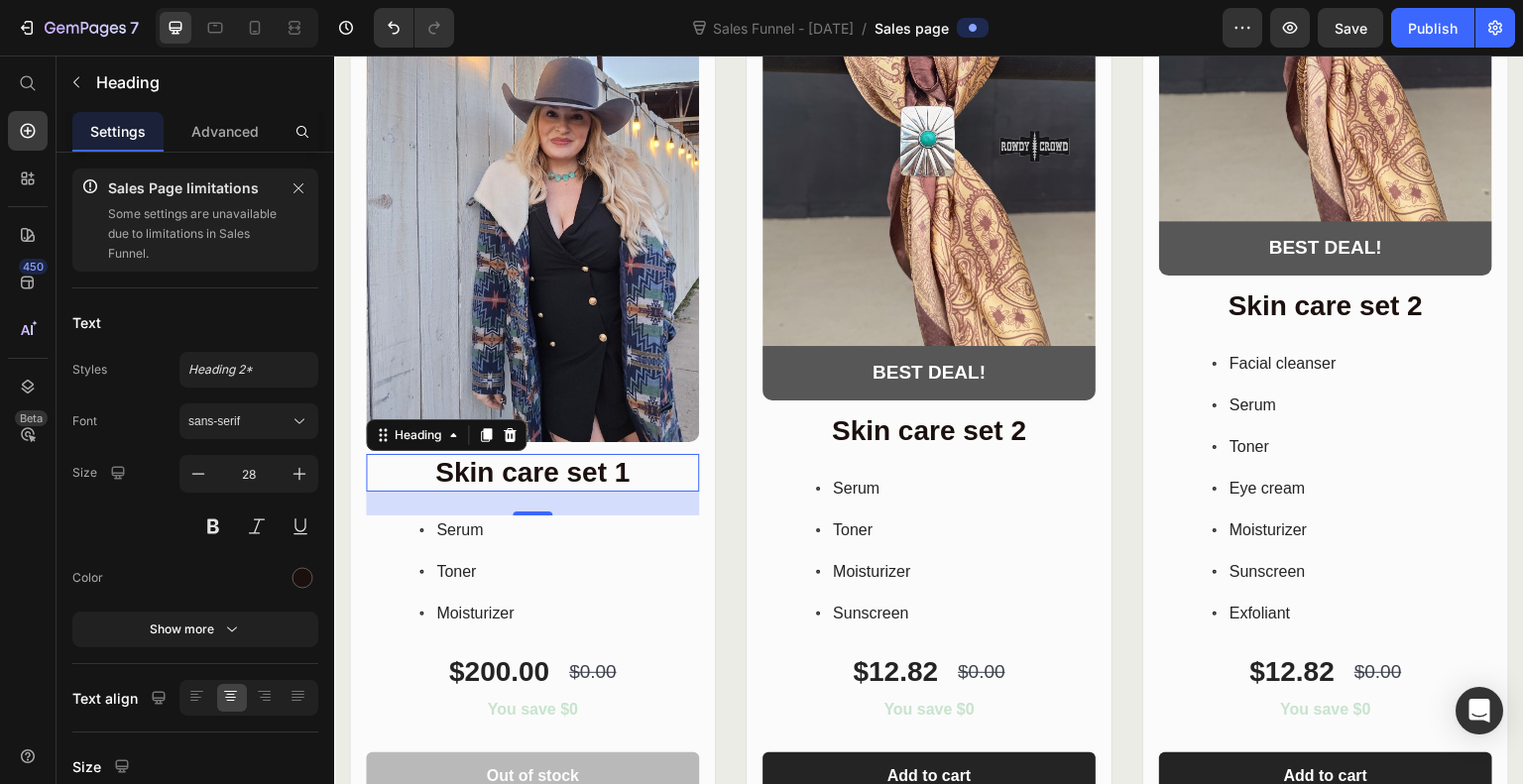 click on "Skin care set 1" at bounding box center (532, 473) 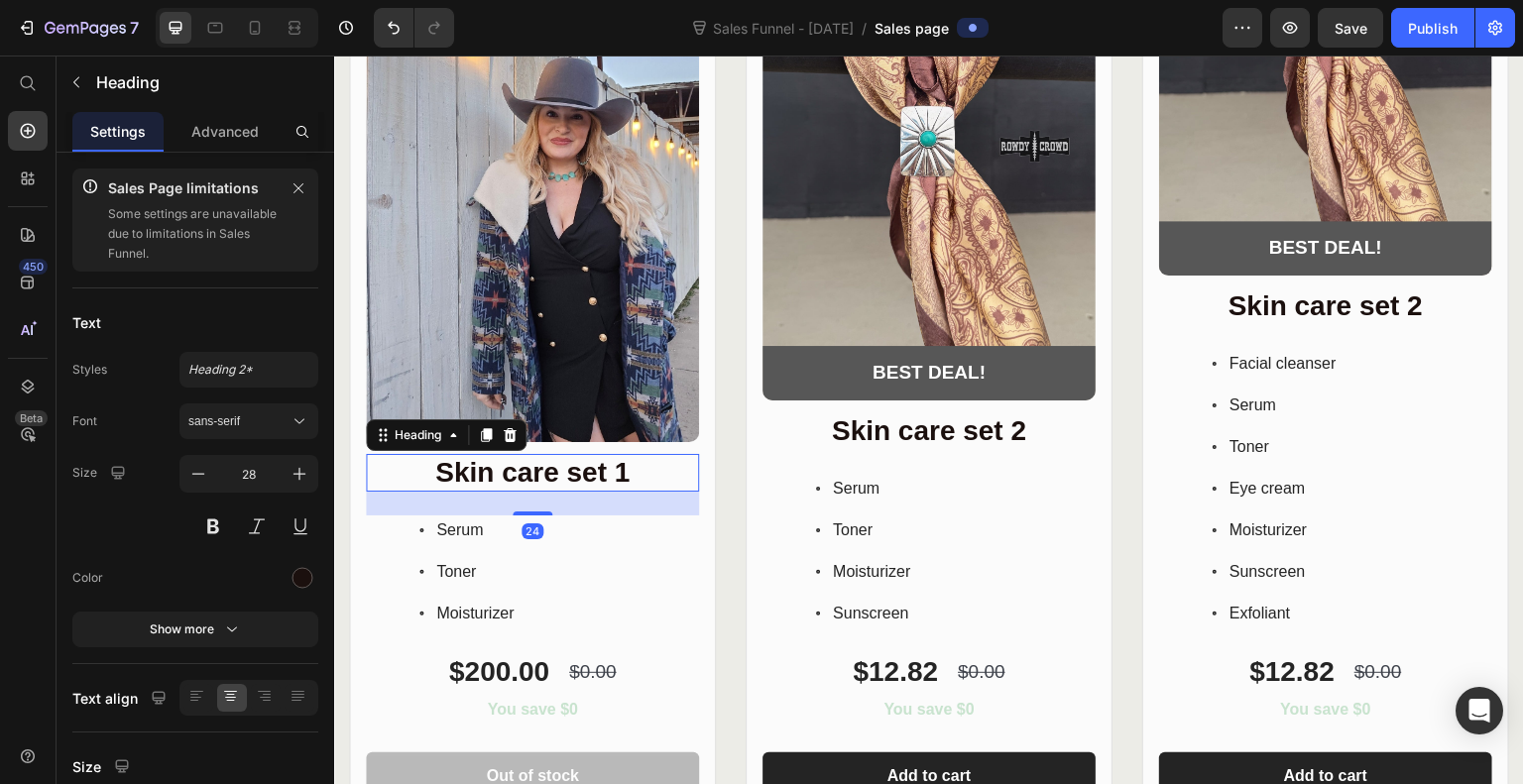 click on "Skin care set 1" at bounding box center [532, 473] 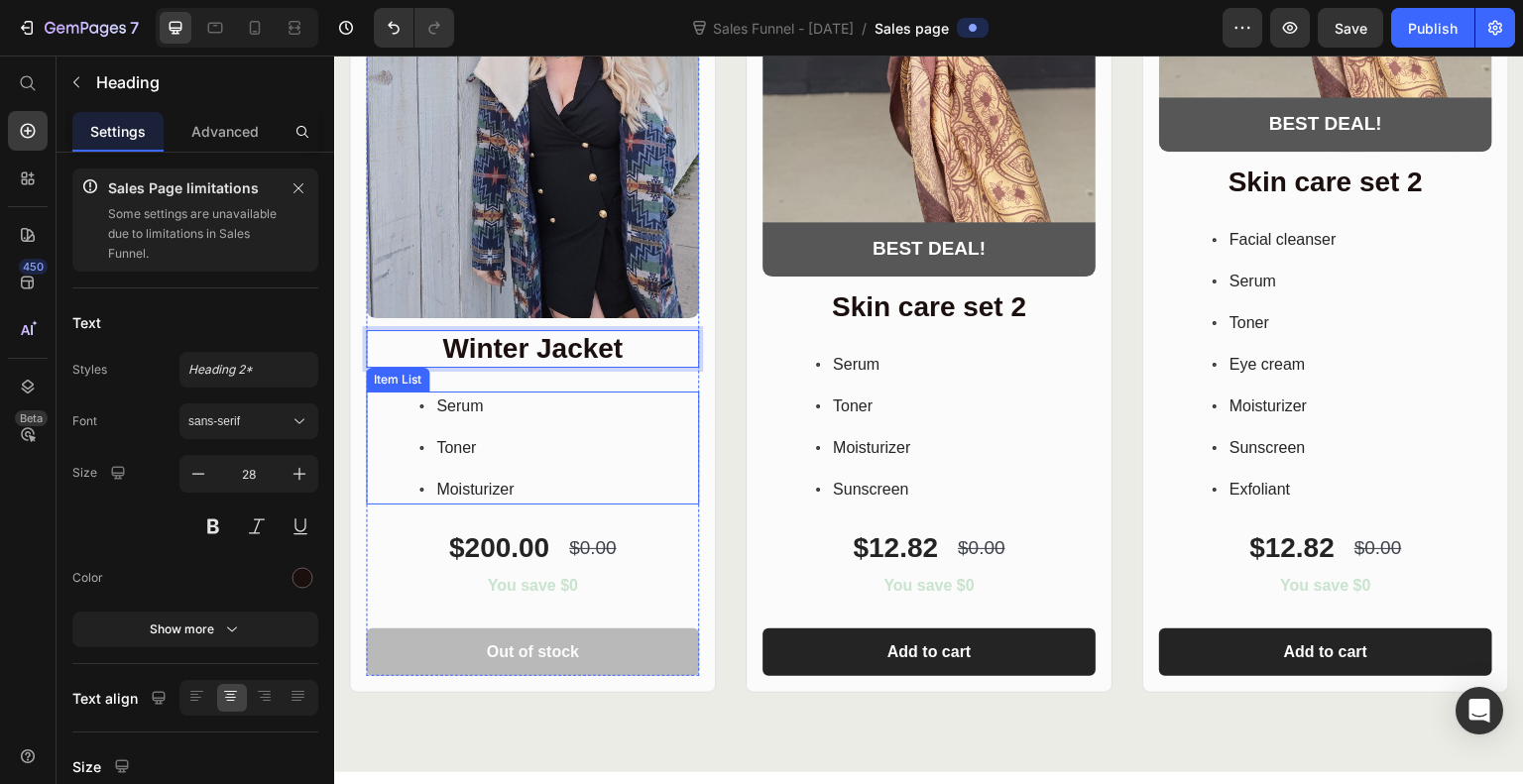 scroll, scrollTop: 535, scrollLeft: 0, axis: vertical 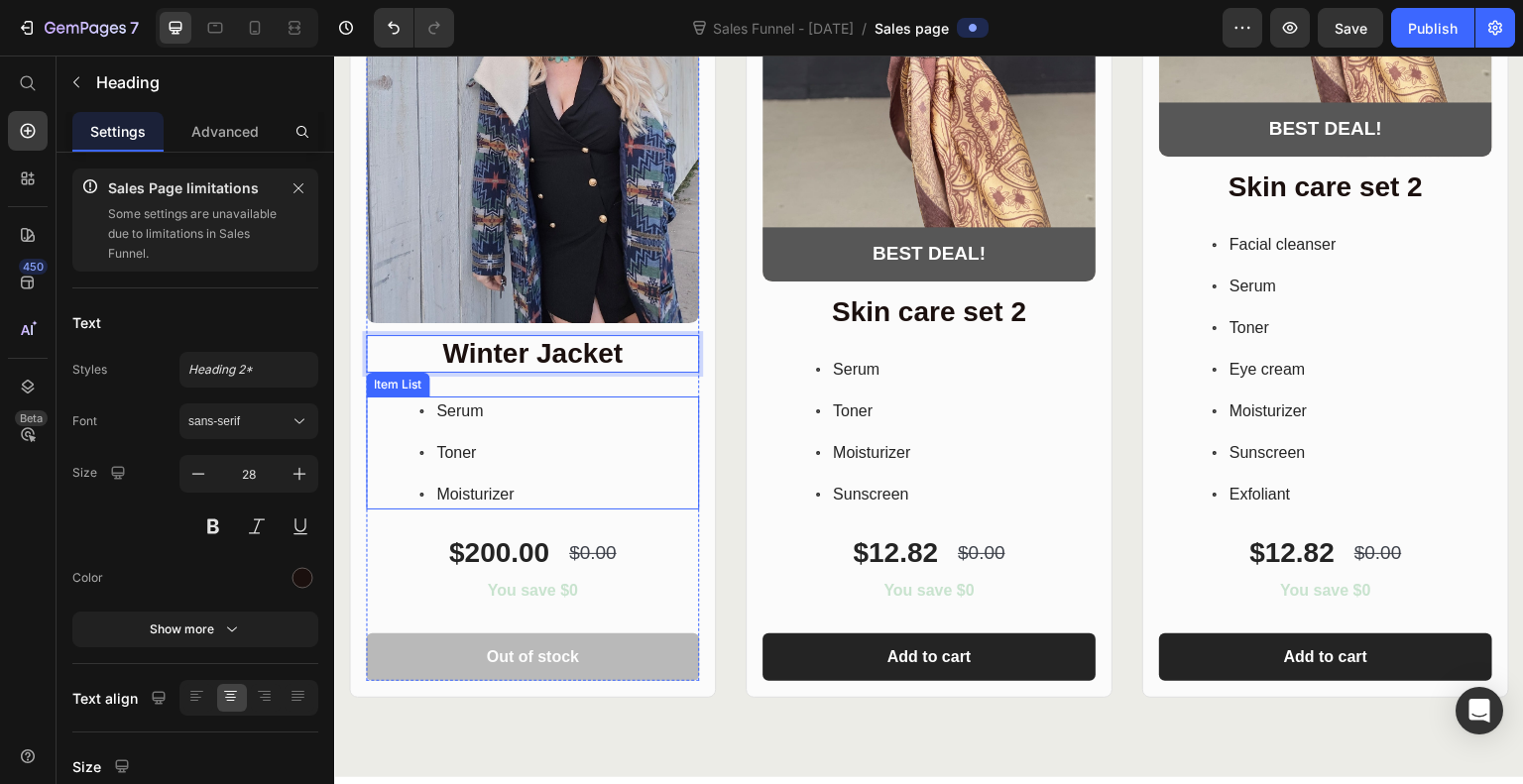 click on "Serum
Toner
Moisturizer" at bounding box center [465, 453] 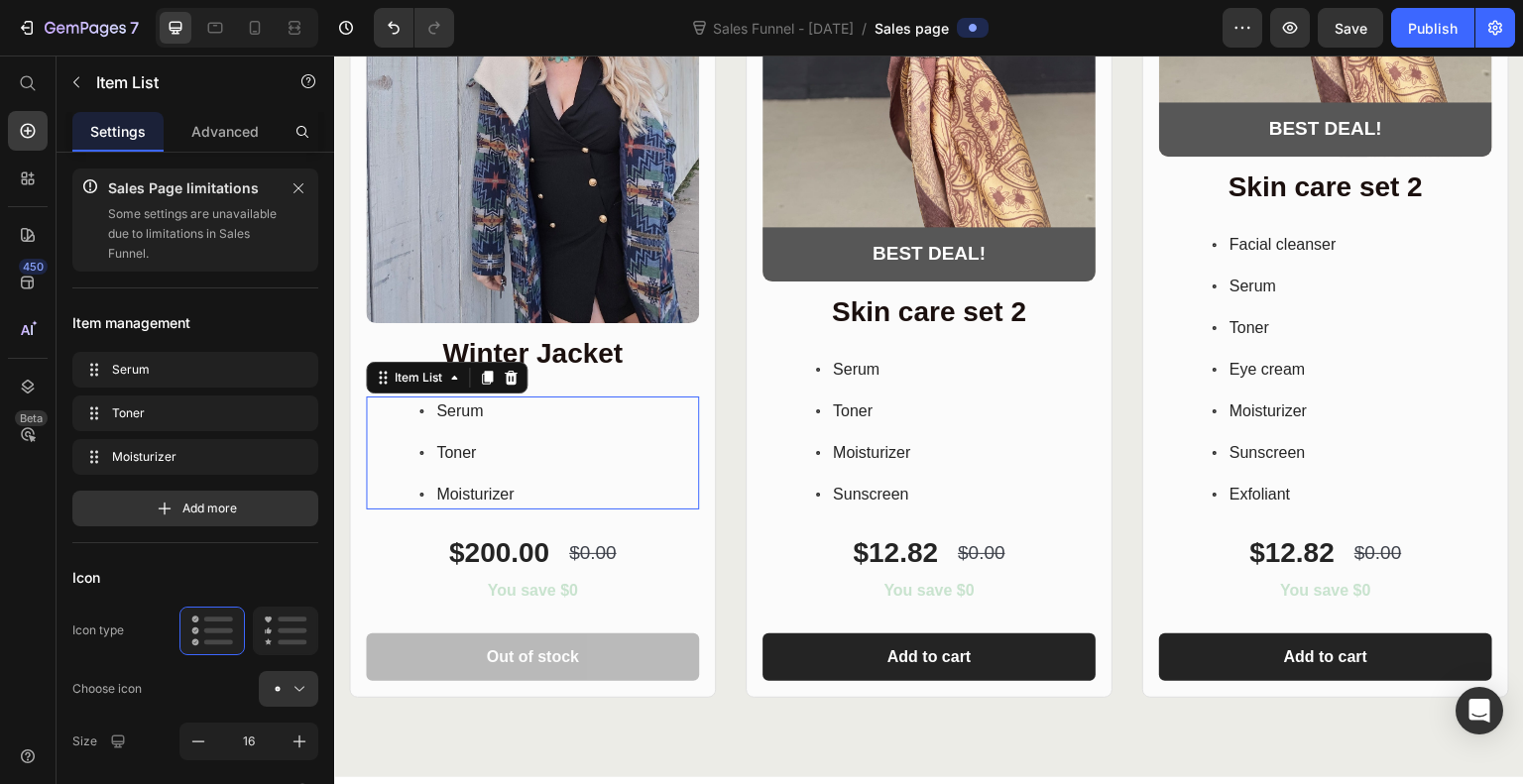 click on "Serum
Toner
Moisturizer" at bounding box center [465, 453] 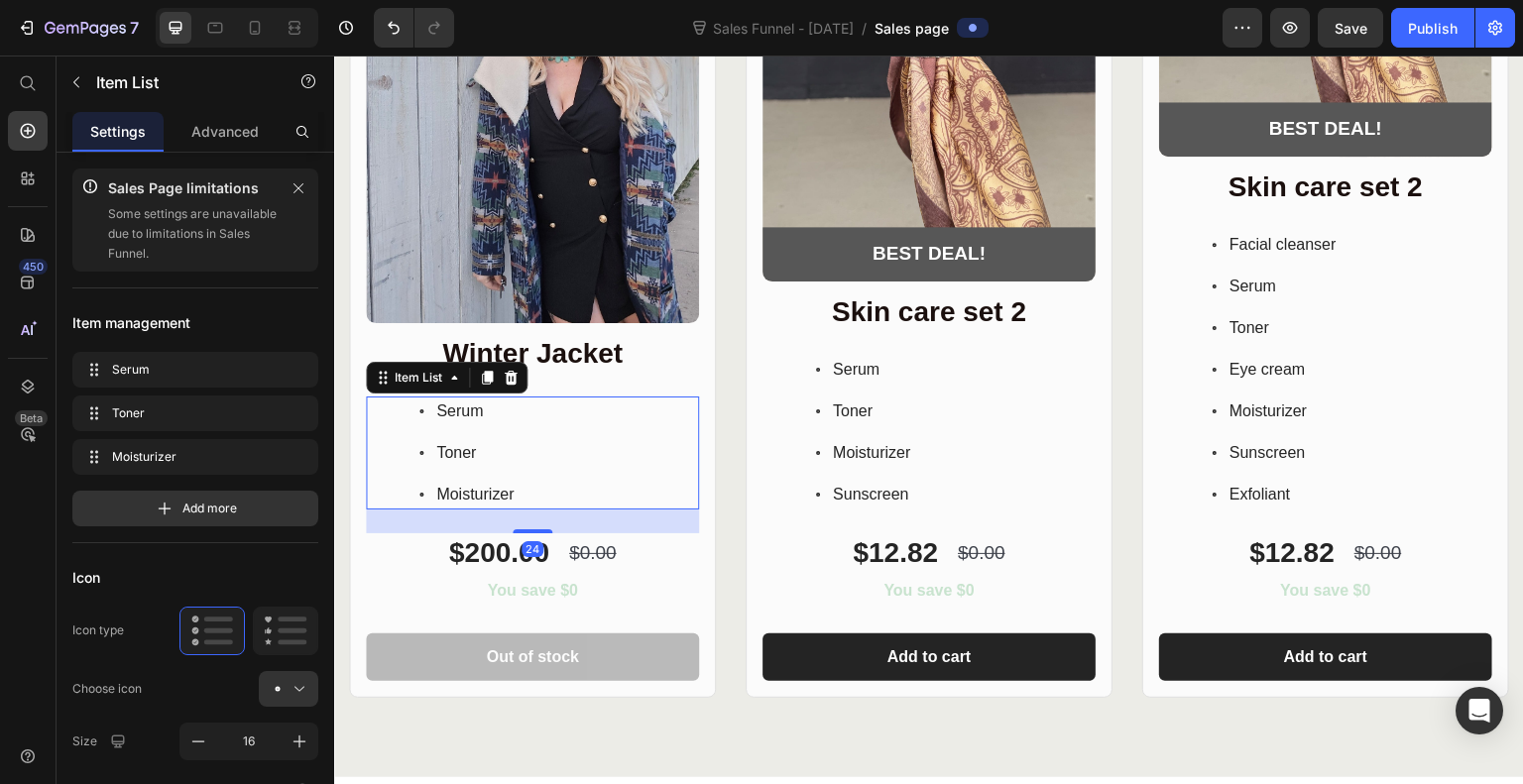 click on "Serum
Toner
Moisturizer" at bounding box center [465, 453] 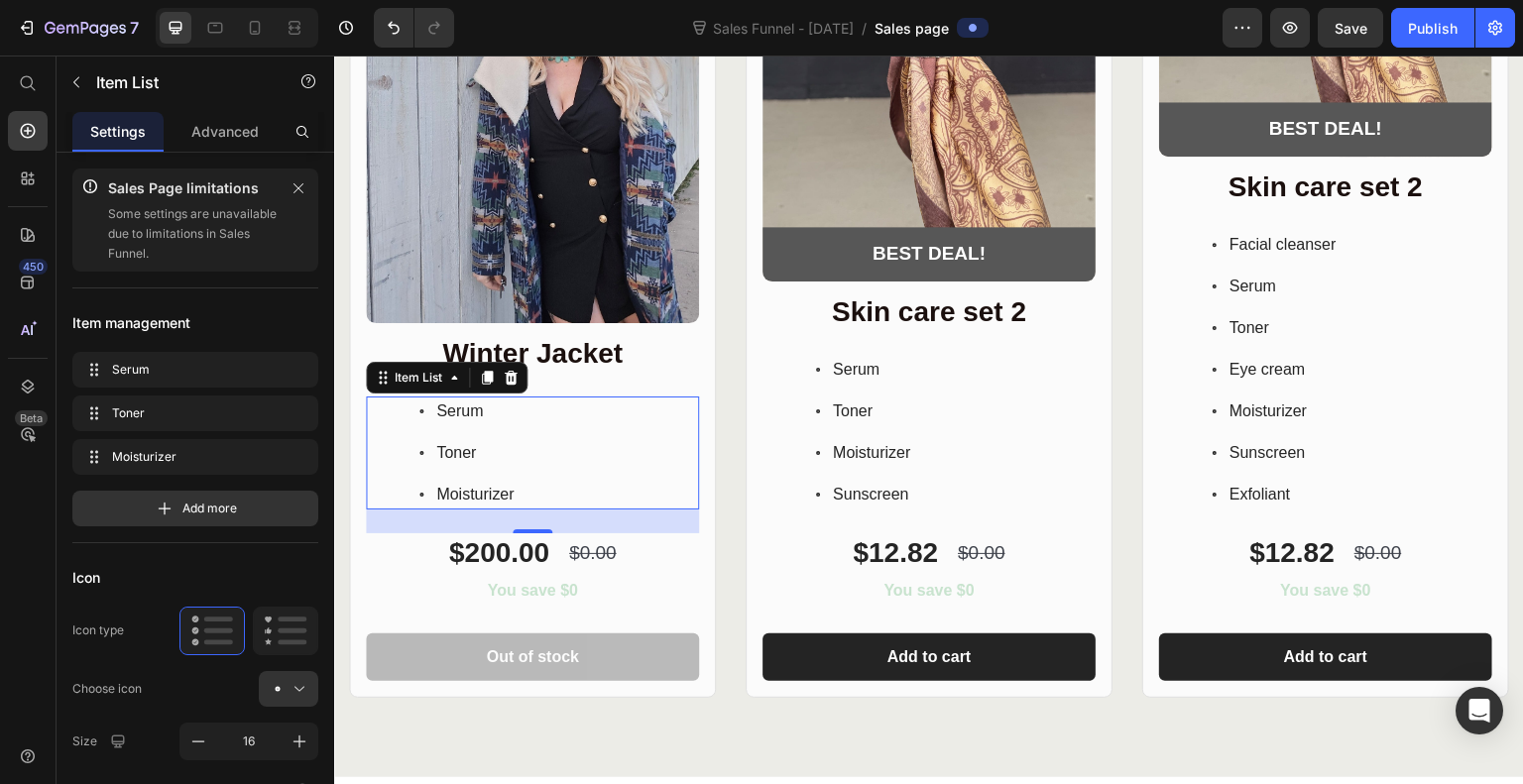 click on "Serum
Toner
Moisturizer" at bounding box center (556, 453) 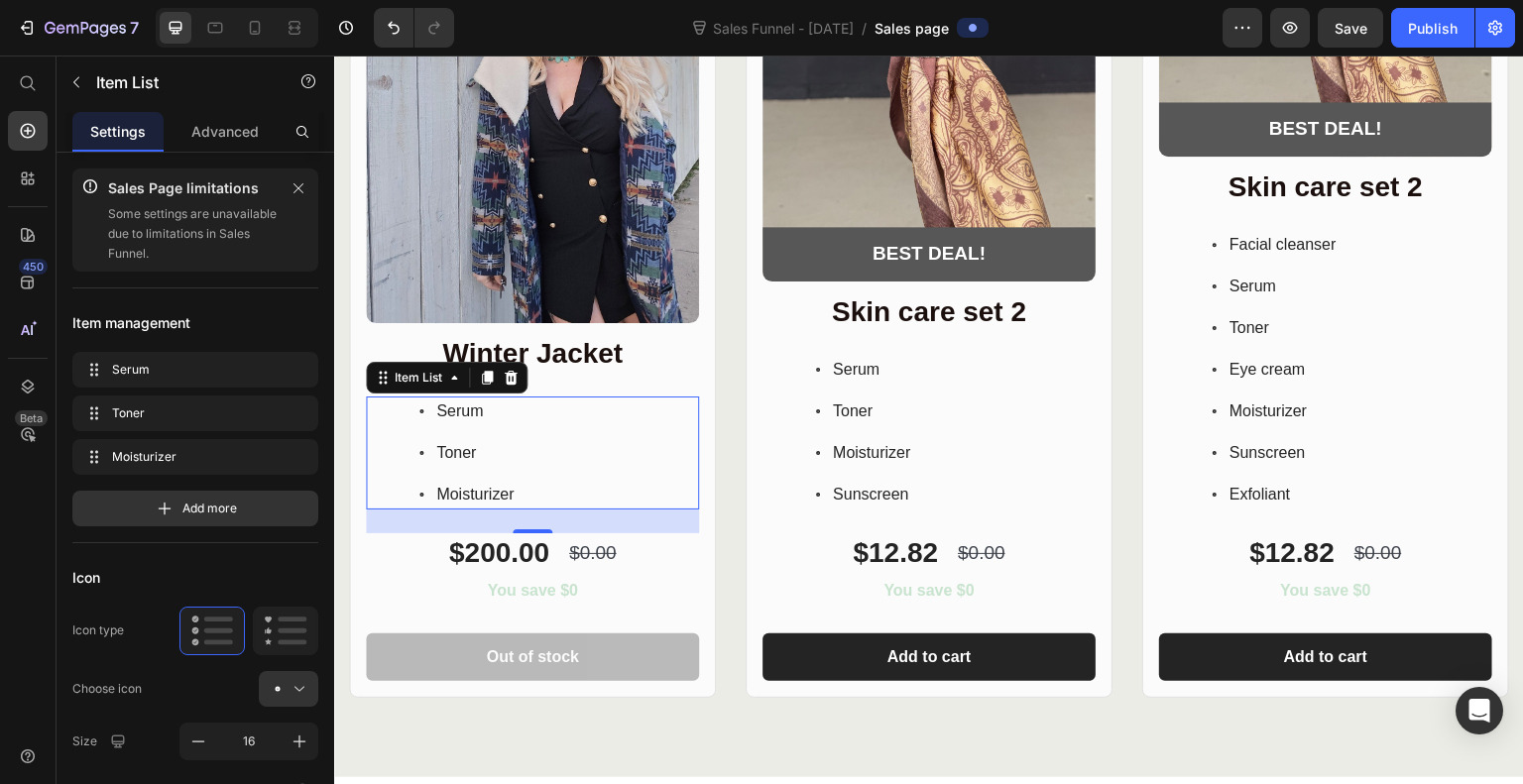 click 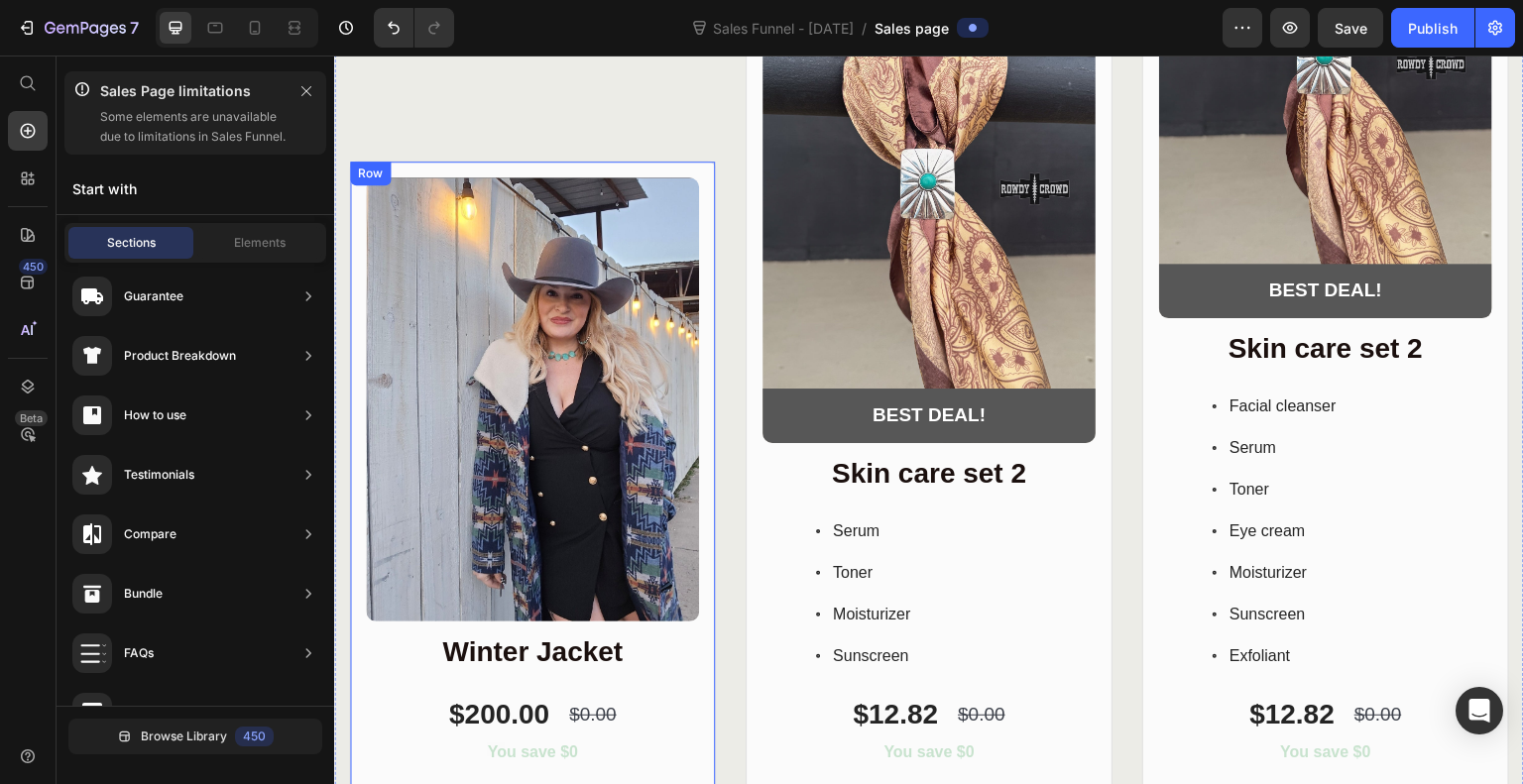 scroll, scrollTop: 373, scrollLeft: 0, axis: vertical 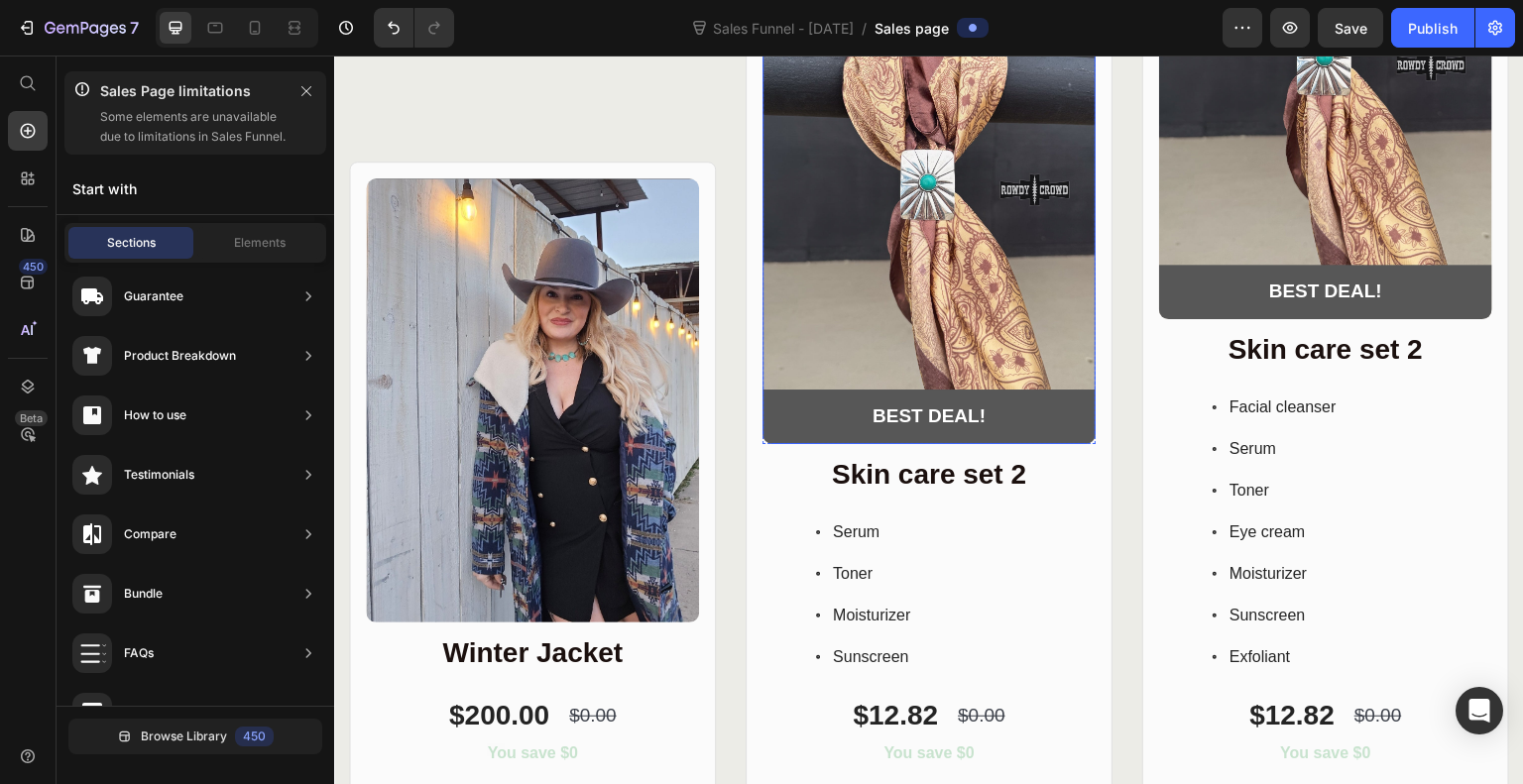 click at bounding box center (929, 194) 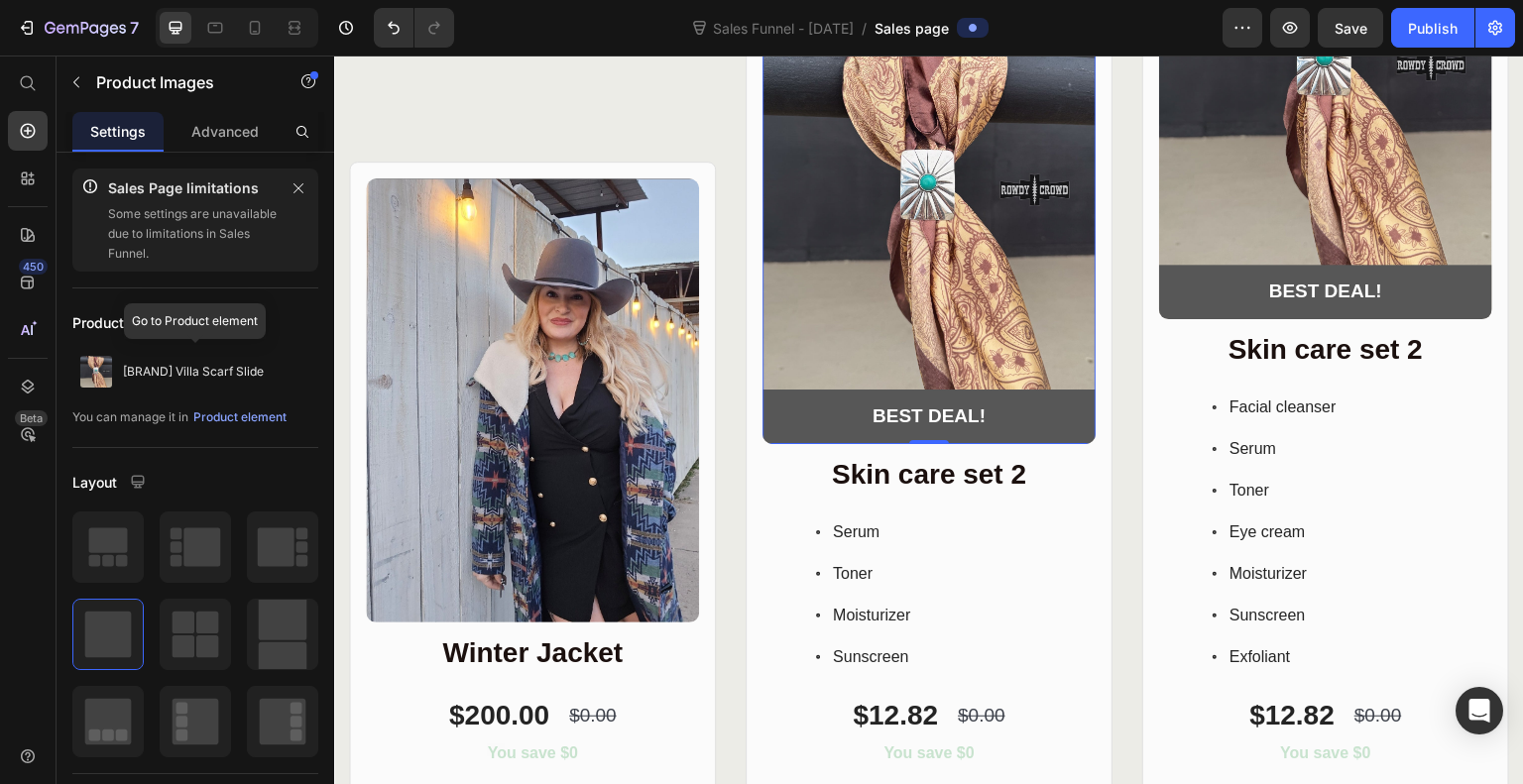 click on "Pancho Villa Scarf Slide" at bounding box center (193, 372) 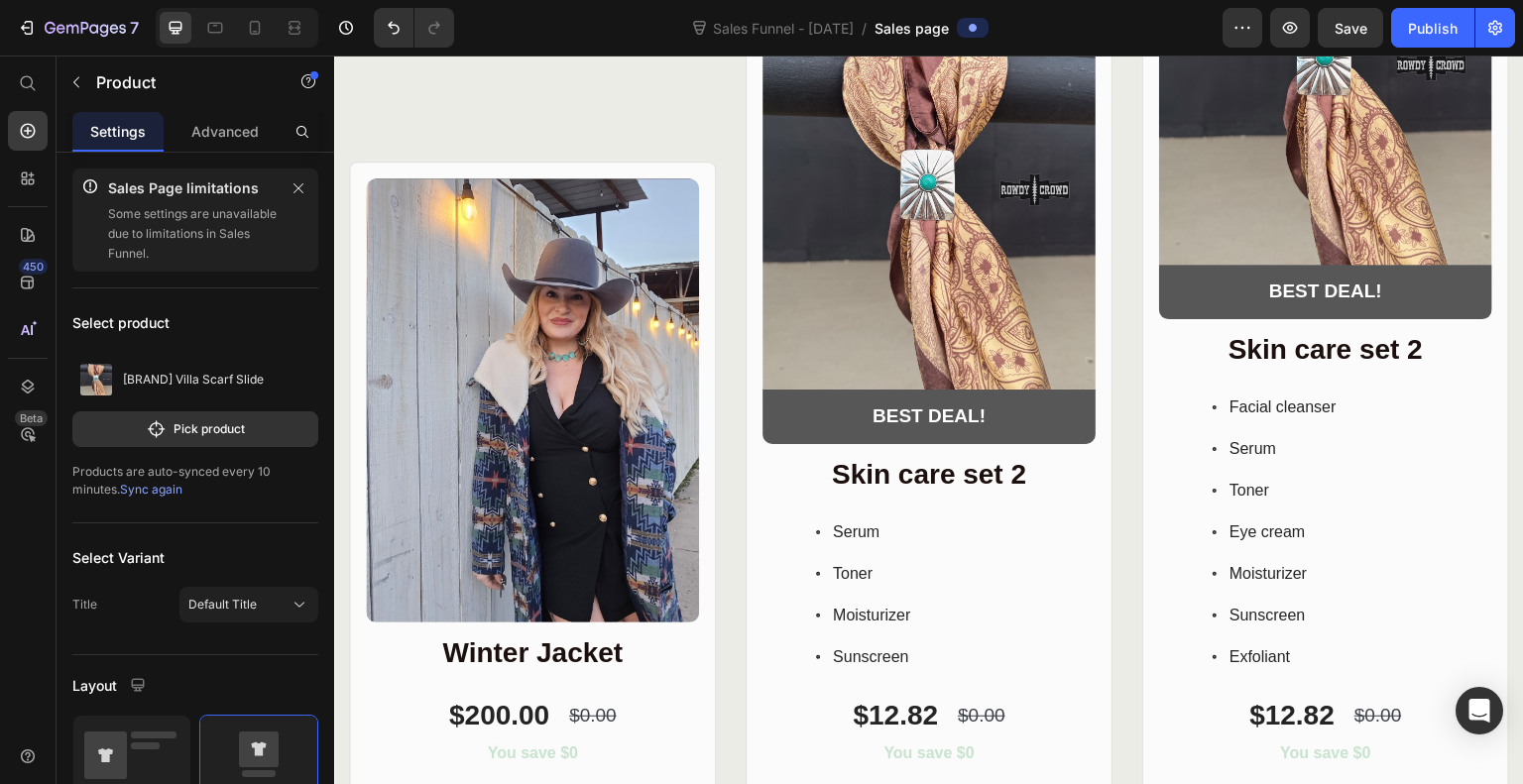 click on "Pick product" at bounding box center (195, 429) 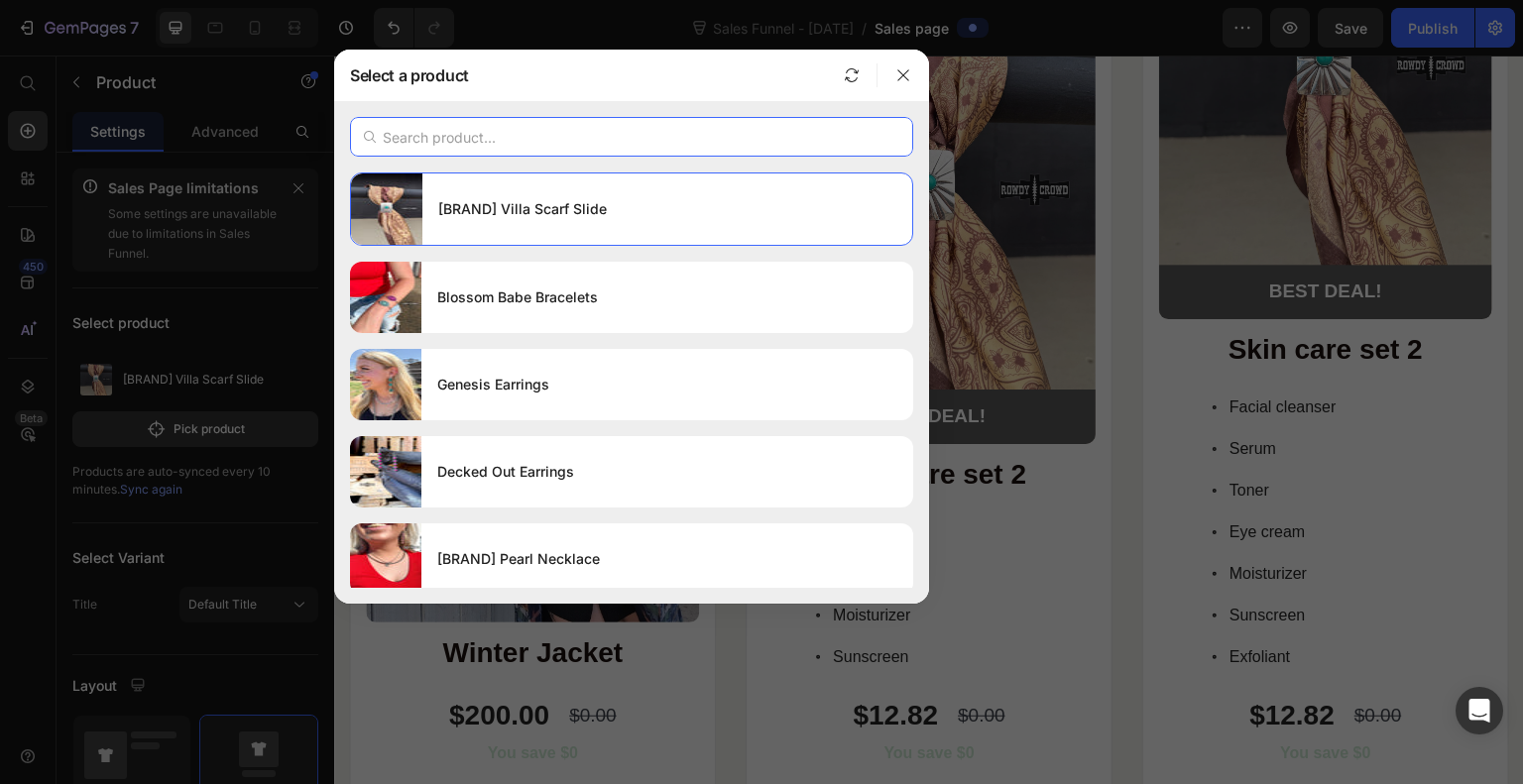 click at bounding box center [632, 137] 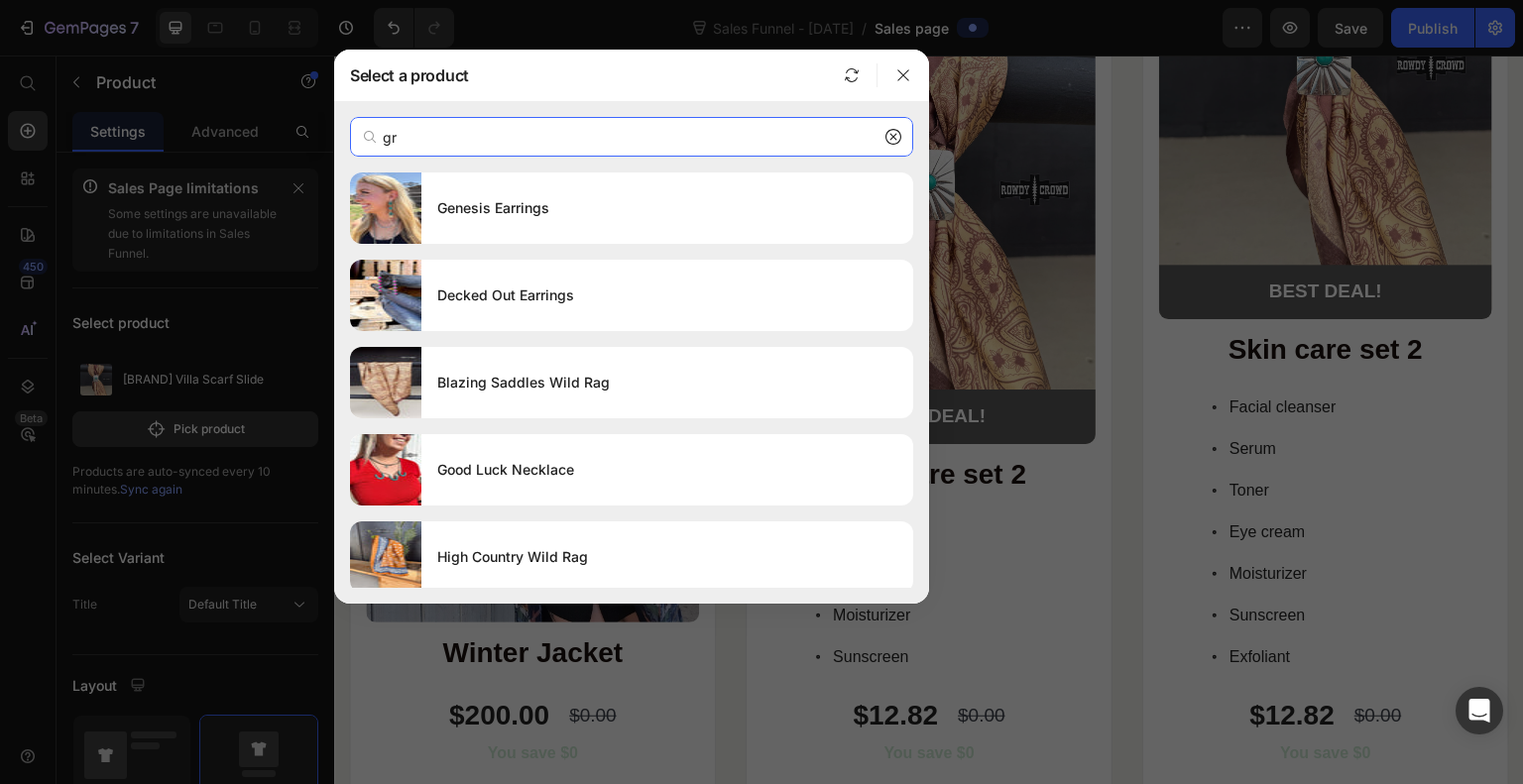 type on "g" 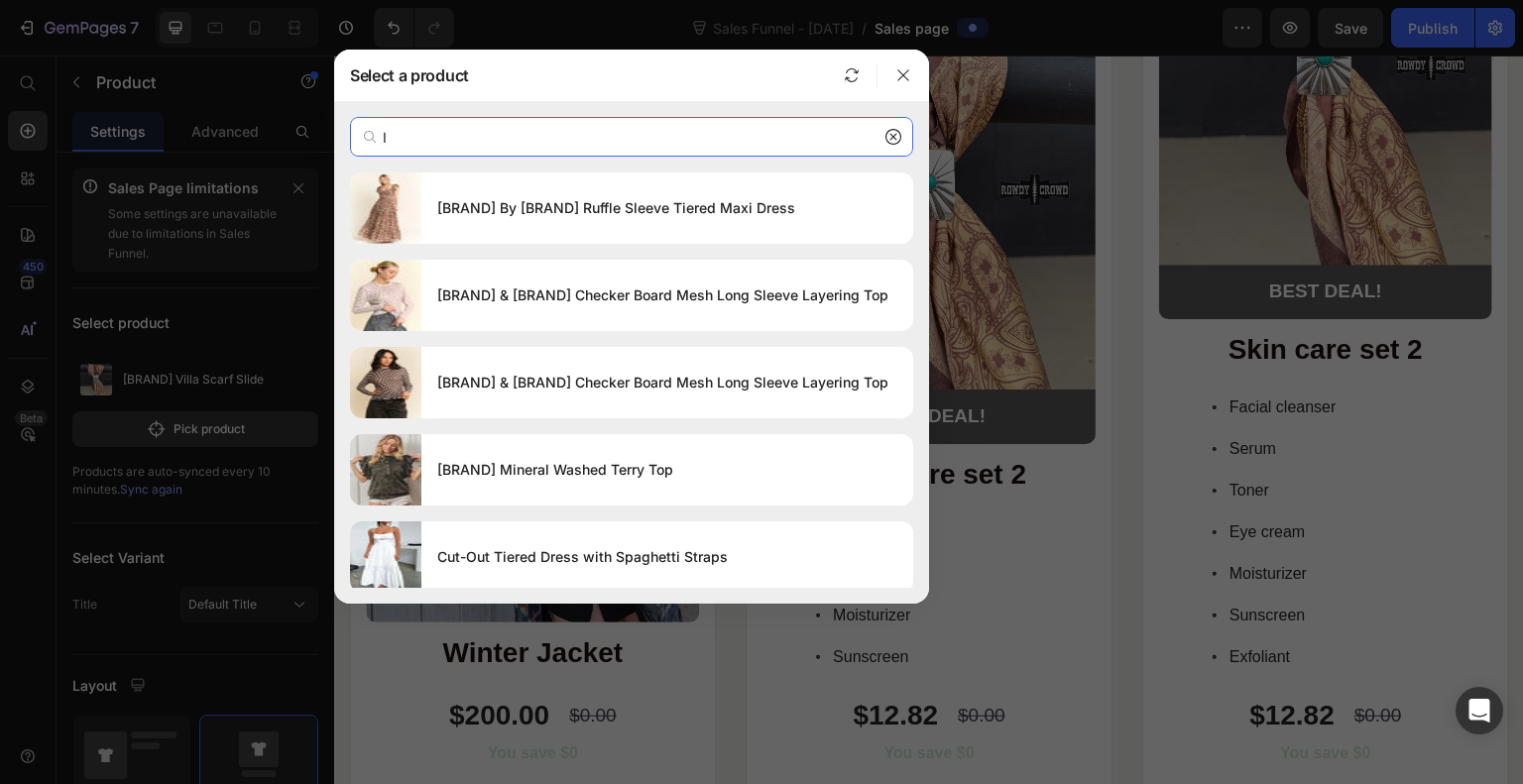 type on "I" 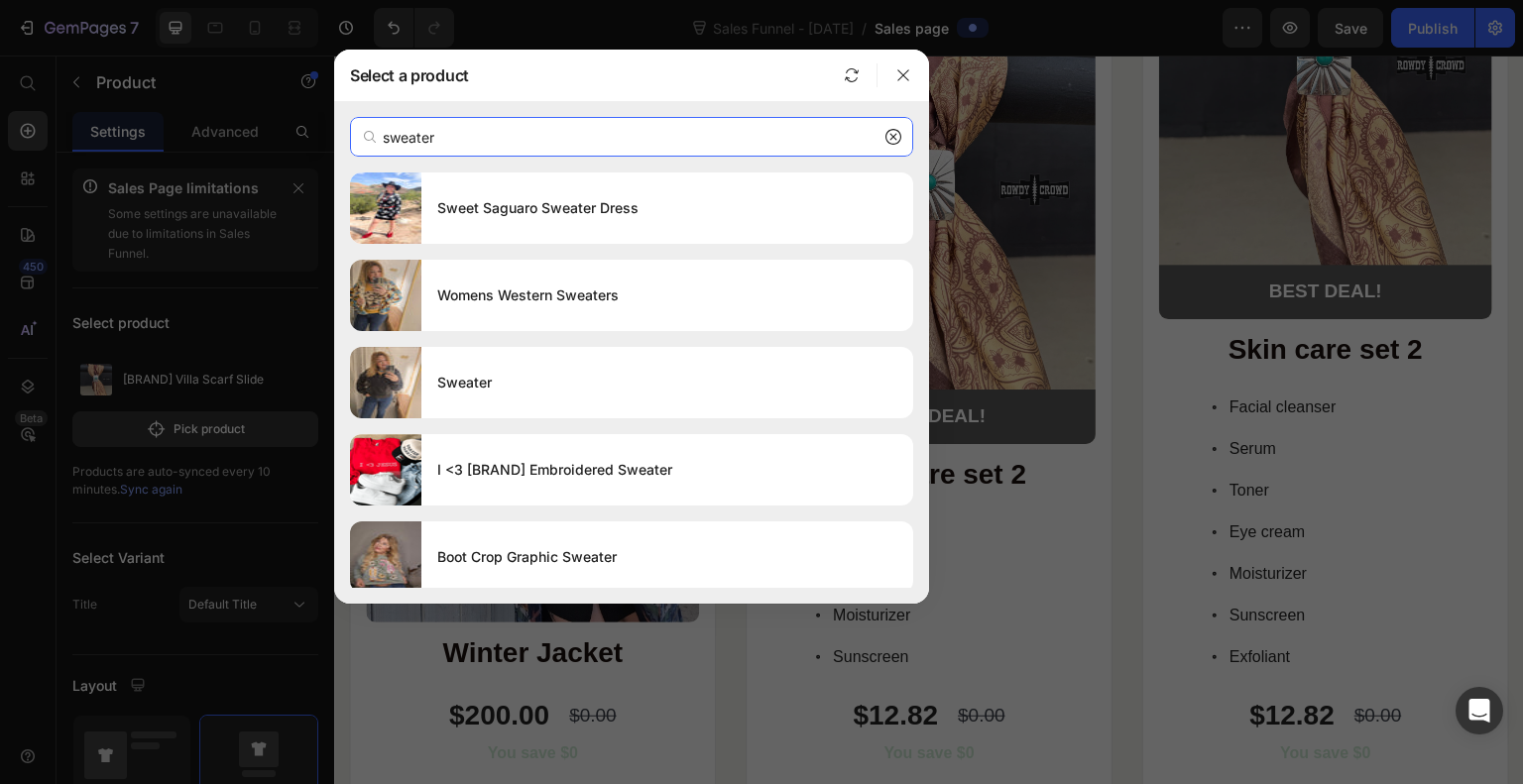 type on "sweater" 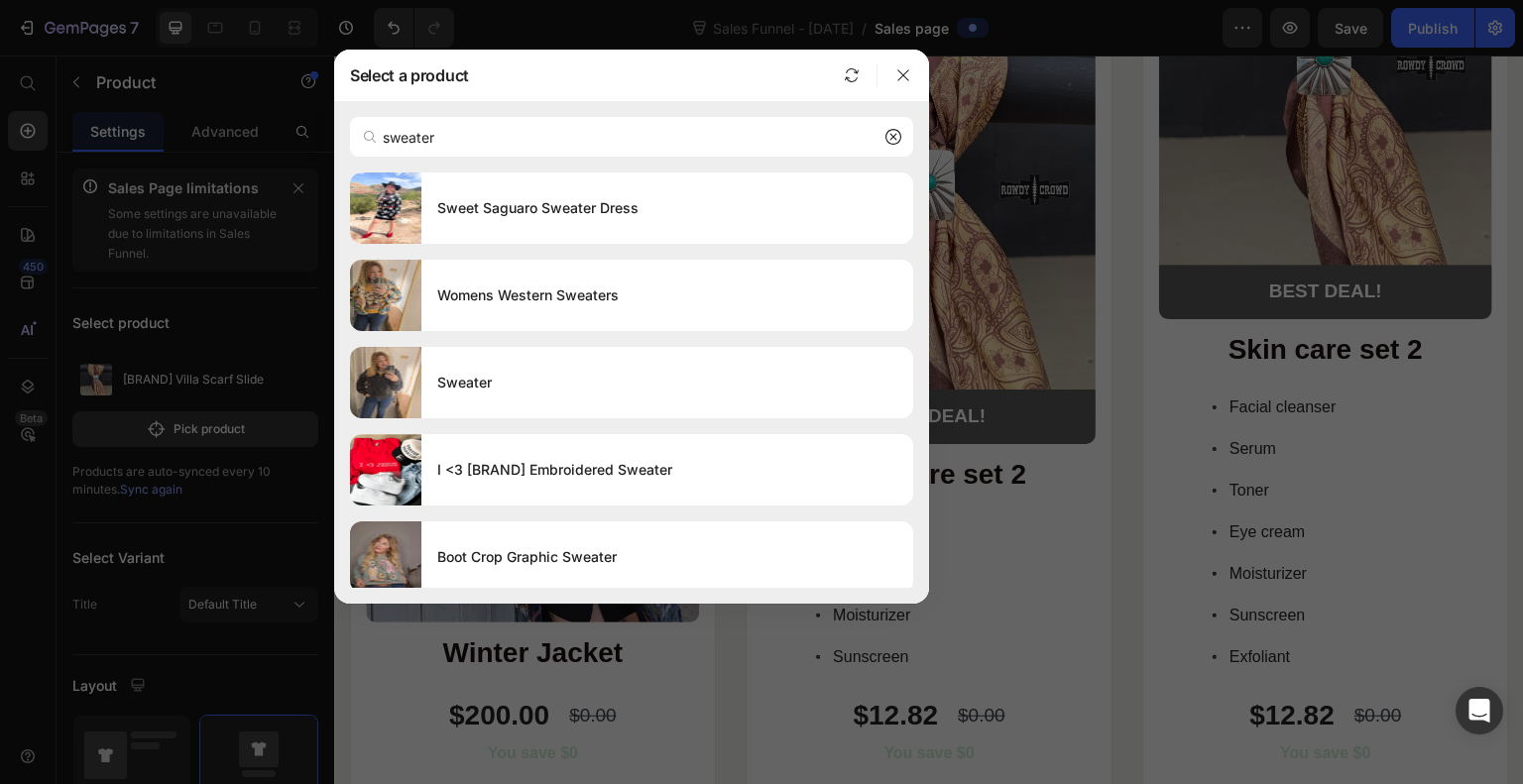 click on "I <3 Jesus Embroidered Sweater" at bounding box center (667, 470) 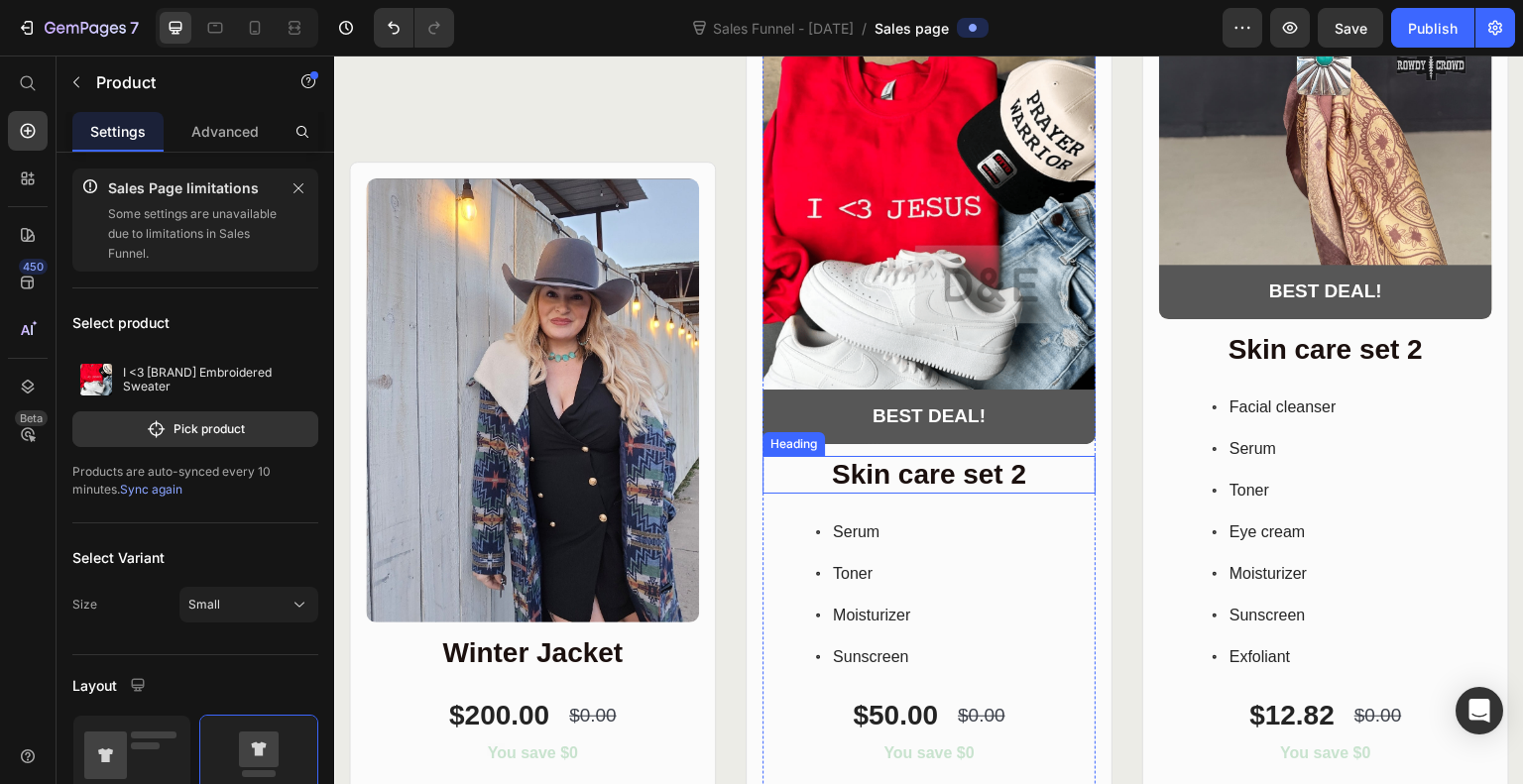 click on "Skin care set 2" at bounding box center (929, 475) 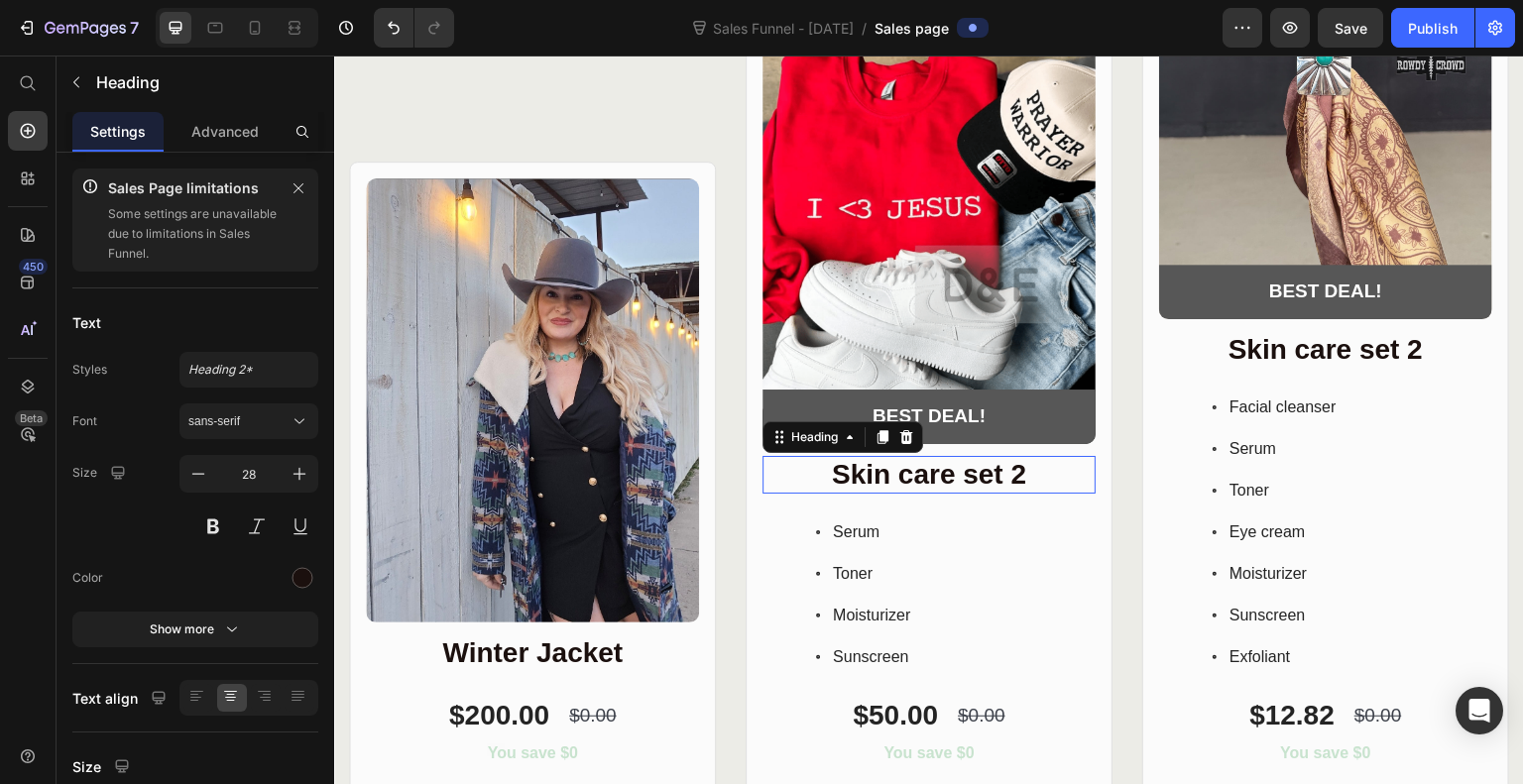 click on "Skin care set 2" at bounding box center [929, 475] 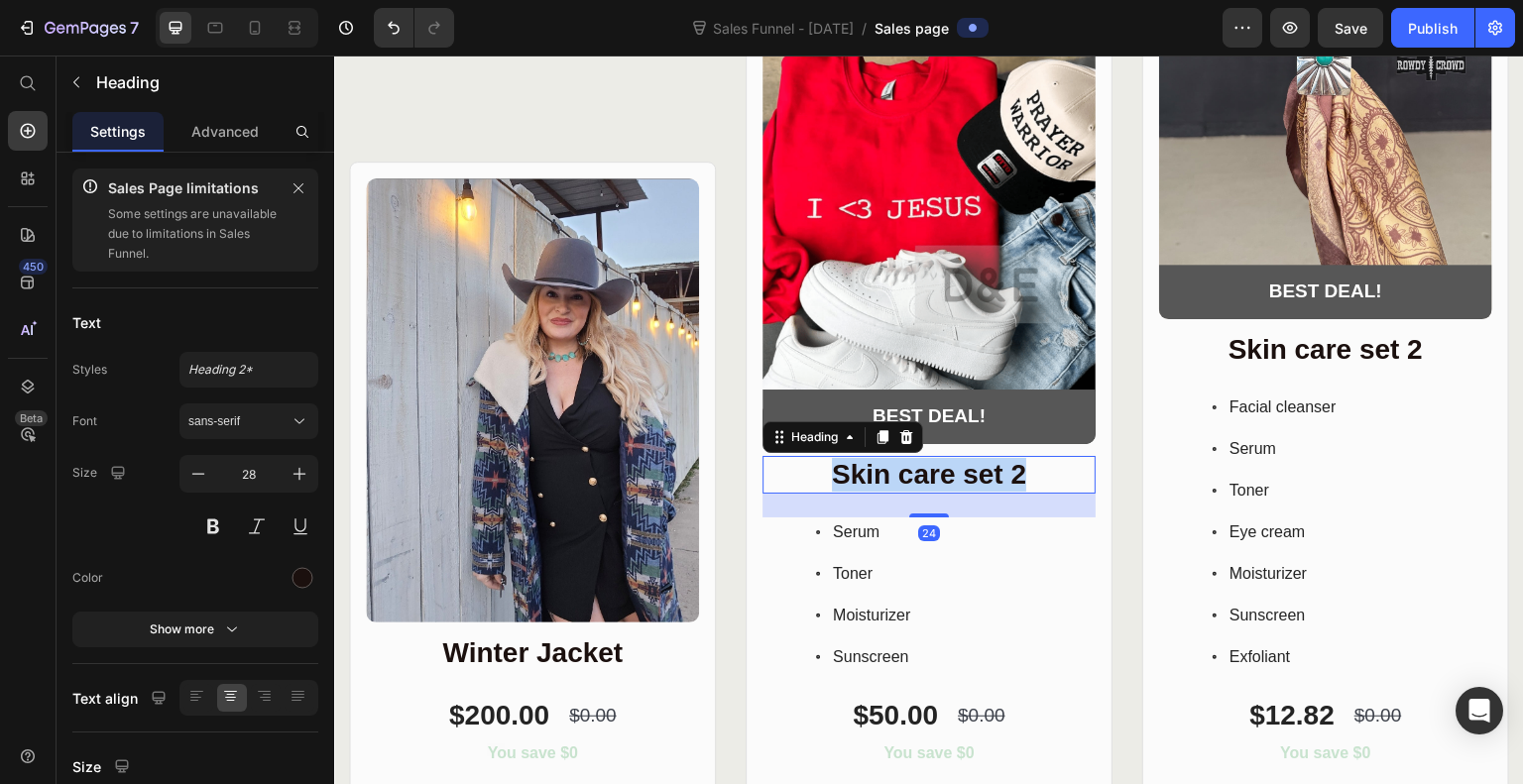 click on "Skin care set 2" at bounding box center [929, 475] 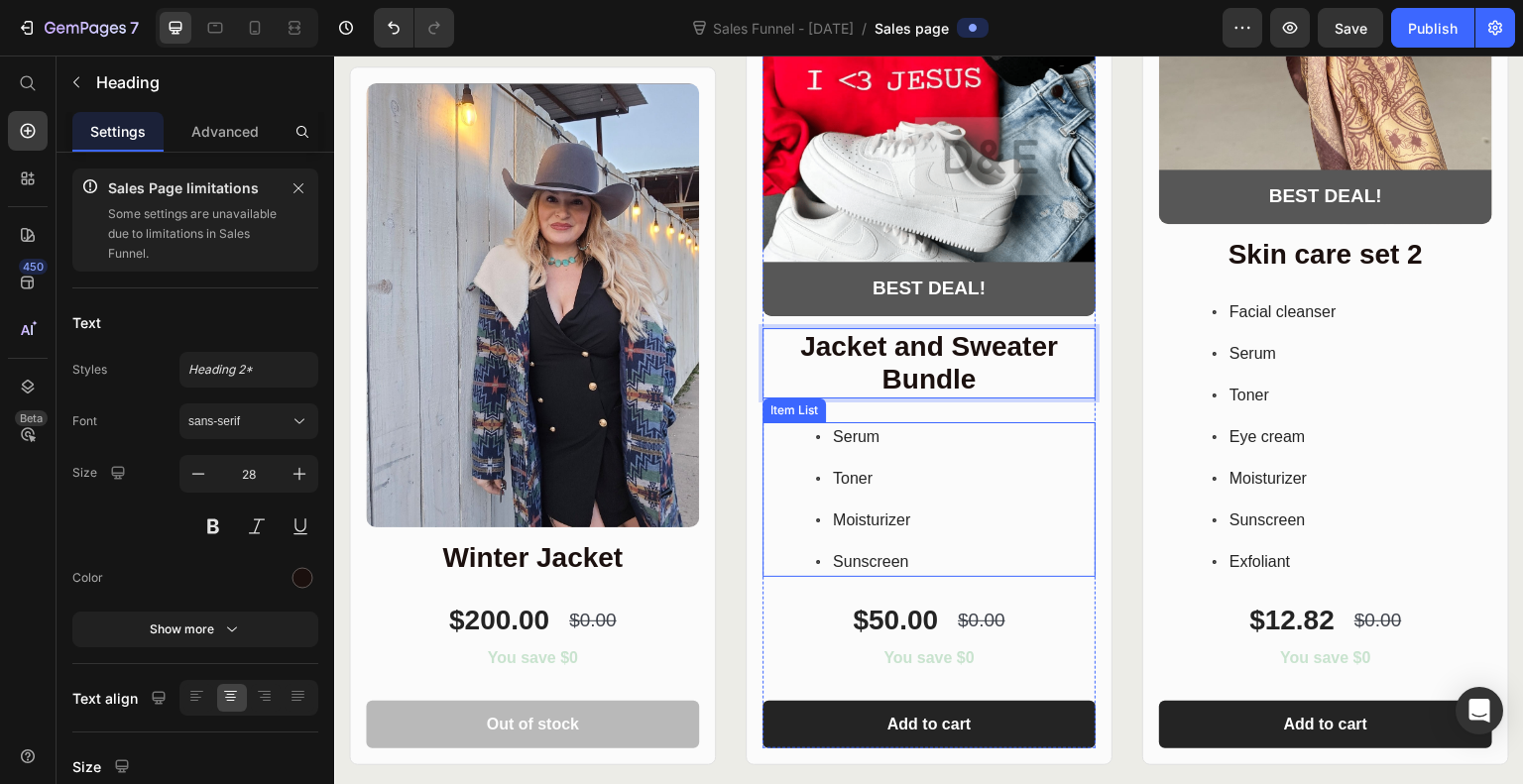 scroll, scrollTop: 471, scrollLeft: 0, axis: vertical 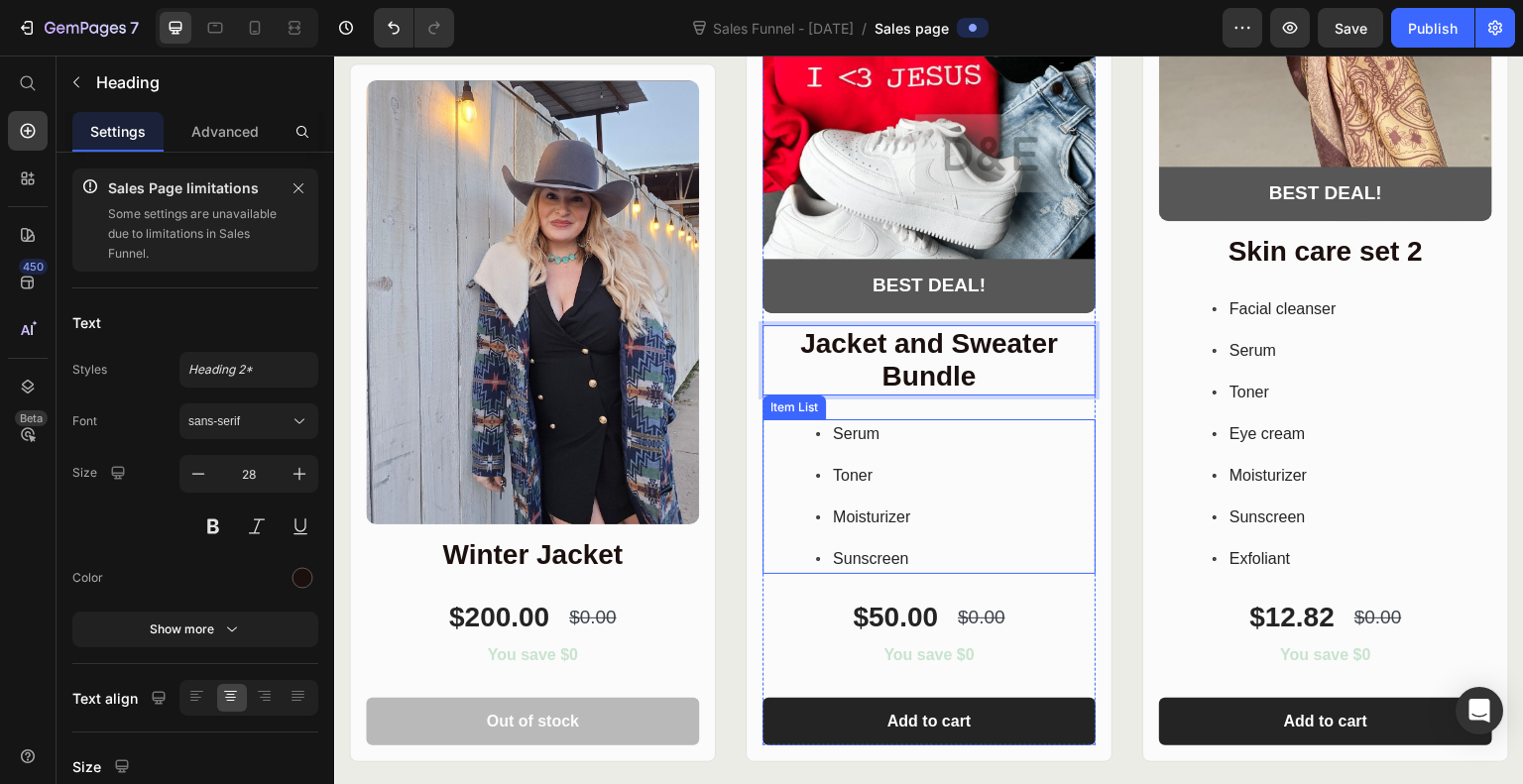 click on "Sunscreen" at bounding box center [872, 559] 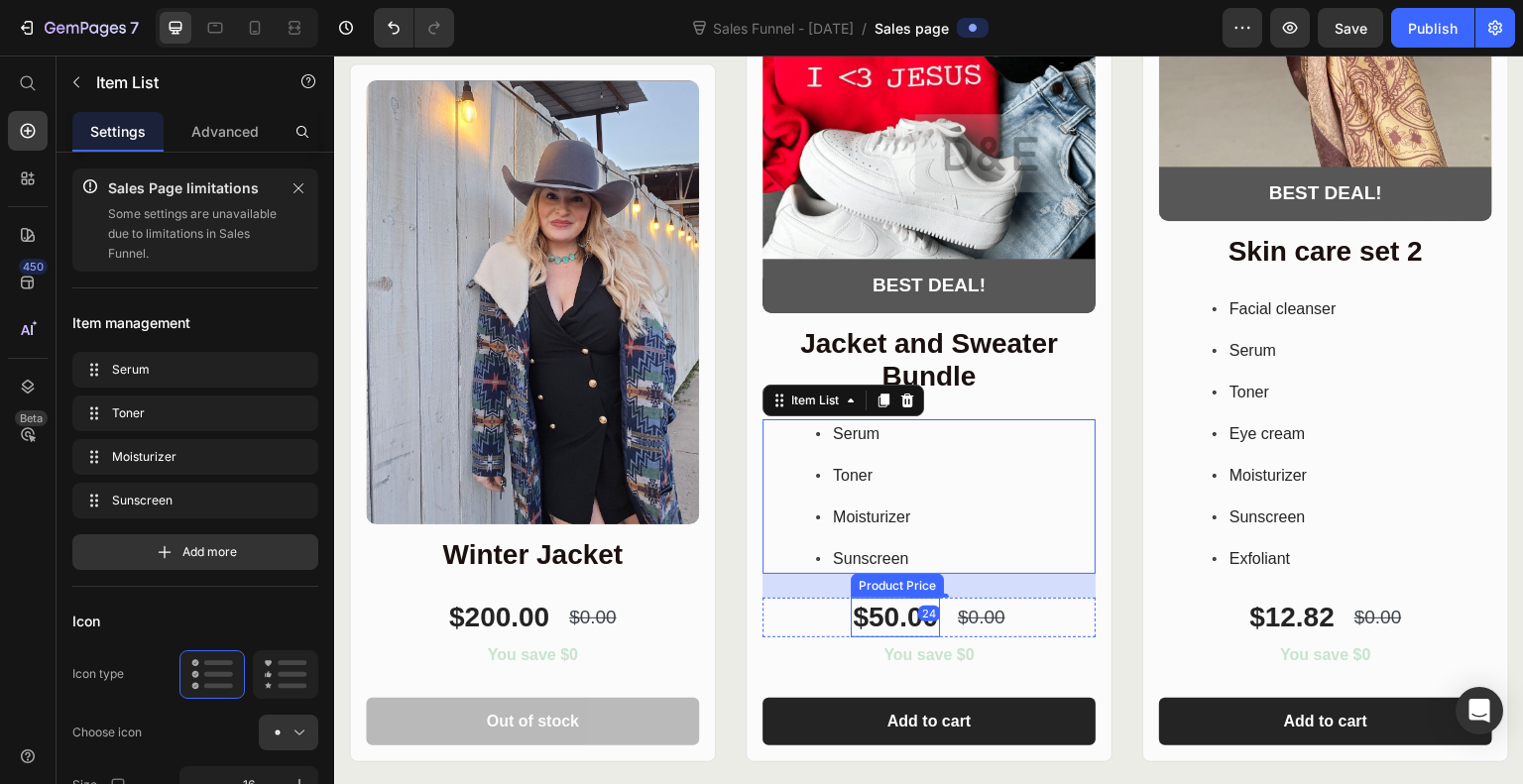 click on "$50.00" at bounding box center (895, 617) 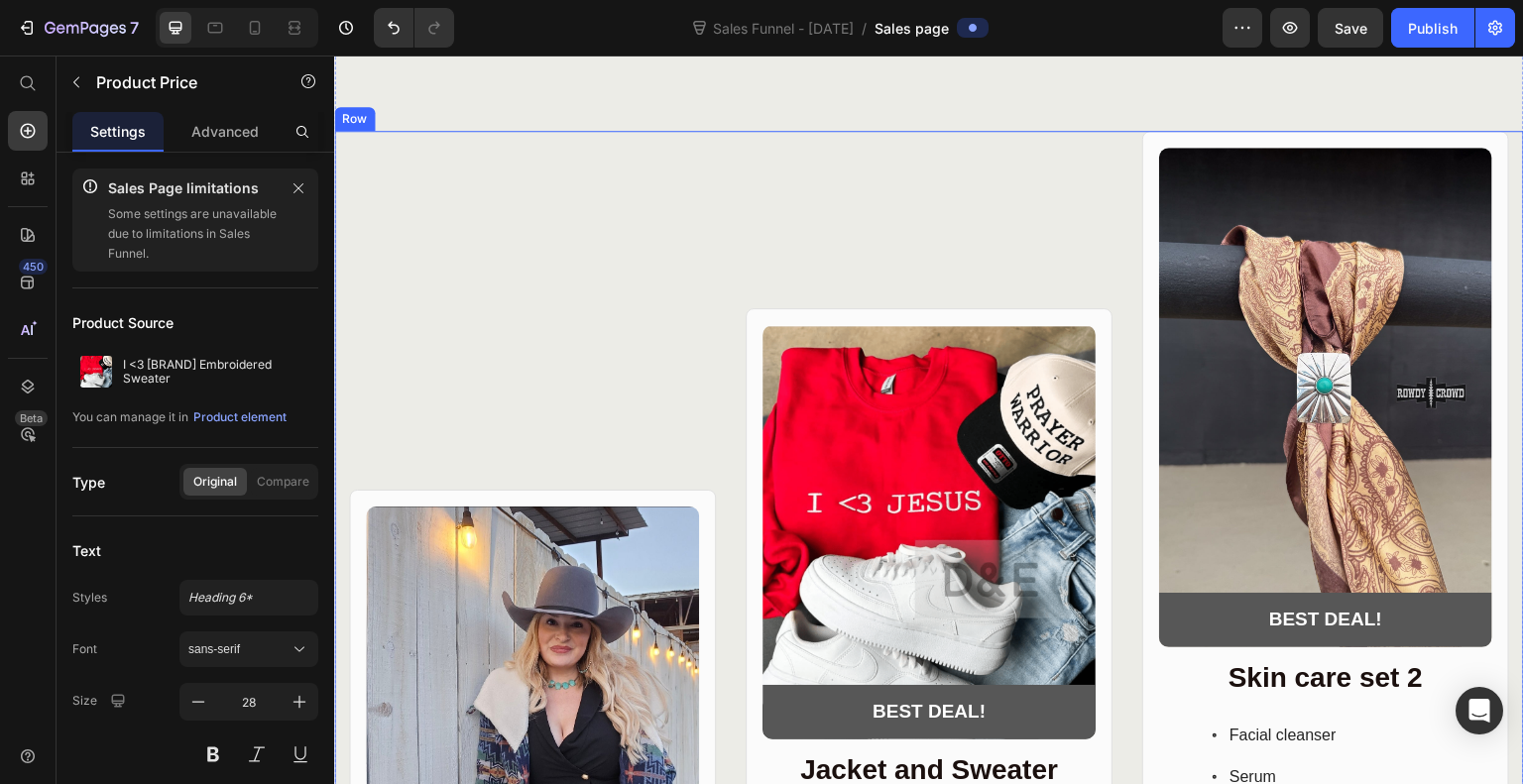 scroll, scrollTop: 44, scrollLeft: 0, axis: vertical 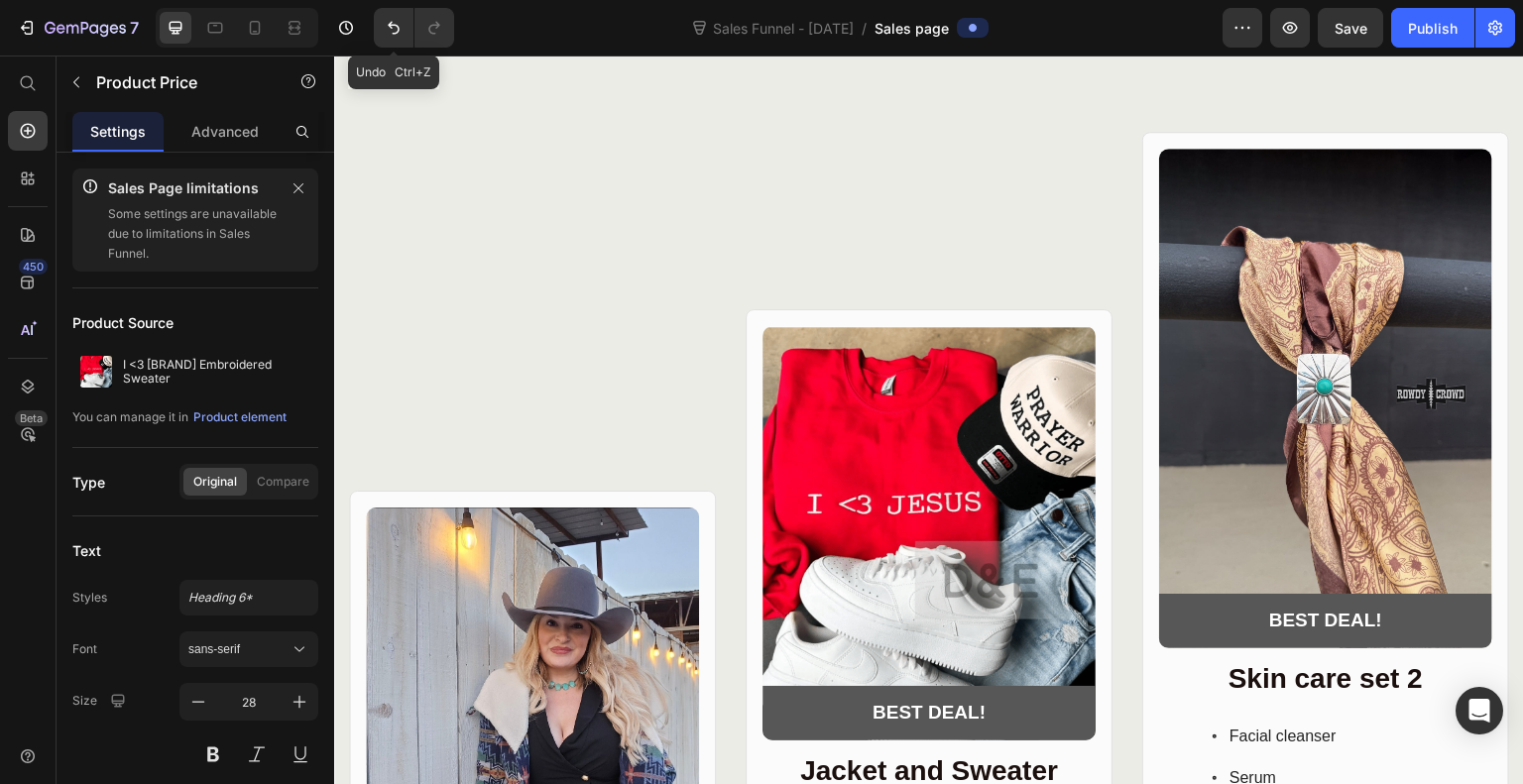 click 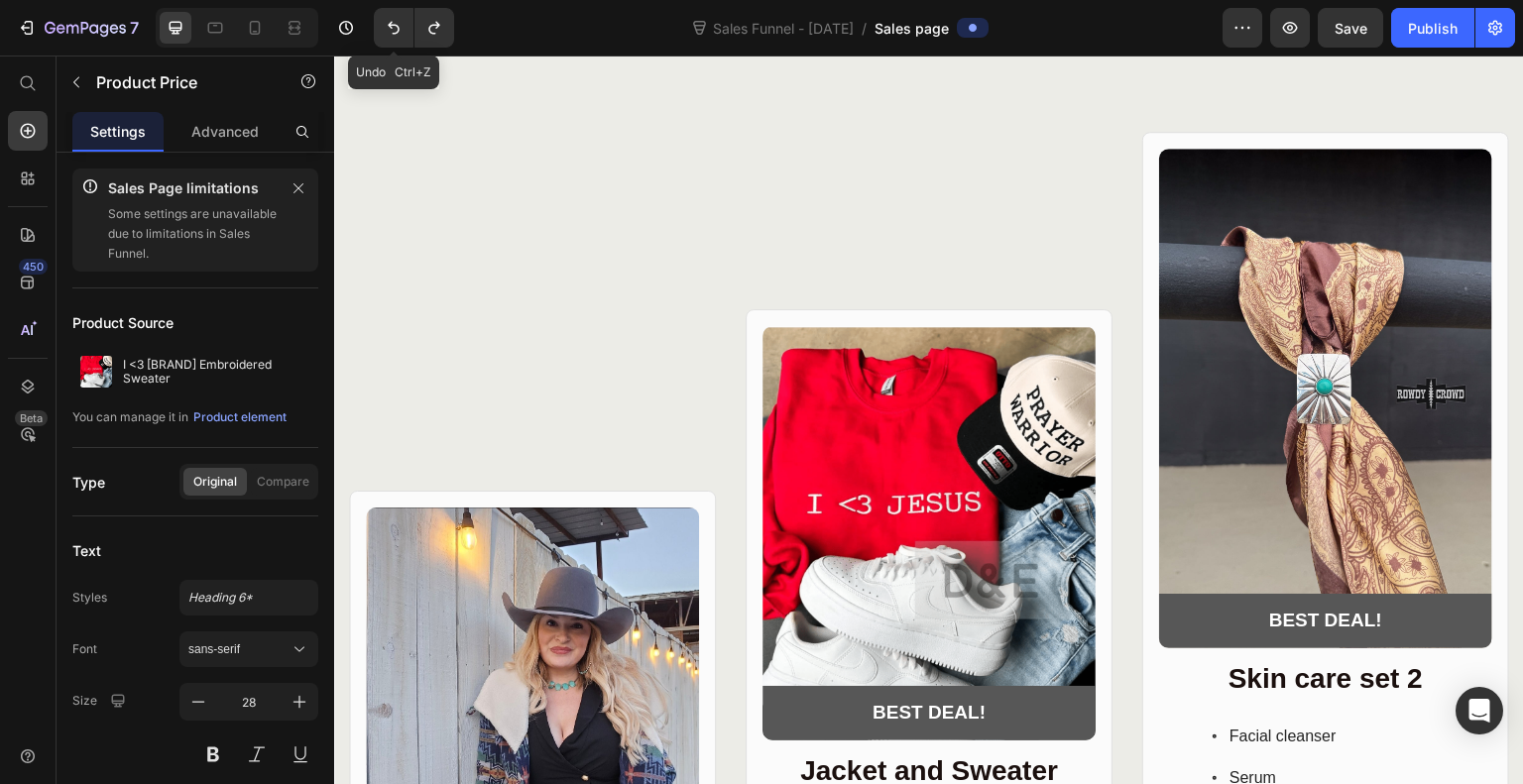 click 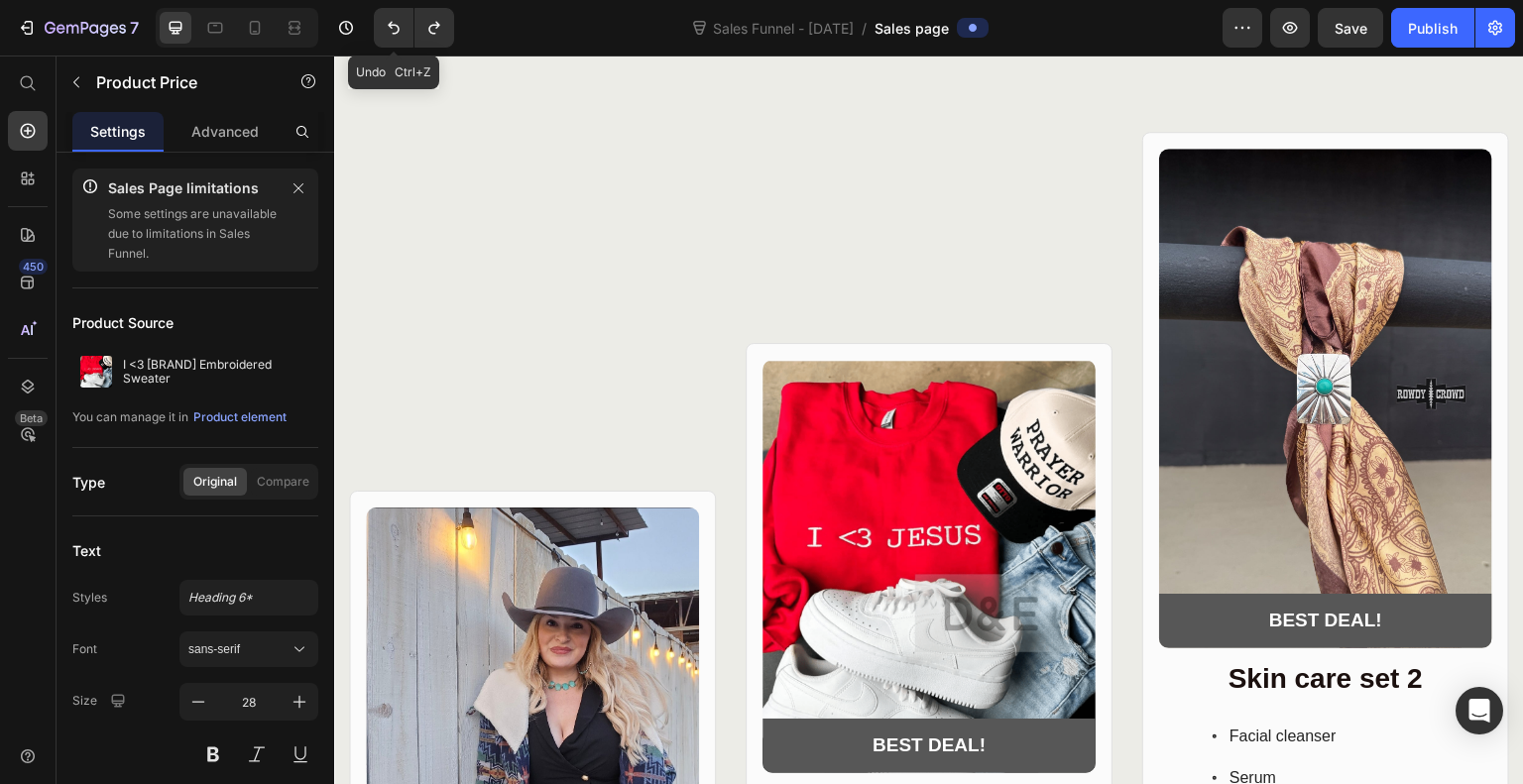 click 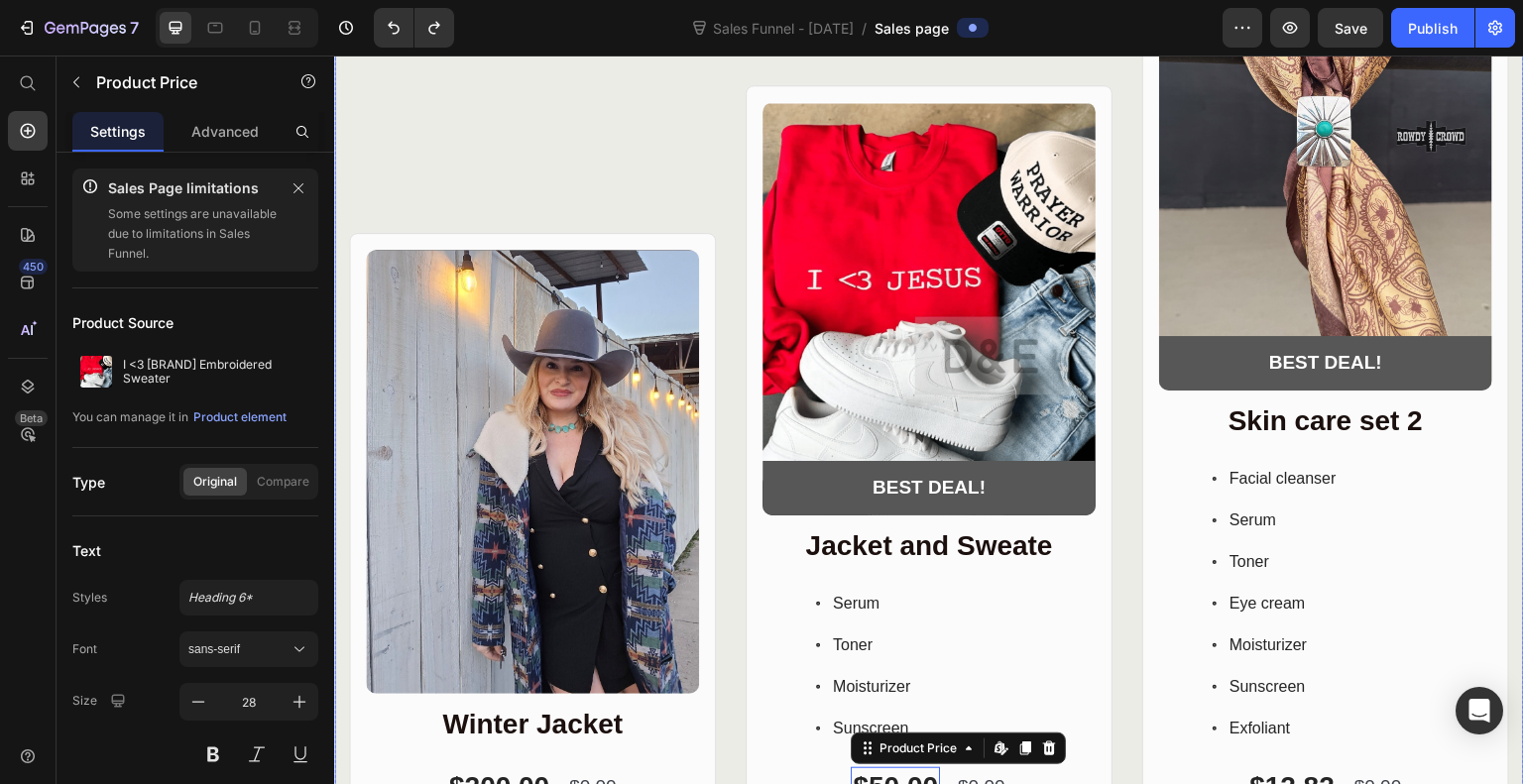 scroll, scrollTop: 309, scrollLeft: 0, axis: vertical 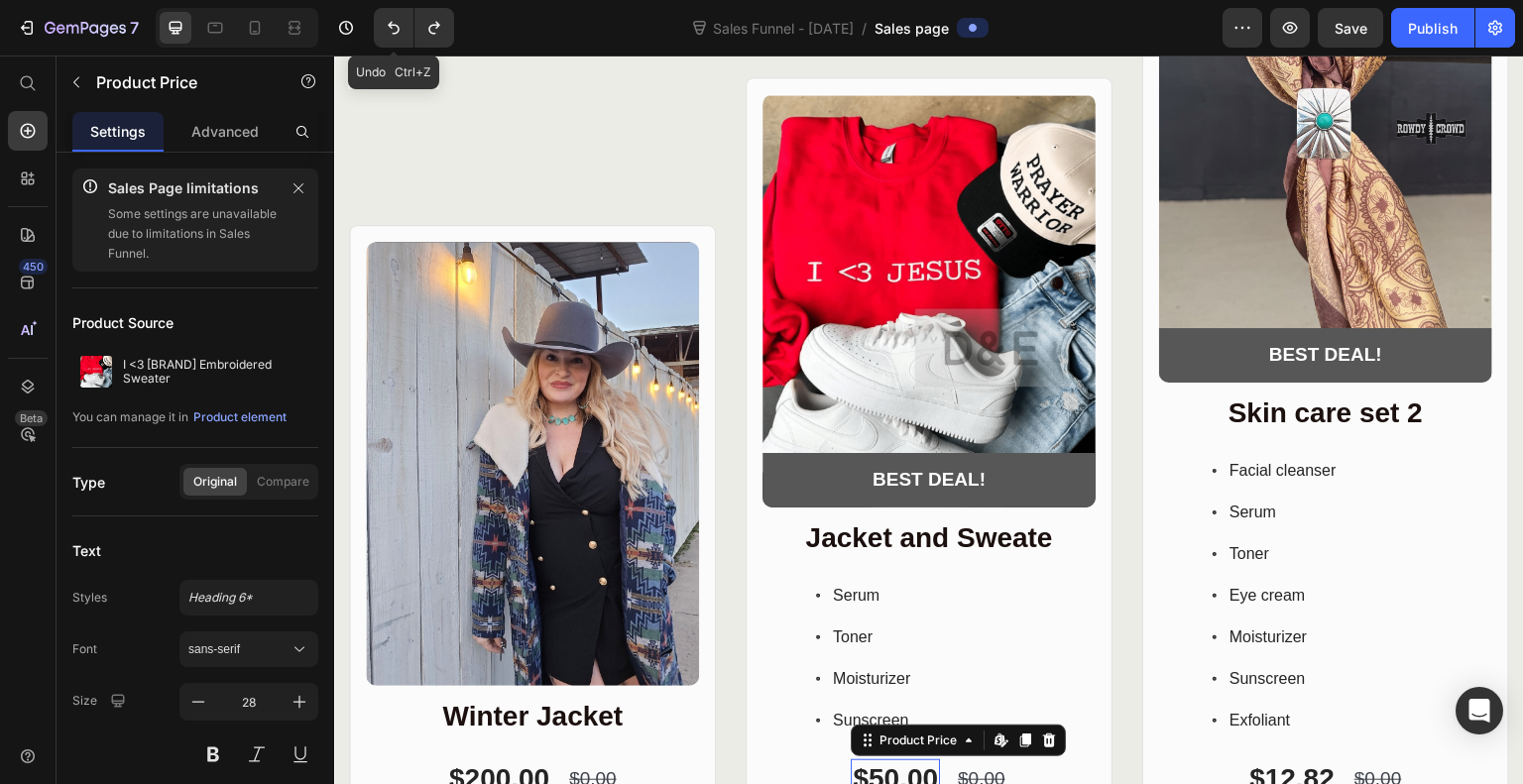click 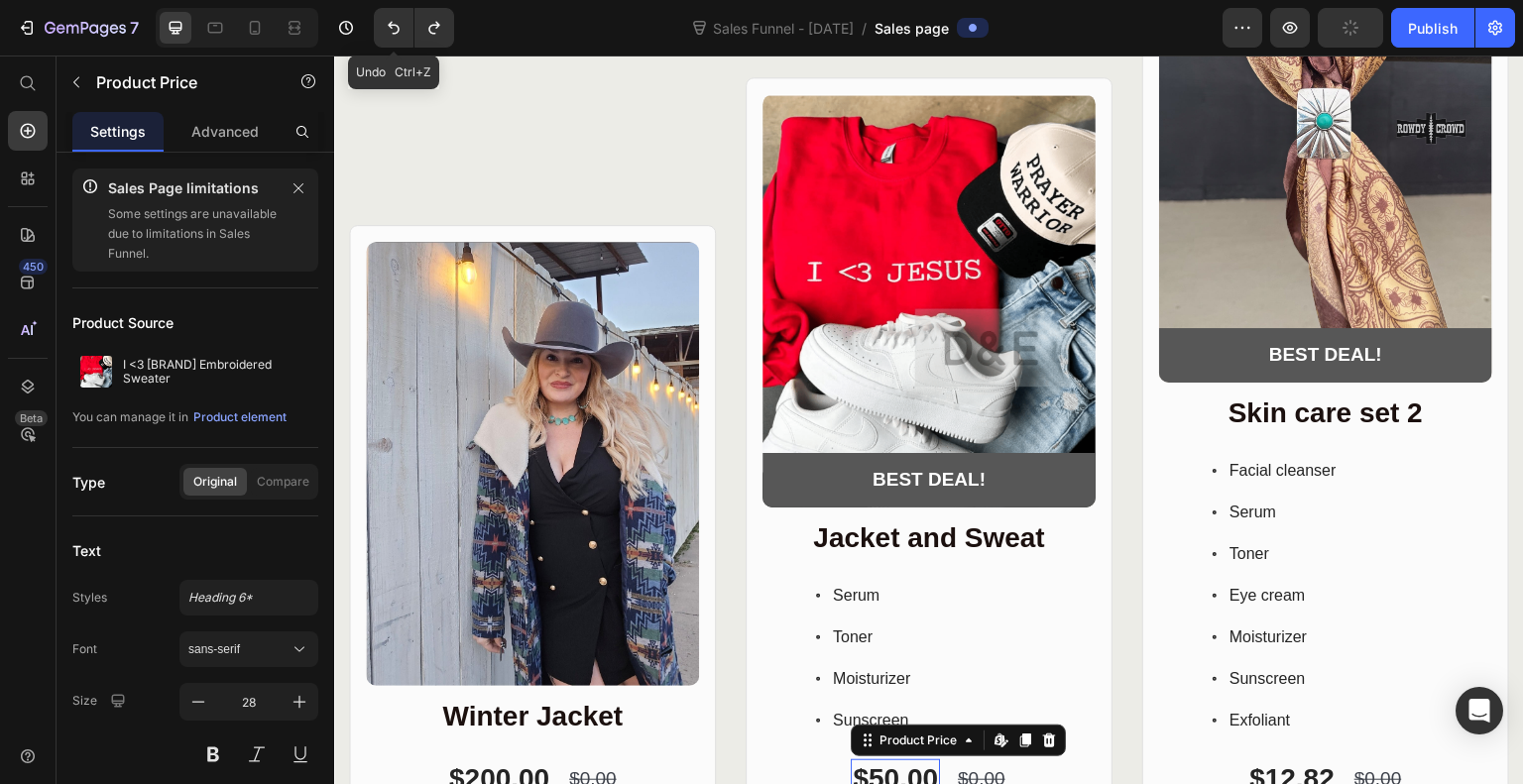click 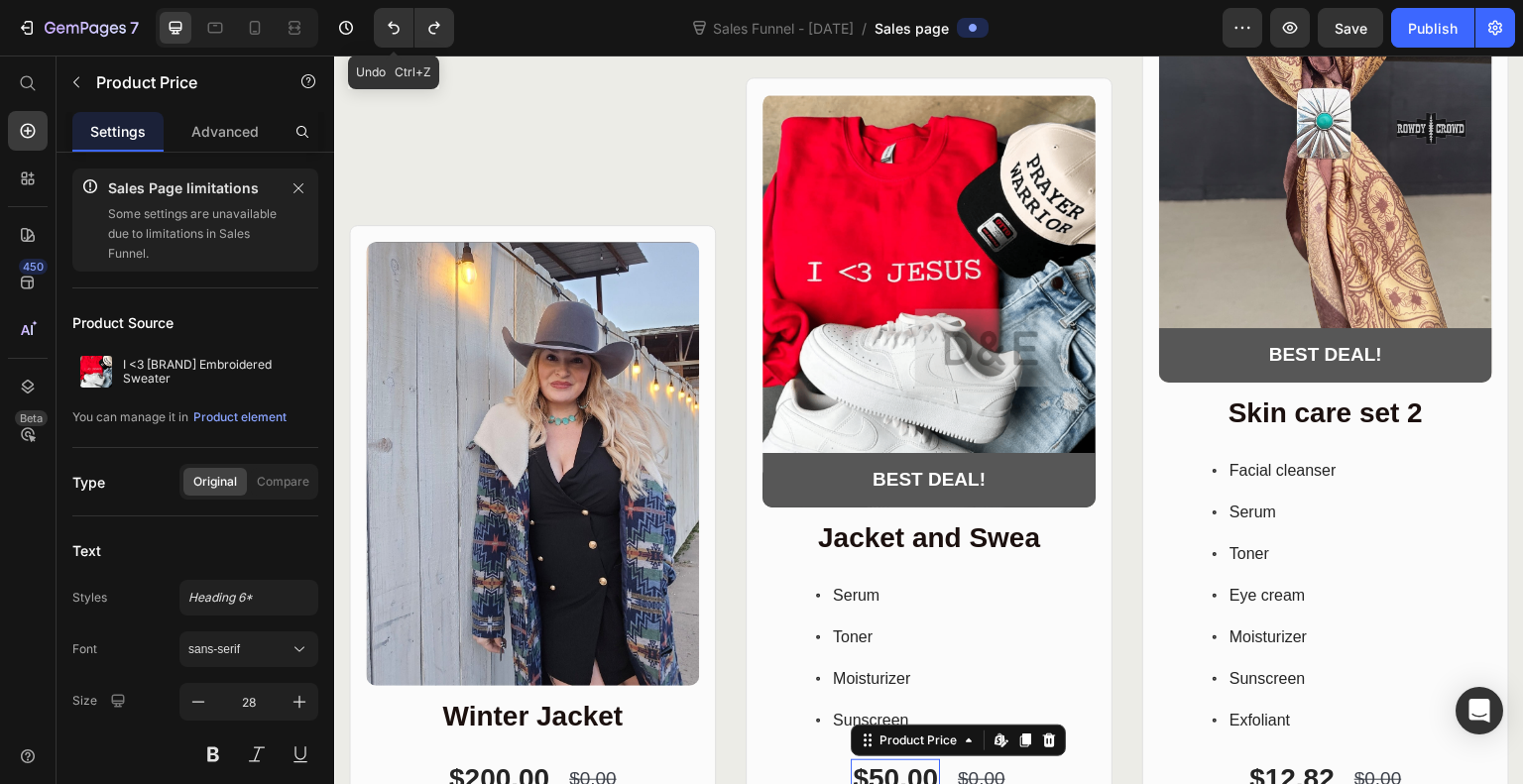 click 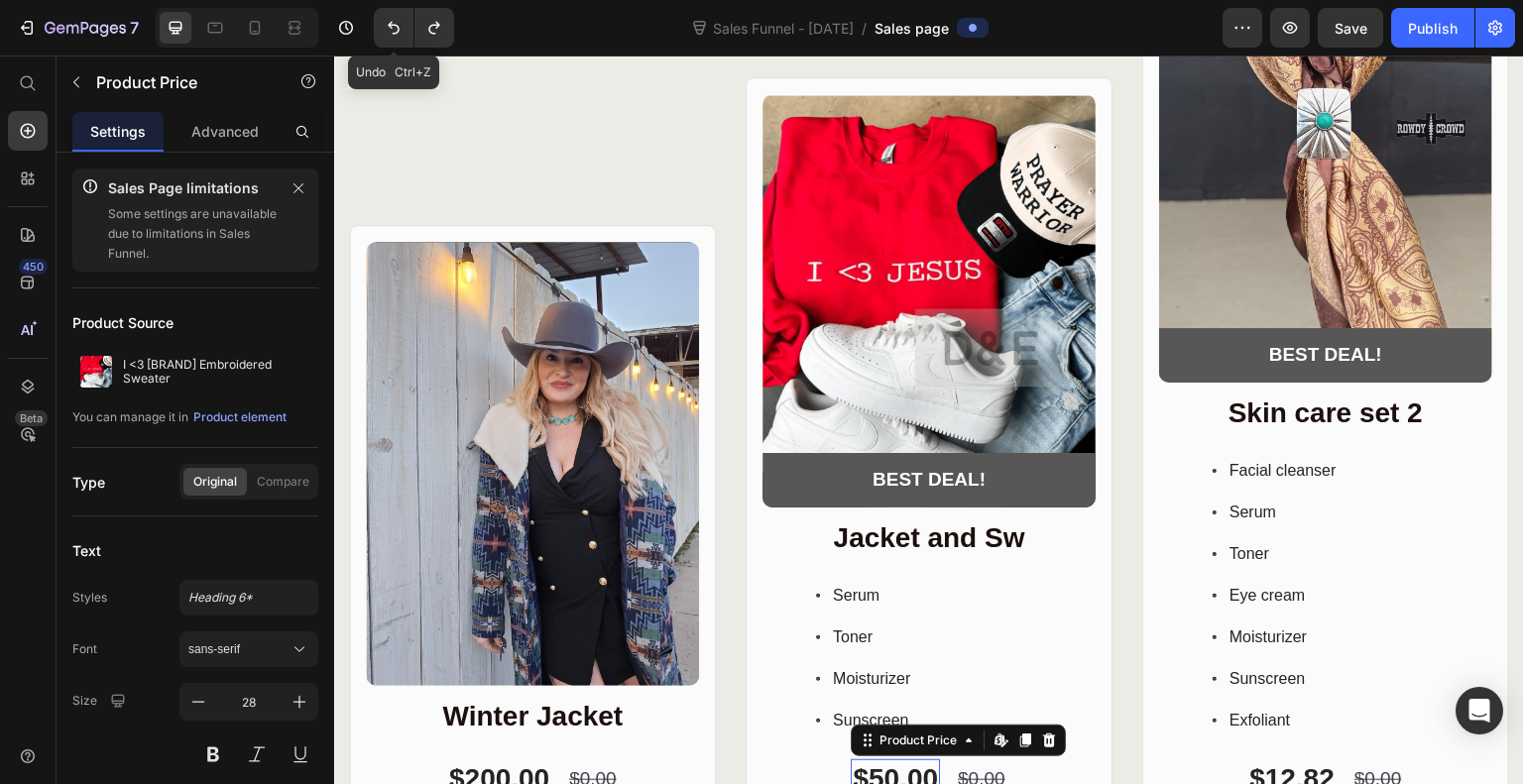 click 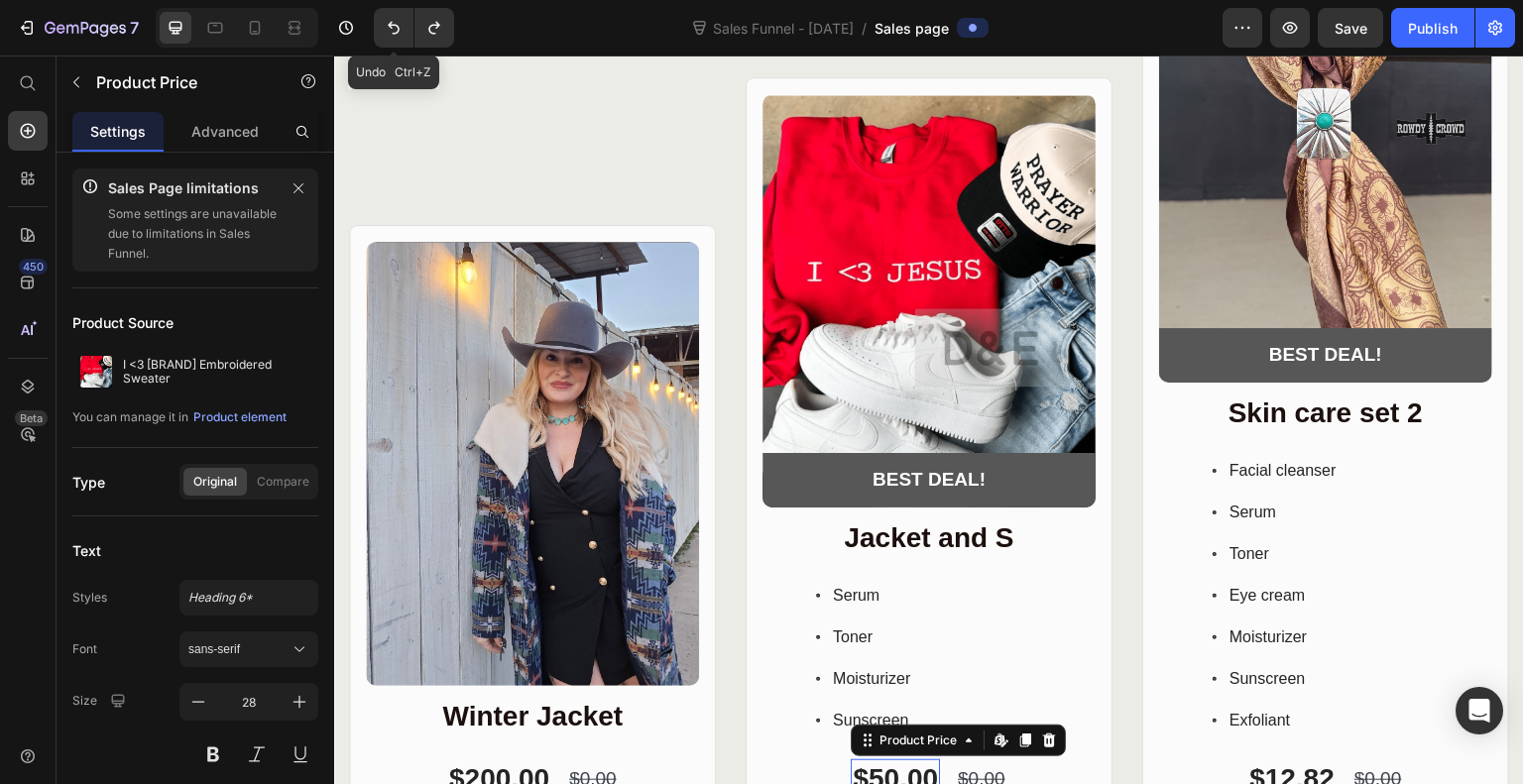 click 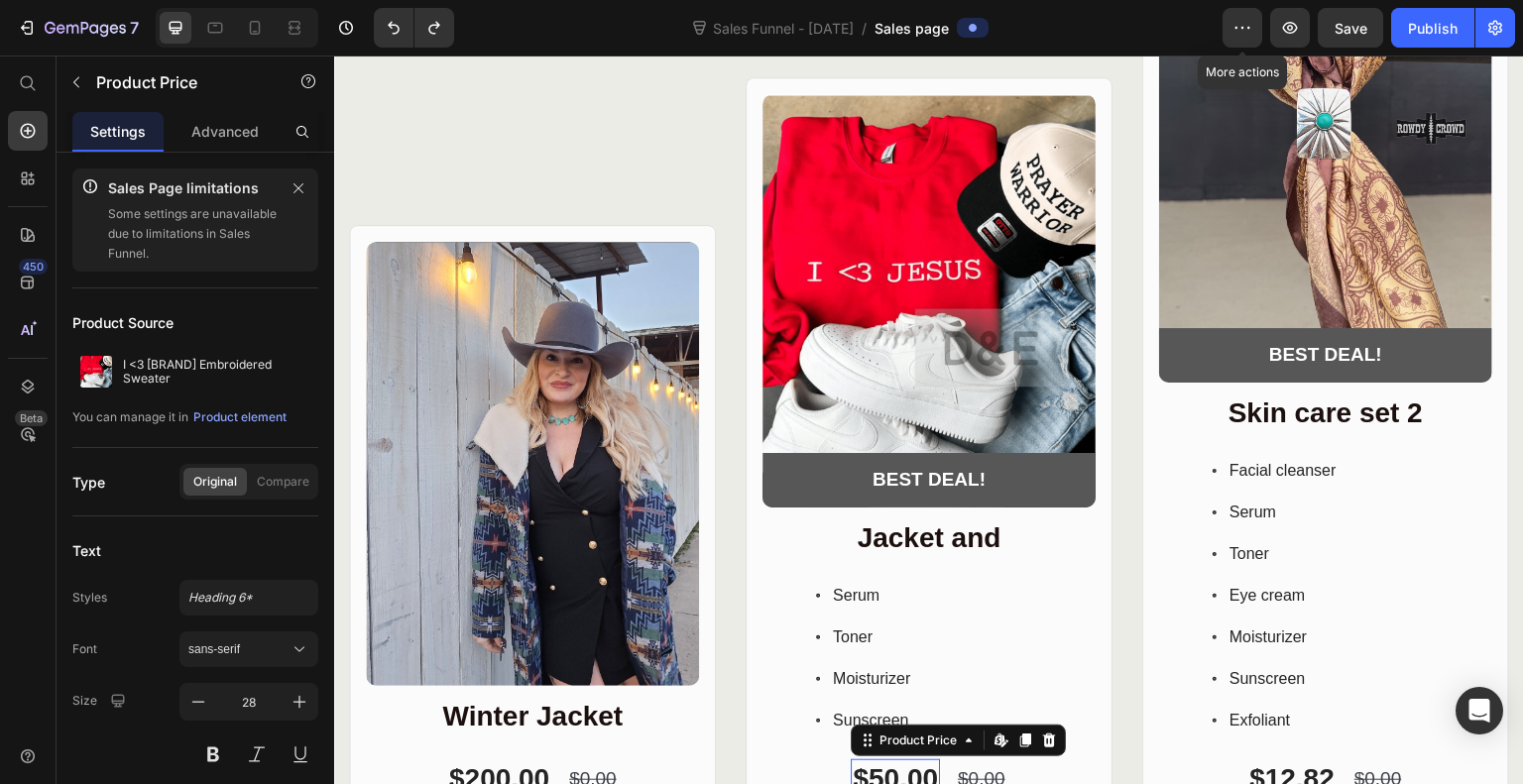 click 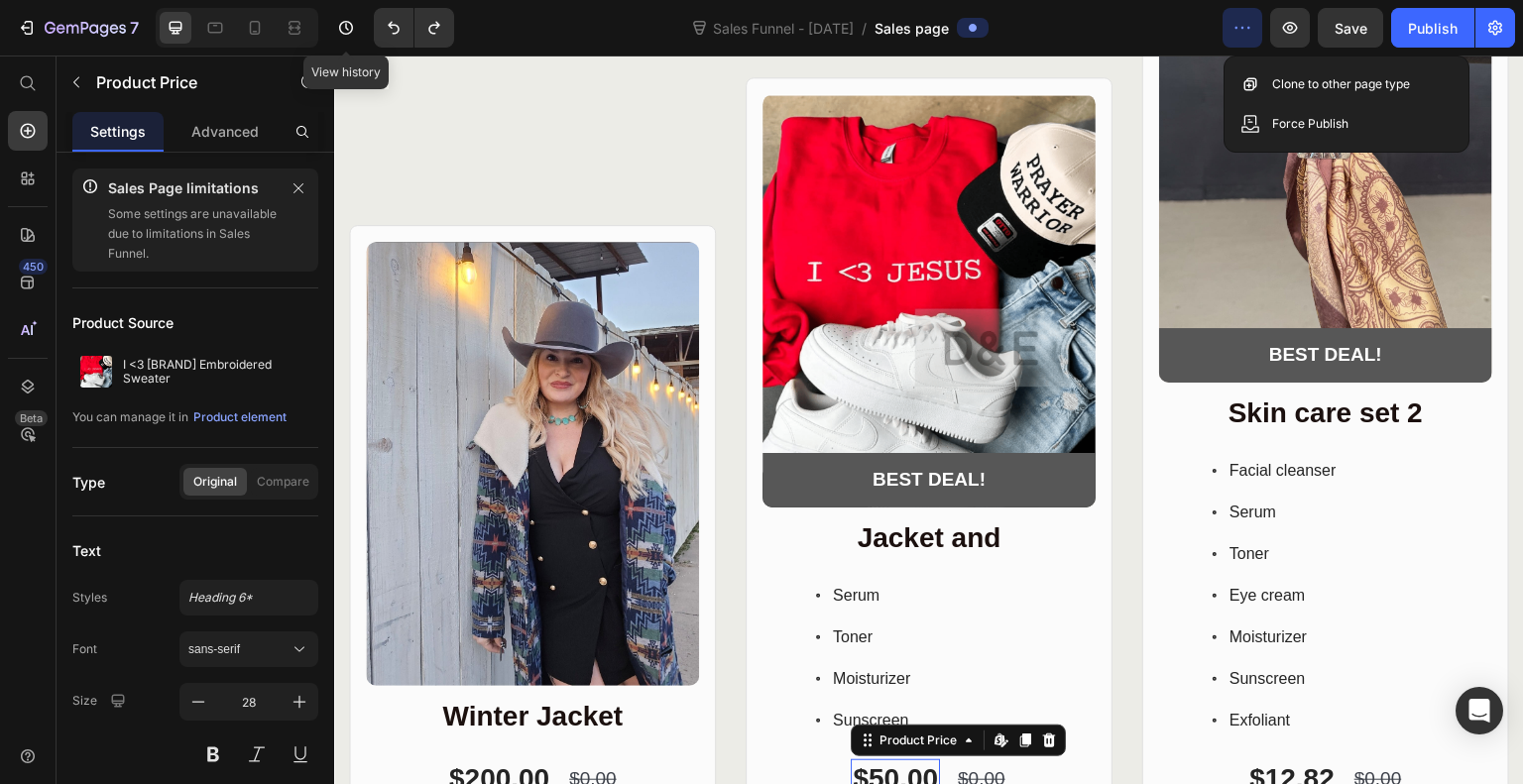 click 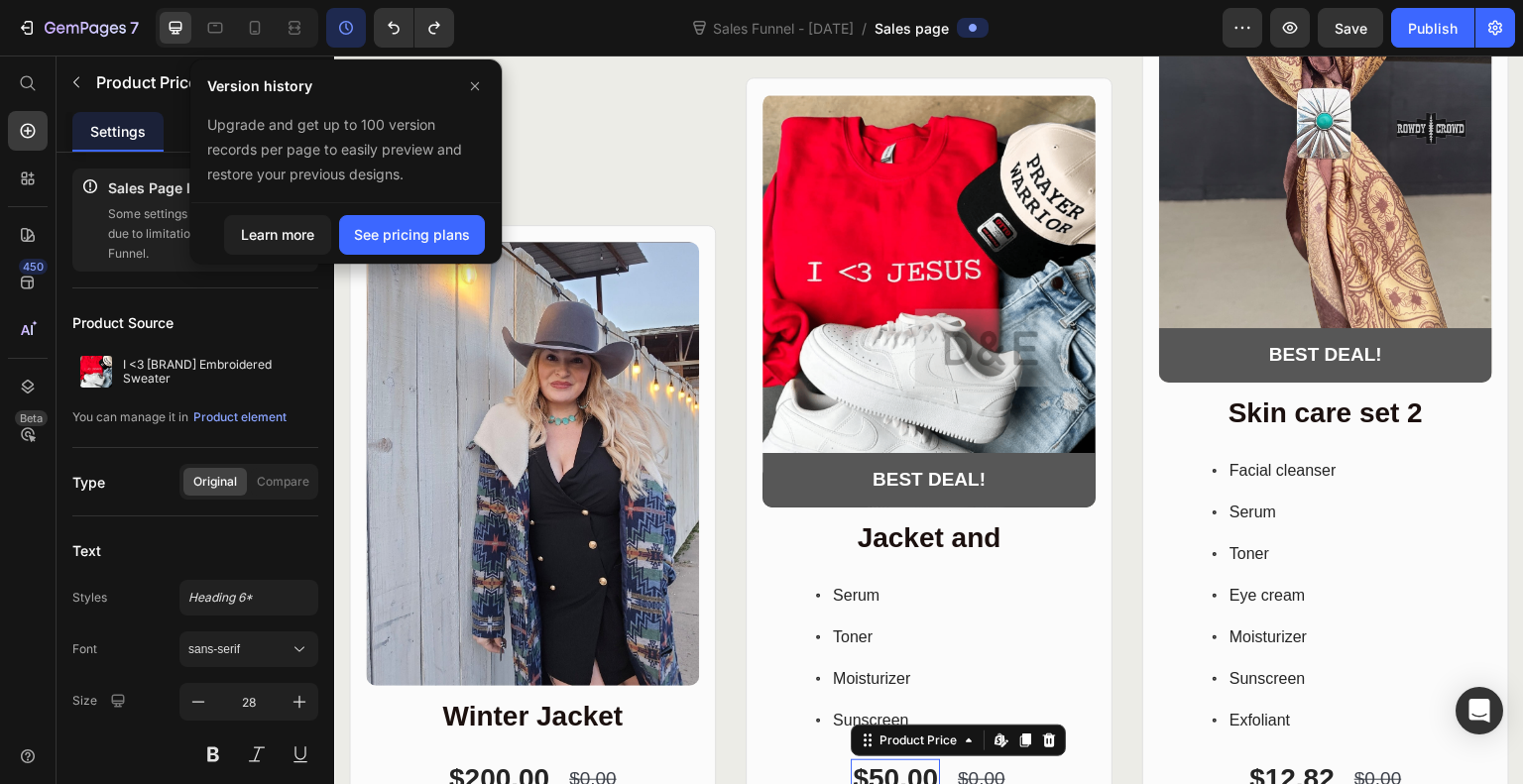 click 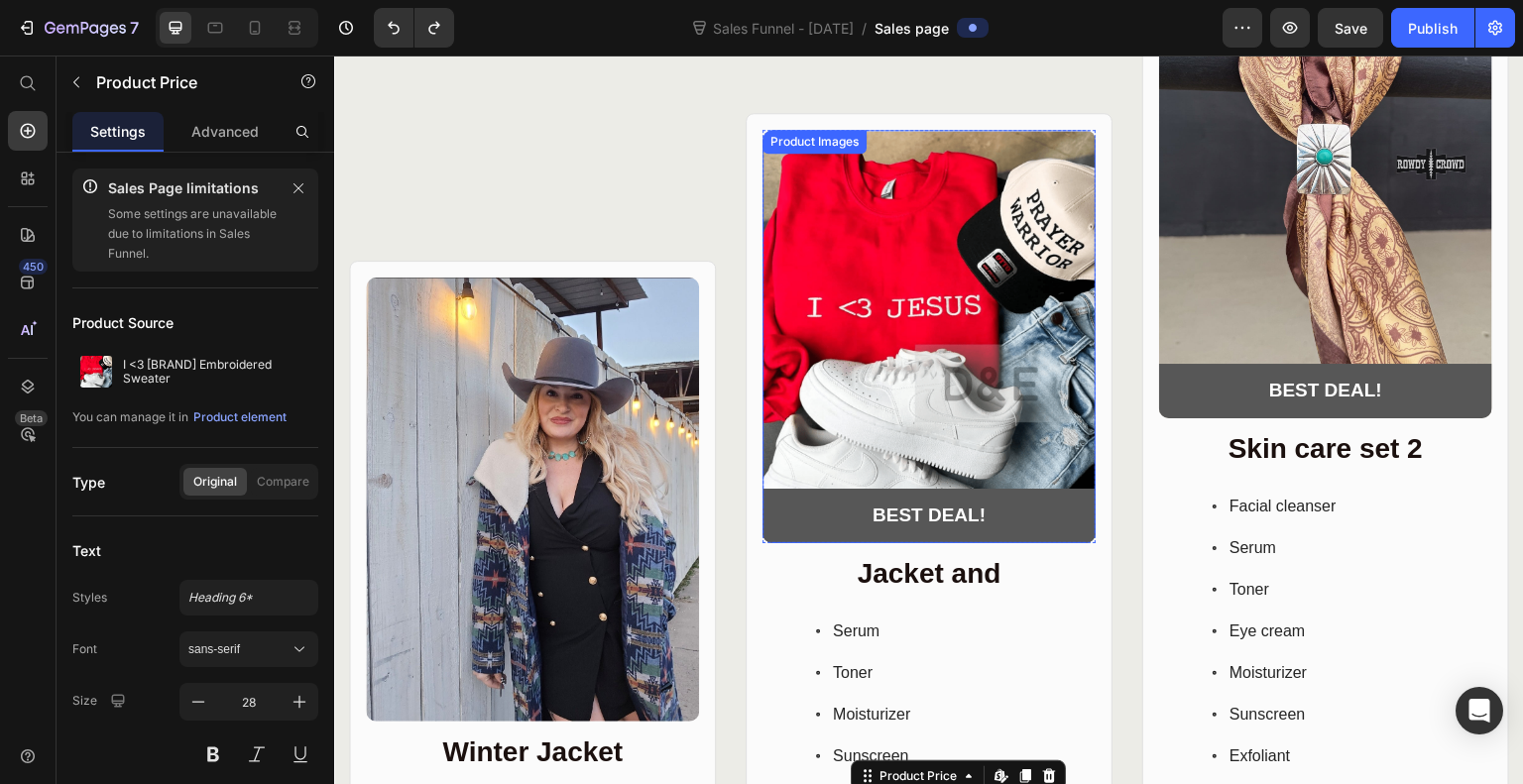 scroll, scrollTop: 404, scrollLeft: 0, axis: vertical 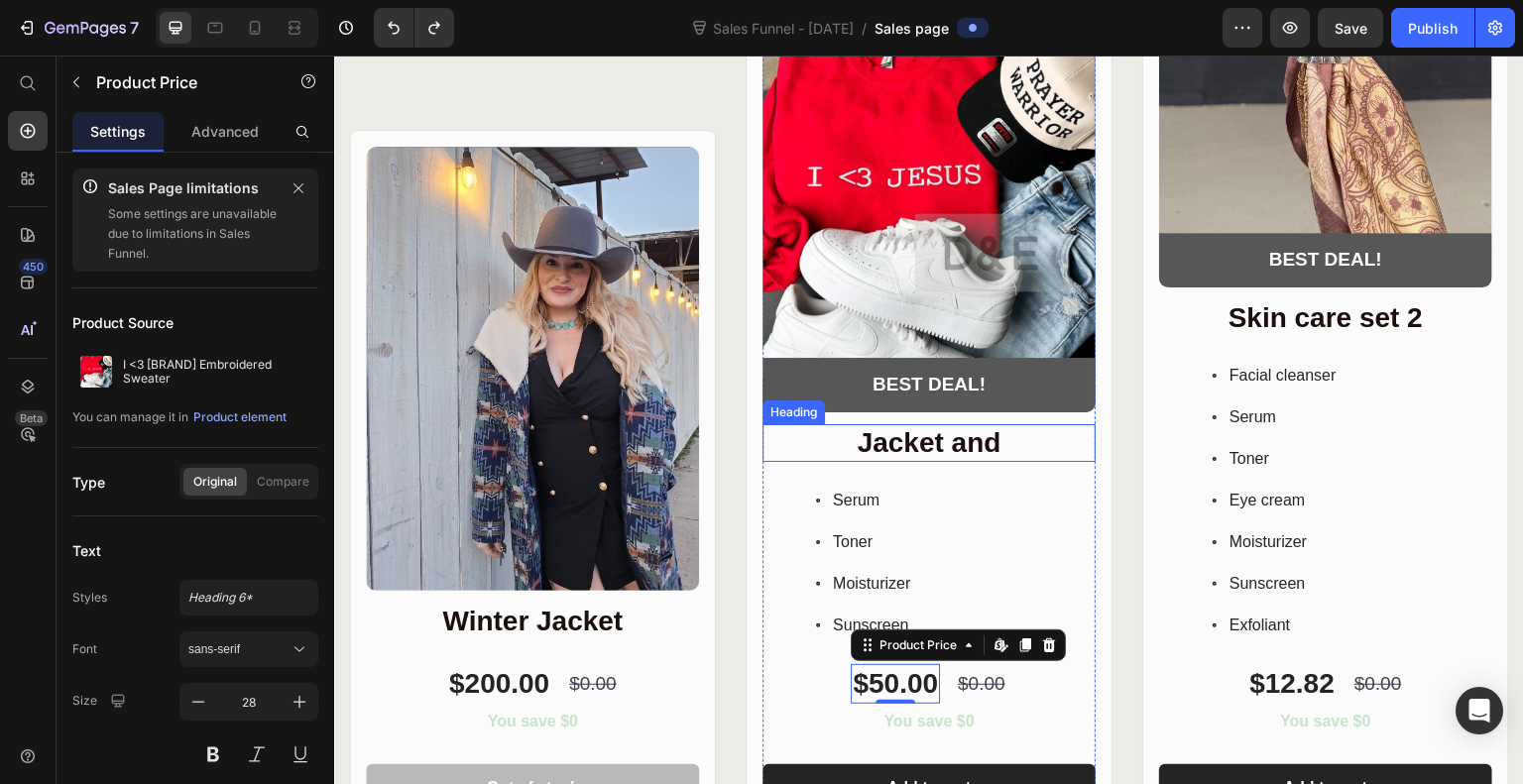 click on "Jacket and" at bounding box center [929, 443] 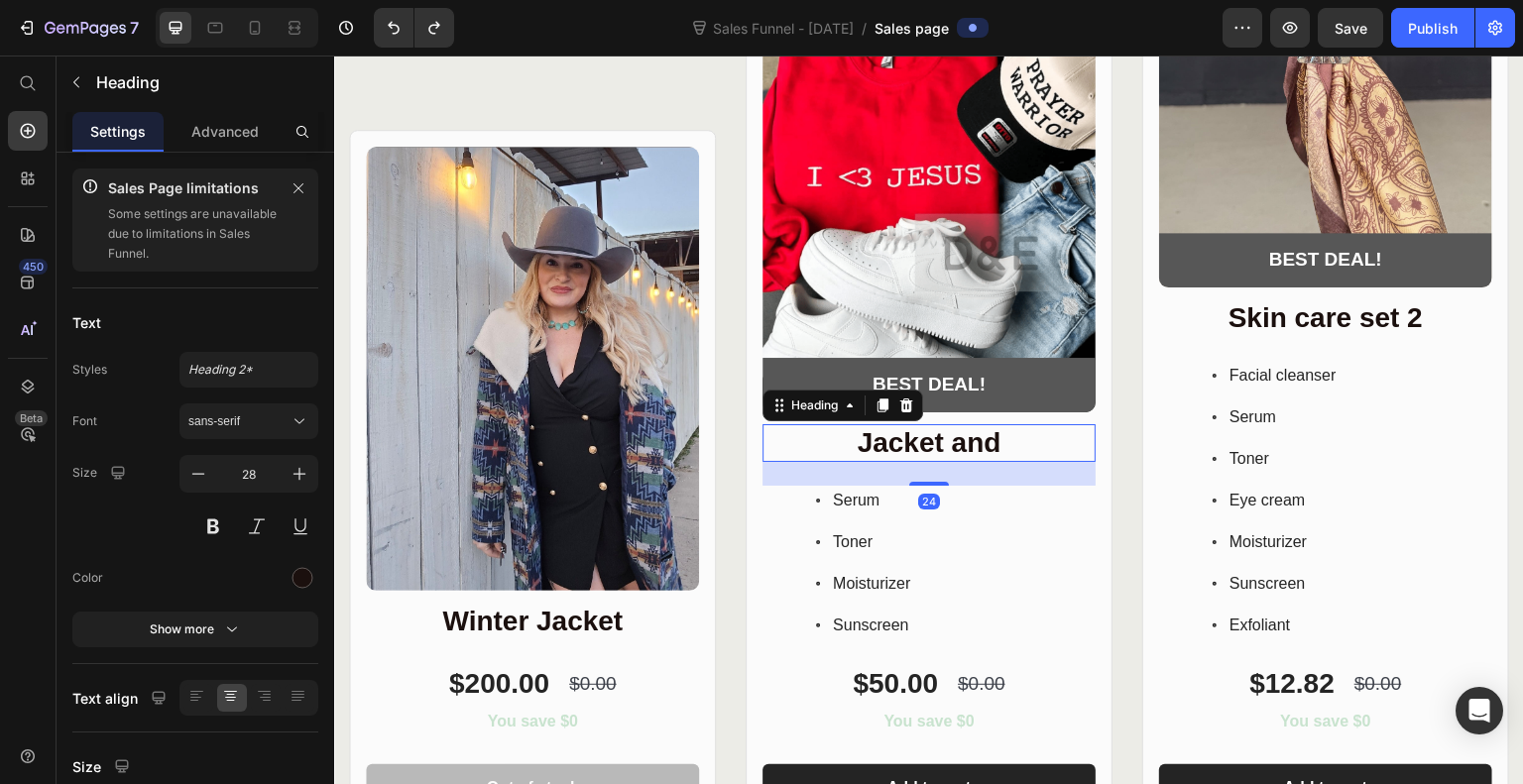 click on "Jacket and" at bounding box center (929, 443) 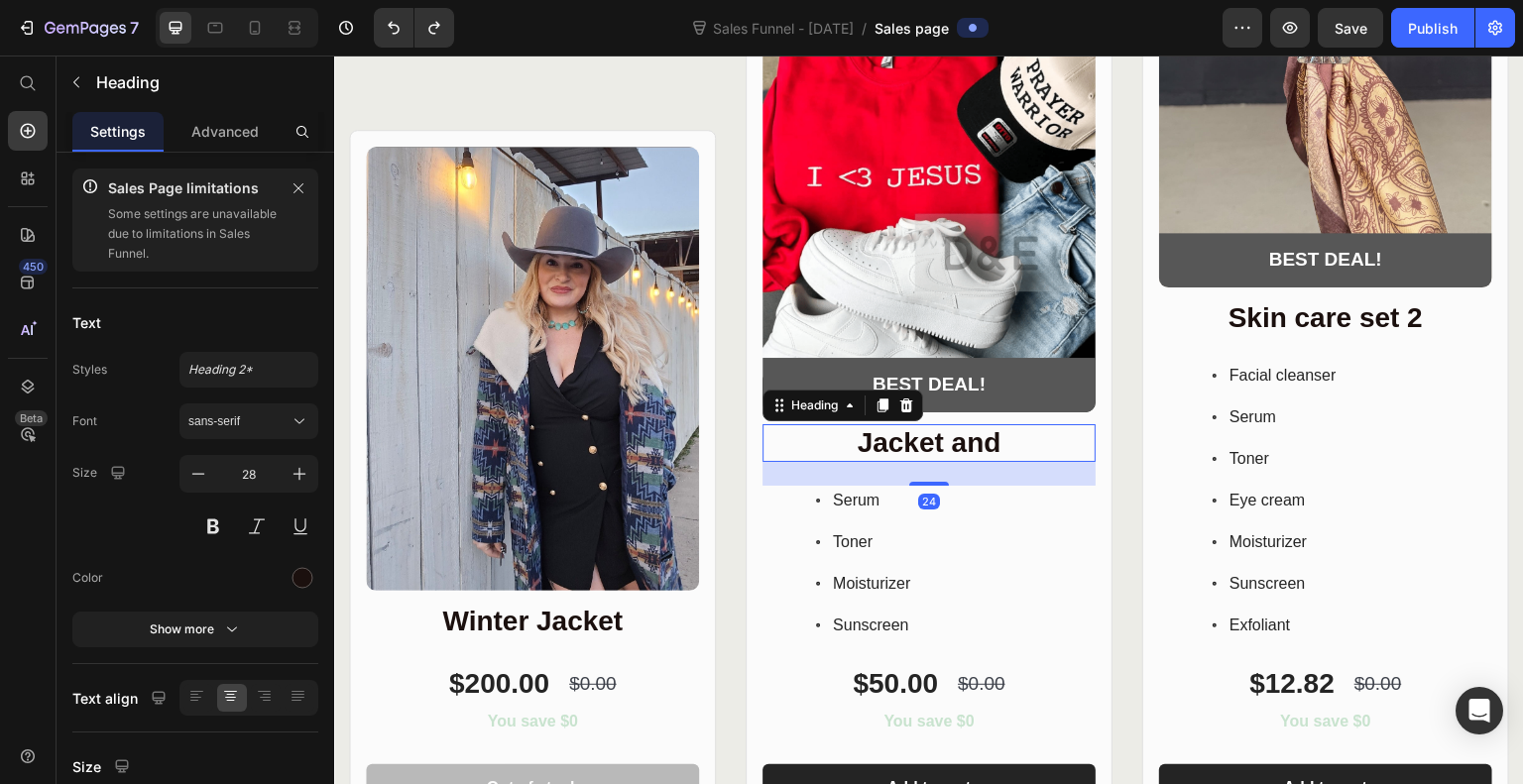 click on "Jacket and" at bounding box center [929, 443] 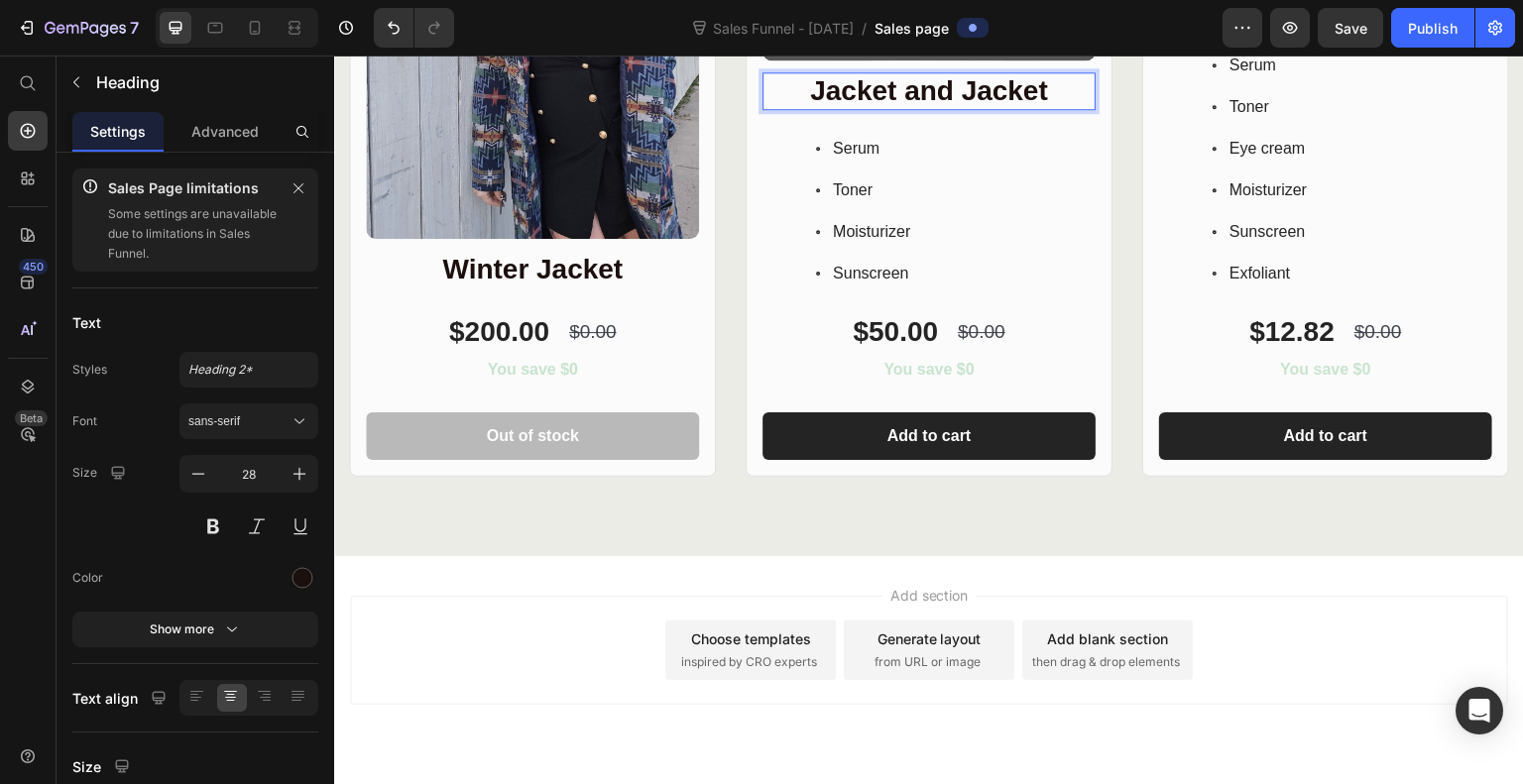 scroll, scrollTop: 757, scrollLeft: 0, axis: vertical 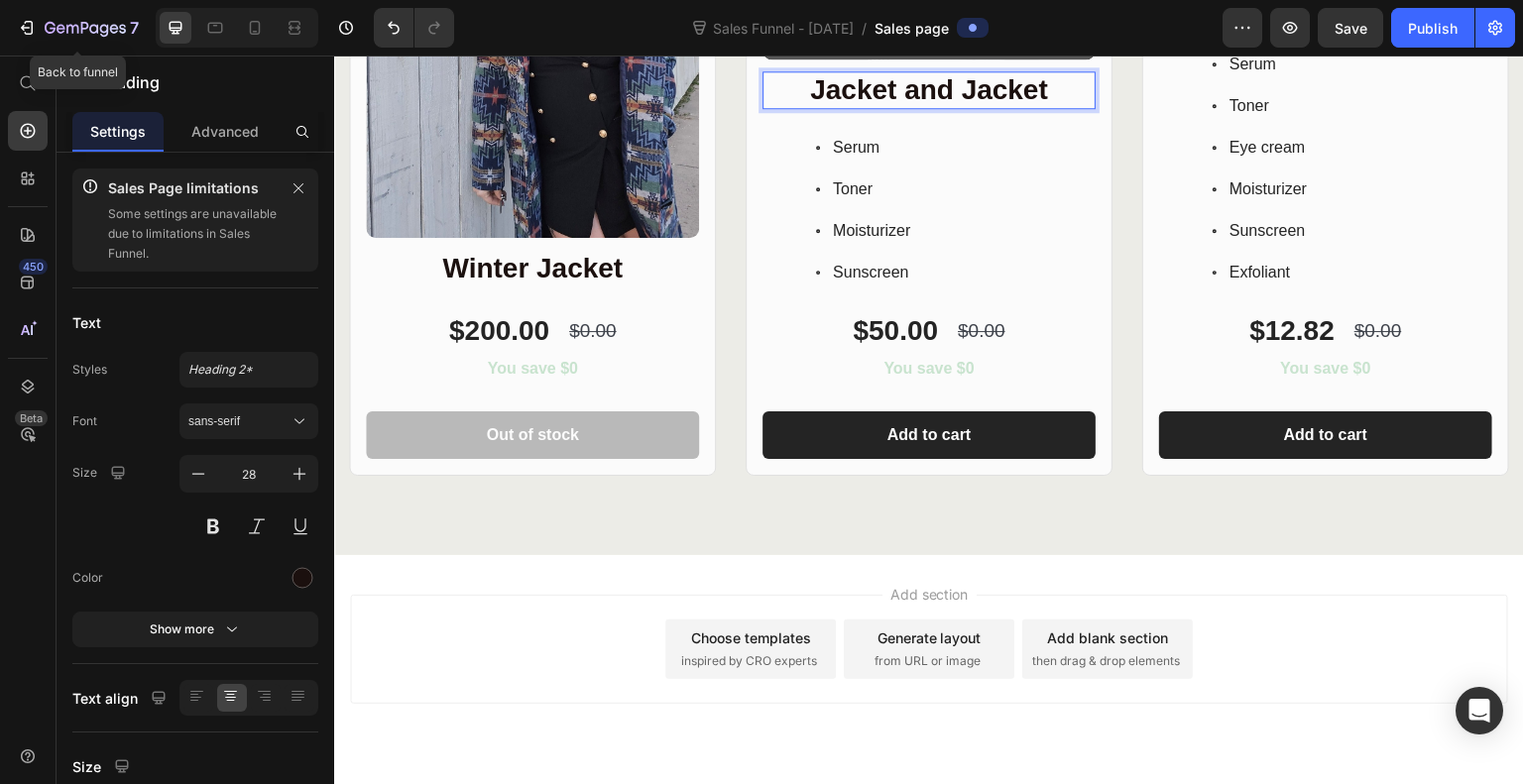 click 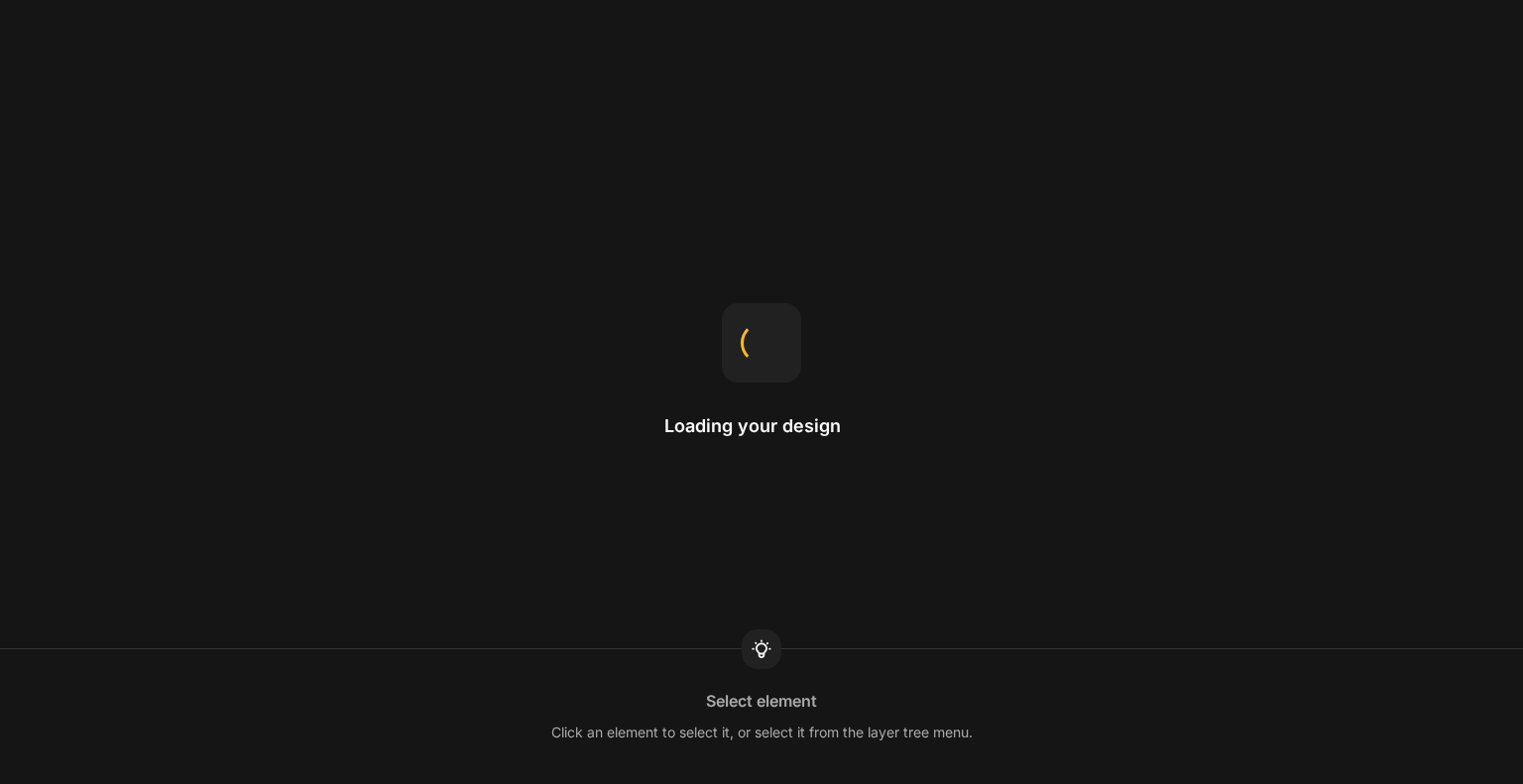 scroll, scrollTop: 0, scrollLeft: 0, axis: both 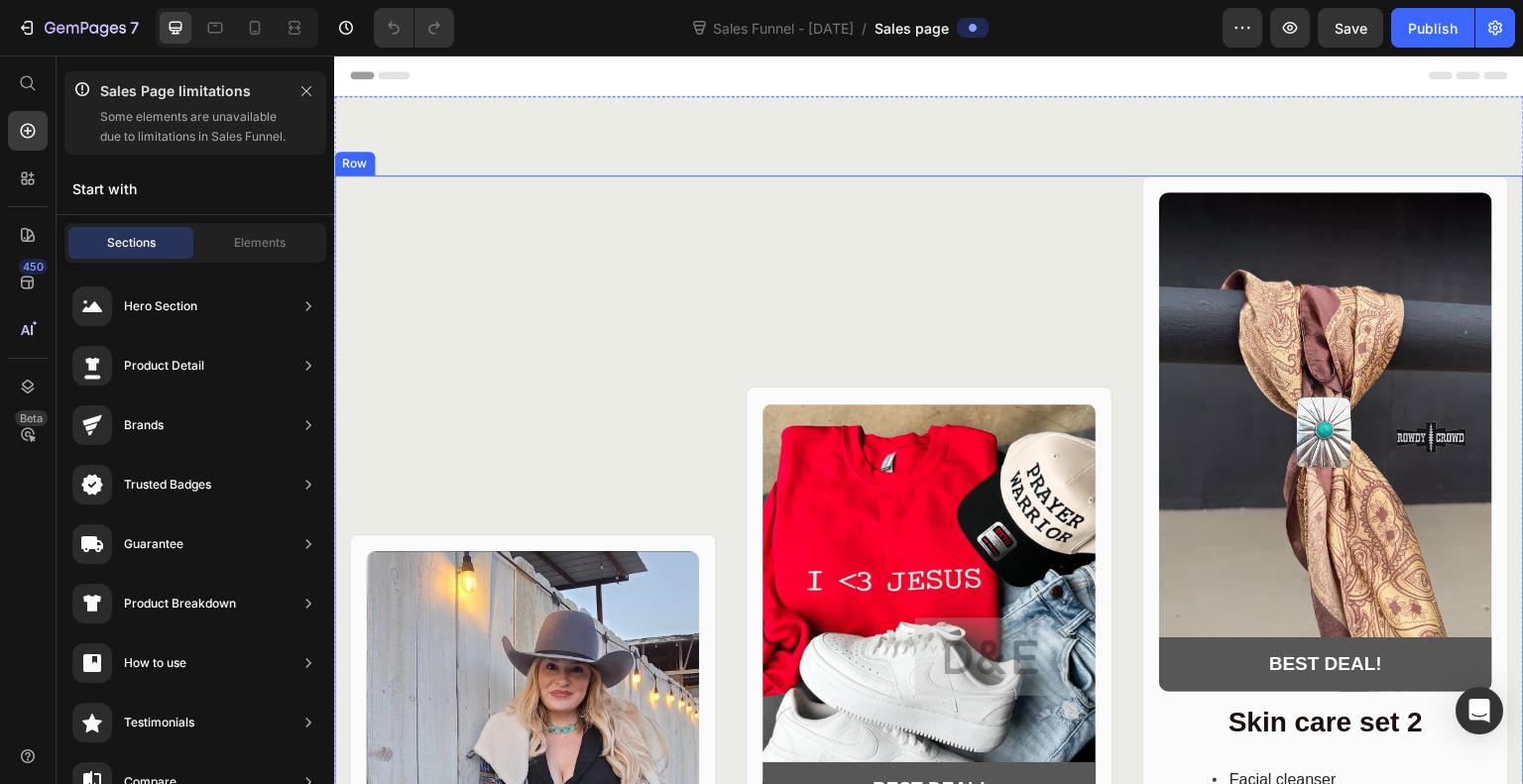 click on "Product Images Row Winter Jacket  Heading $200.00 Product Price $0.00 Product Price Row You save $0 Product Badge Out of stock Add to Cart Row Product Row" at bounding box center [532, 704] 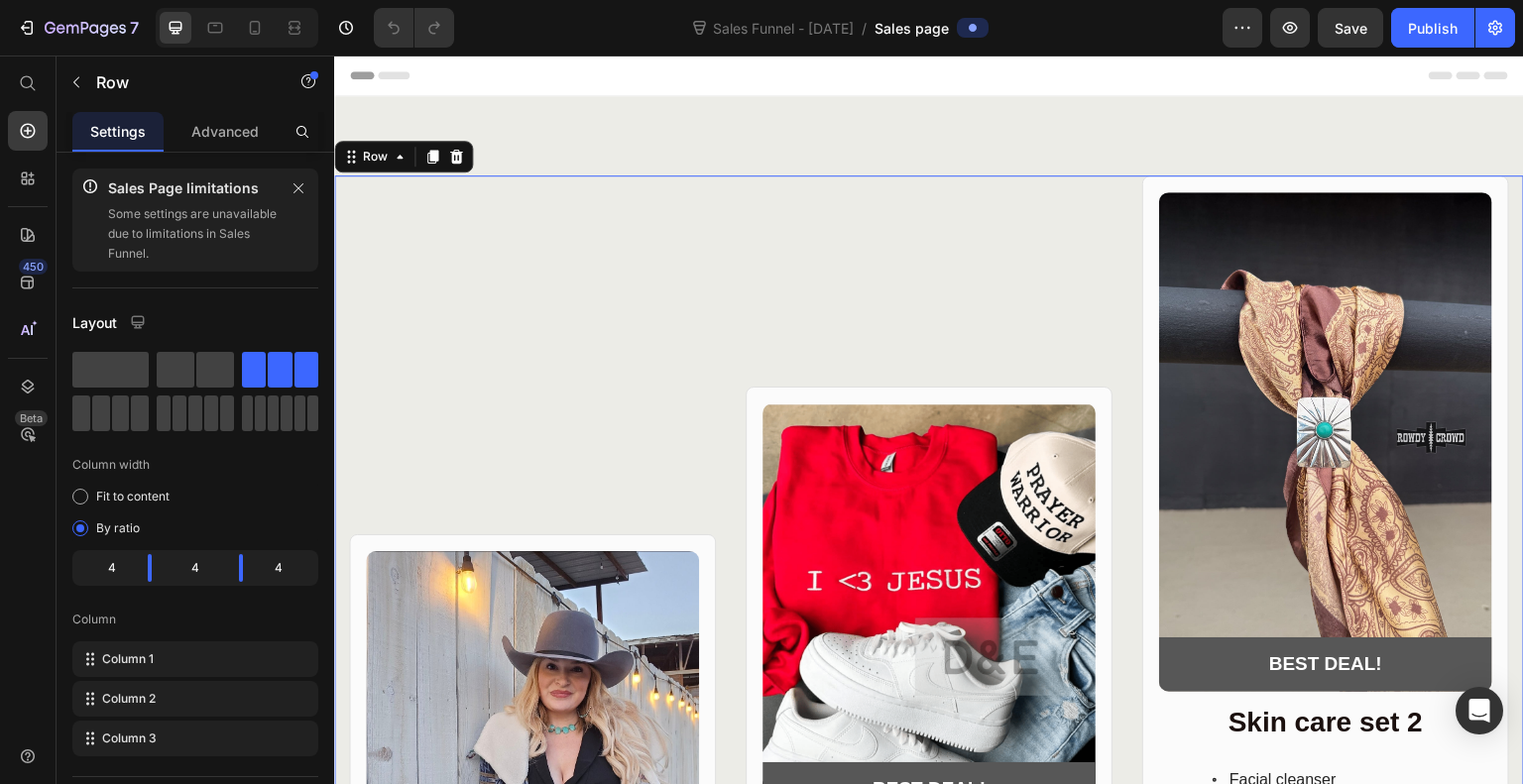 click 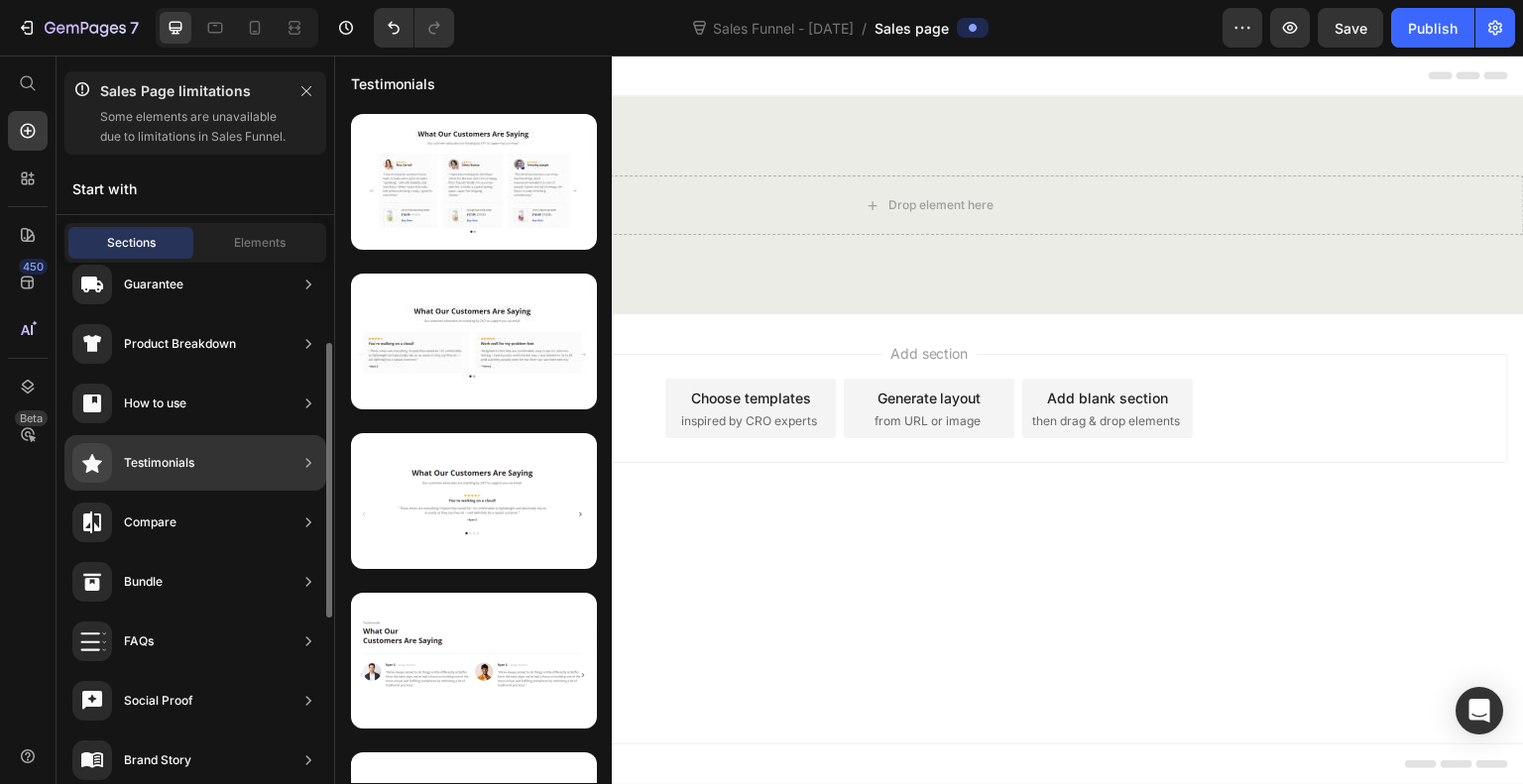scroll, scrollTop: 262, scrollLeft: 0, axis: vertical 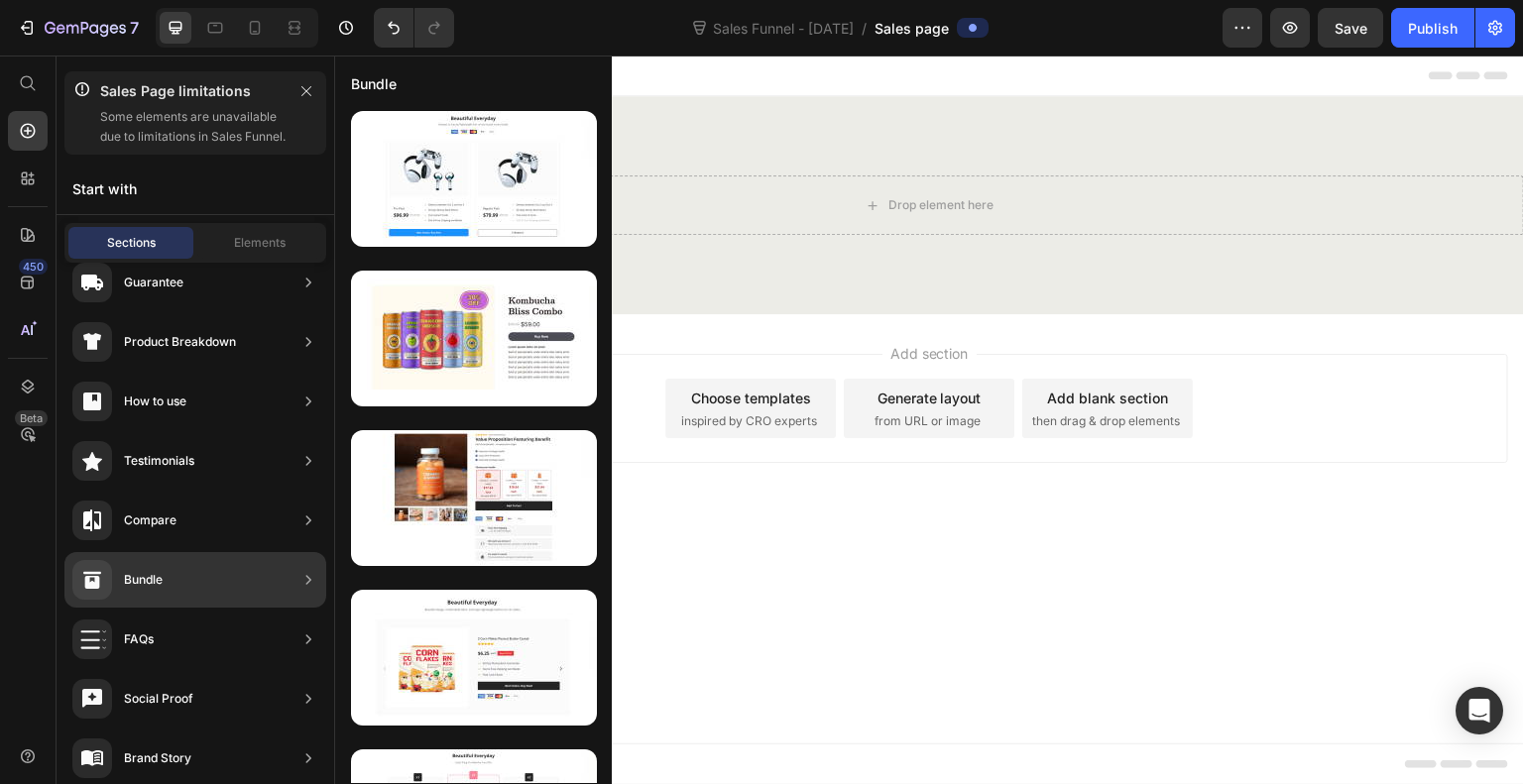 click at bounding box center [474, 338] 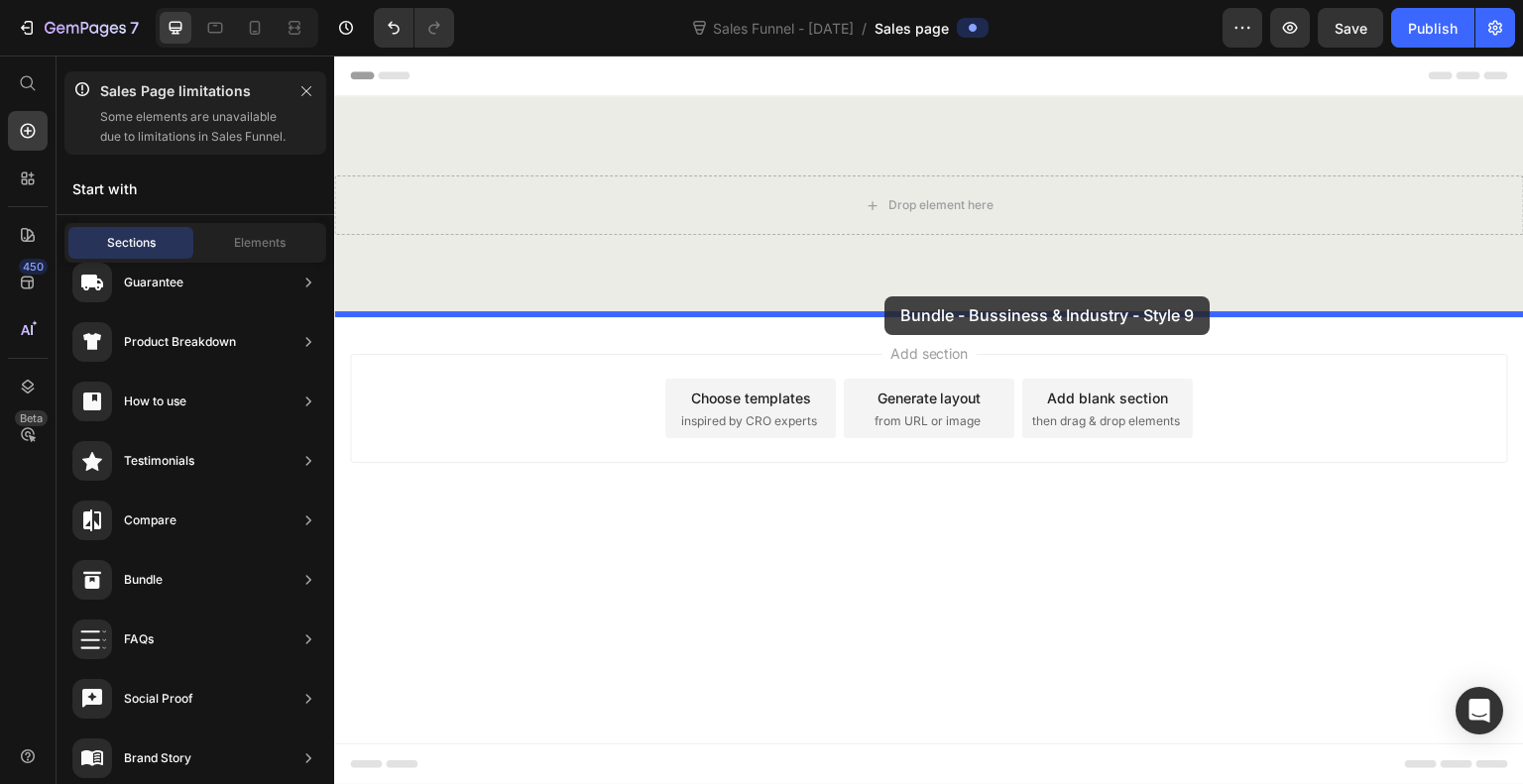 drag, startPoint x: 790, startPoint y: 435, endPoint x: 884, endPoint y: 296, distance: 167.80048 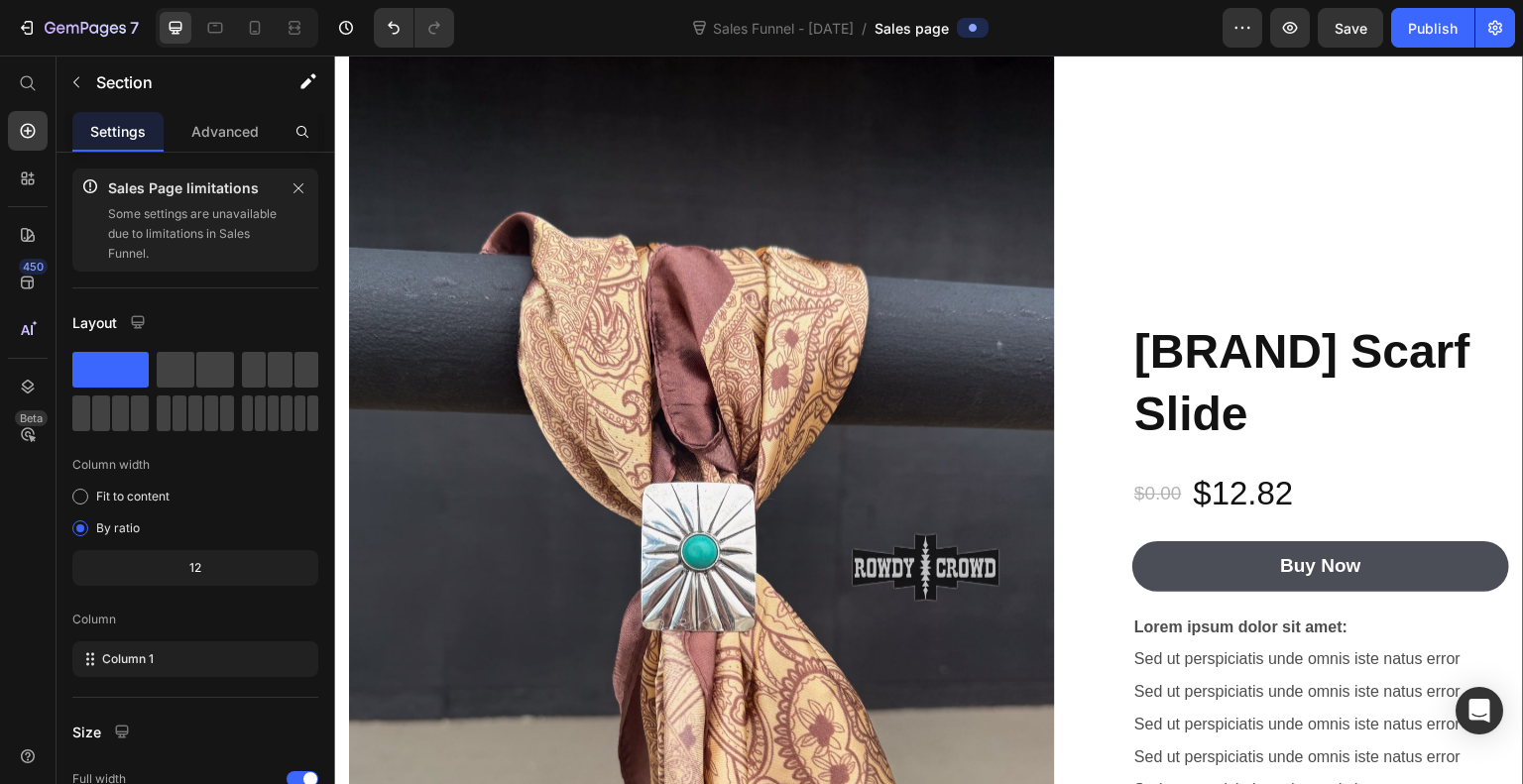 scroll, scrollTop: 336, scrollLeft: 0, axis: vertical 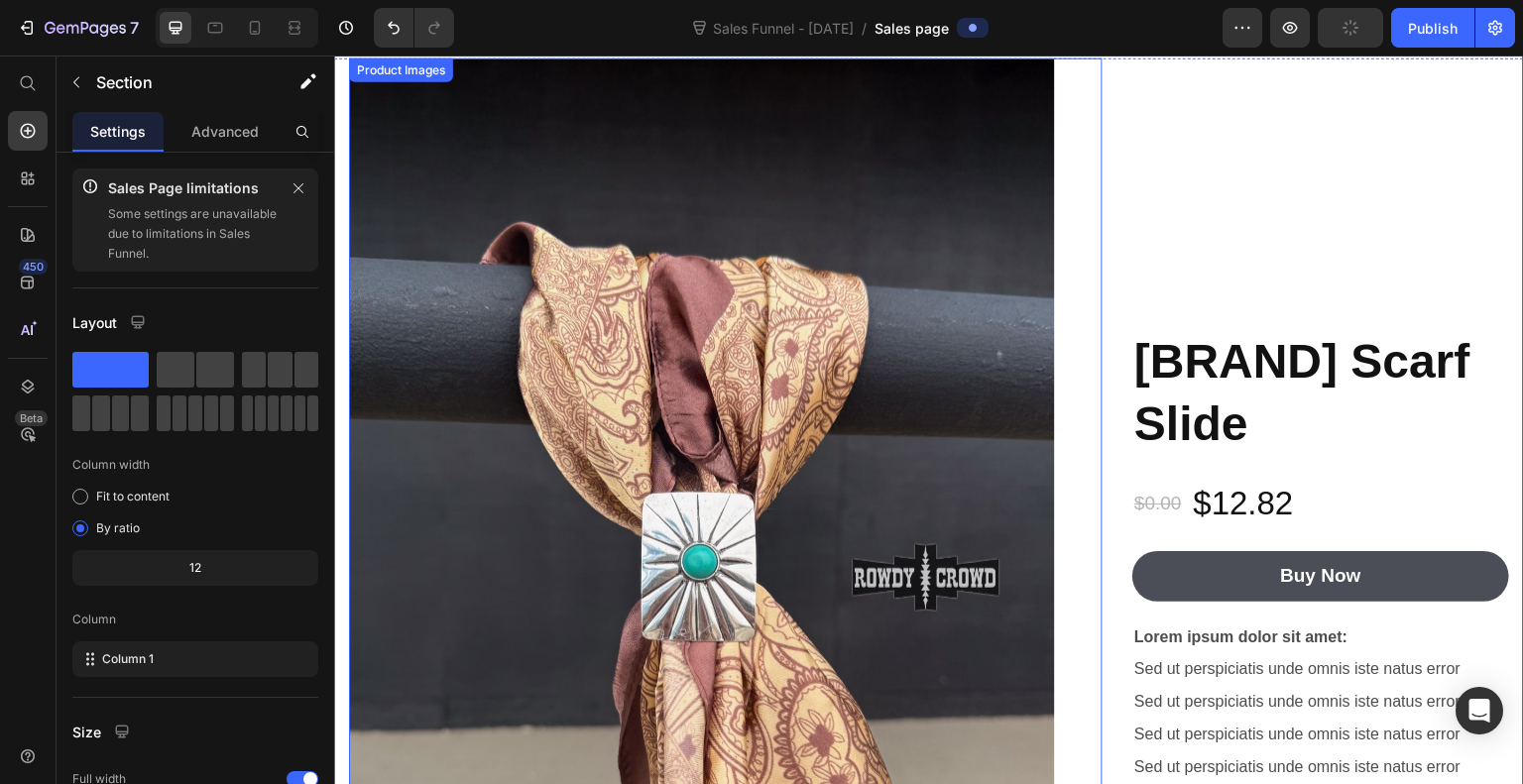 click at bounding box center [702, 587] 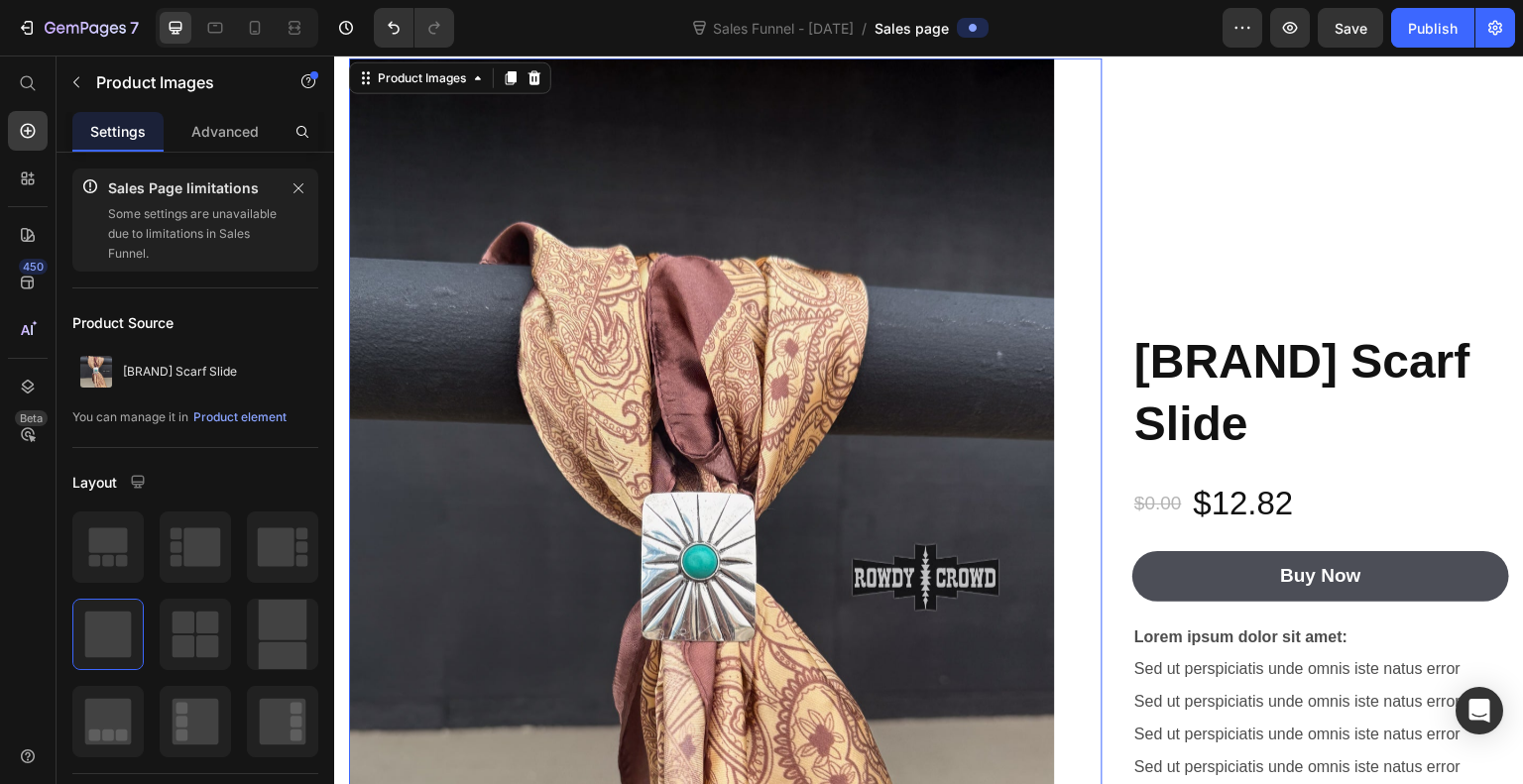 click on "Product element" at bounding box center (240, 417) 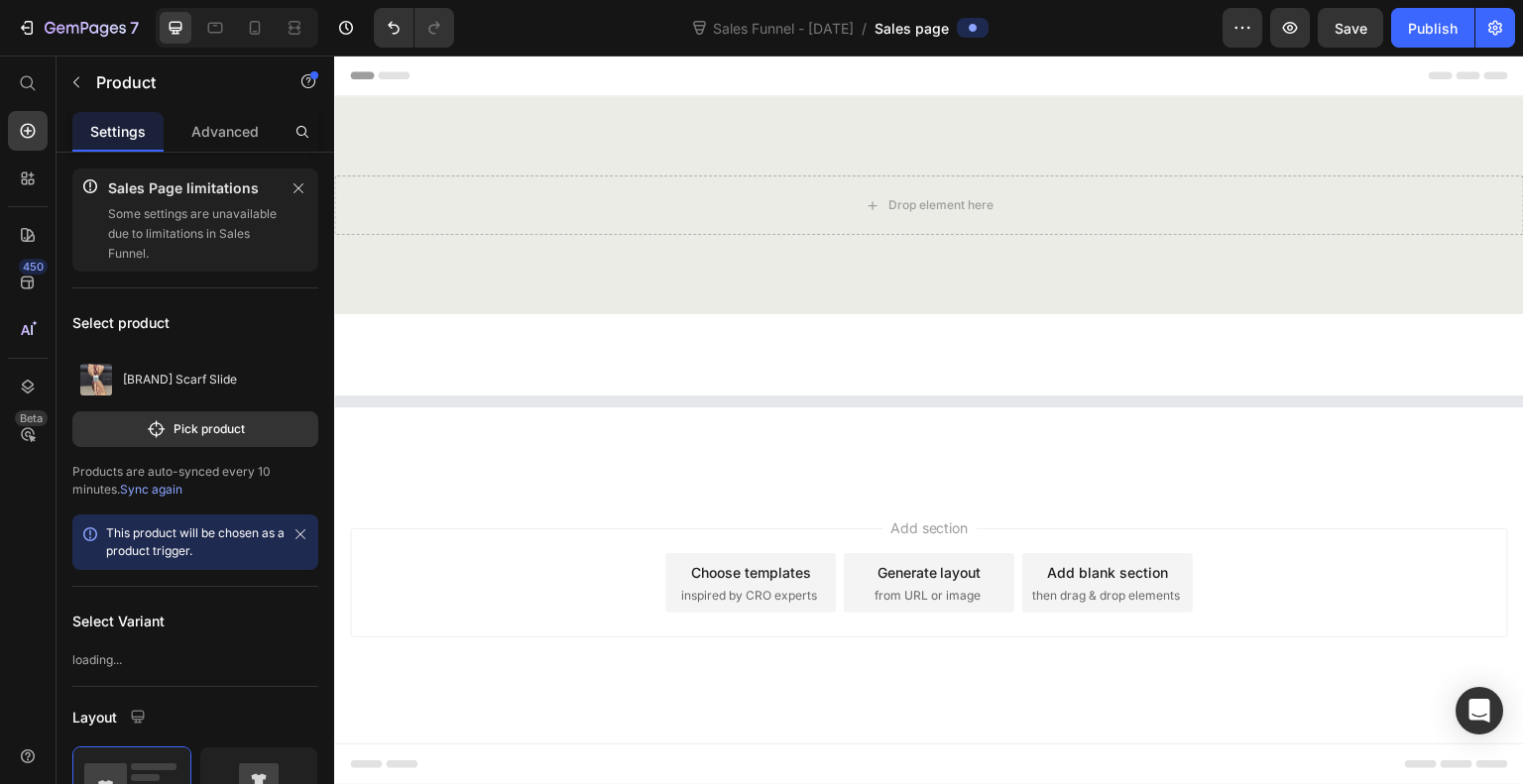 scroll, scrollTop: 0, scrollLeft: 0, axis: both 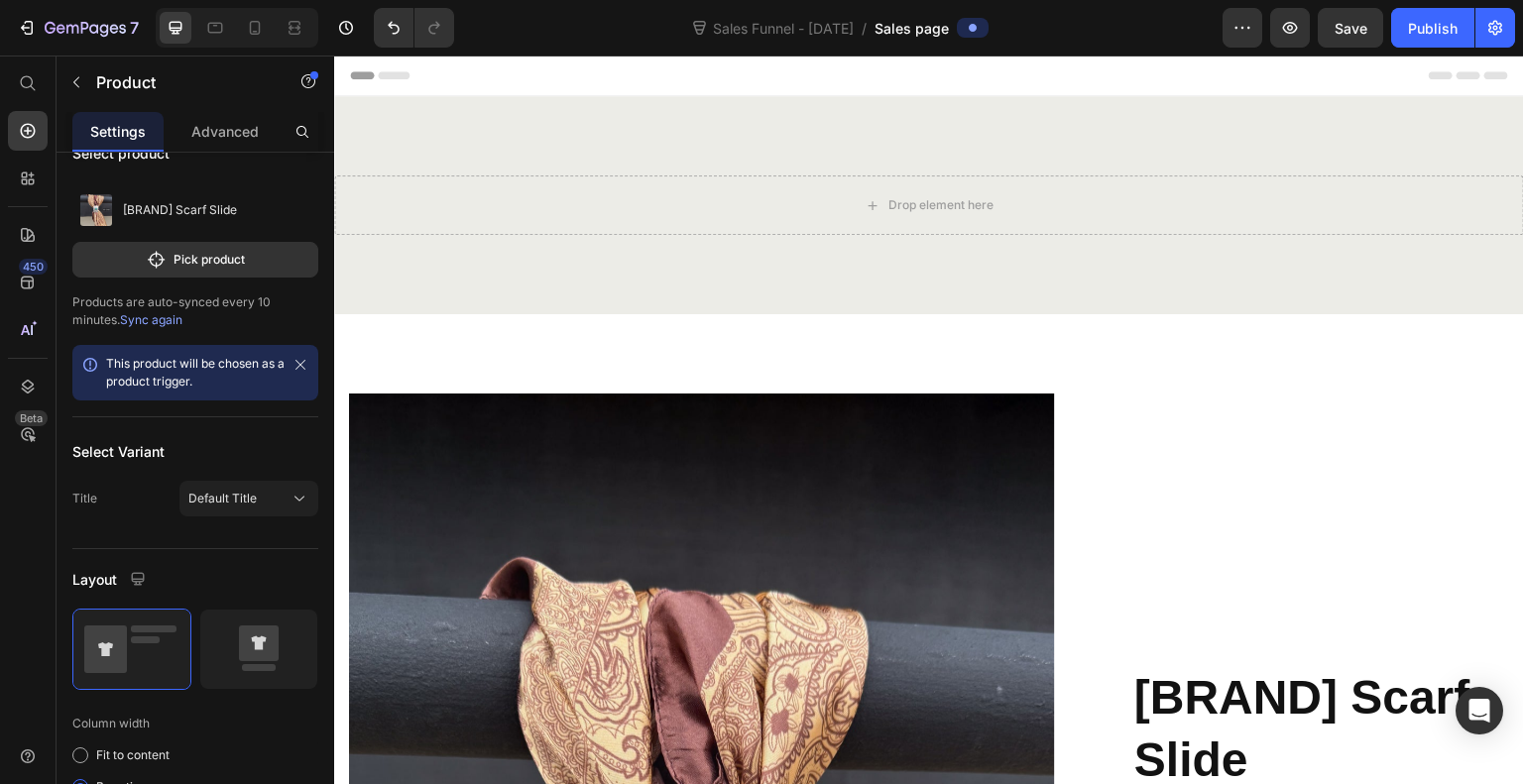 click on "Pick product" 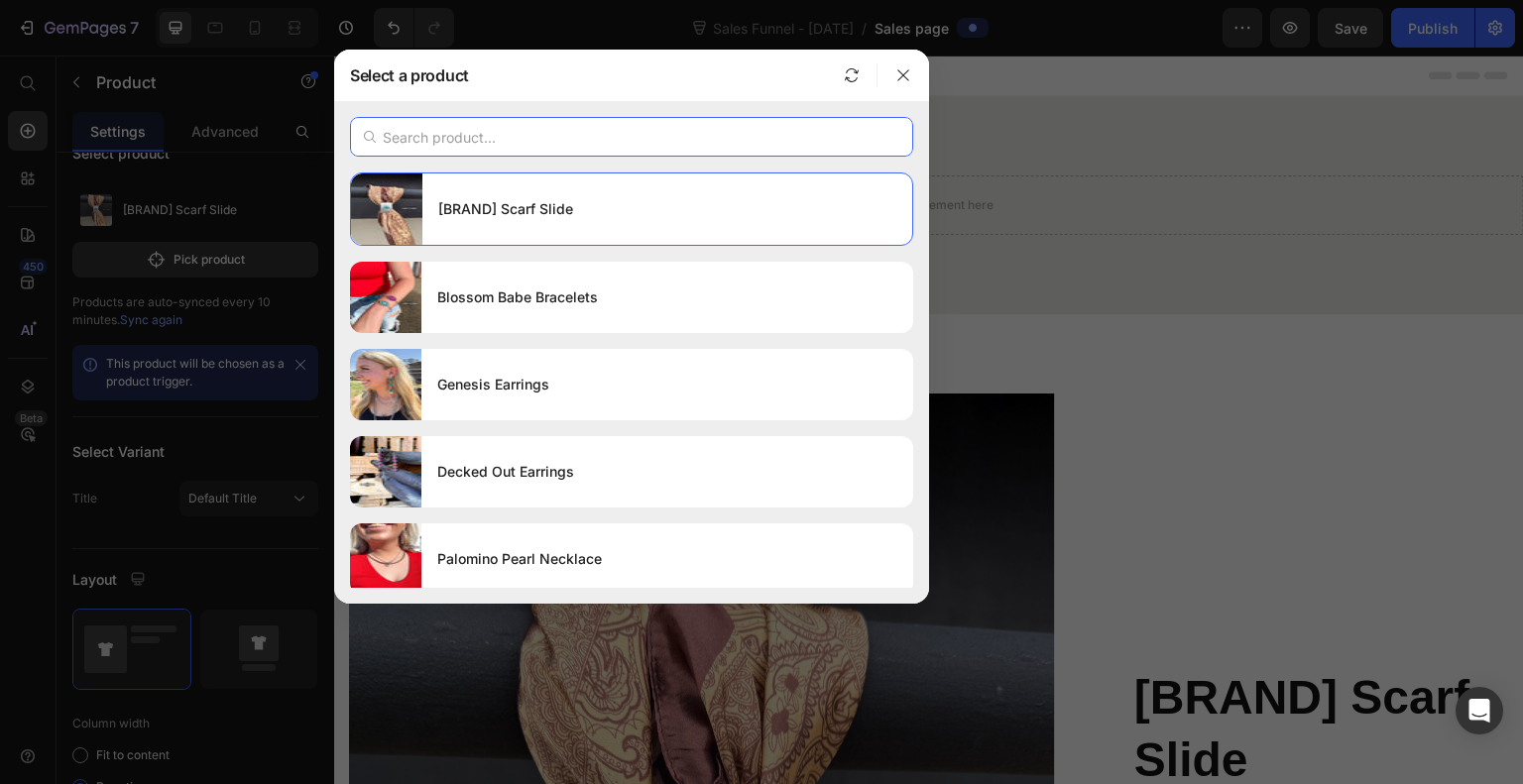 click at bounding box center [632, 137] 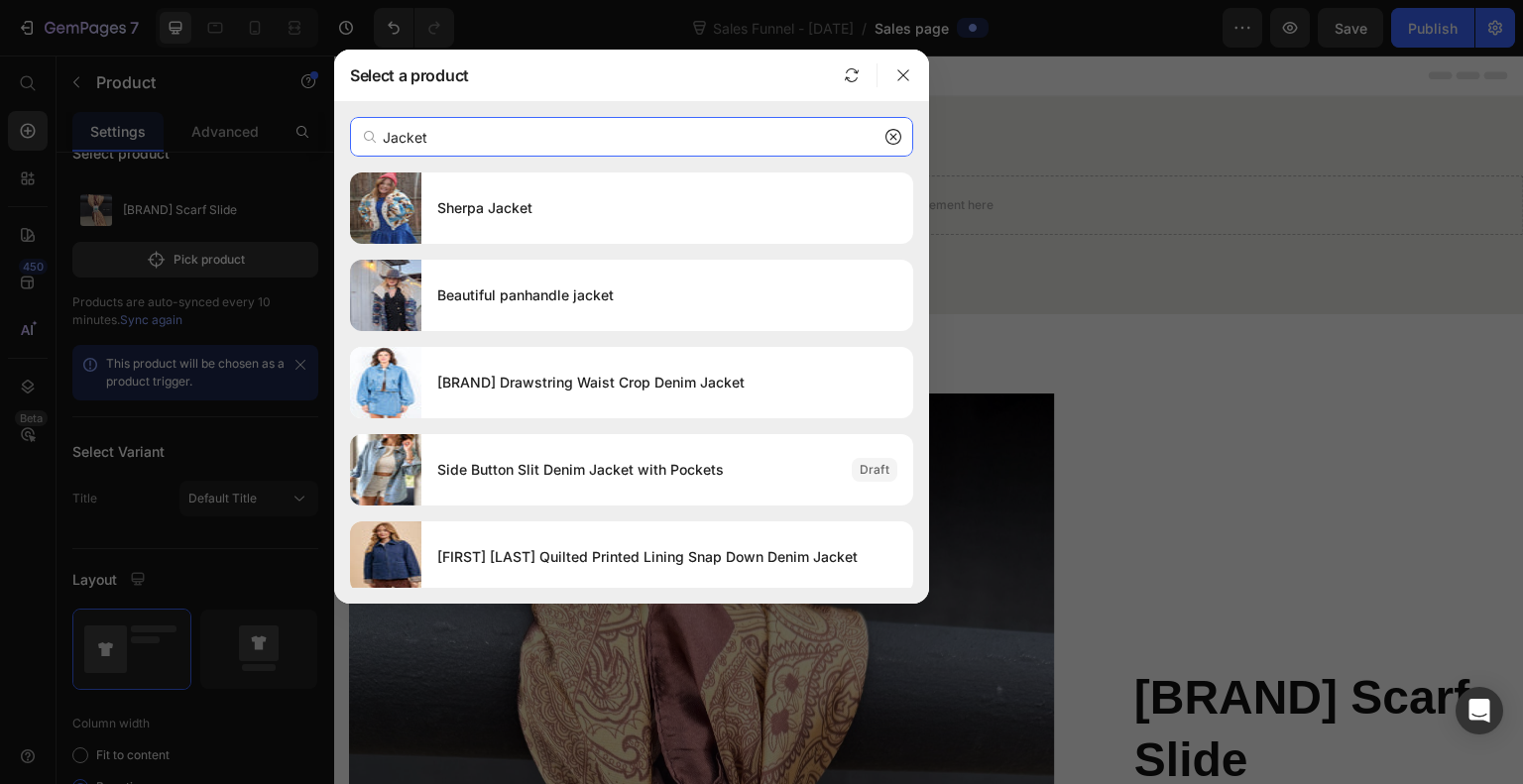 type on "Jacket" 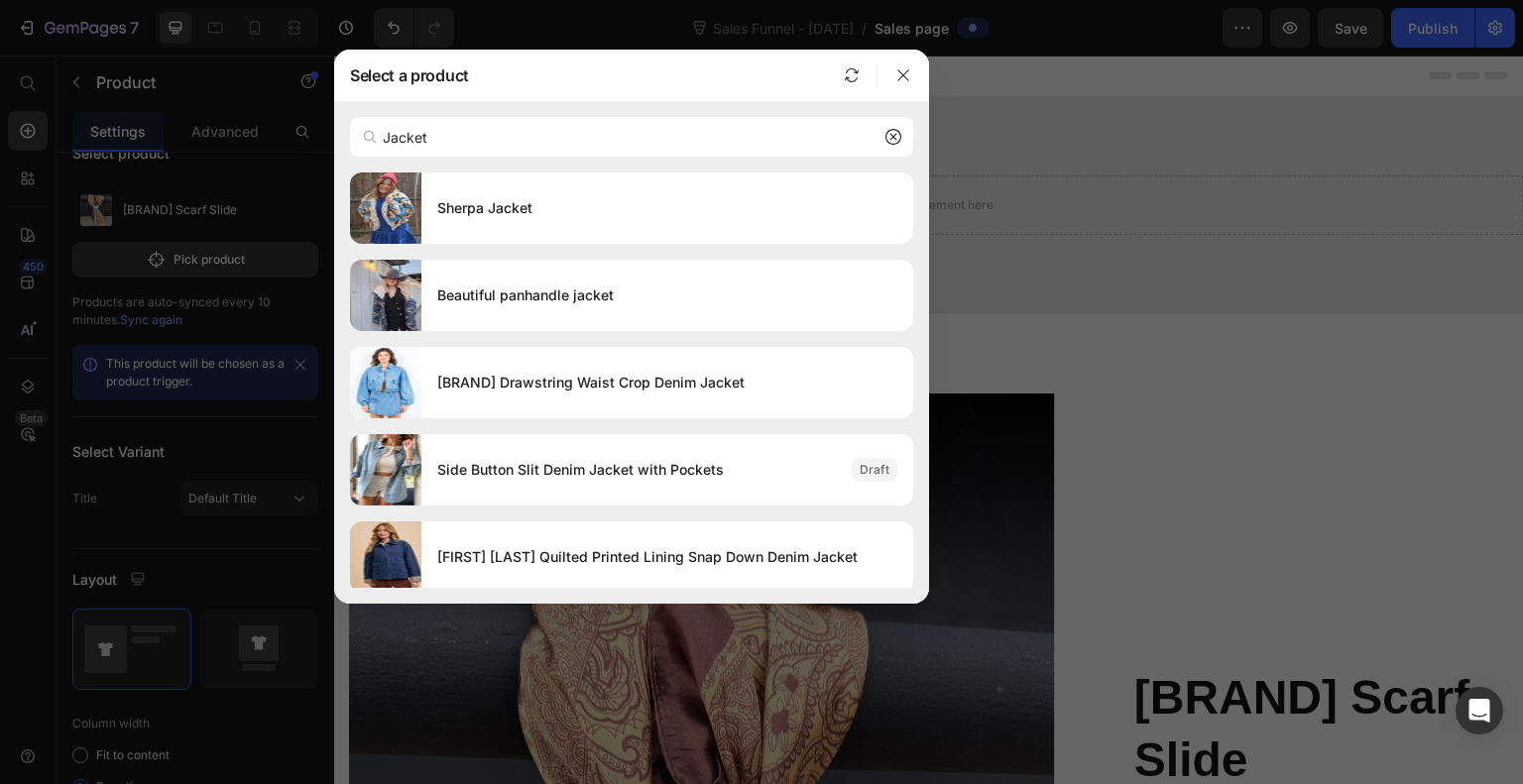 click 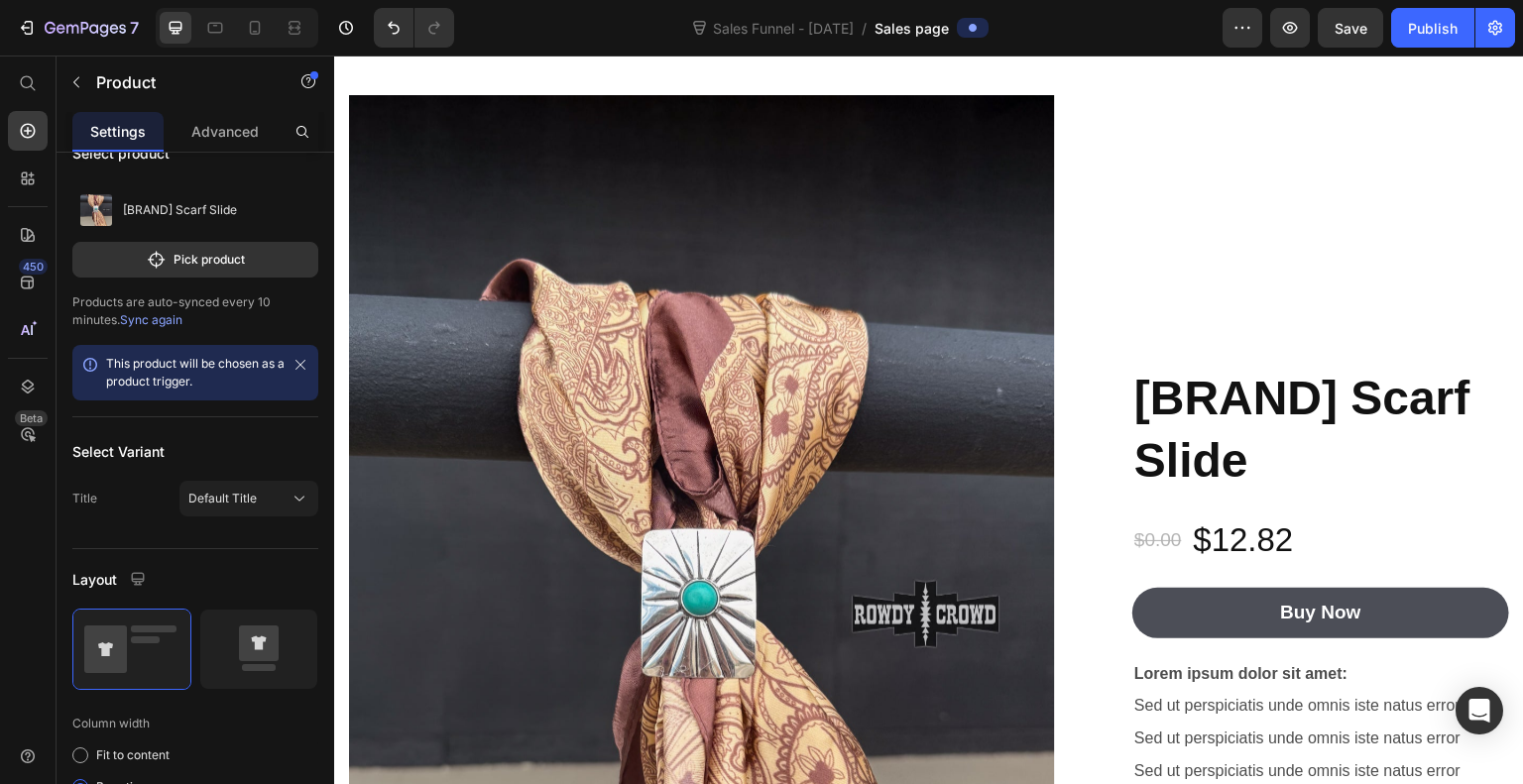 scroll, scrollTop: 304, scrollLeft: 0, axis: vertical 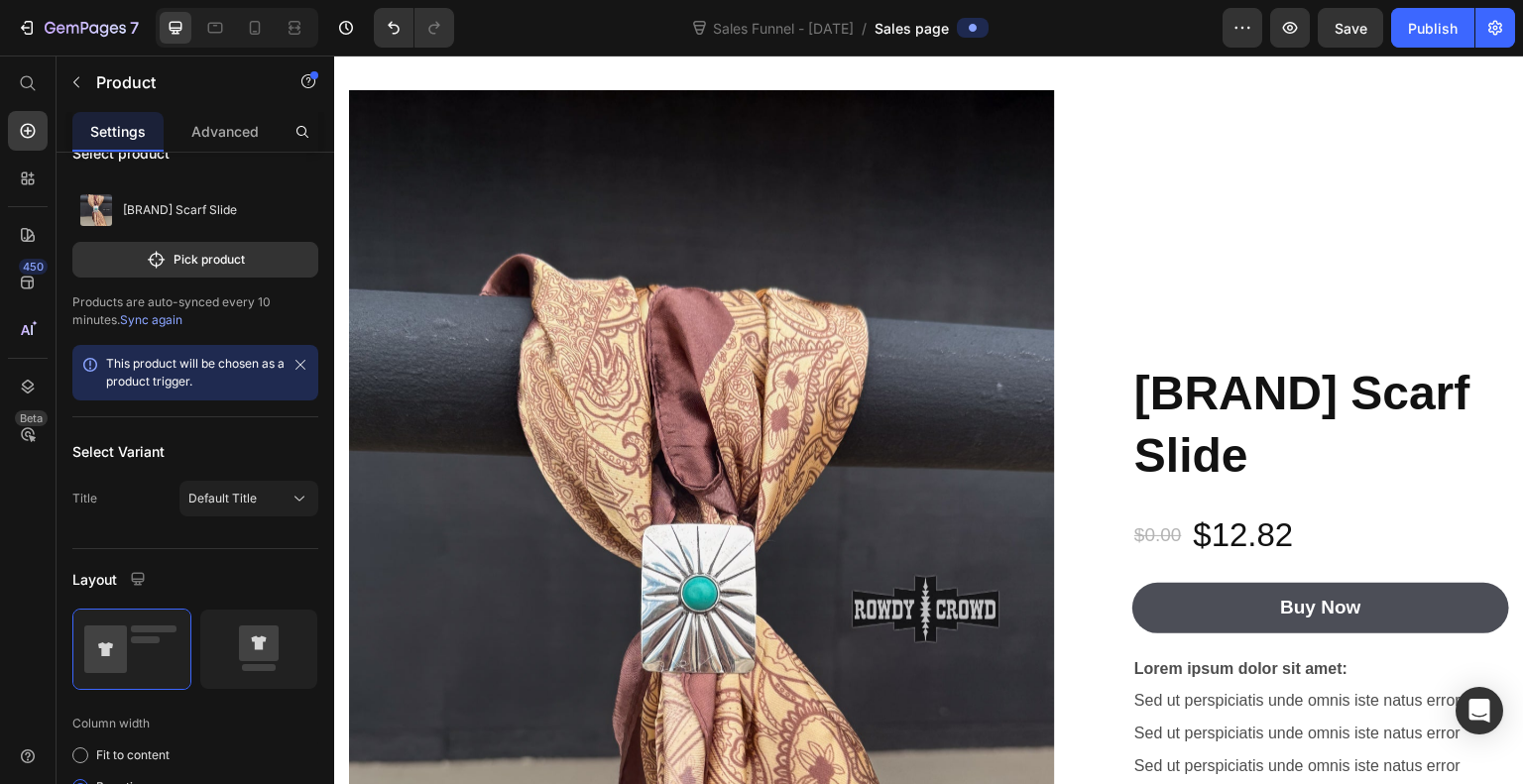 click on "Pick product" at bounding box center [195, 260] 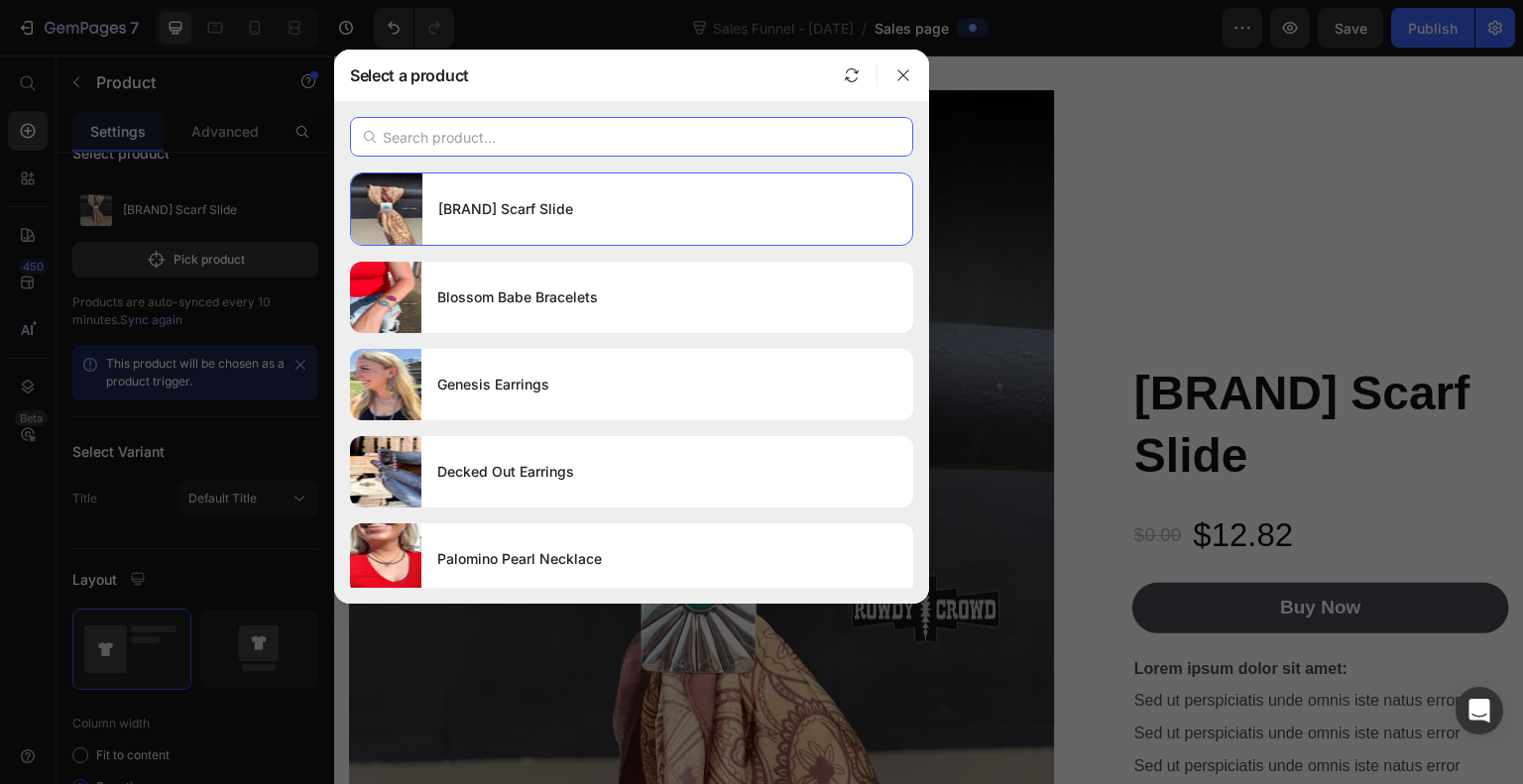click at bounding box center [632, 137] 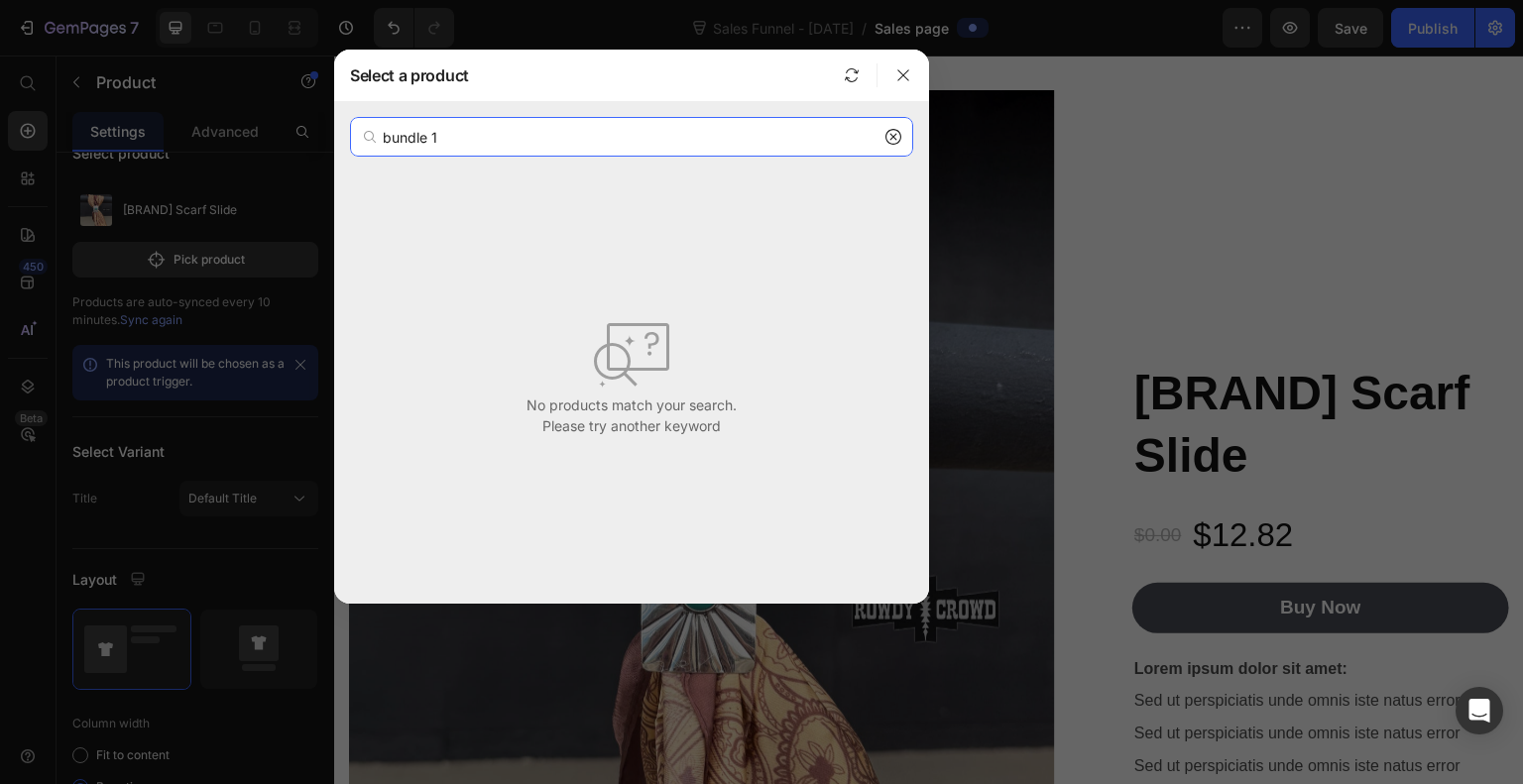 type on "bundle 1" 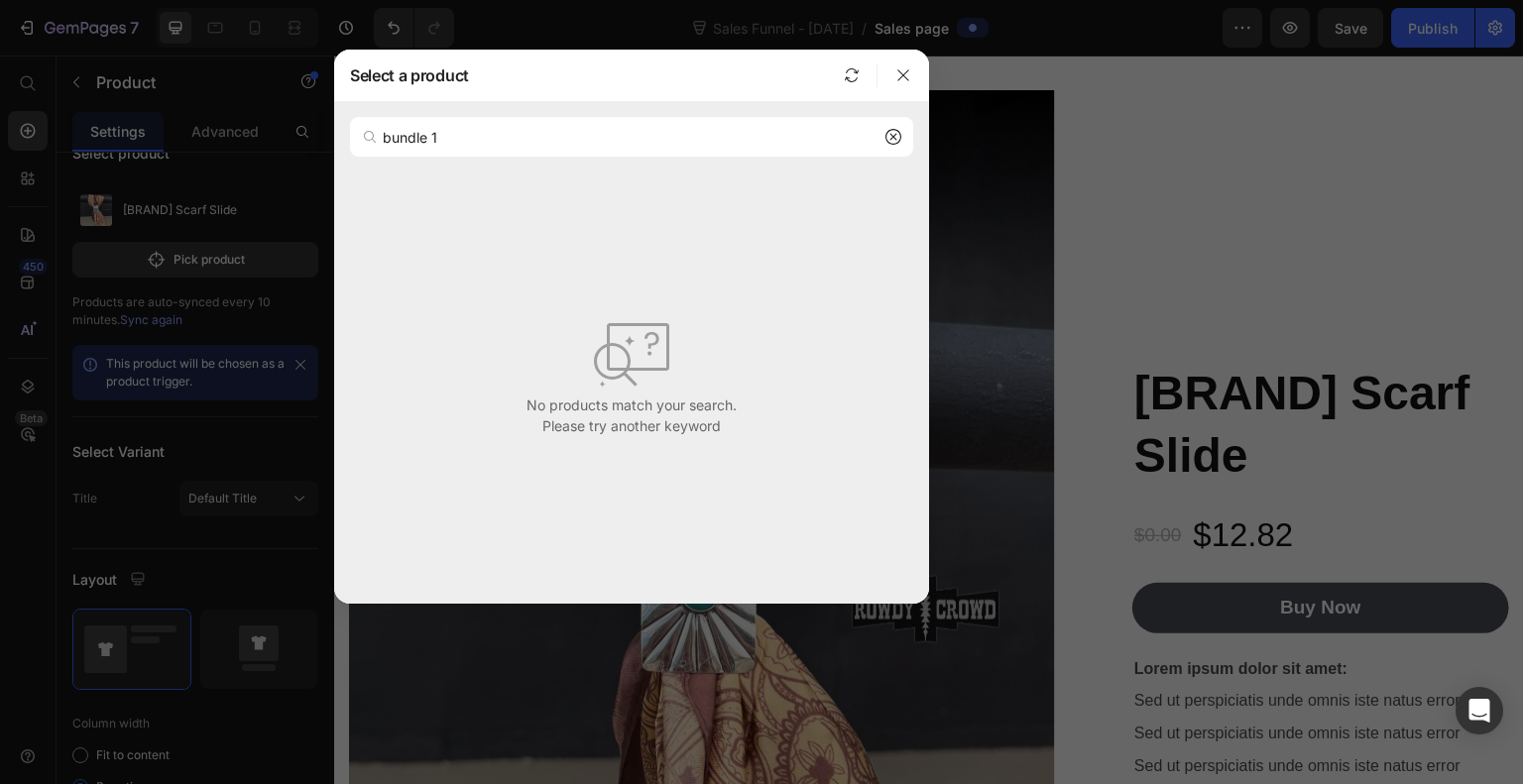click 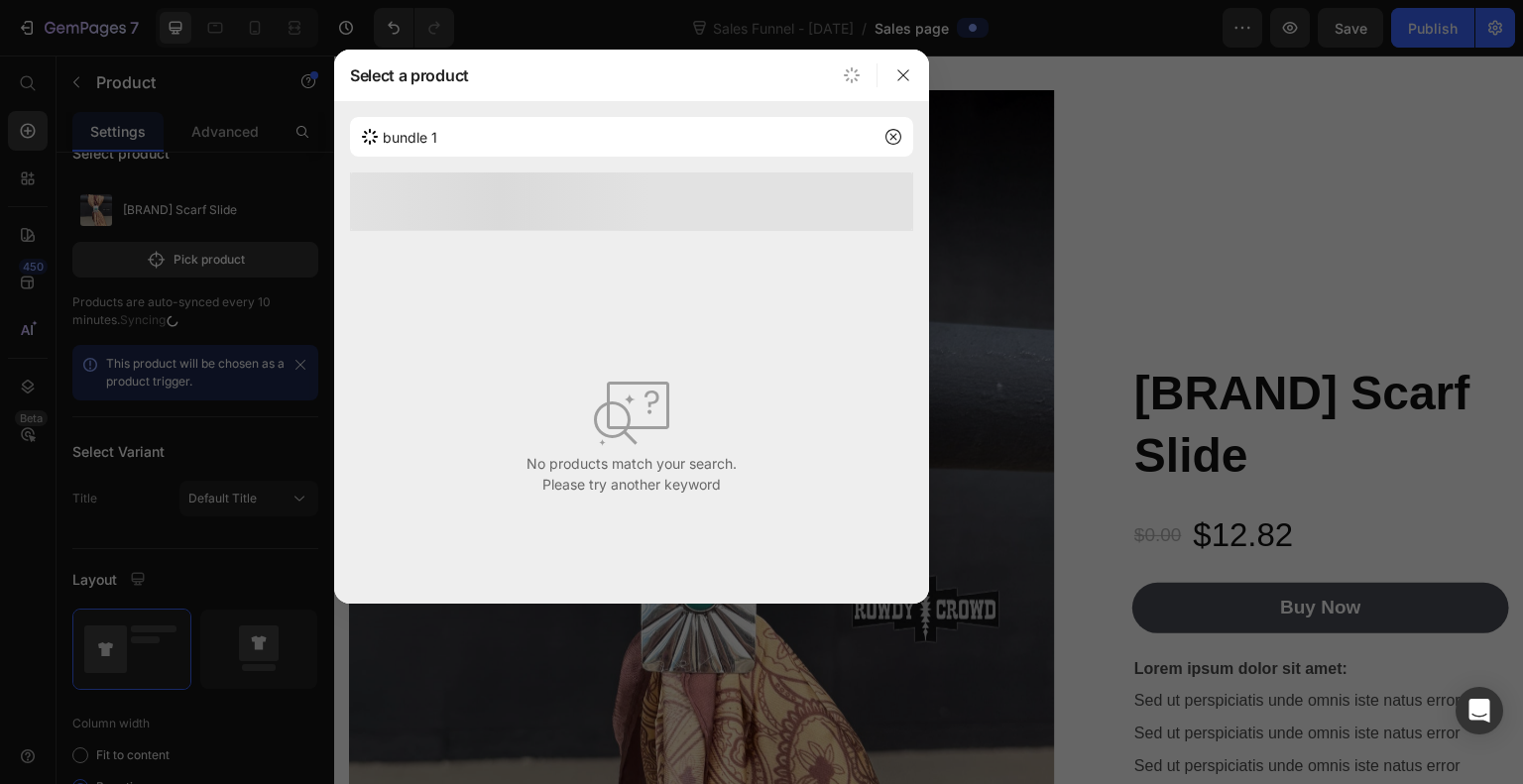 click 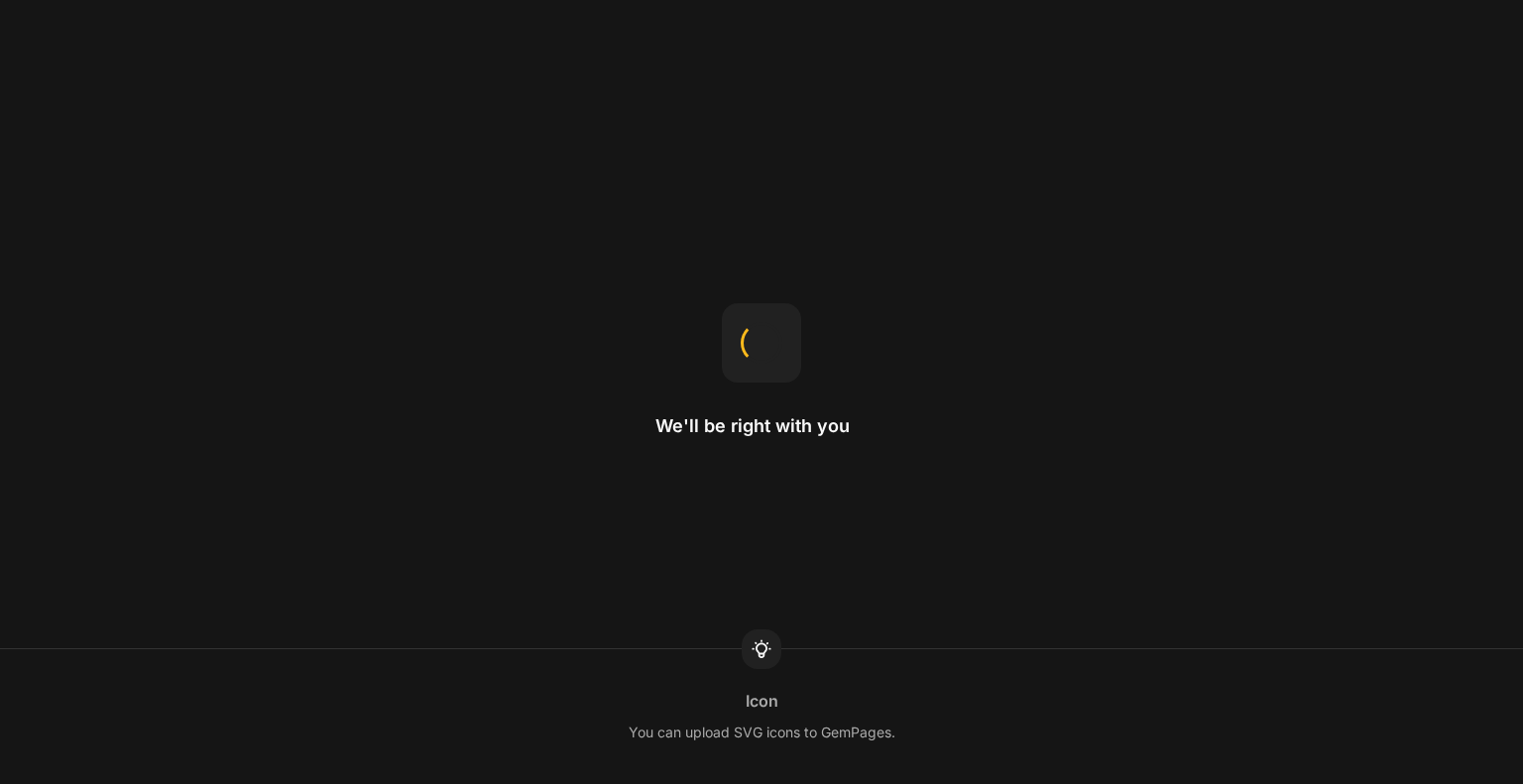 scroll, scrollTop: 0, scrollLeft: 0, axis: both 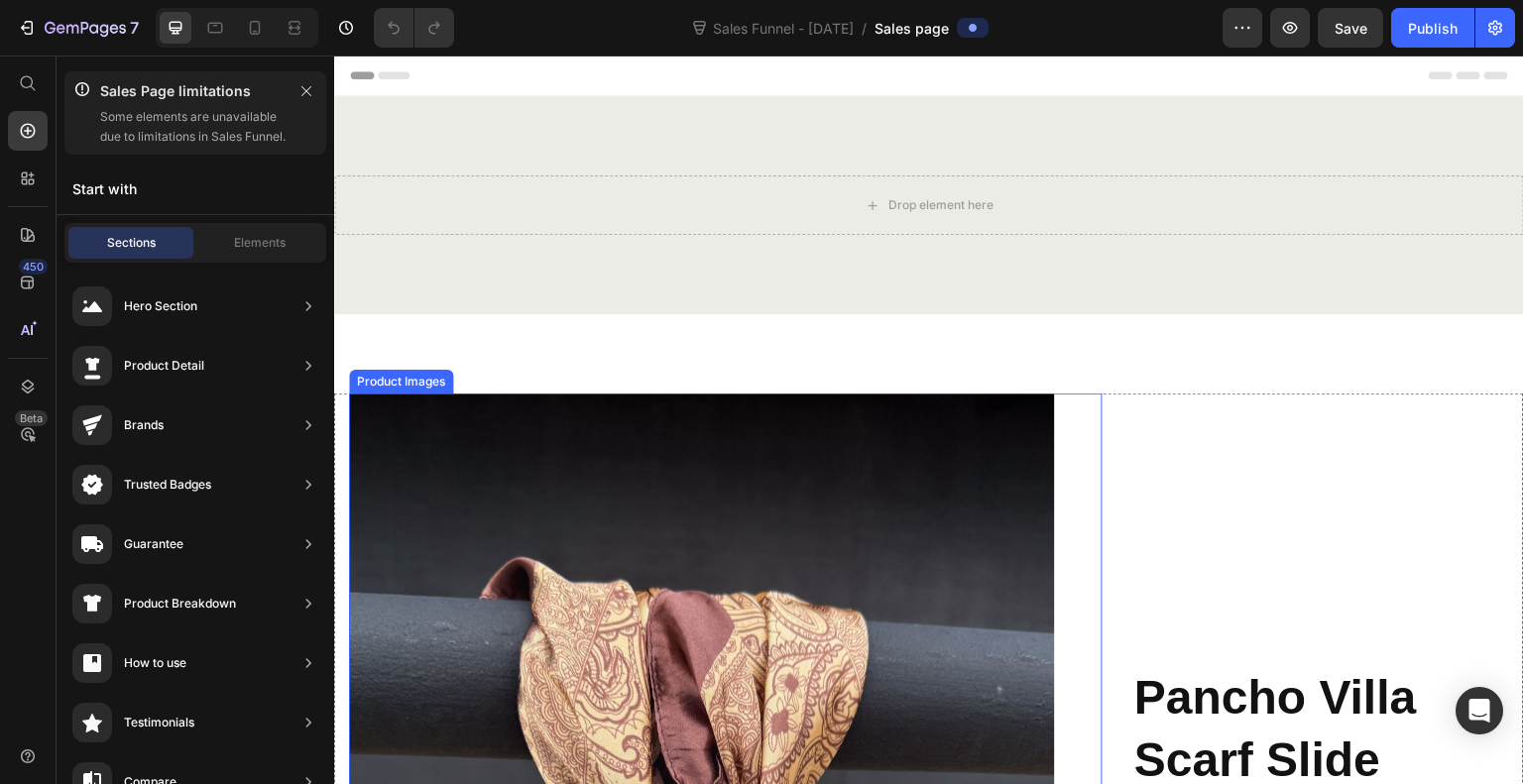 click at bounding box center [702, 923] 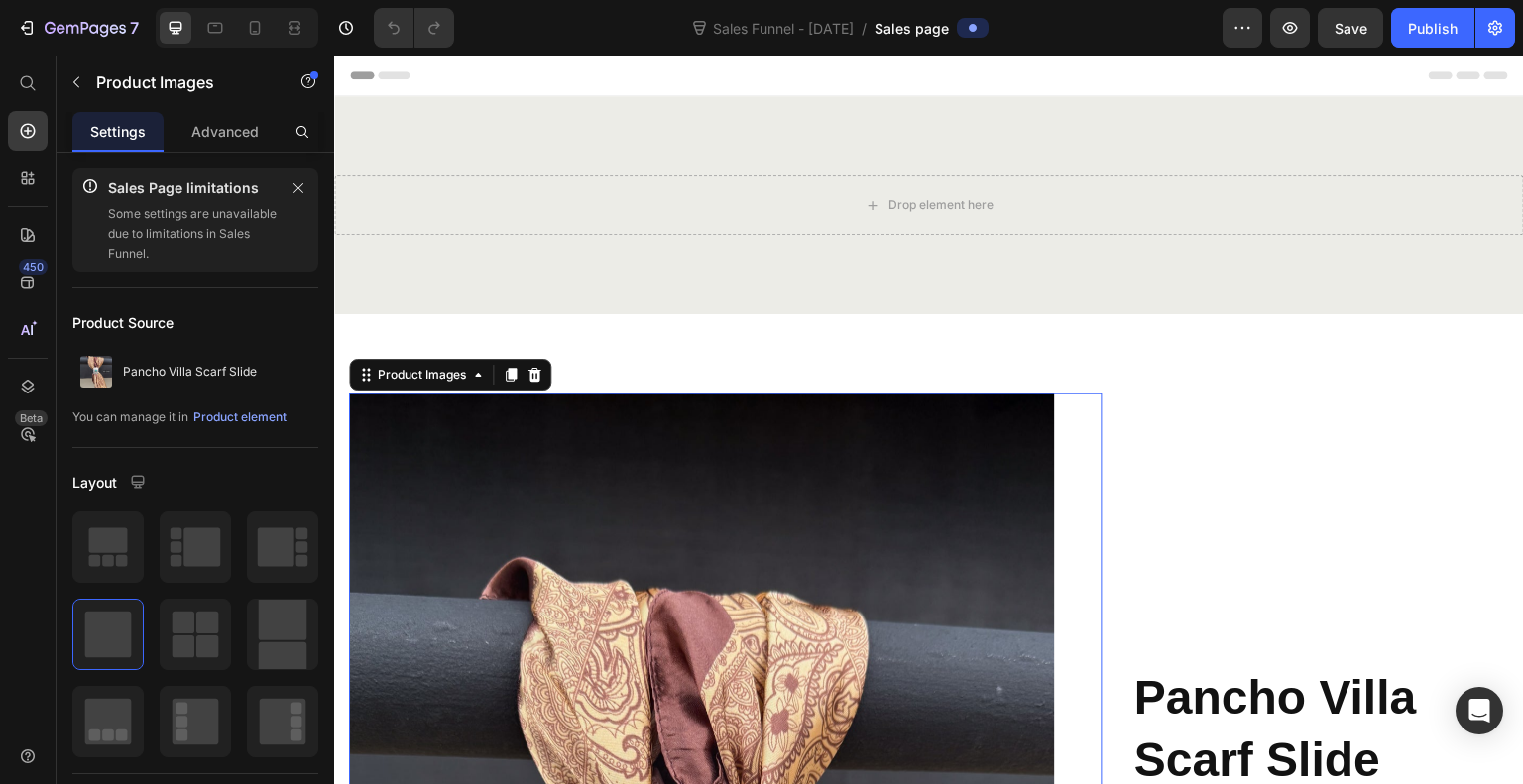 click on "Product element" at bounding box center [240, 417] 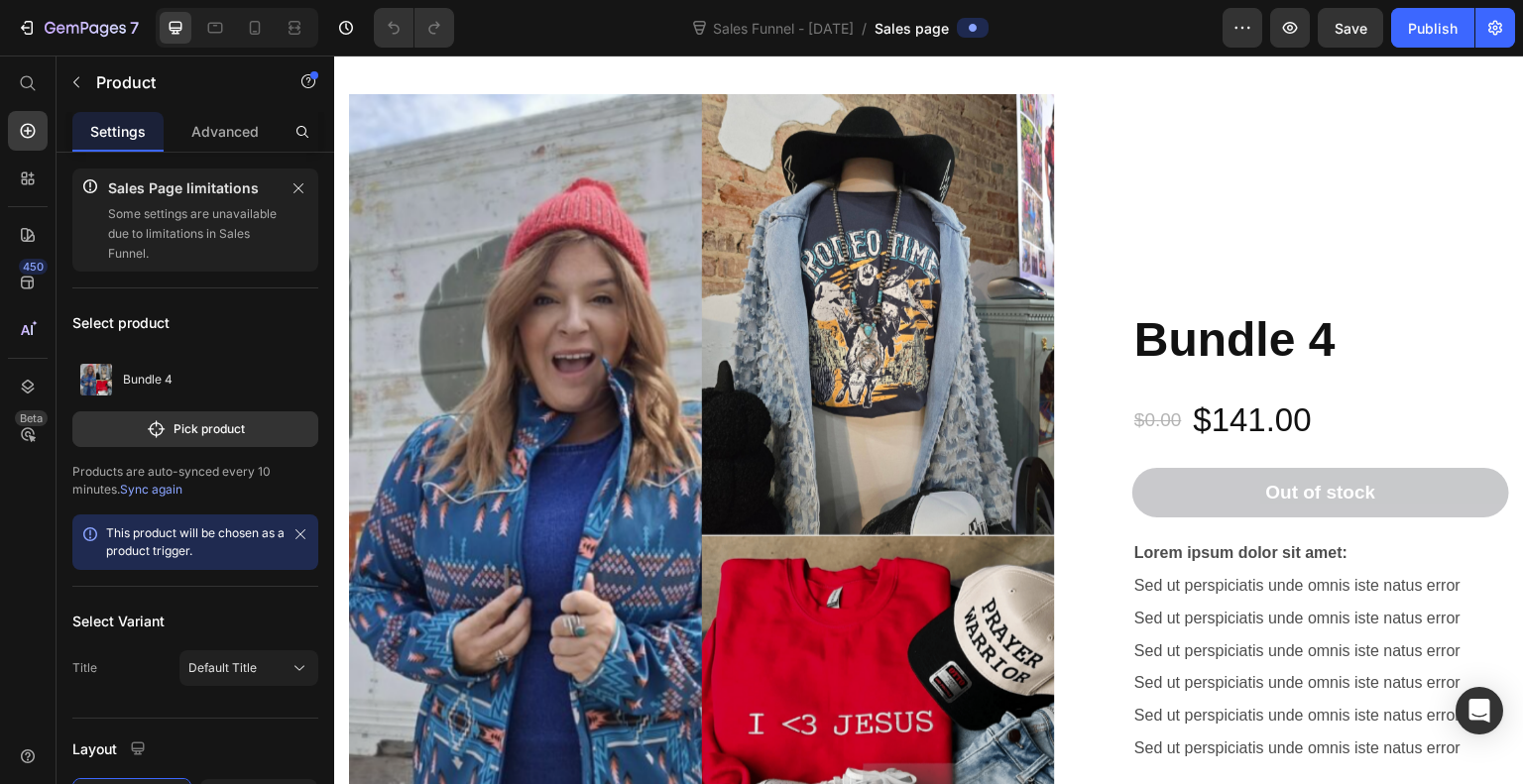 scroll, scrollTop: 301, scrollLeft: 0, axis: vertical 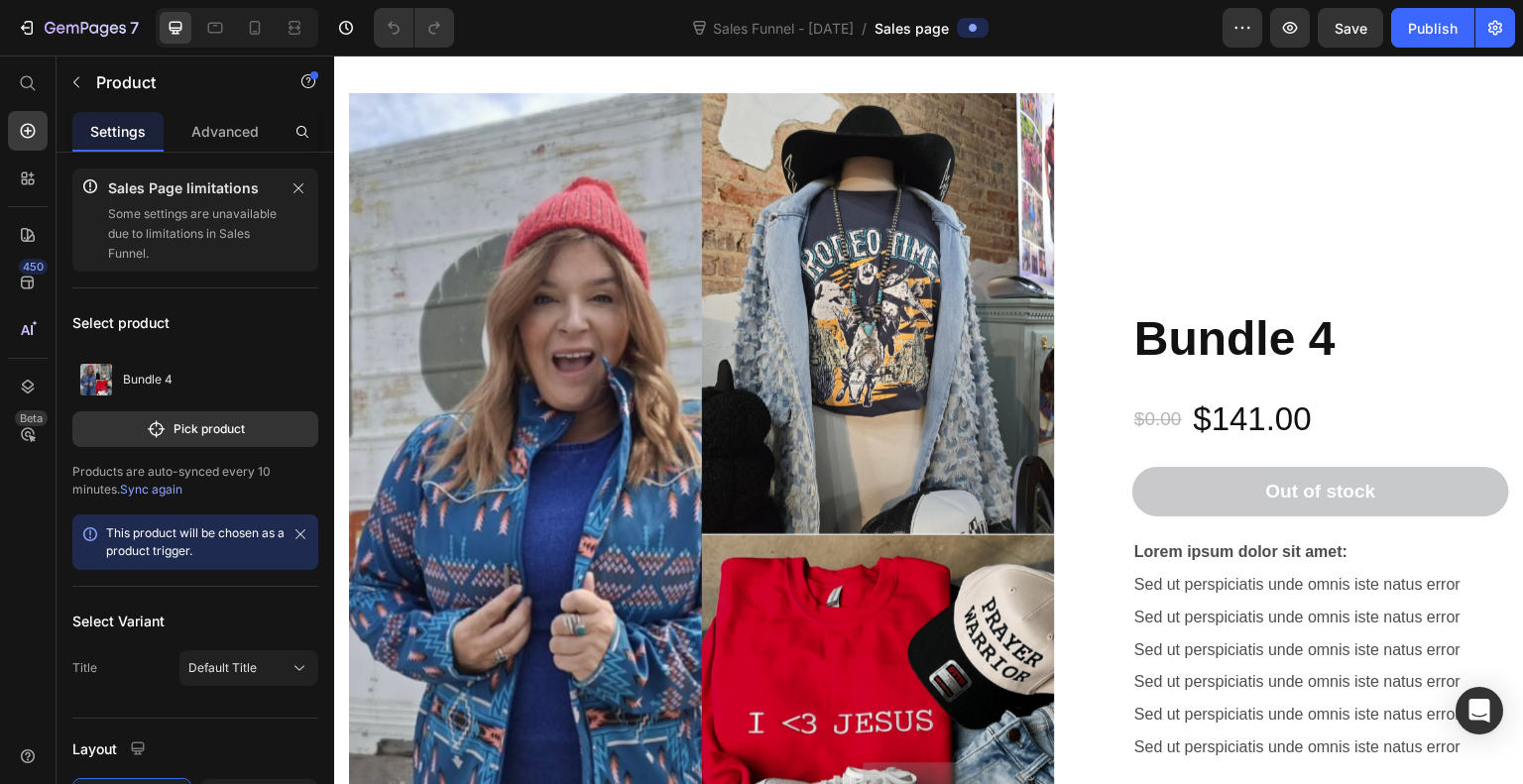 click on "Pick product" at bounding box center (195, 429) 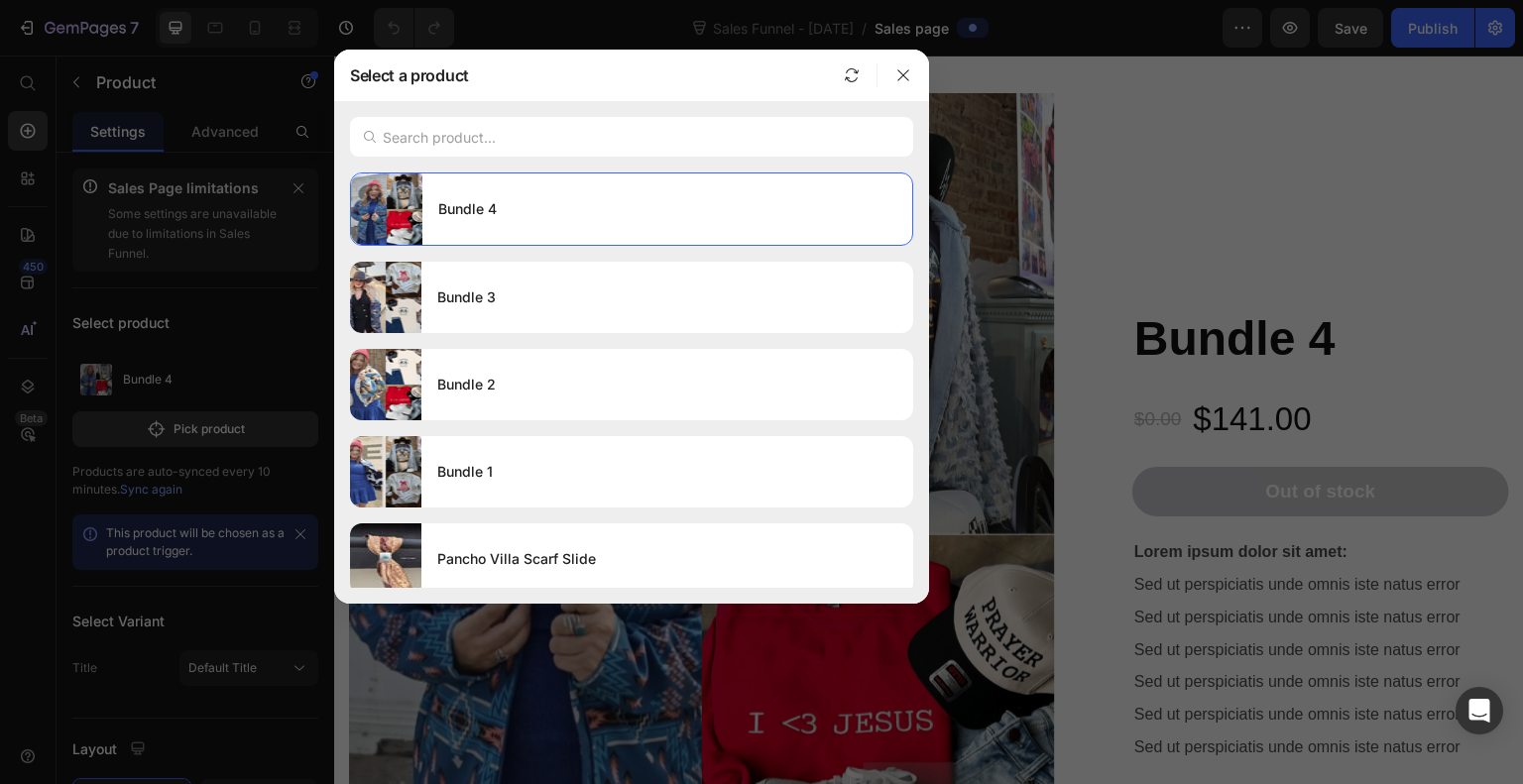 click at bounding box center [762, 392] 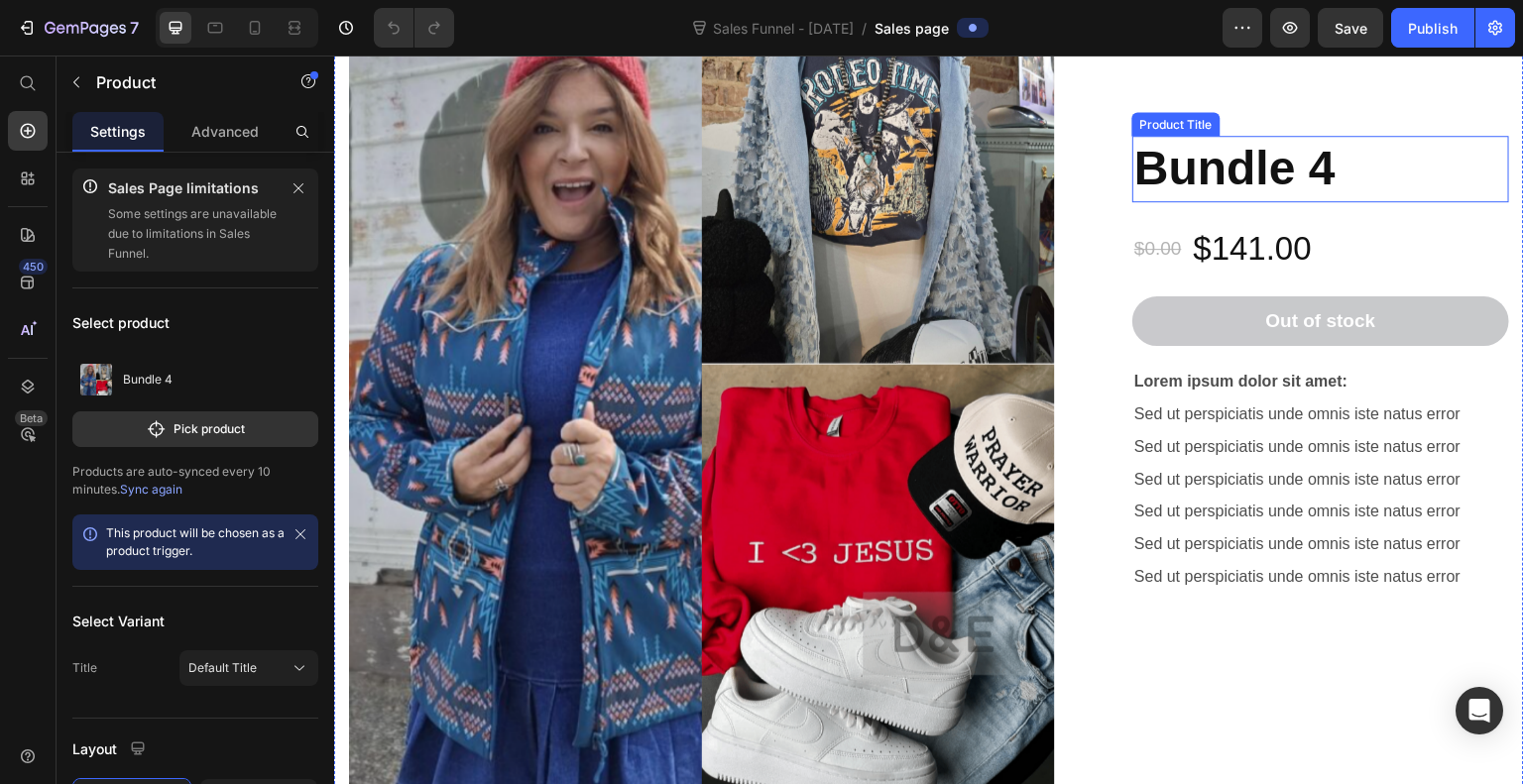 scroll, scrollTop: 486, scrollLeft: 0, axis: vertical 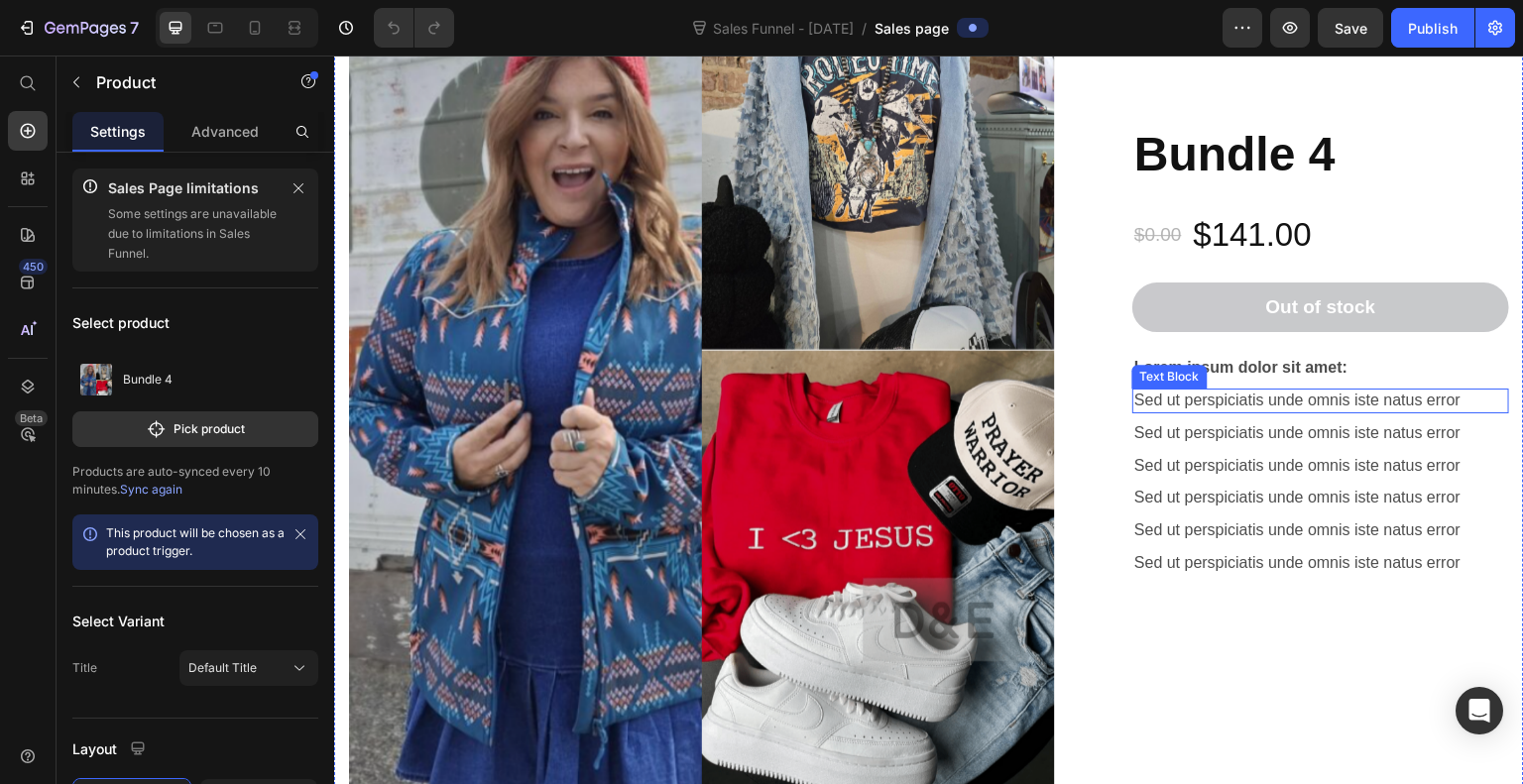 click on "Sed ut perspiciatis unde omnis iste natus error" at bounding box center [1321, 400] 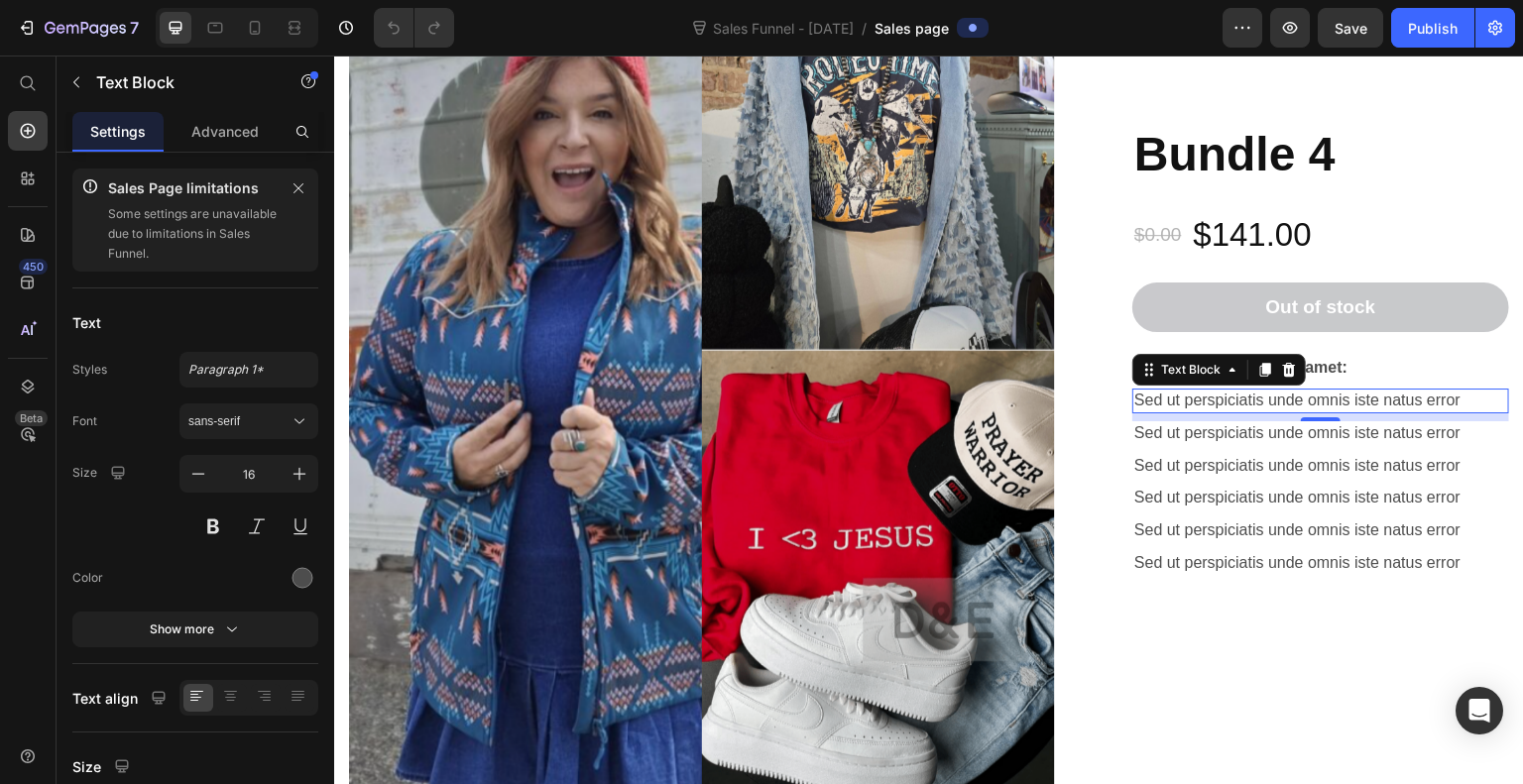 click at bounding box center (1289, 370) 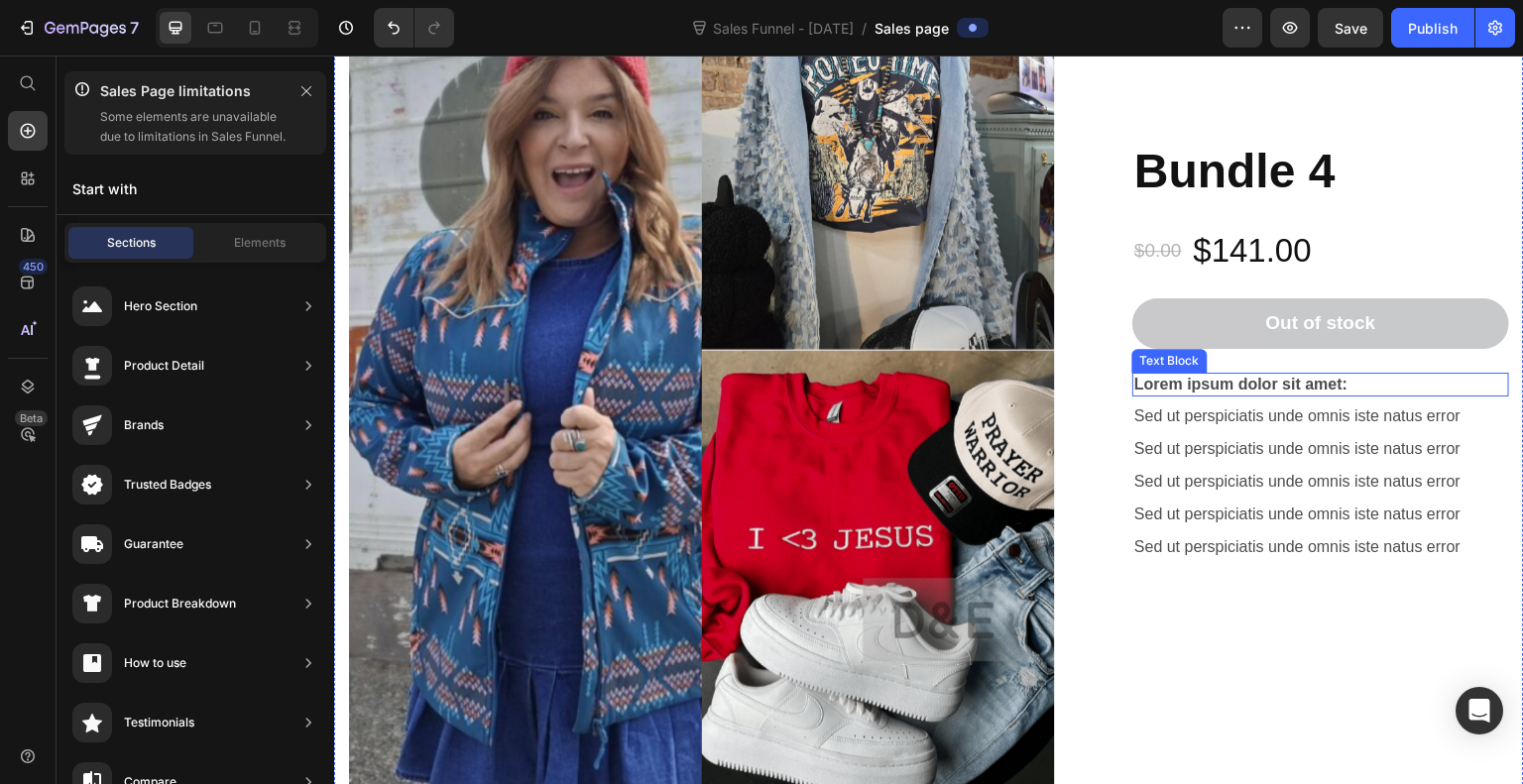 click on "Lorem ipsum dolor sit amet:" at bounding box center (1321, 385) 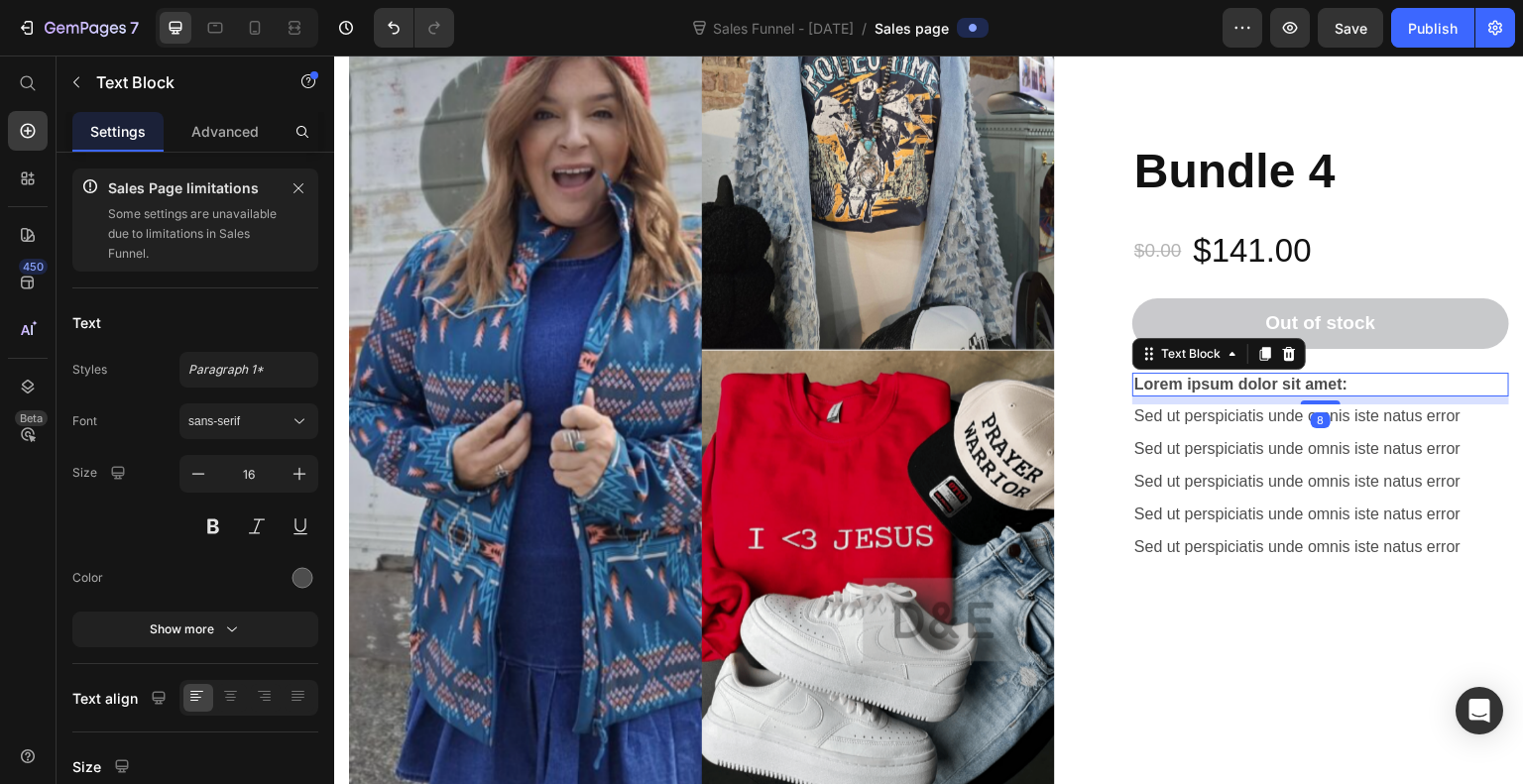 click 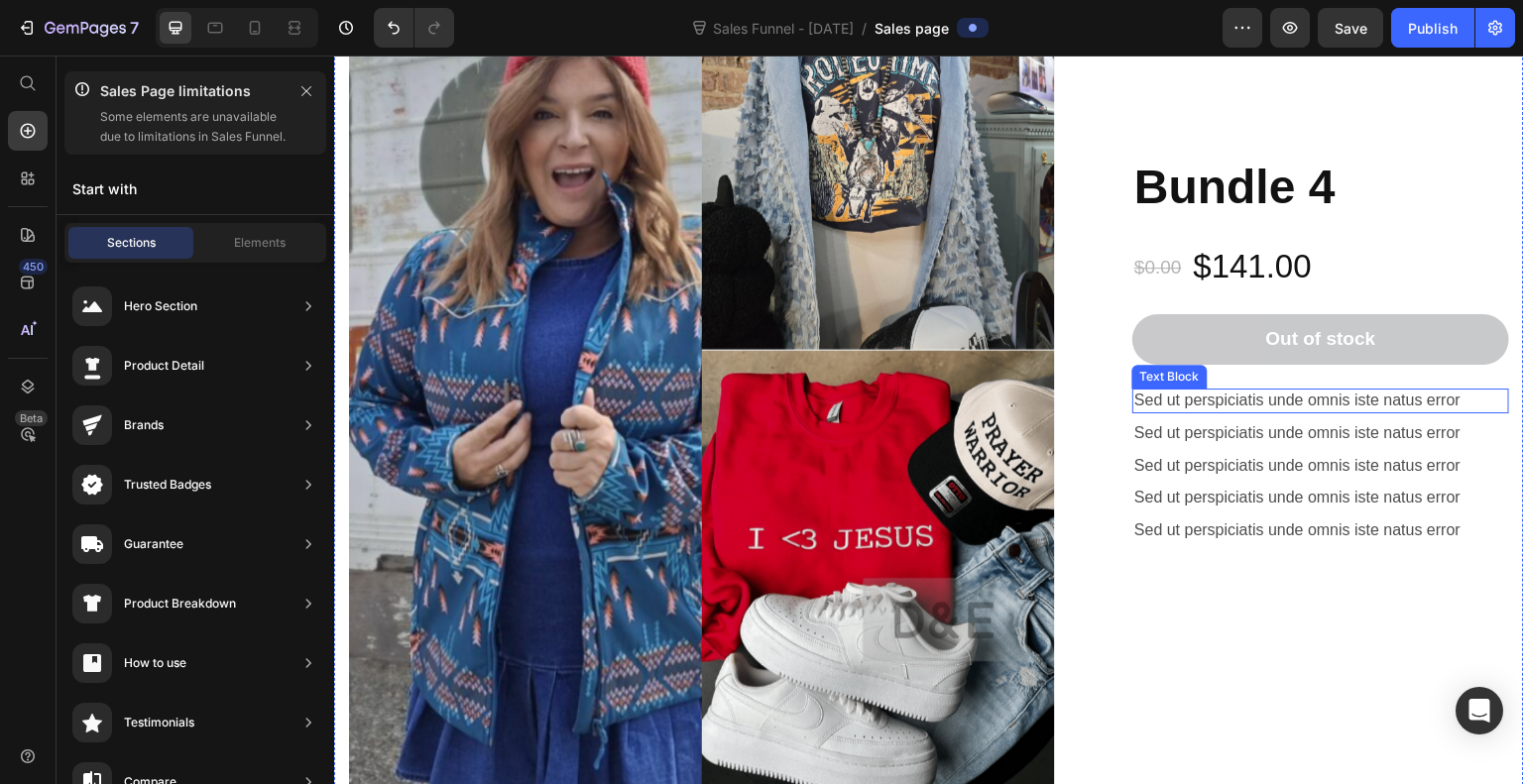 click on "Sed ut perspiciatis unde omnis iste natus error" at bounding box center [1321, 400] 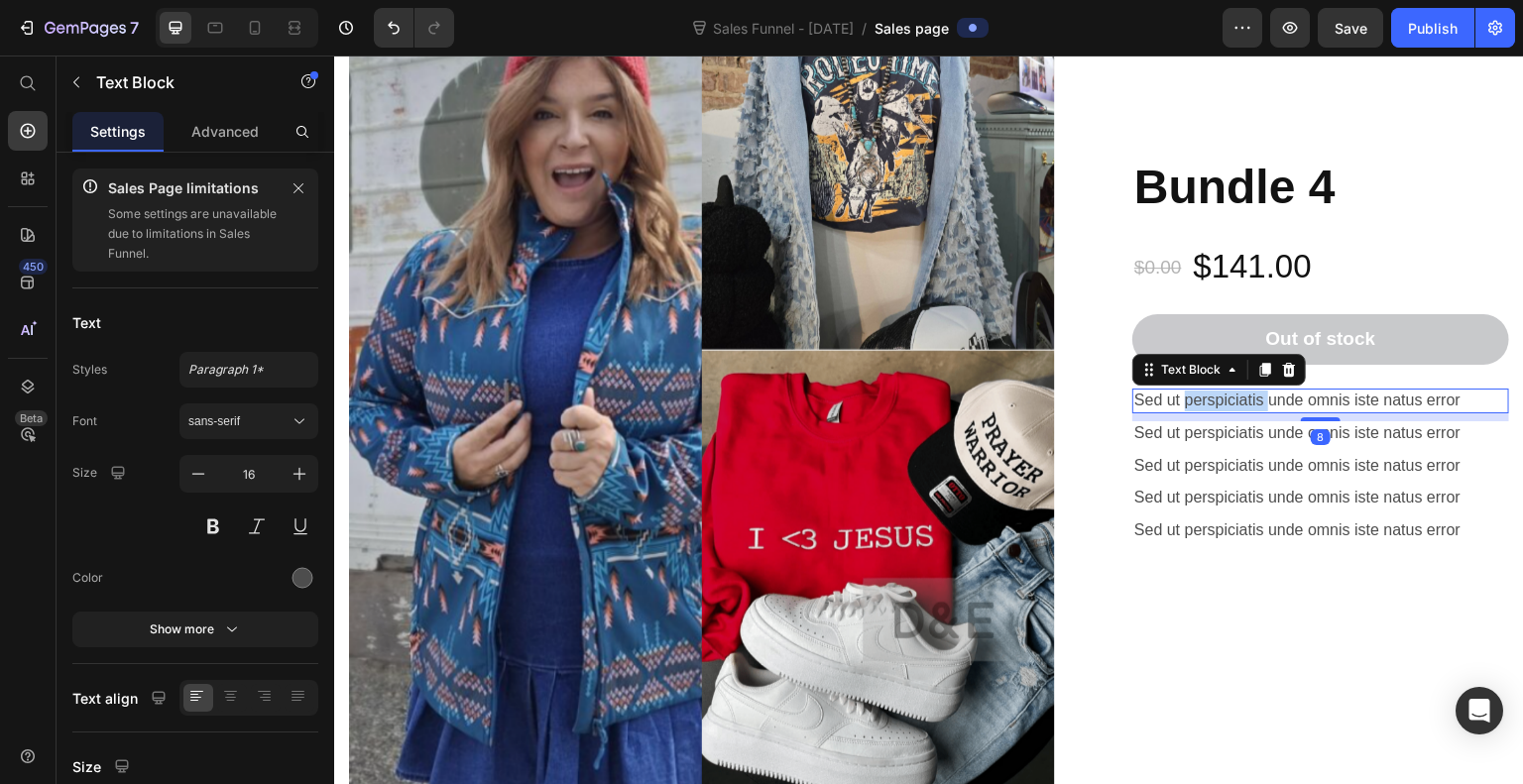 scroll, scrollTop: 470, scrollLeft: 0, axis: vertical 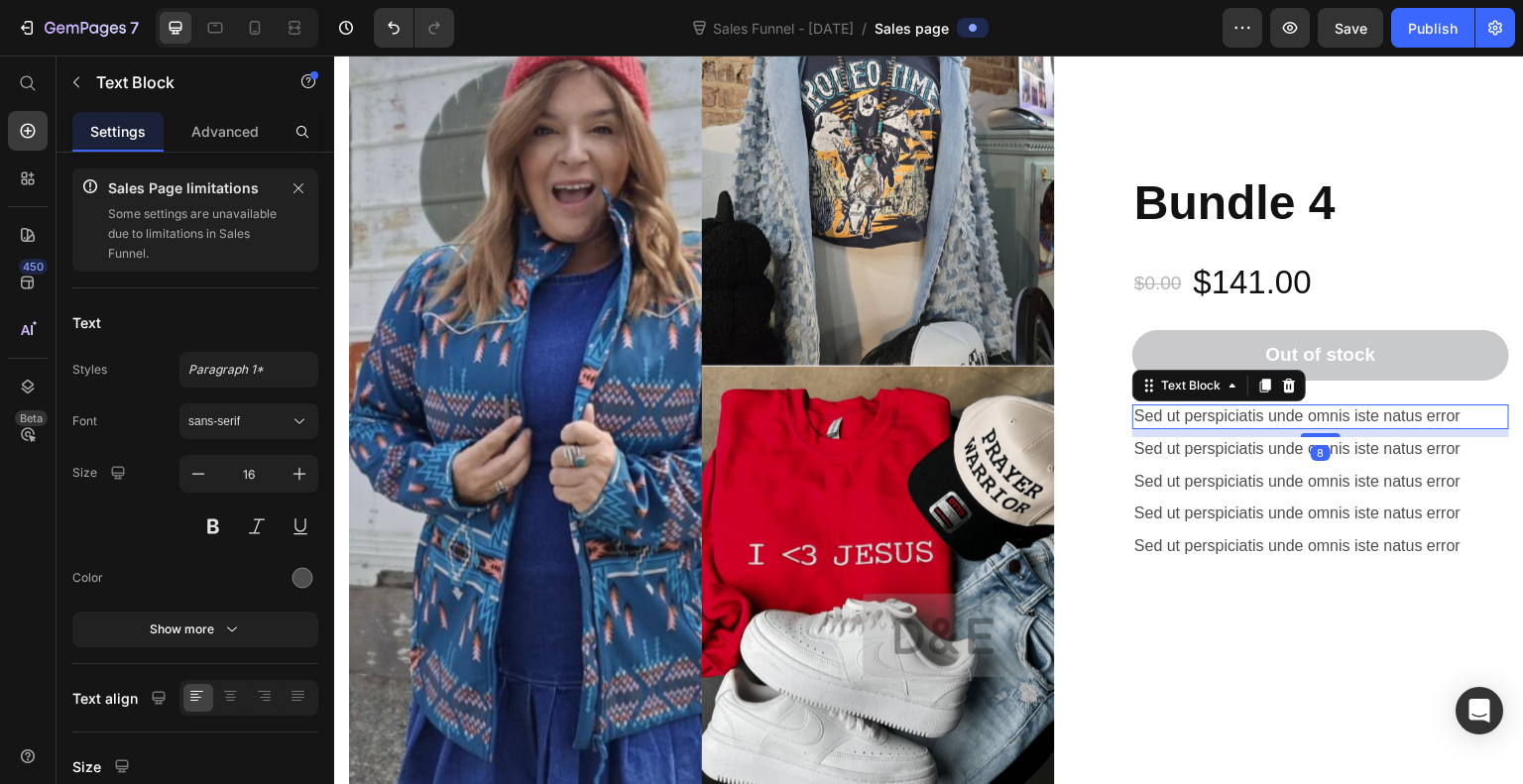 click on "Text Block" at bounding box center (1219, 386) 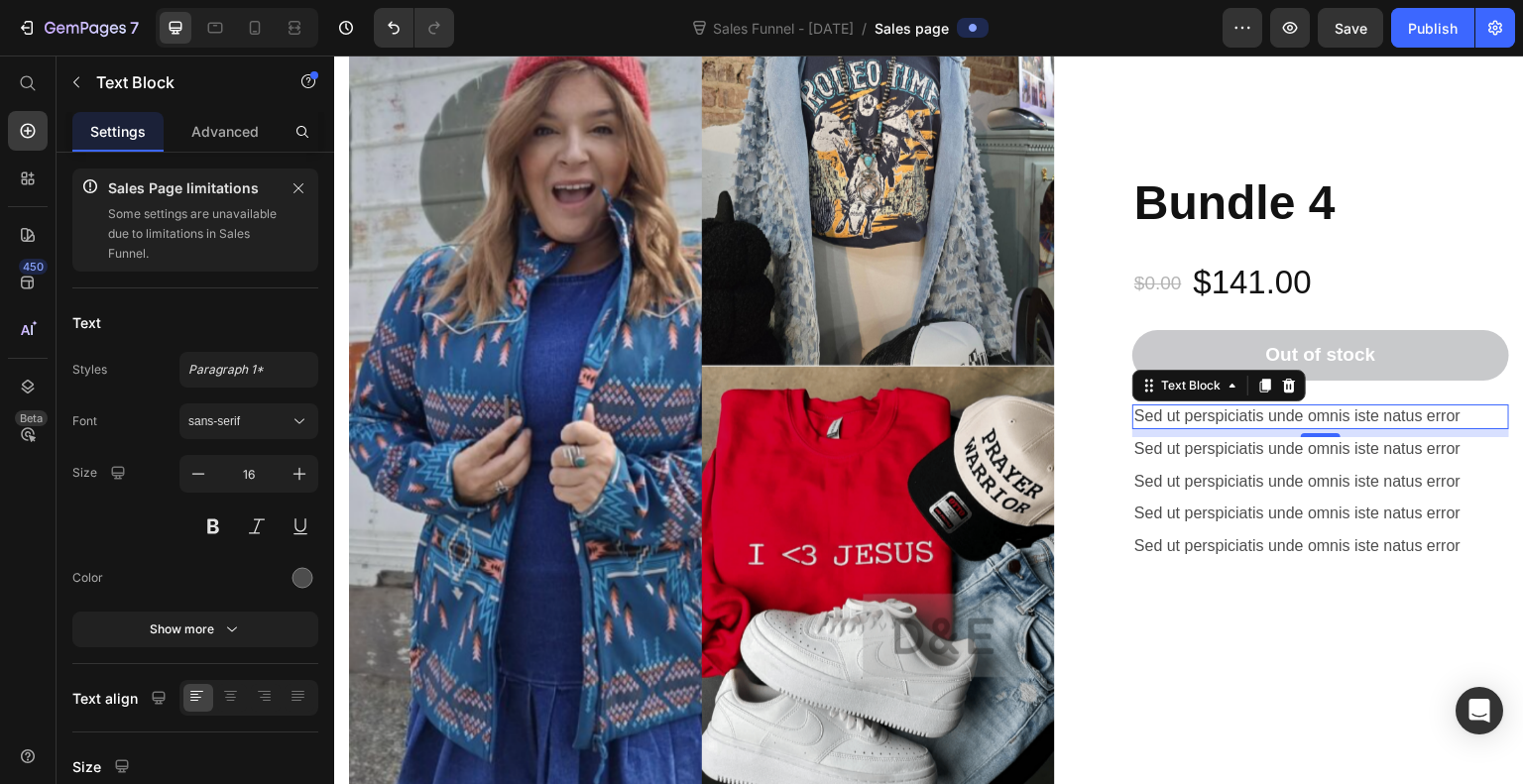click on "Sed ut perspiciatis unde omnis iste natus error" at bounding box center [1321, 416] 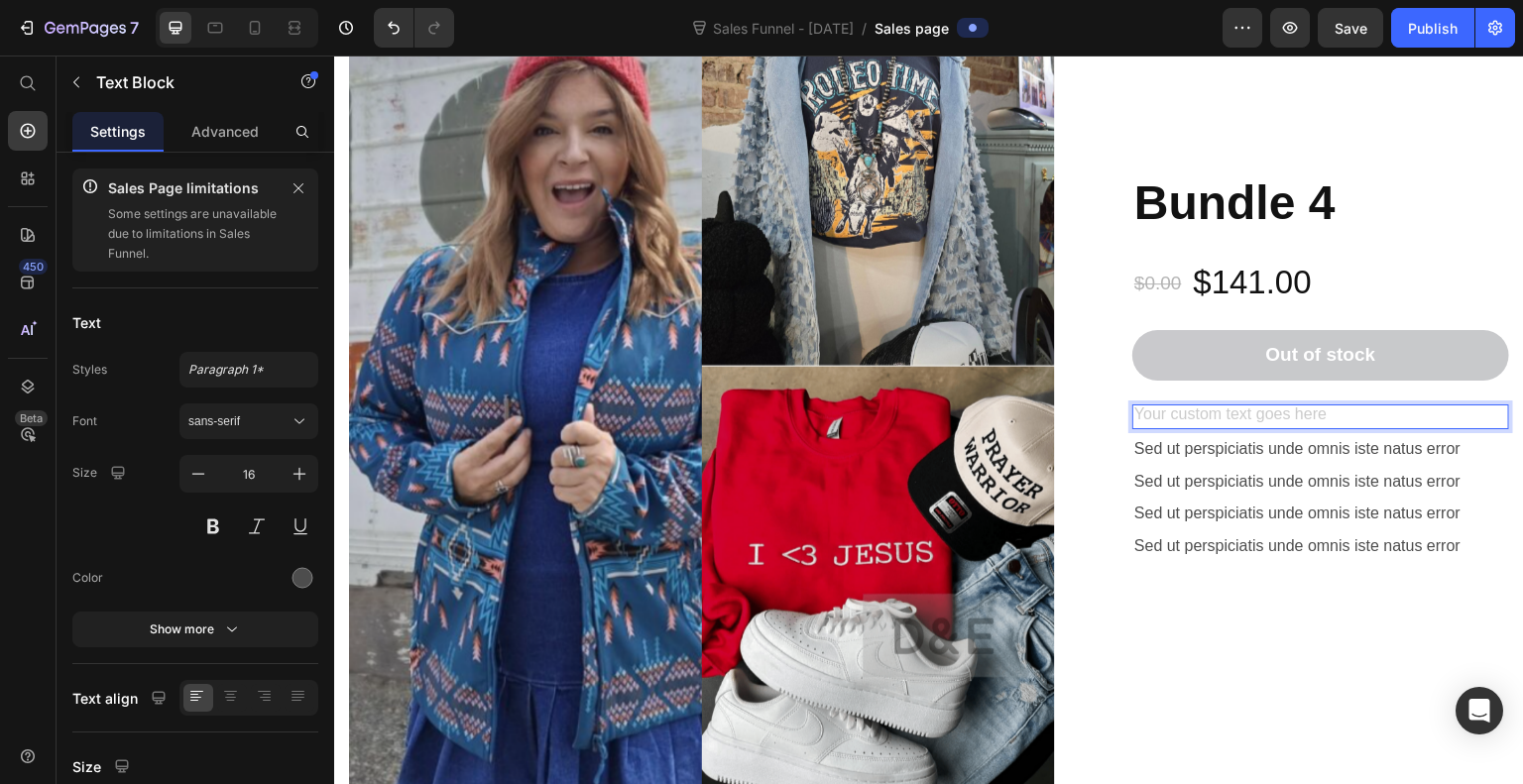 scroll, scrollTop: 460, scrollLeft: 0, axis: vertical 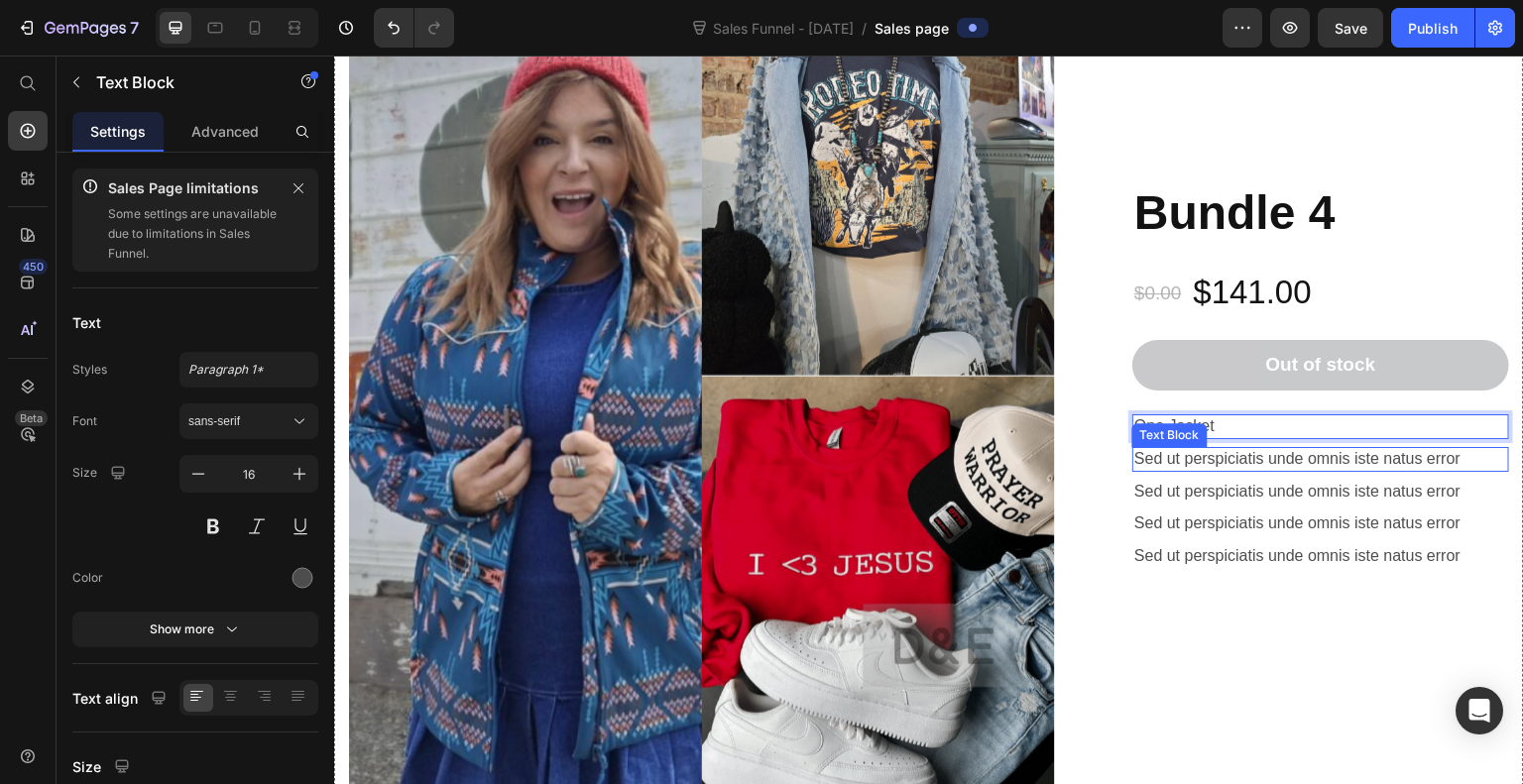 drag, startPoint x: 1193, startPoint y: 410, endPoint x: 1440, endPoint y: 454, distance: 250.88842 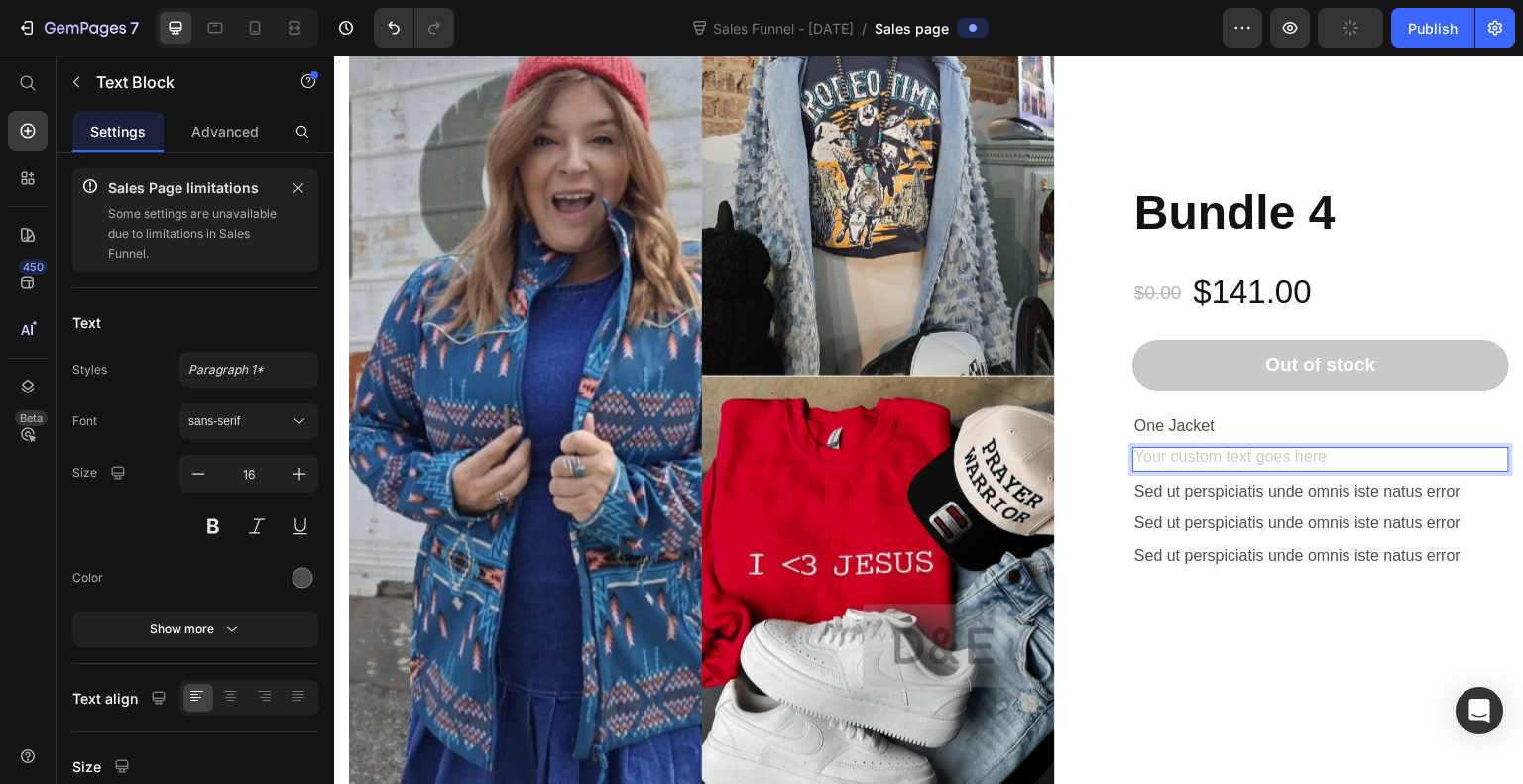 scroll, scrollTop: 449, scrollLeft: 0, axis: vertical 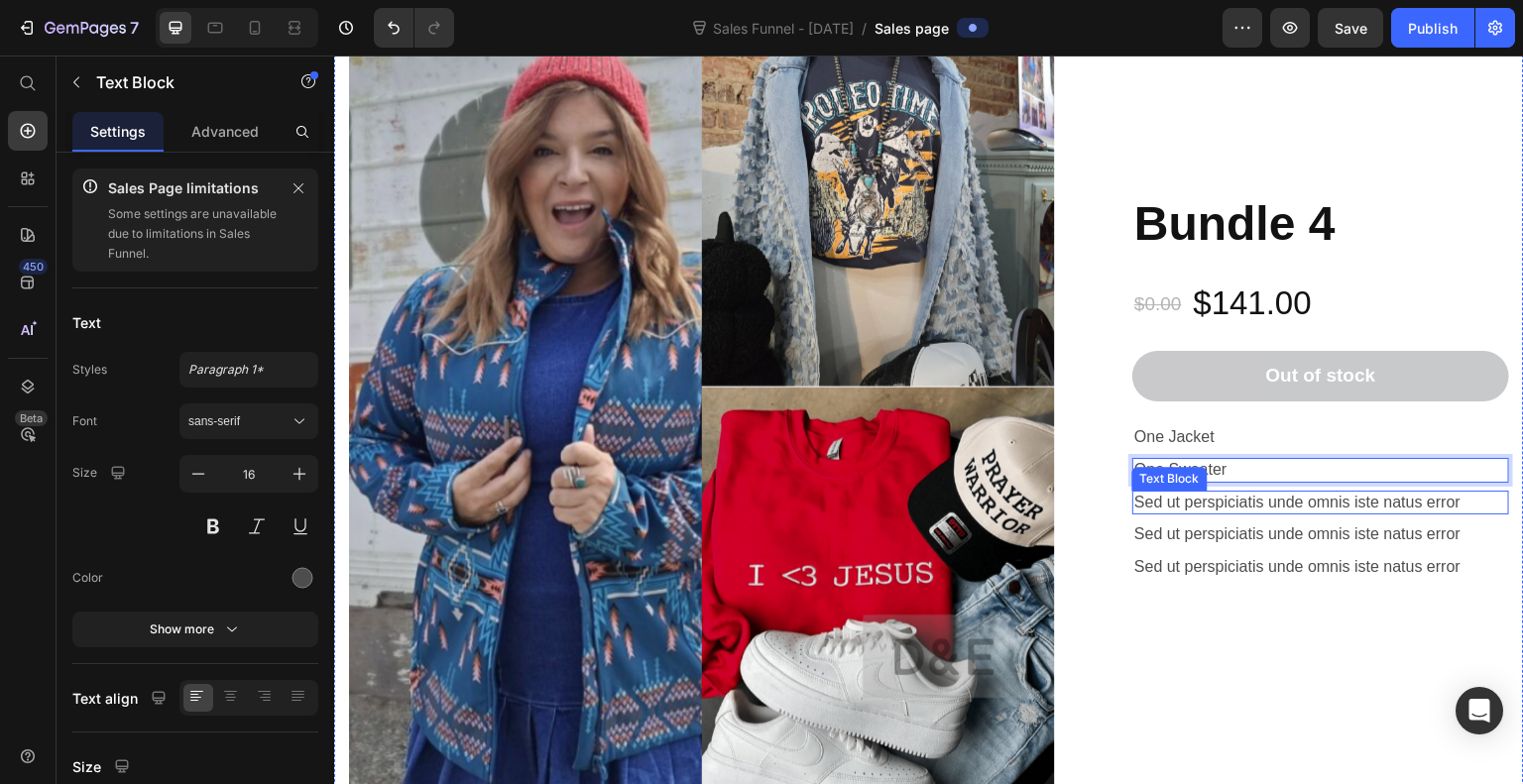 click on "Sed ut perspiciatis unde omnis iste natus error" at bounding box center (1321, 503) 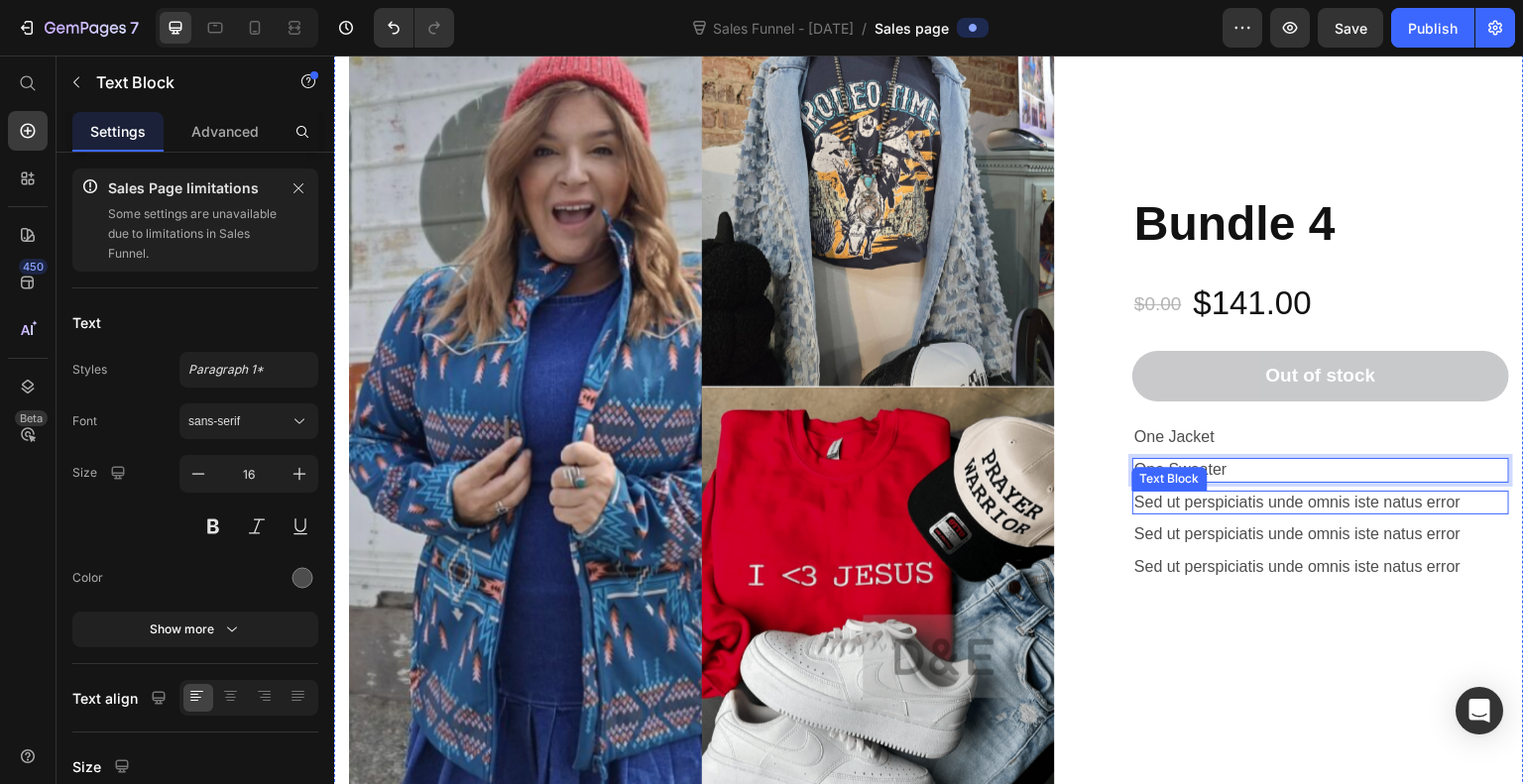click on "Sed ut perspiciatis unde omnis iste natus error" at bounding box center (1321, 503) 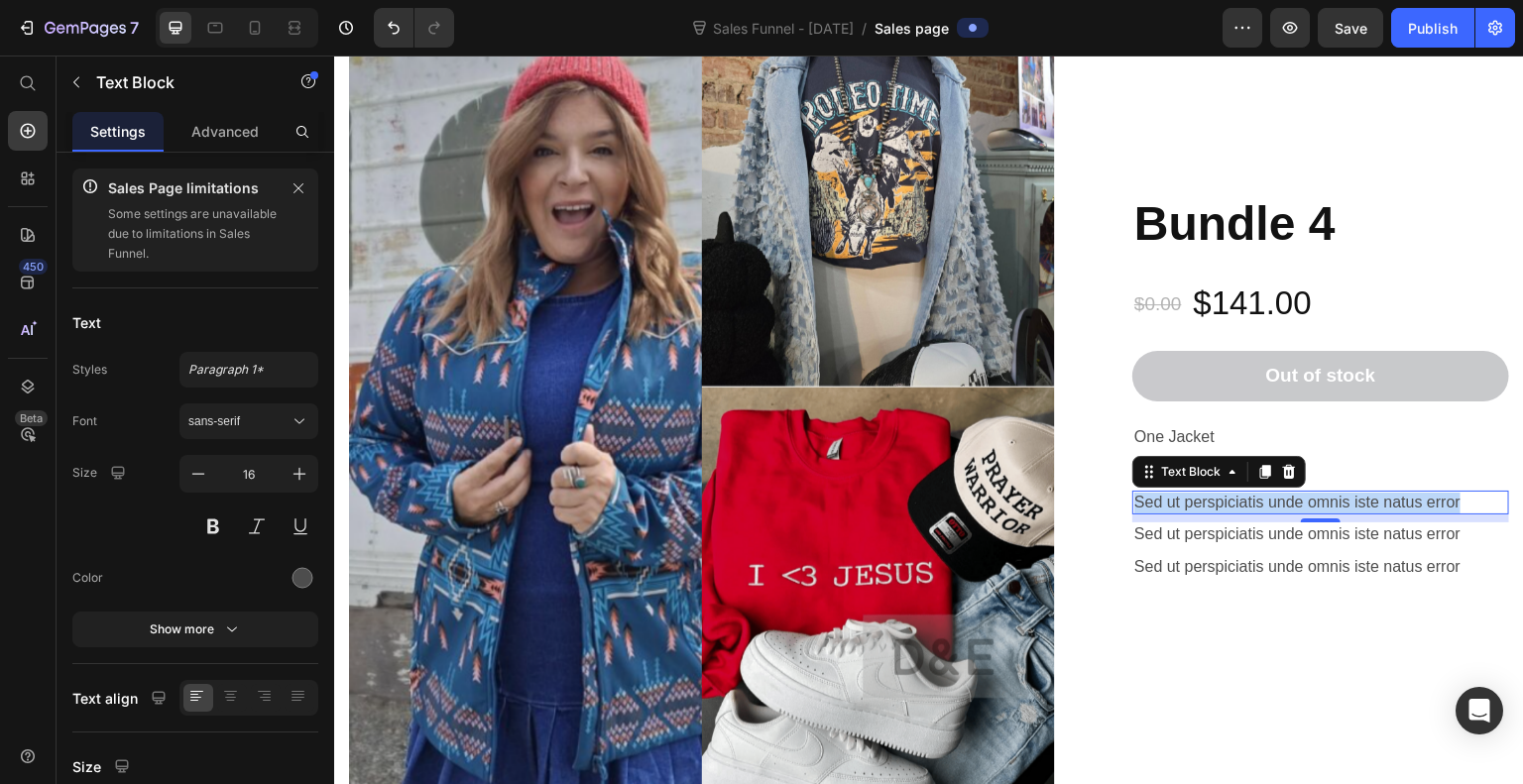 click on "Sed ut perspiciatis unde omnis iste natus error" at bounding box center (1321, 503) 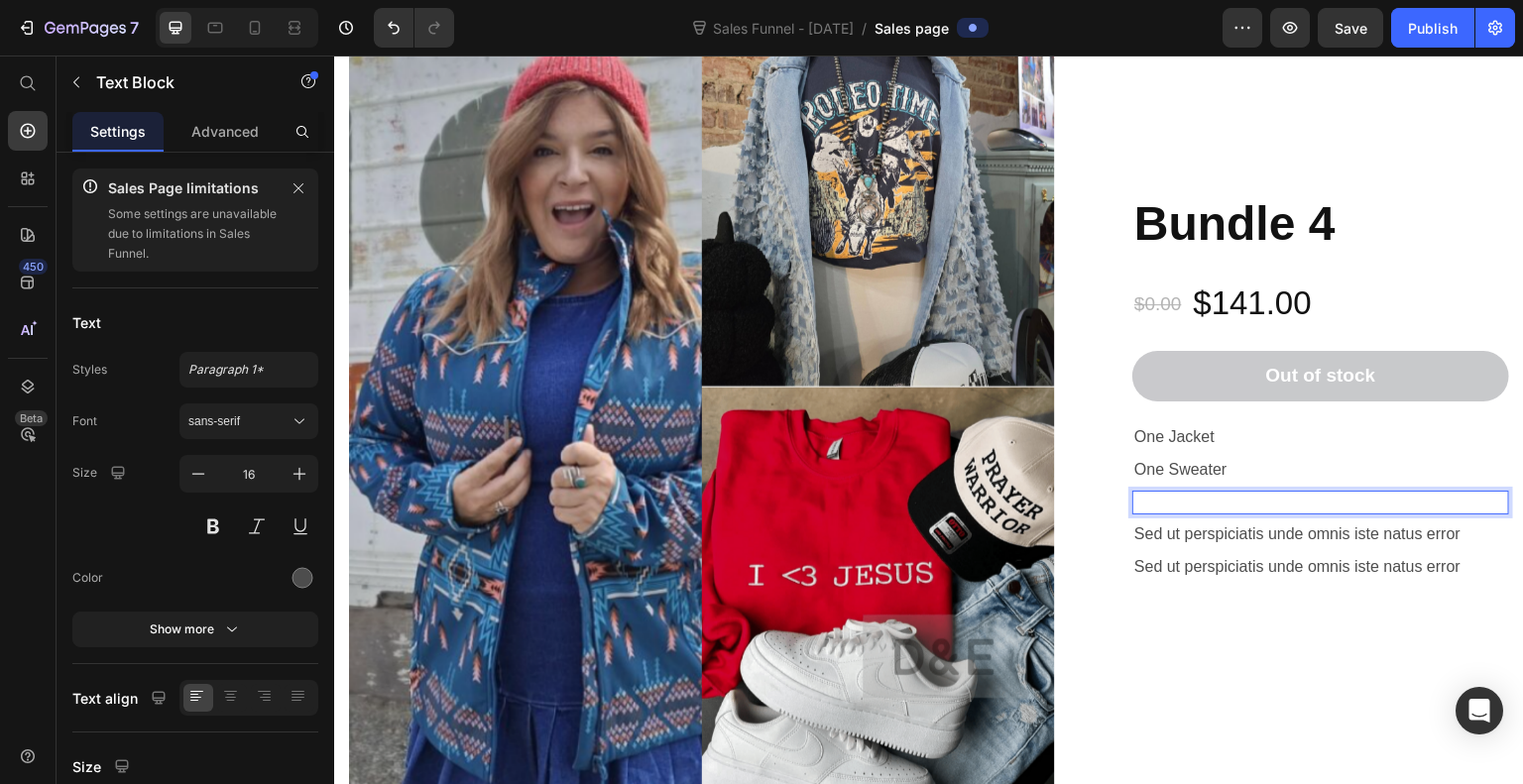 scroll, scrollTop: 439, scrollLeft: 0, axis: vertical 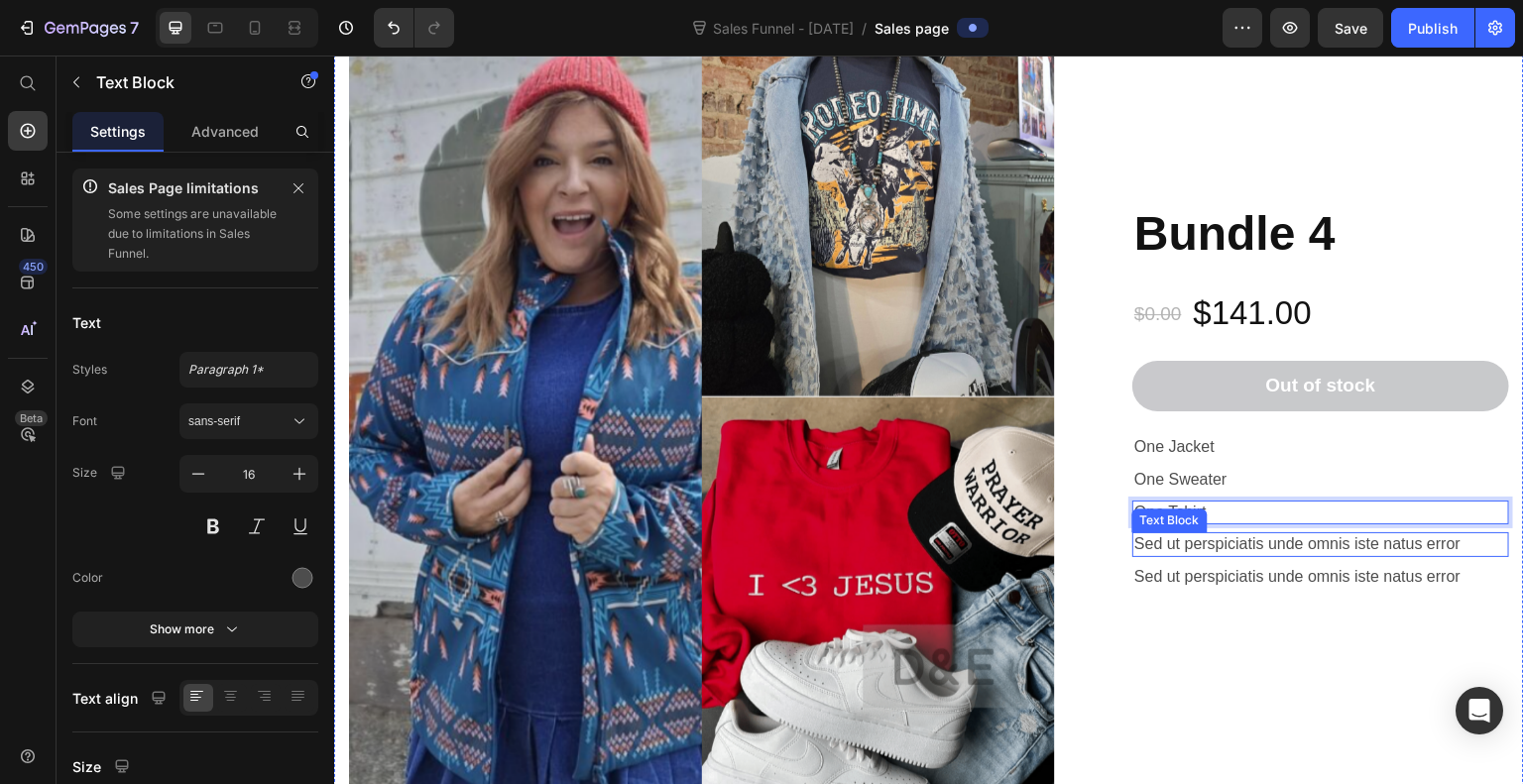 click on "Sed ut perspiciatis unde omnis iste natus error" at bounding box center [1321, 544] 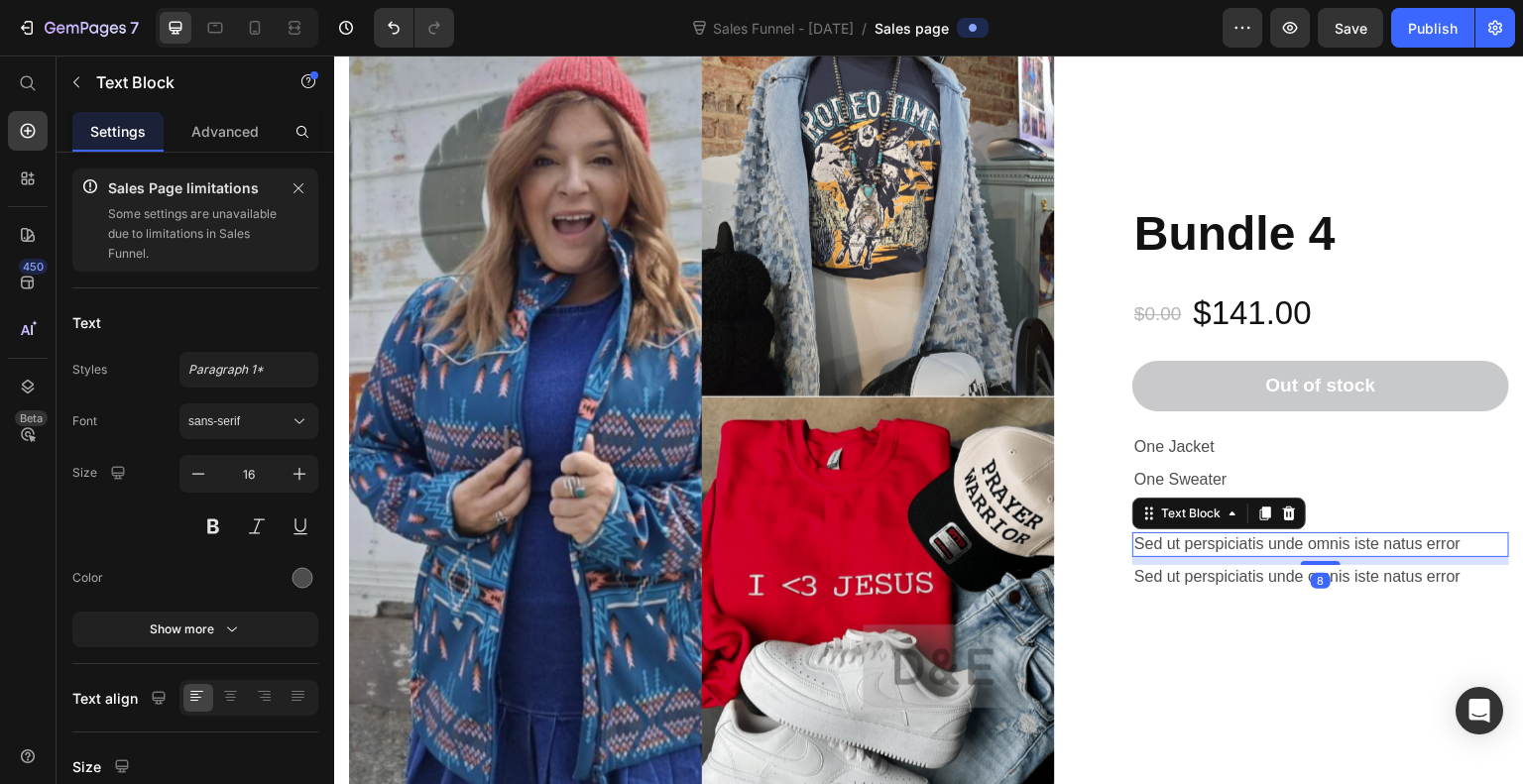 click 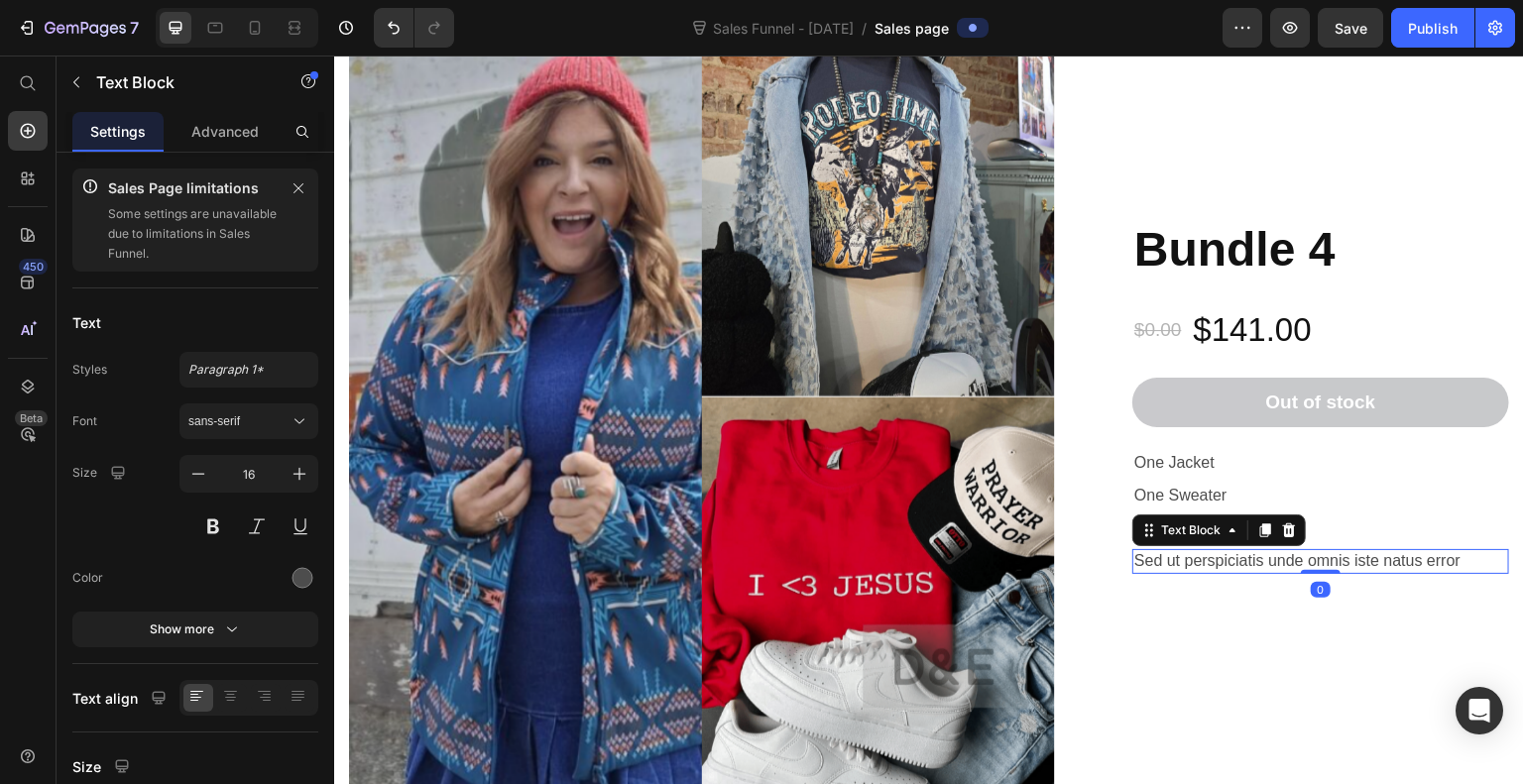 click 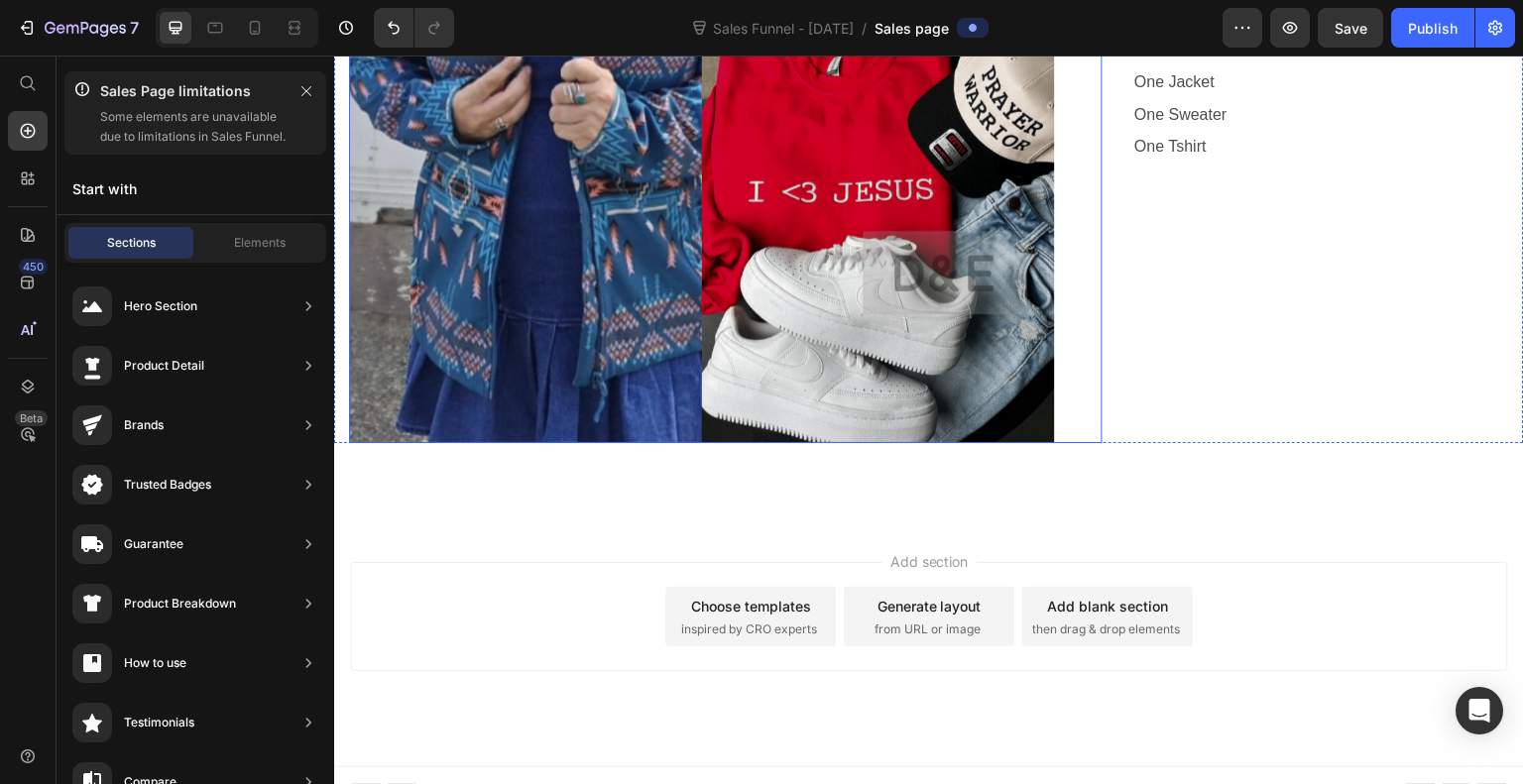 scroll, scrollTop: 841, scrollLeft: 0, axis: vertical 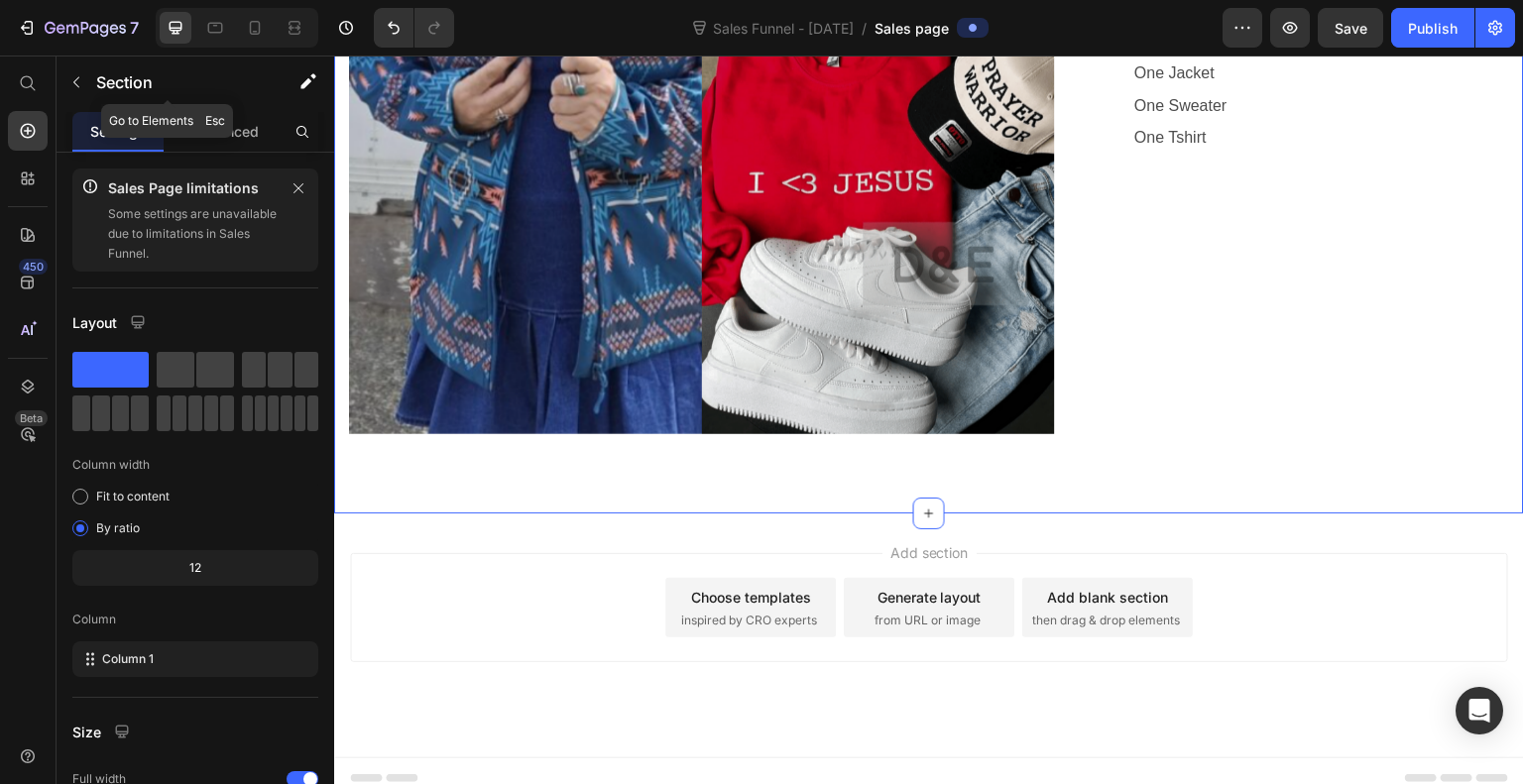 click on "Section" at bounding box center [185, 82] 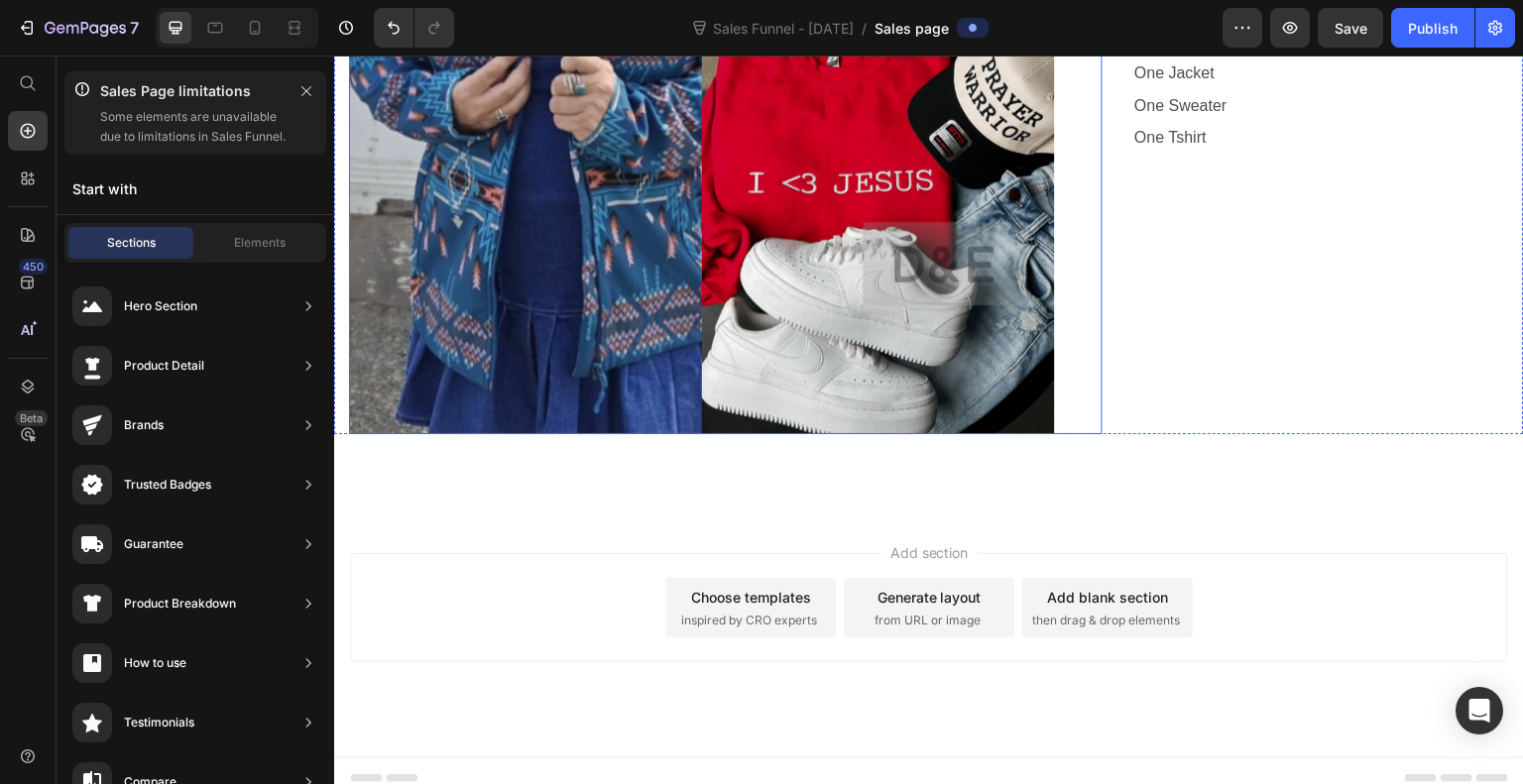click at bounding box center (702, -7) 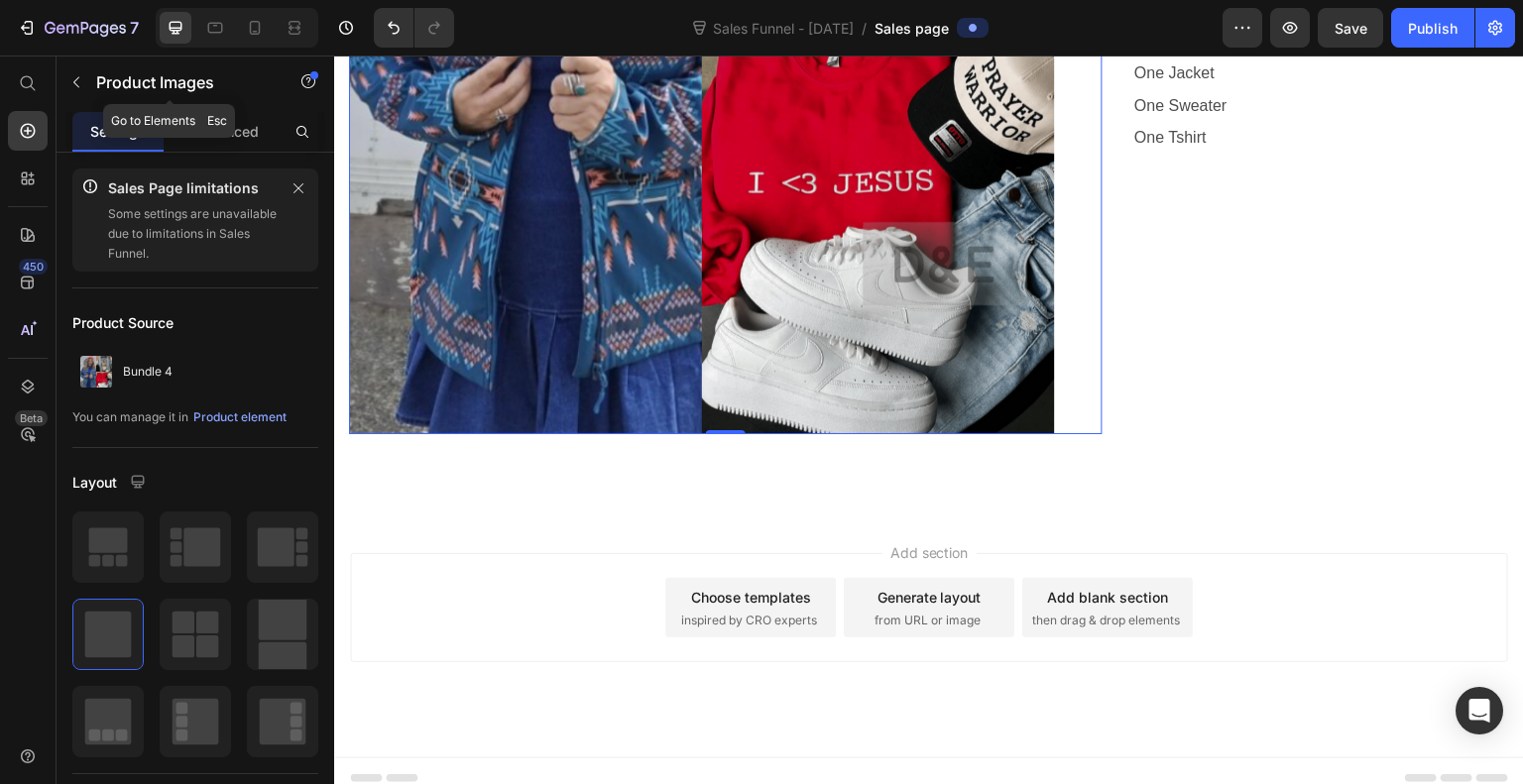 click at bounding box center (76, 82) 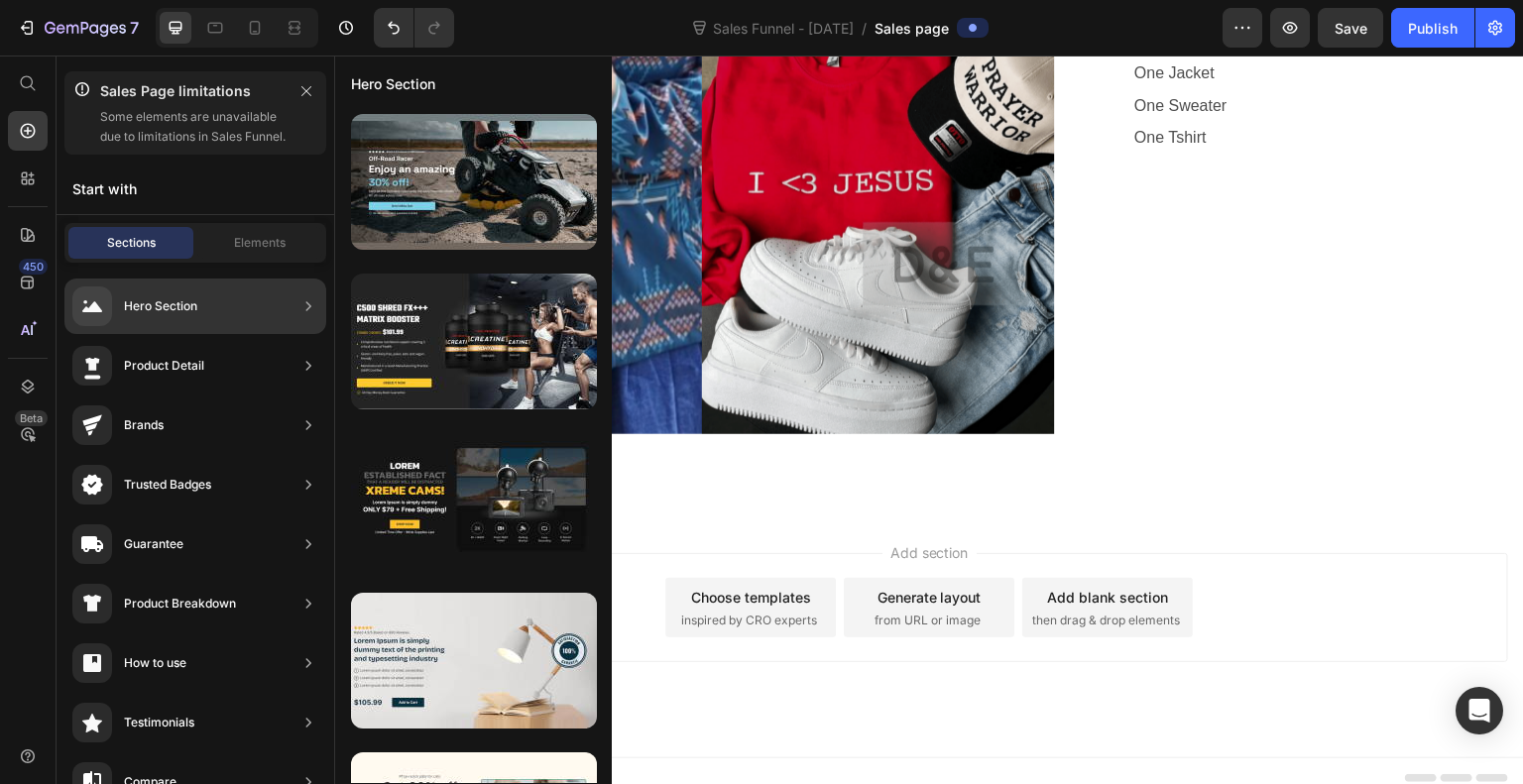 click on "Product Detail" 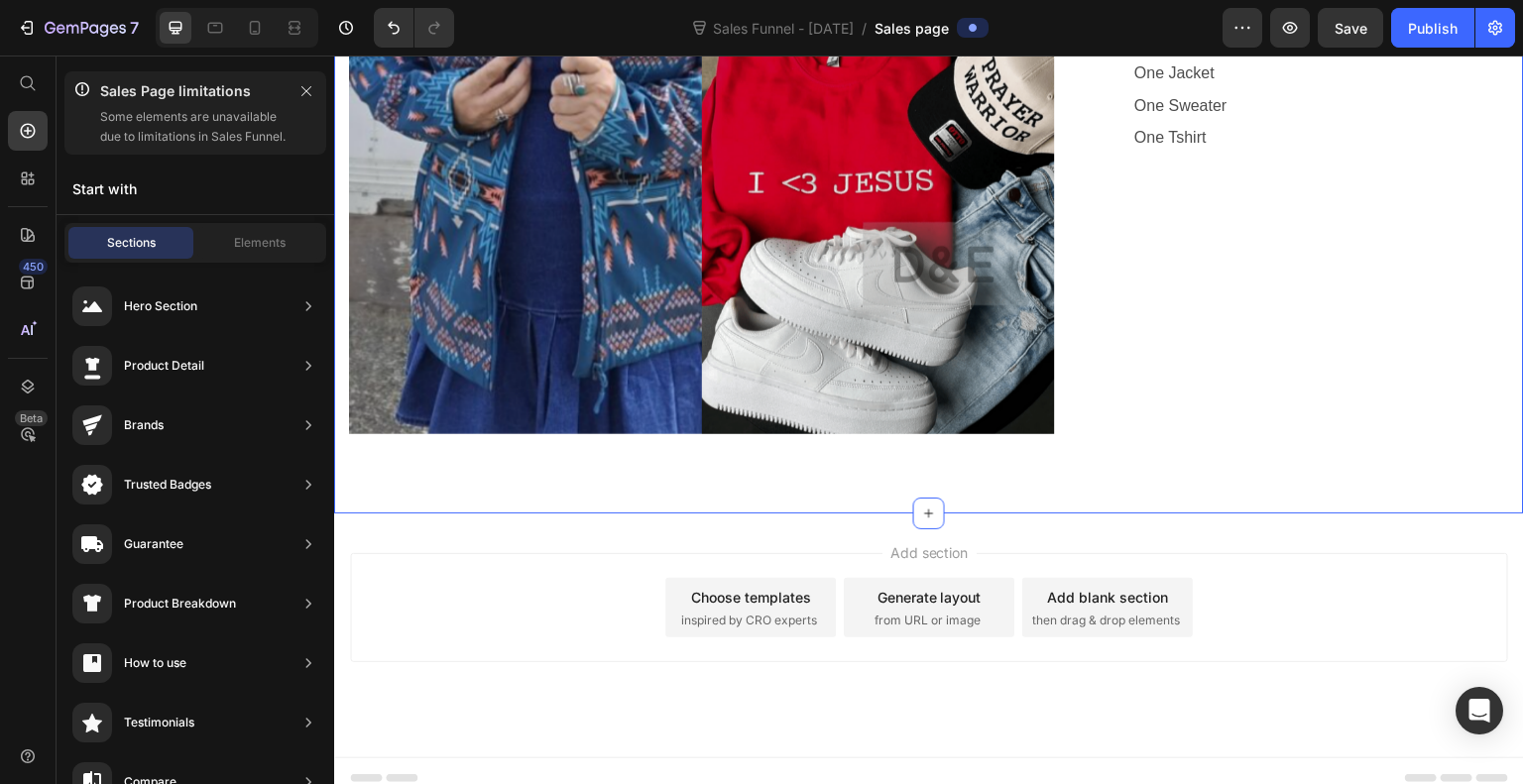 click 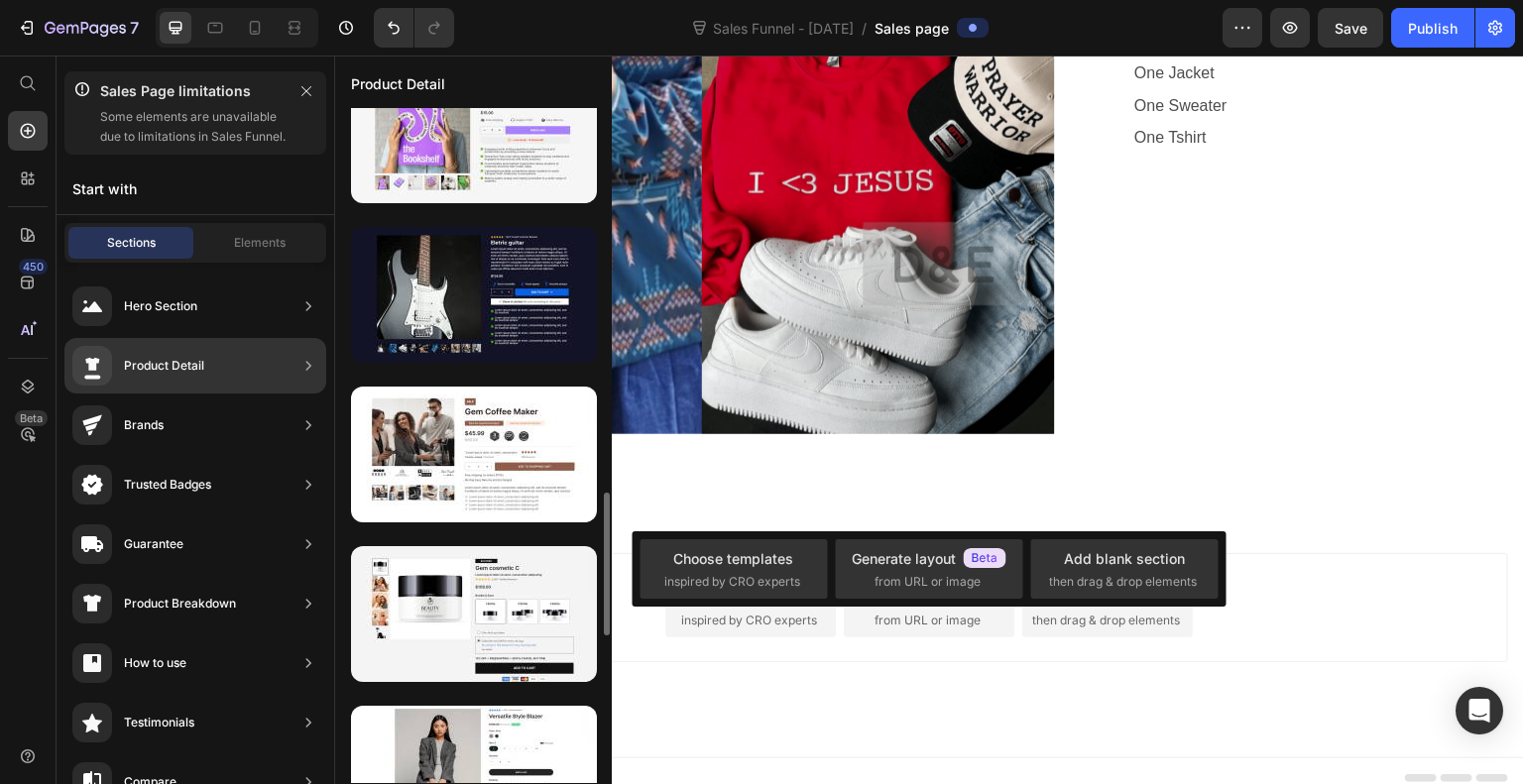 scroll, scrollTop: 1804, scrollLeft: 0, axis: vertical 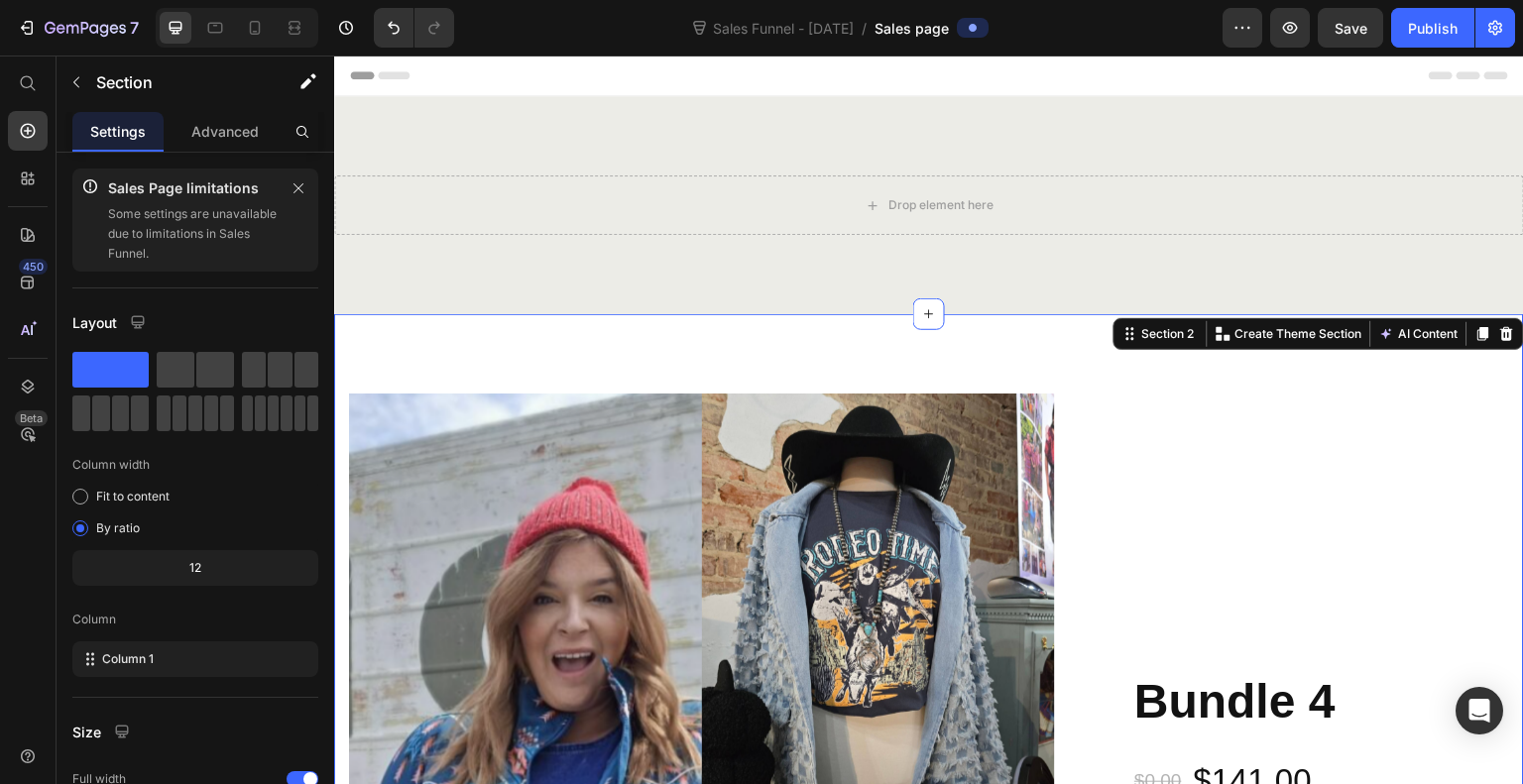 click 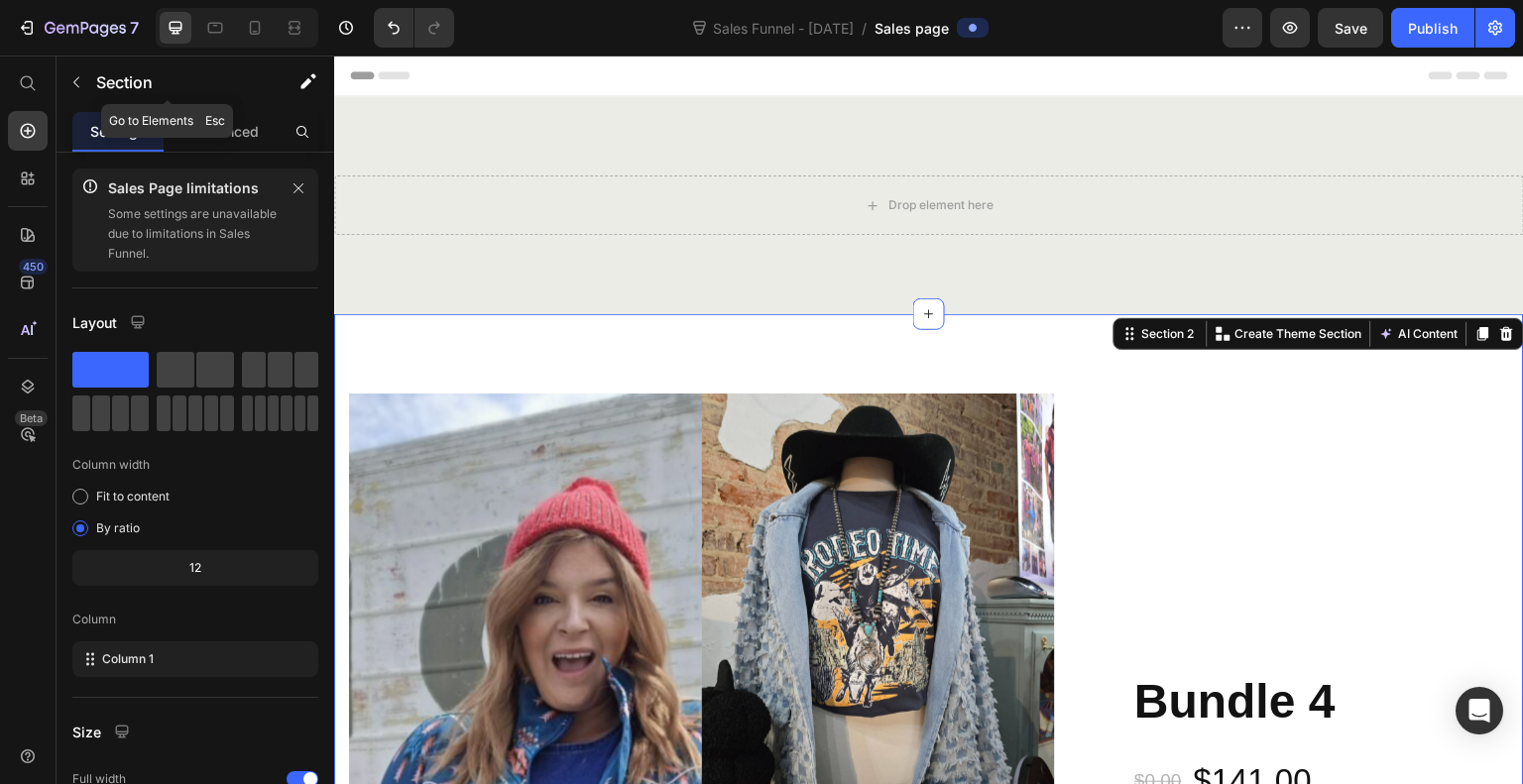 click 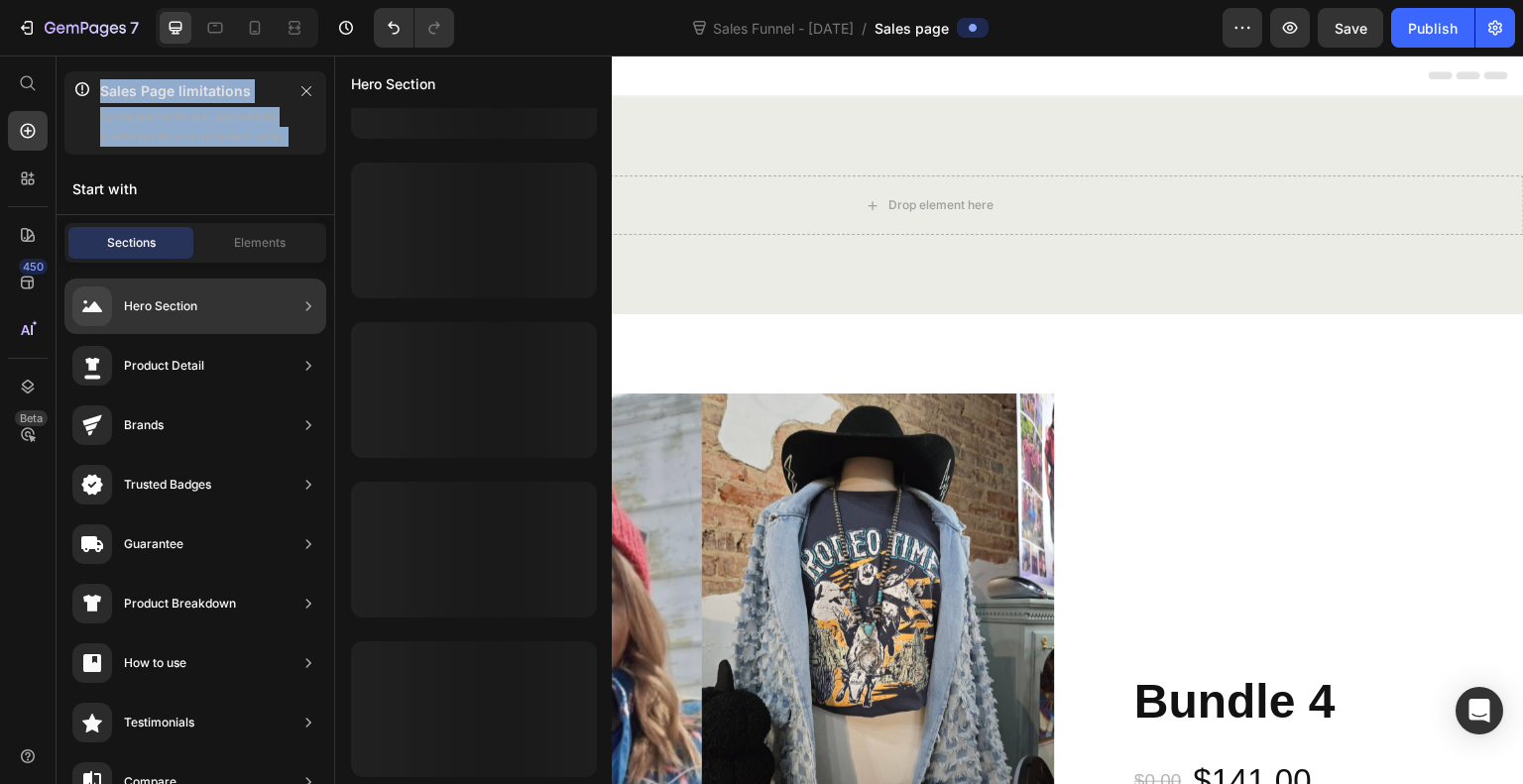 scroll, scrollTop: 908, scrollLeft: 0, axis: vertical 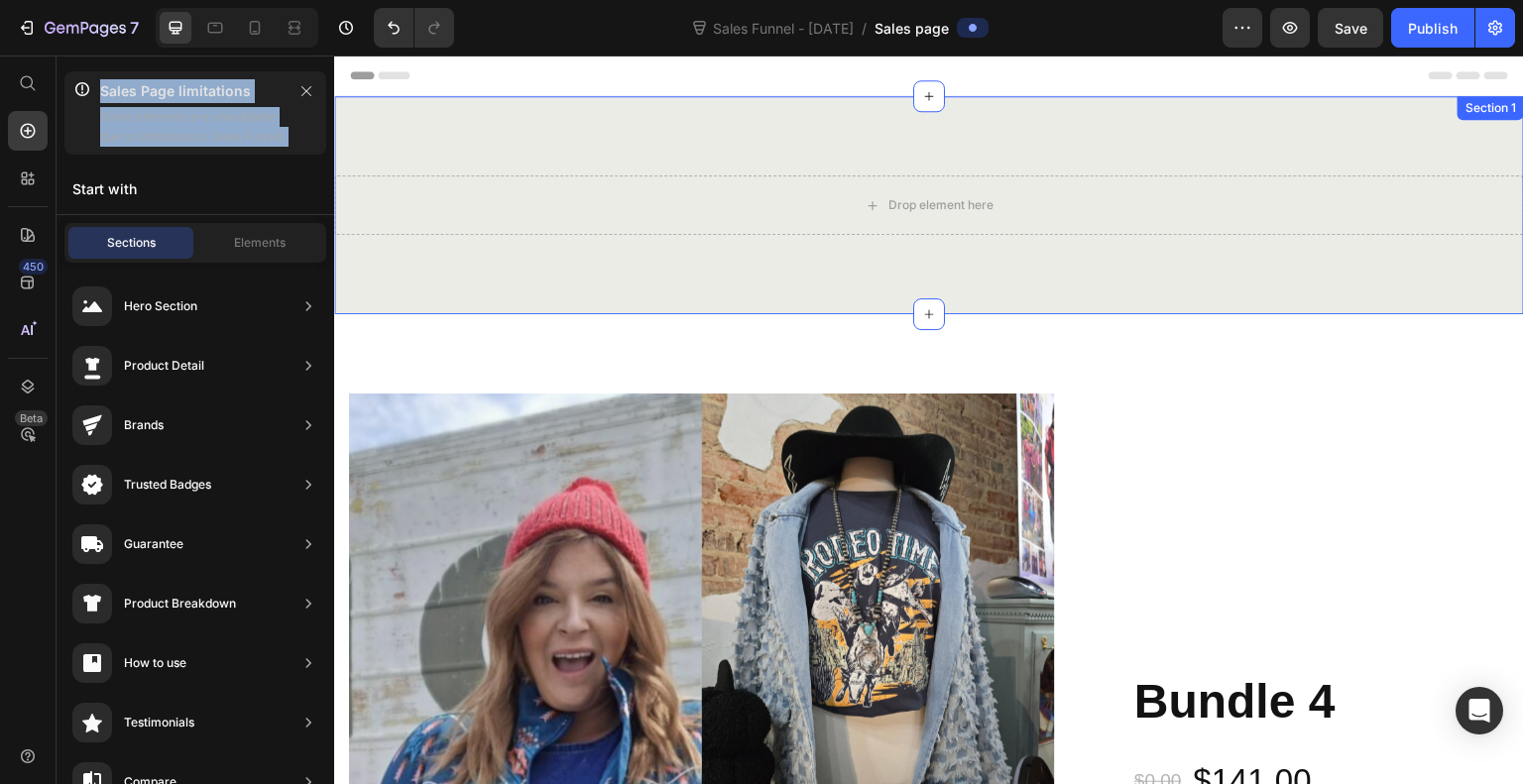 drag, startPoint x: 417, startPoint y: 133, endPoint x: 850, endPoint y: 308, distance: 467.02677 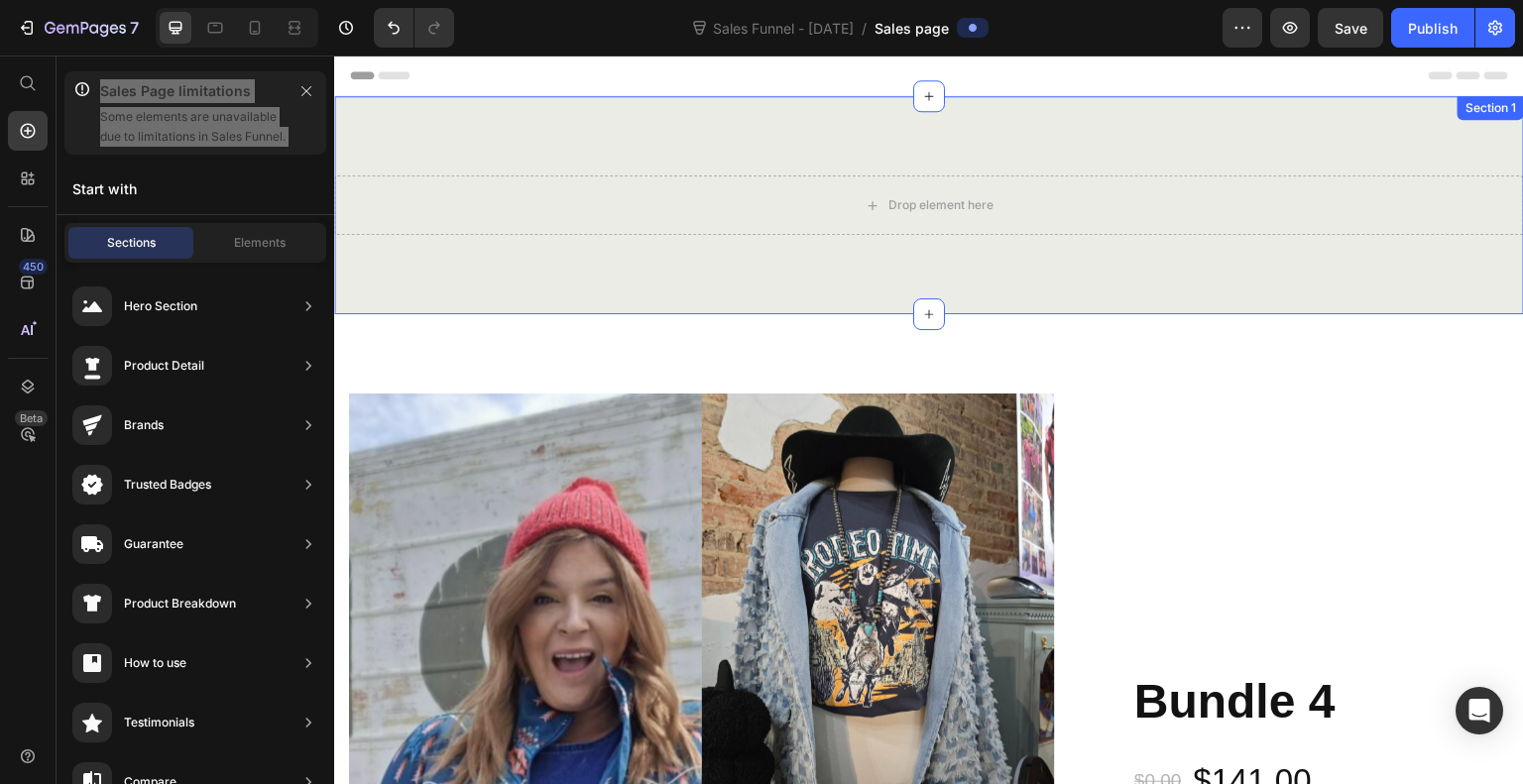 click on "Drop element here Section 1" at bounding box center [929, 205] 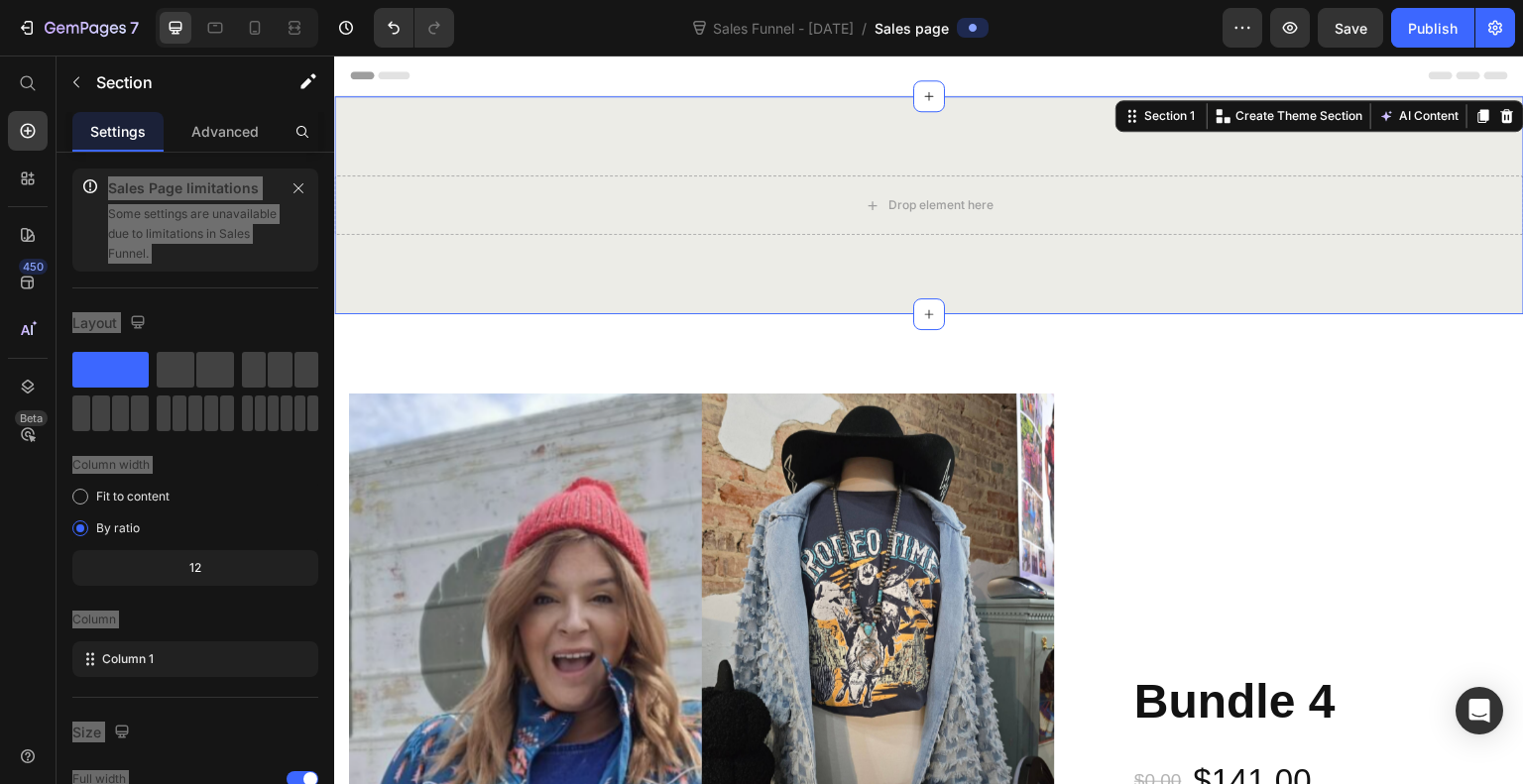 click 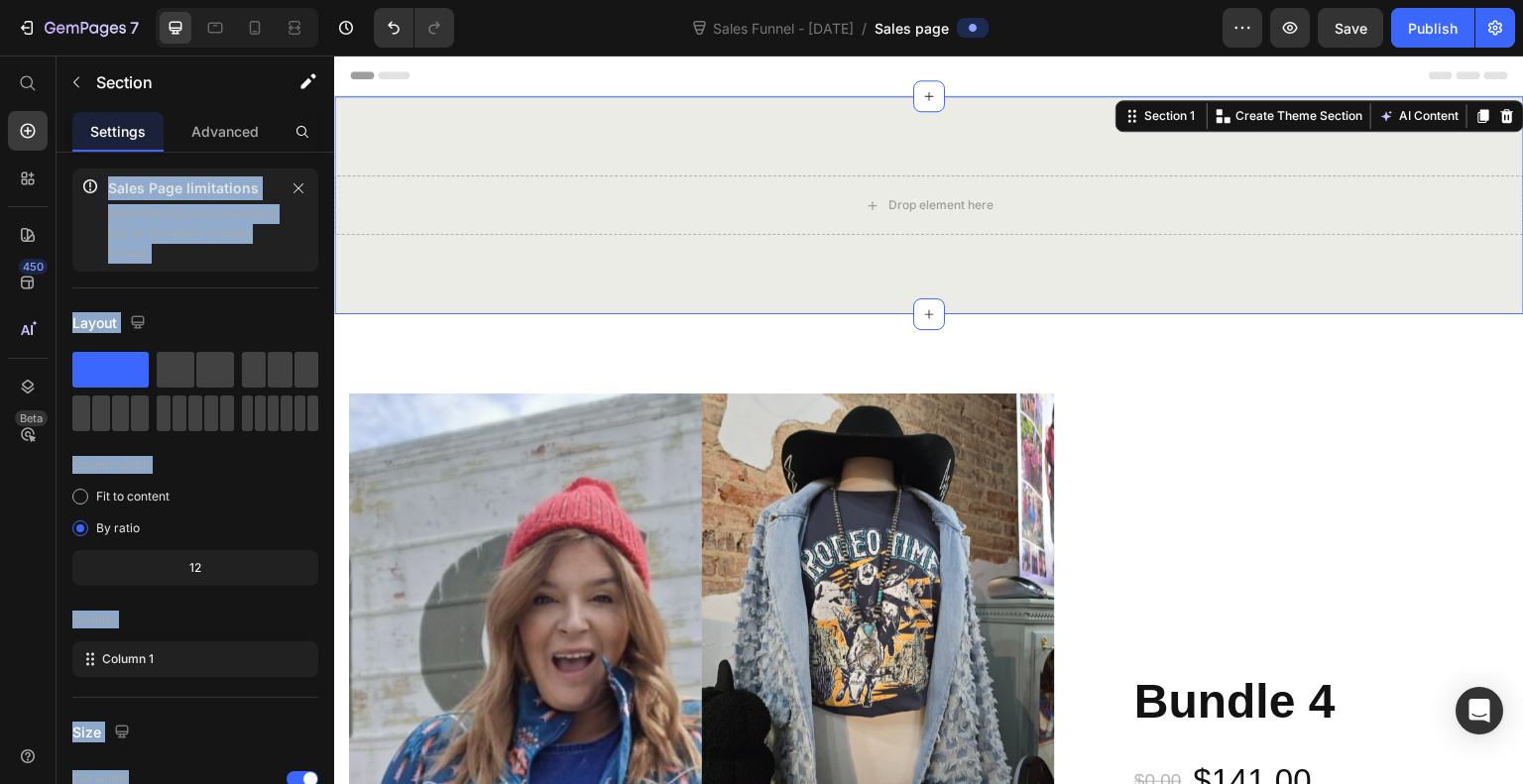 click on "Advanced" at bounding box center [225, 131] 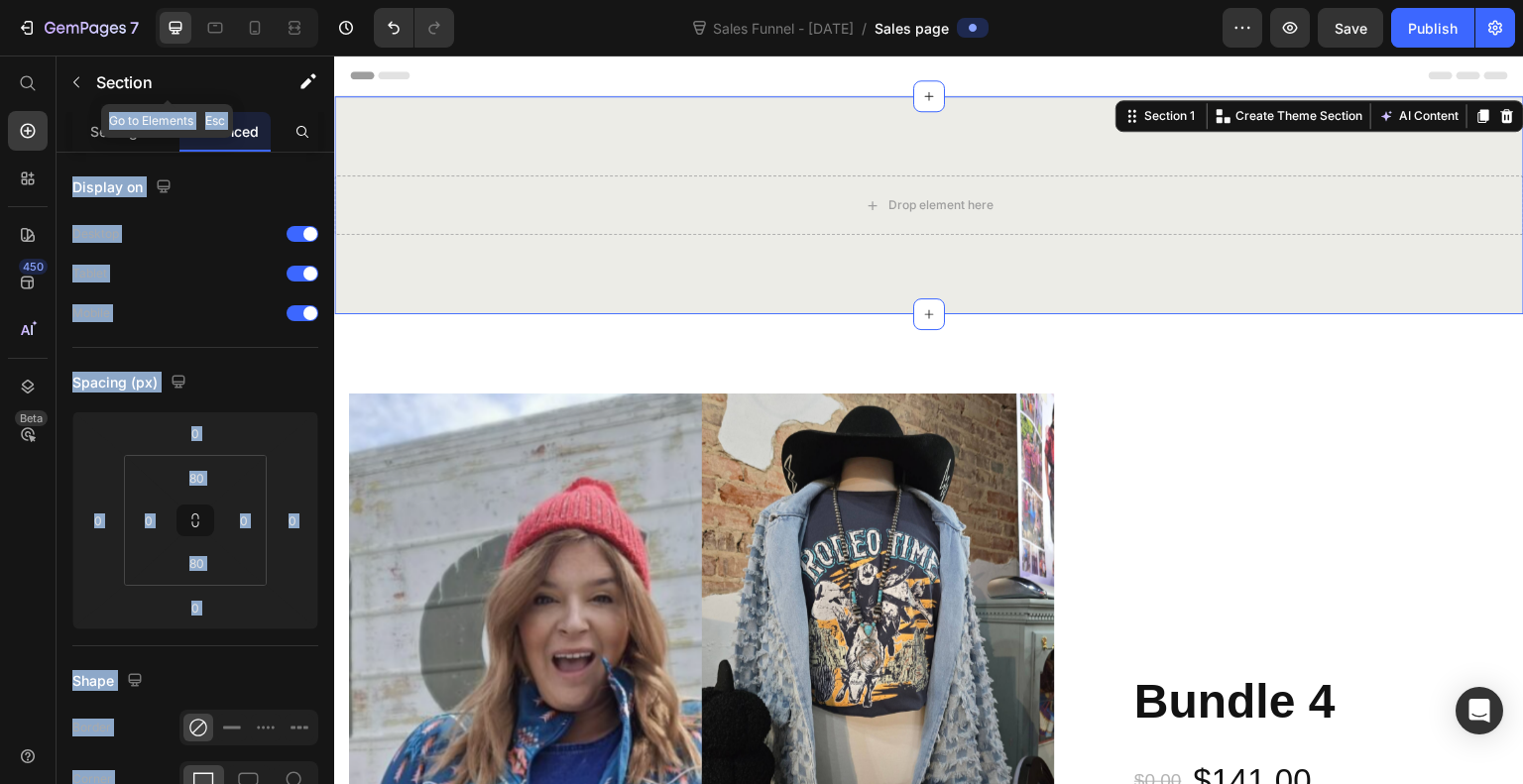 click at bounding box center (76, 82) 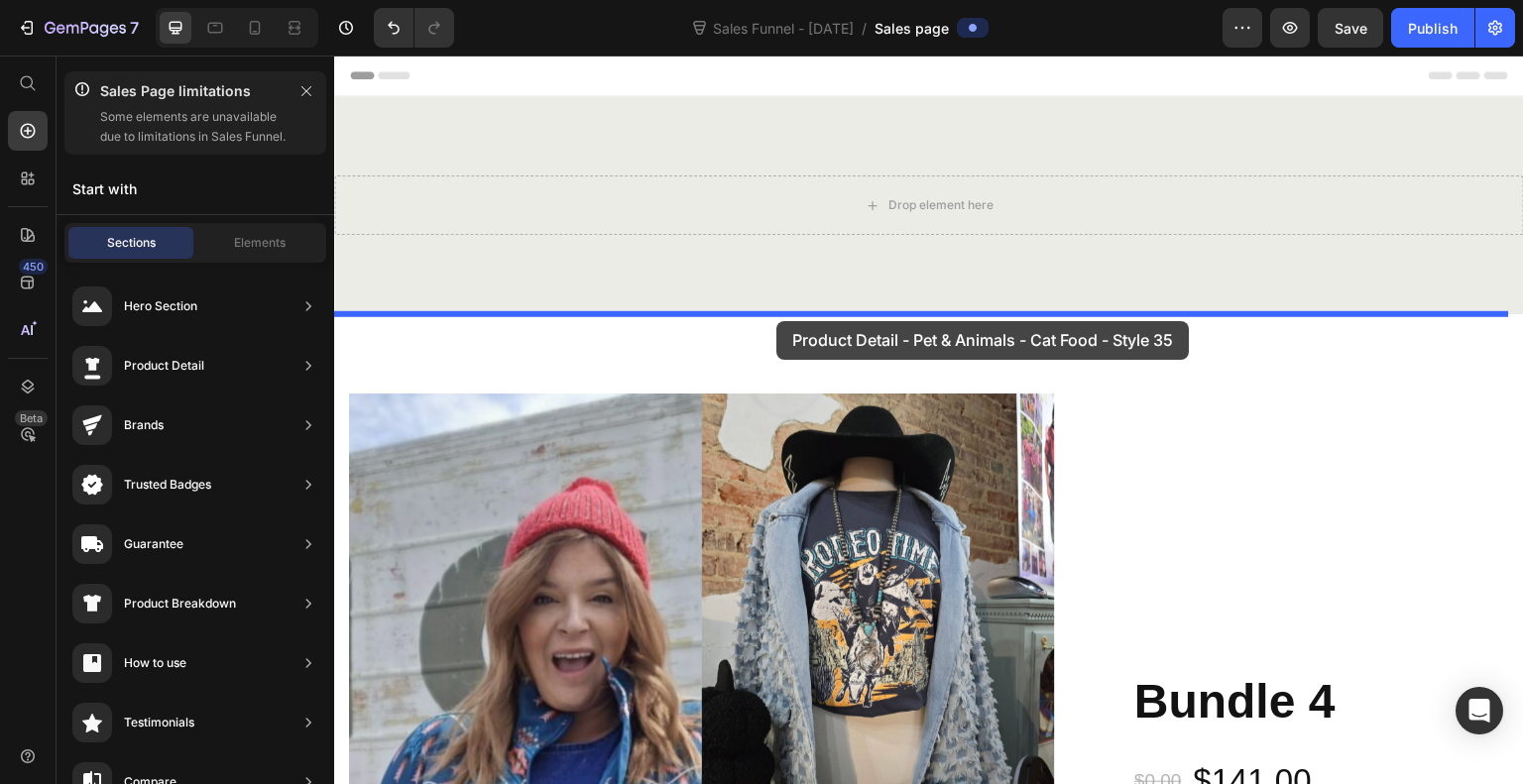 drag, startPoint x: 810, startPoint y: 584, endPoint x: 776, endPoint y: 321, distance: 265.18861 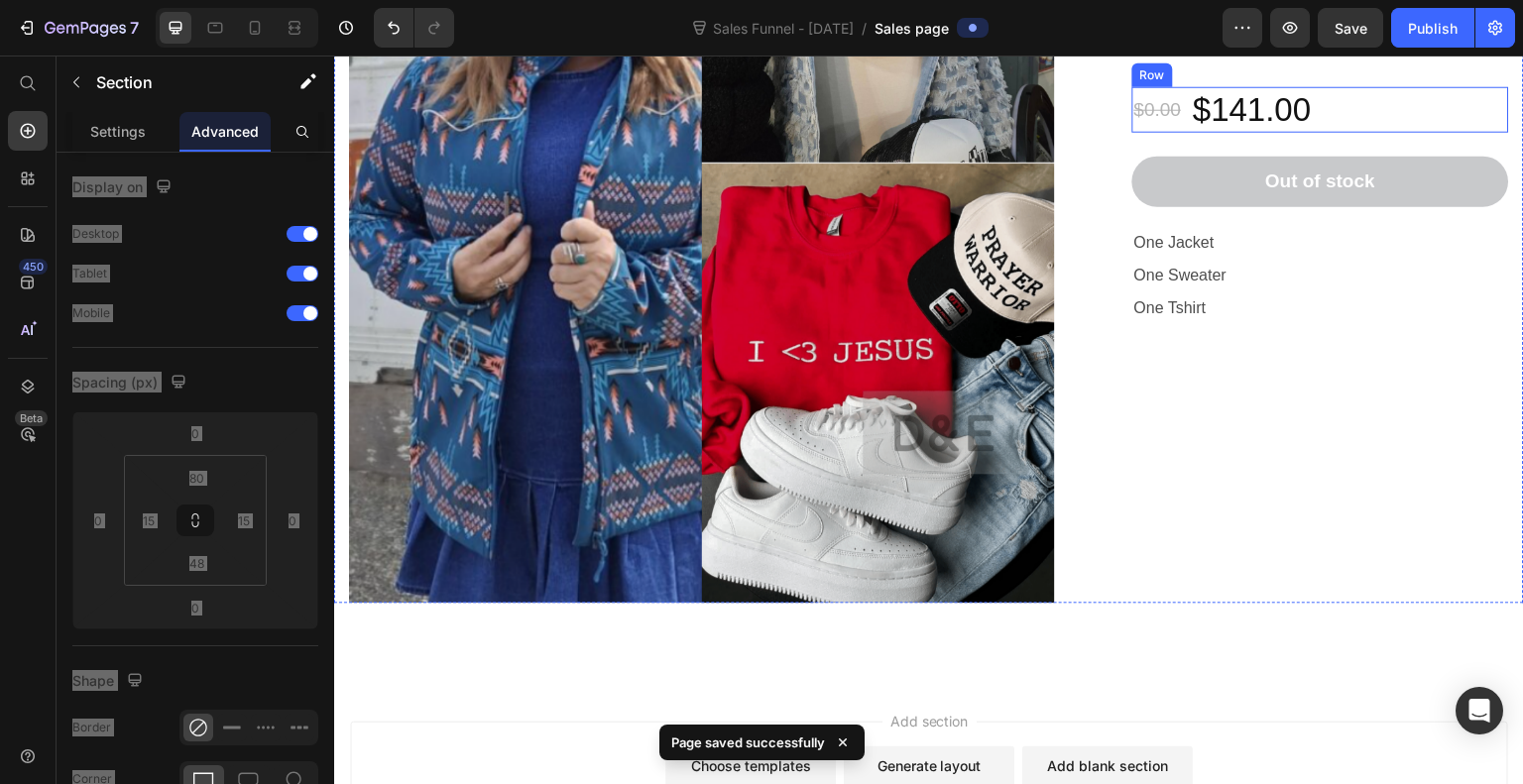 scroll, scrollTop: 1471, scrollLeft: 0, axis: vertical 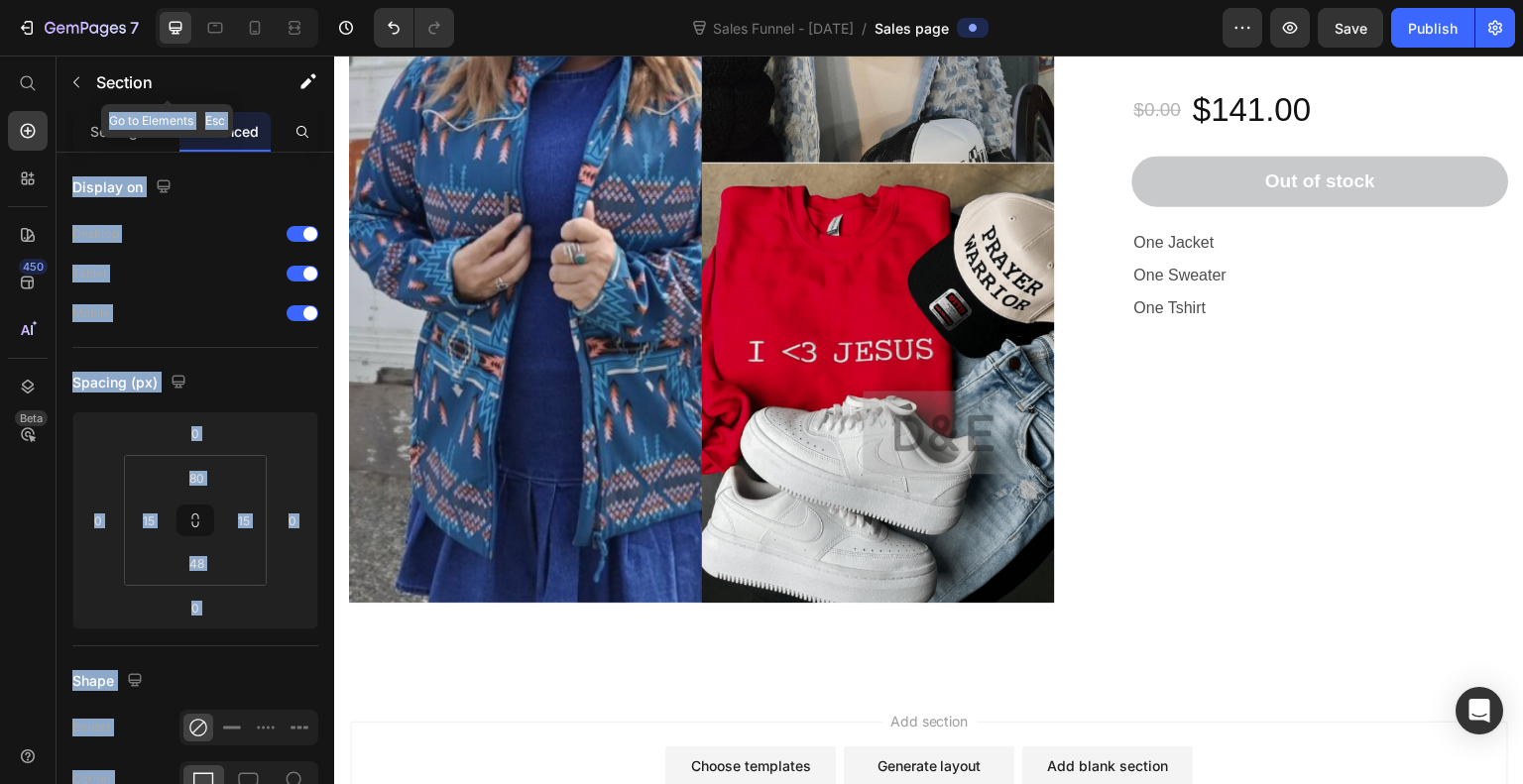 click 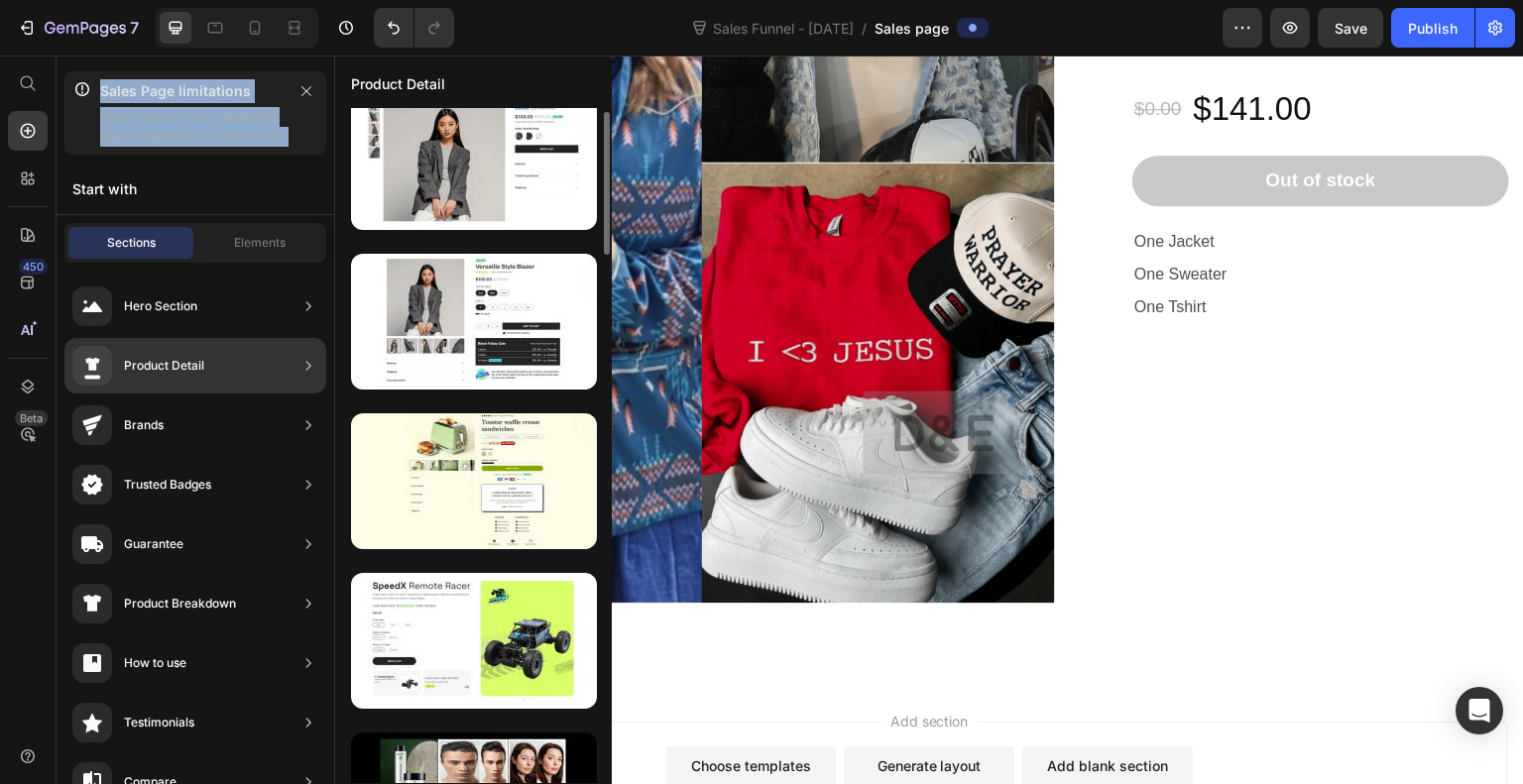 scroll, scrollTop: 0, scrollLeft: 0, axis: both 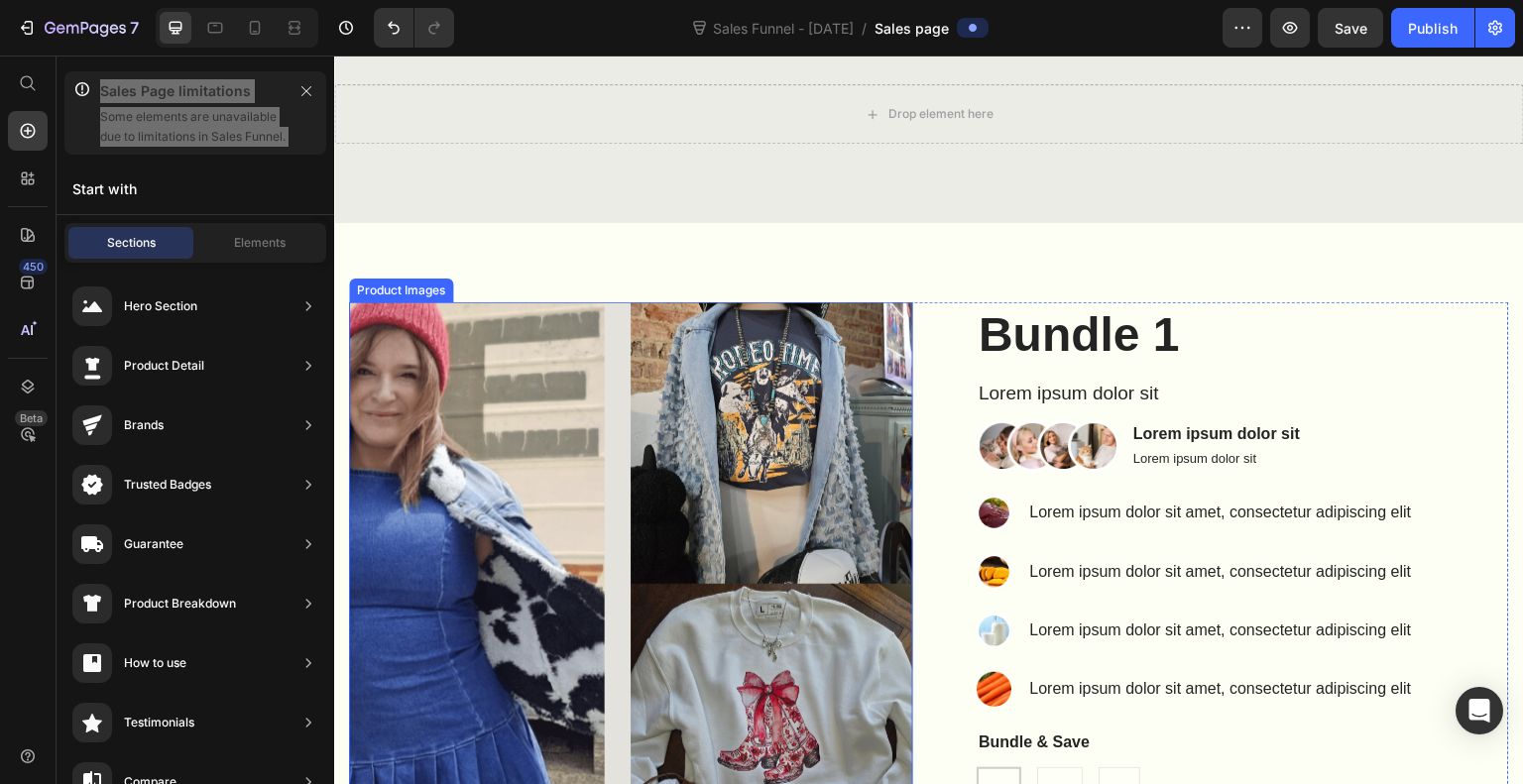 click at bounding box center (631, 584) 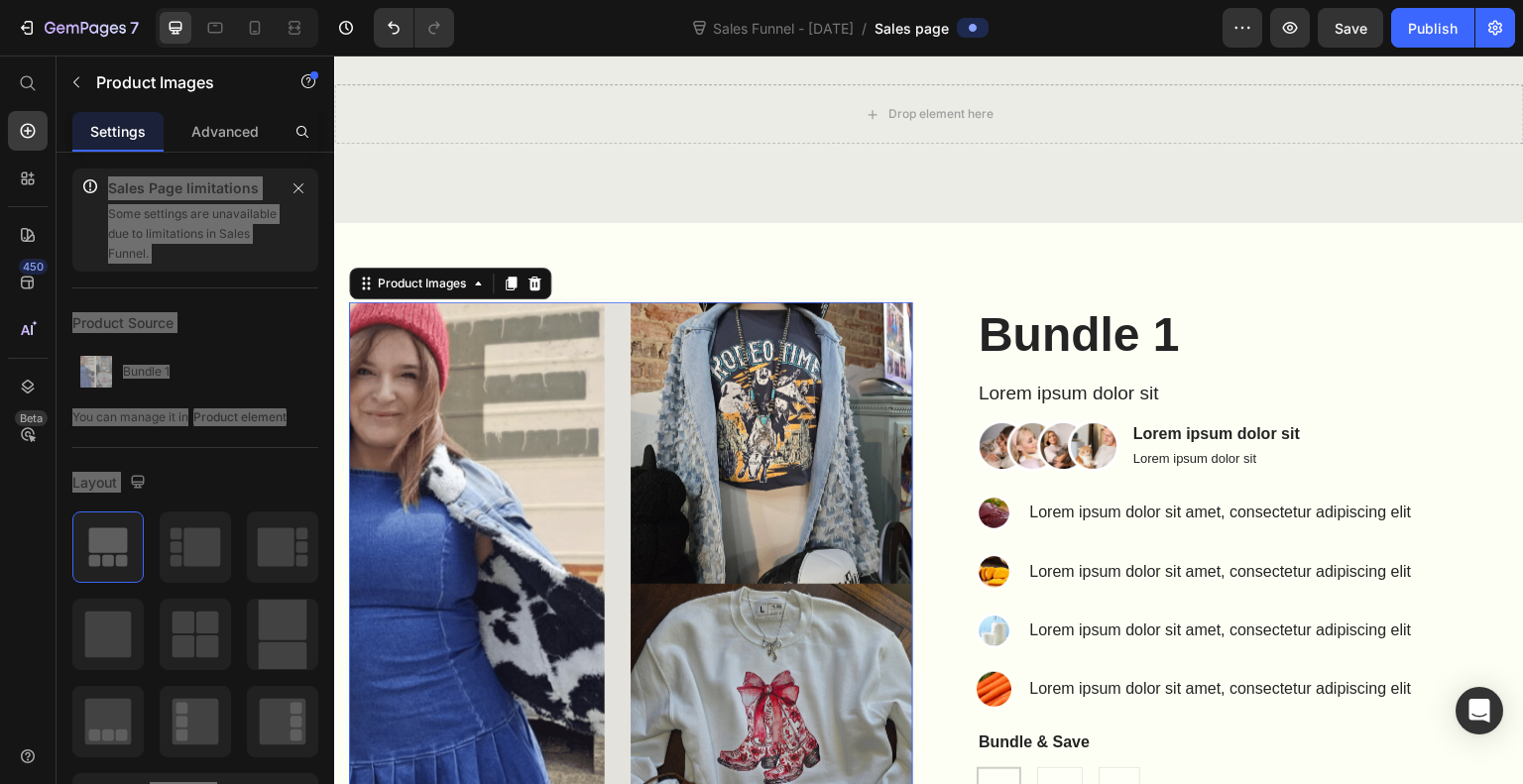 click 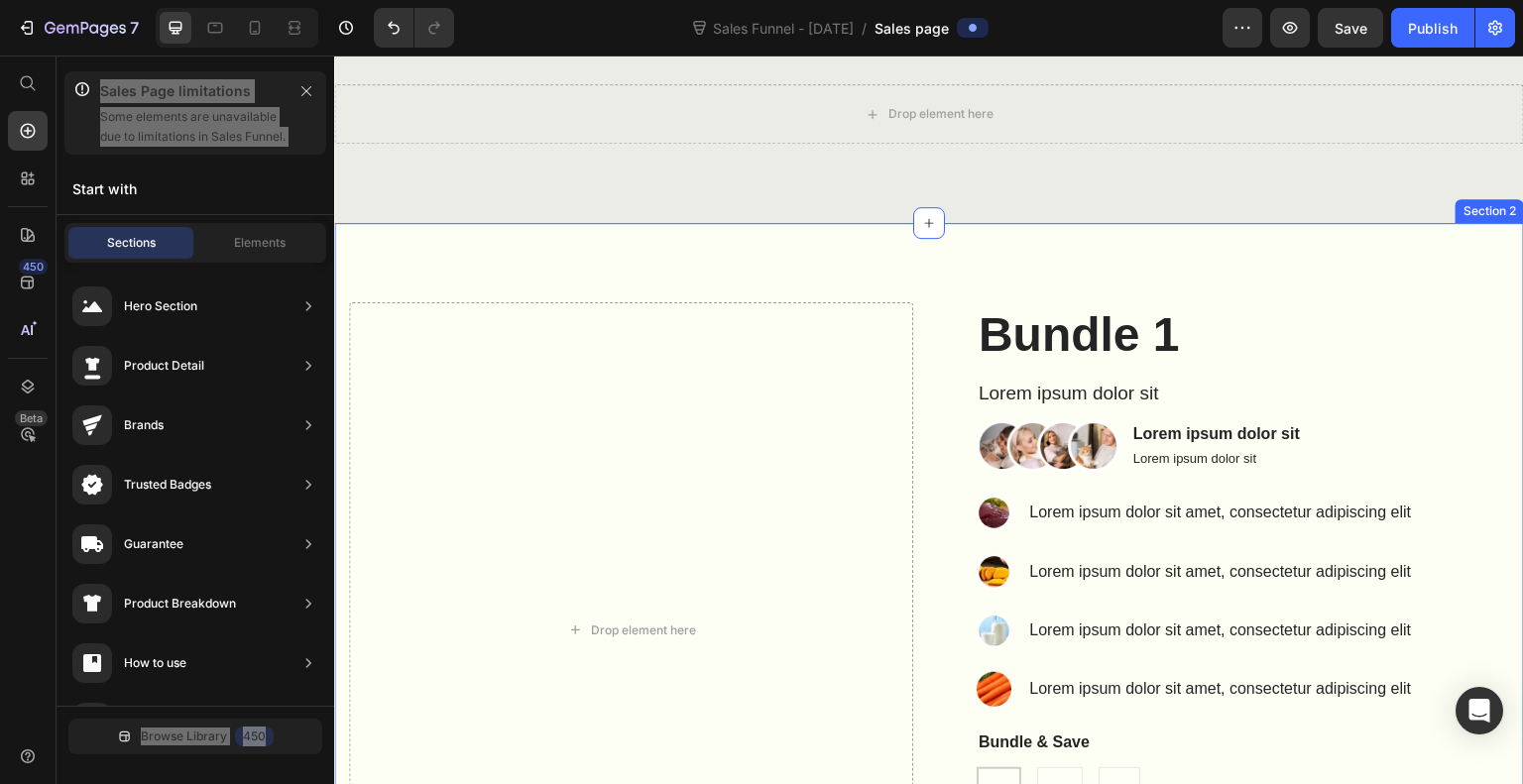 click on "Drop element here Bundle 1 Product Title Lorem ipsum dolor sit Text Block Image Lorem ipsum dolor sit Text Block Lorem ipsum dolor sit Text Block Row Image Lorem ipsum dolor sit amet, consectetur adipiscing elit Text Block Image Lorem ipsum dolor sit amet, consectetur adipiscing elit Text Block Image Lorem ipsum dolor sit amet, consectetur adipiscing elit Text Block Image Lorem ipsum dolor sit amet, consectetur adipiscing elit Text Block Advanced List Bundle & Save Text Block S S S M M M L L L Product Variants & Swatches Out of stock Add to Cart Image Low stock -  9 items left Text Block Advanced List Row Product Section 2" at bounding box center [929, 621] 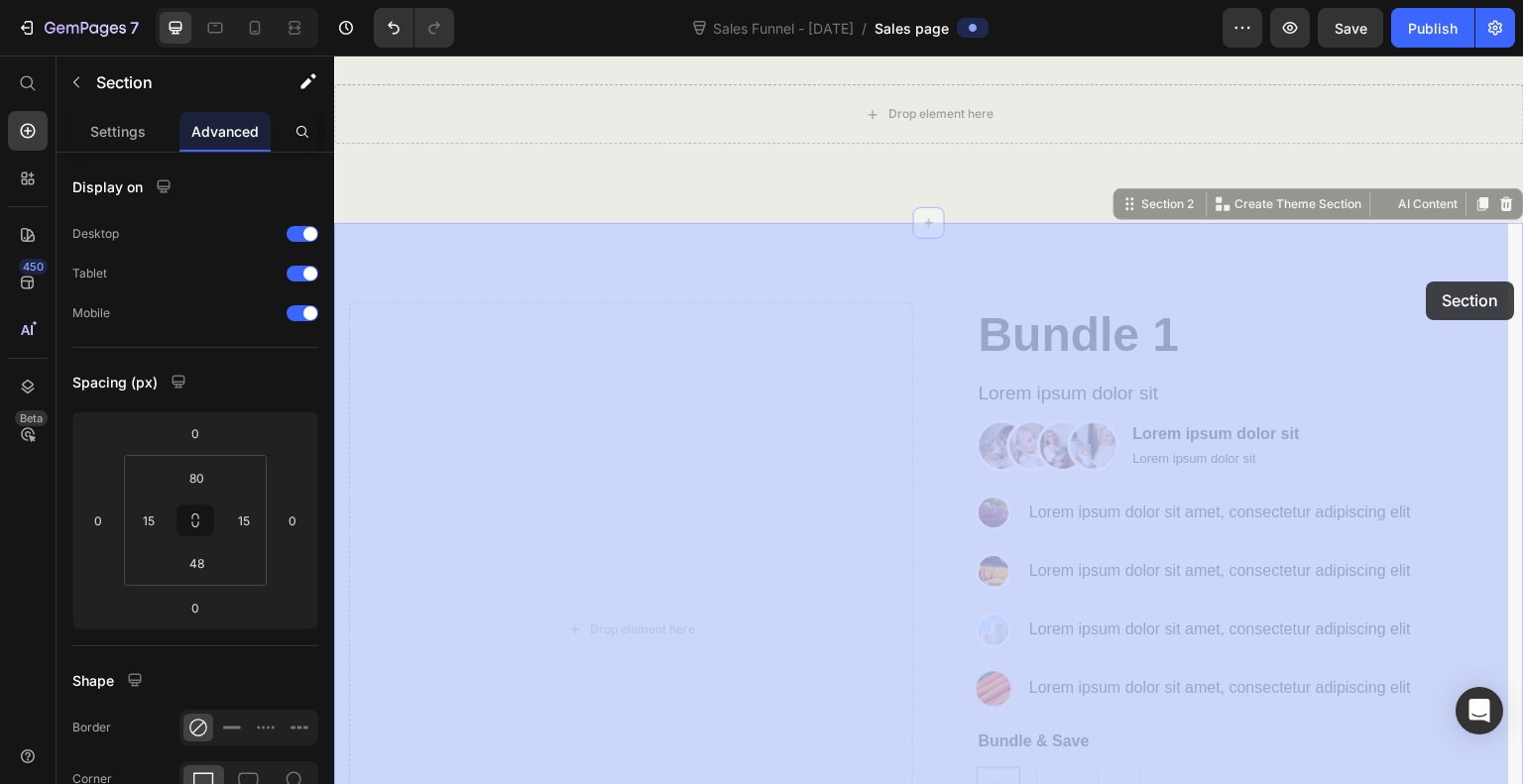 drag, startPoint x: 845, startPoint y: 237, endPoint x: 1427, endPoint y: 281, distance: 583.66086 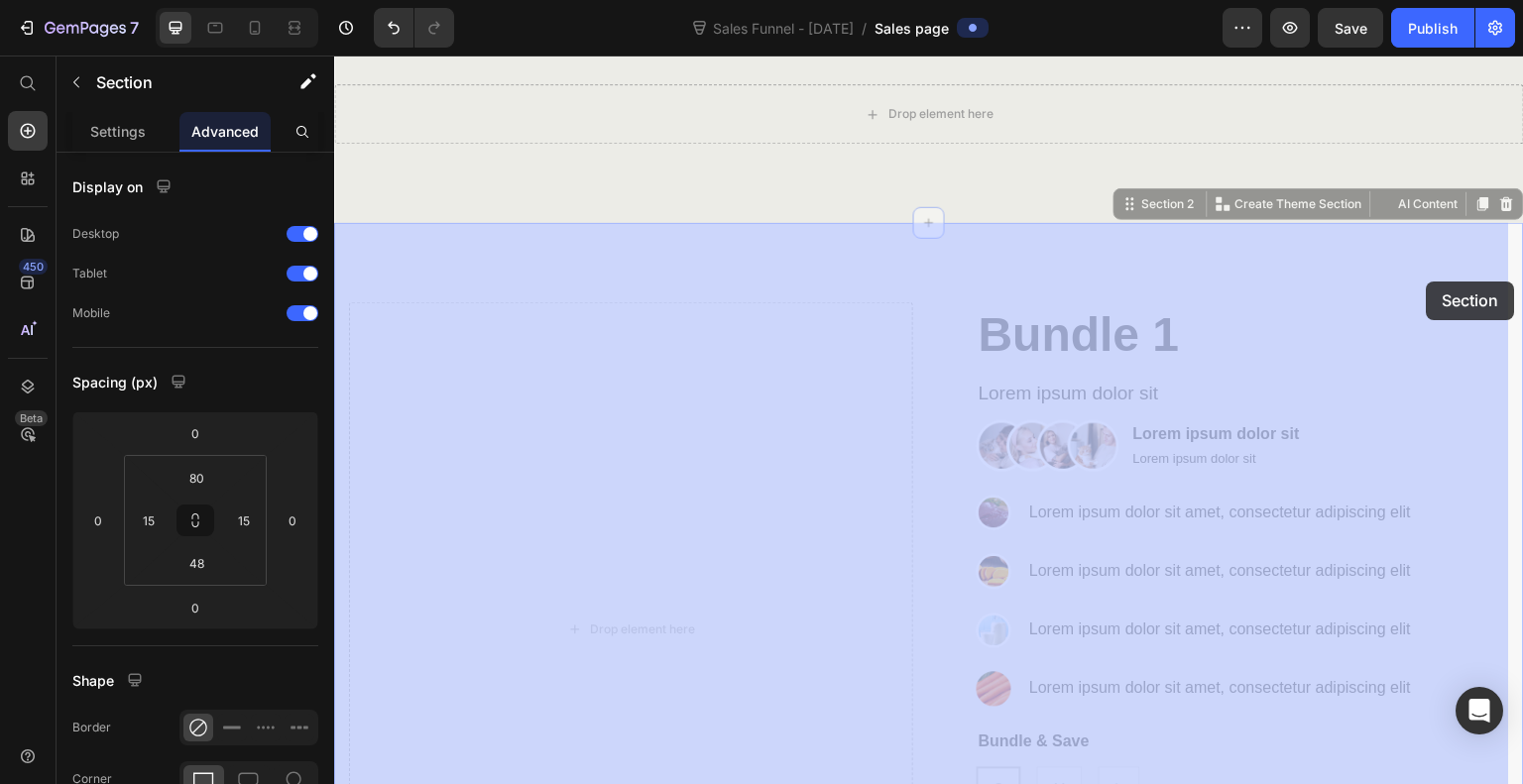 click on "Drop element here Section 1" at bounding box center [929, 114] 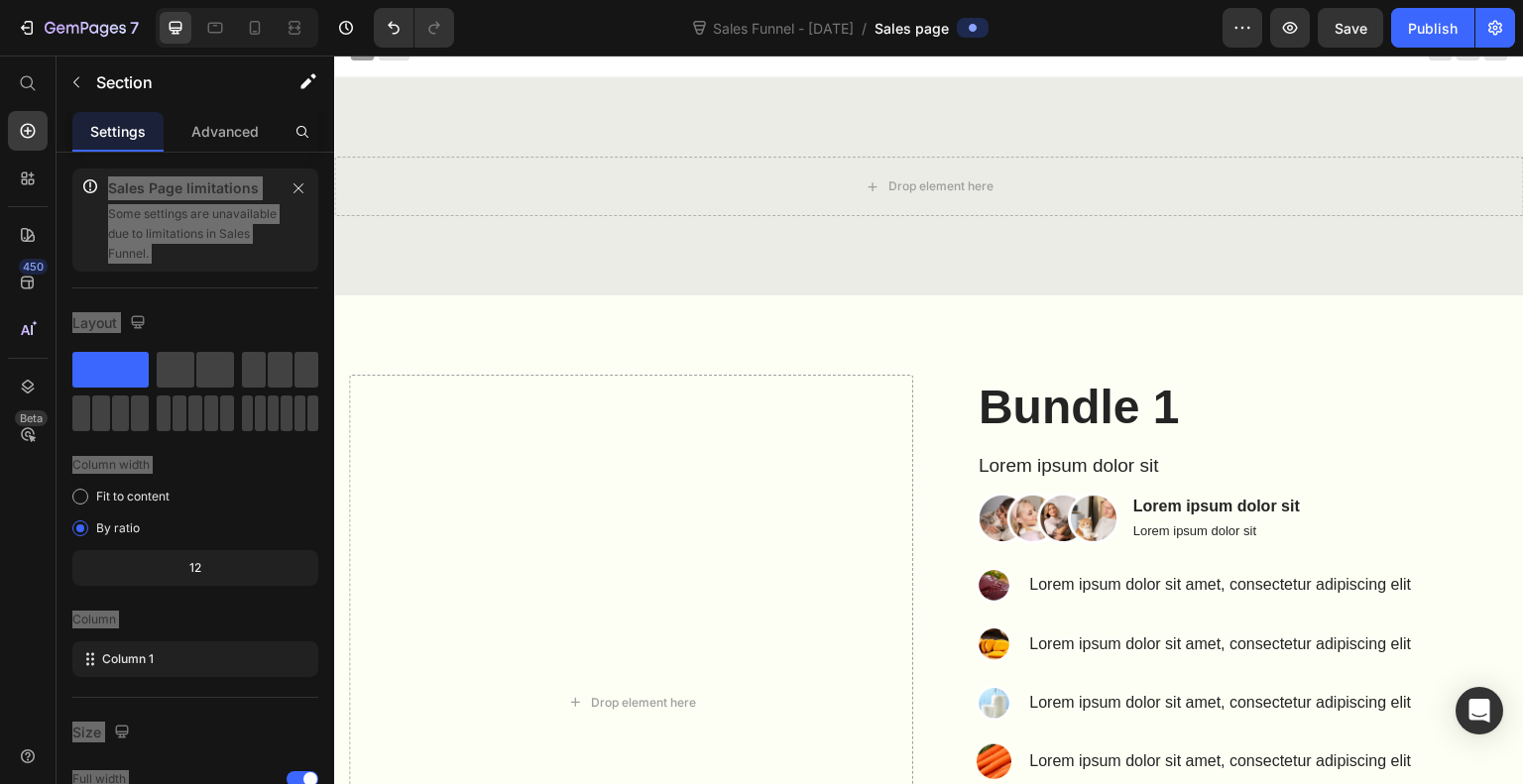 scroll, scrollTop: 0, scrollLeft: 0, axis: both 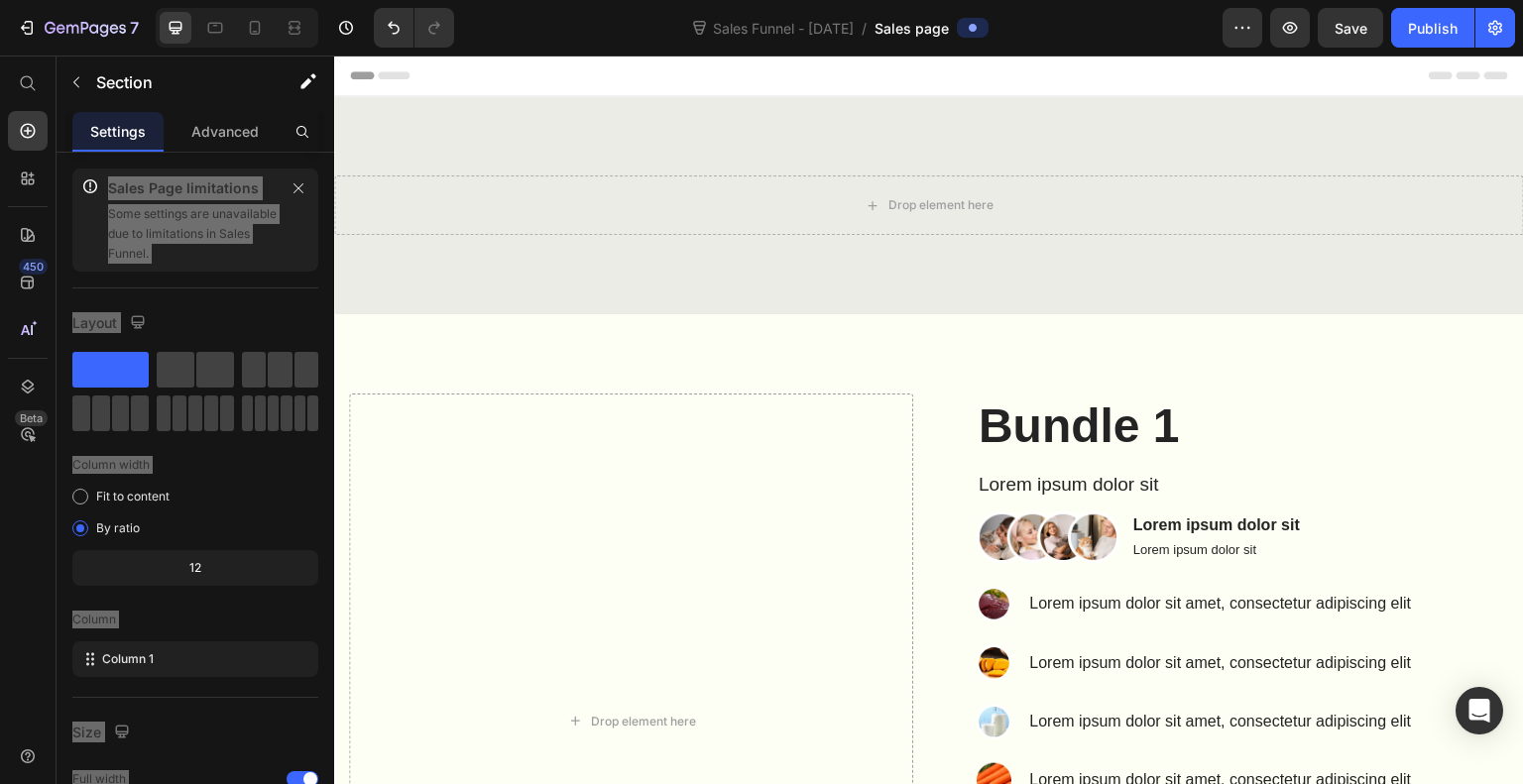 click on "Bundle 1" at bounding box center (1242, 426) 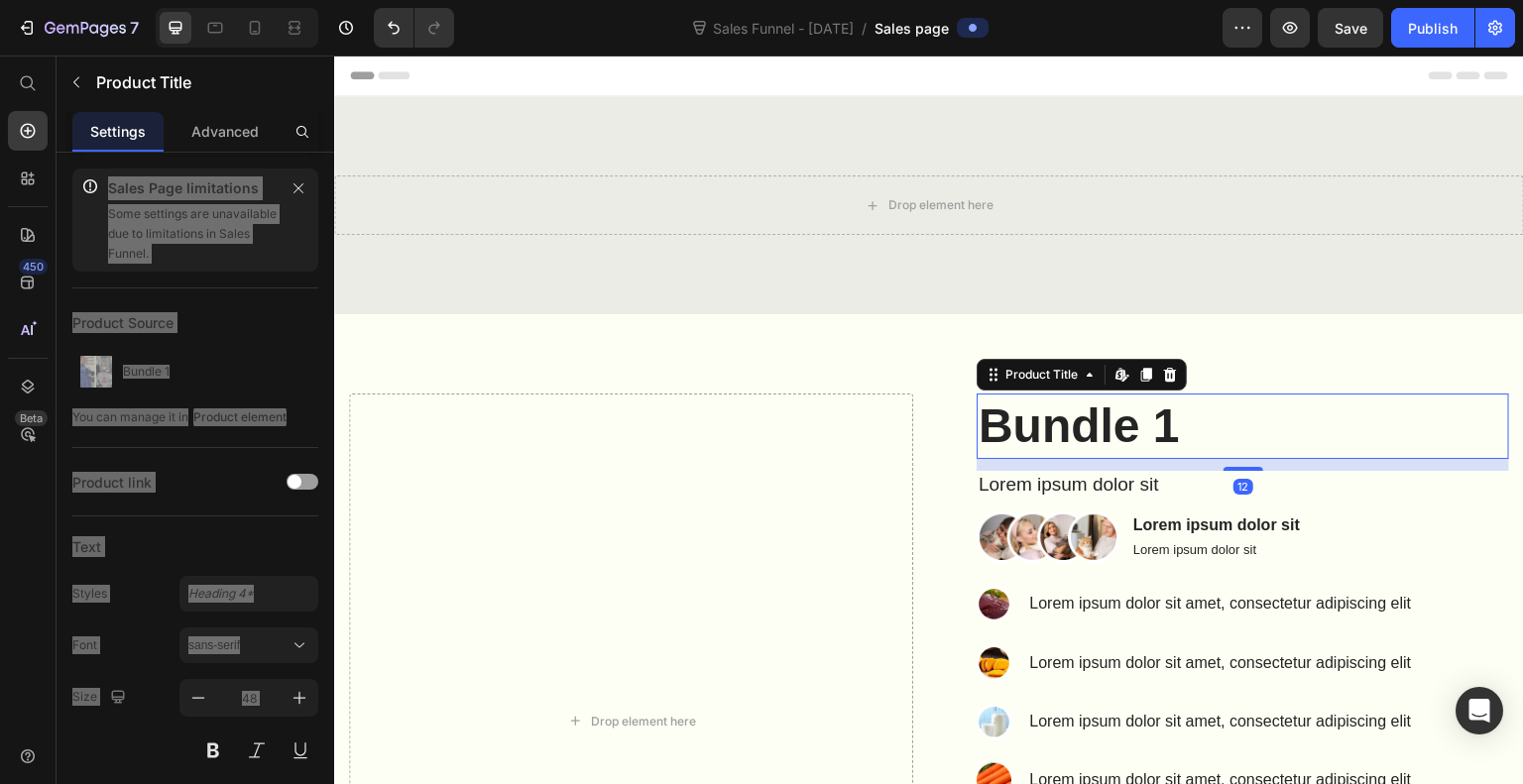 click on "Drop element here Bundle 1 Product Title   Edit content in Shopify 12 Lorem ipsum dolor sit Text Block Image Lorem ipsum dolor sit Text Block Lorem ipsum dolor sit Text Block Row Image Lorem ipsum dolor sit amet, consectetur adipiscing elit Text Block Image Lorem ipsum dolor sit amet, consectetur adipiscing elit Text Block Image Lorem ipsum dolor sit amet, consectetur adipiscing elit Text Block Image Lorem ipsum dolor sit amet, consectetur adipiscing elit Text Block Advanced List Bundle & Save Text Block S S S M M M L L L Product Variants & Swatches Out of stock Add to Cart Image Low stock -  9 items left Text Block Advanced List Row Product Section 2" at bounding box center [929, 713] 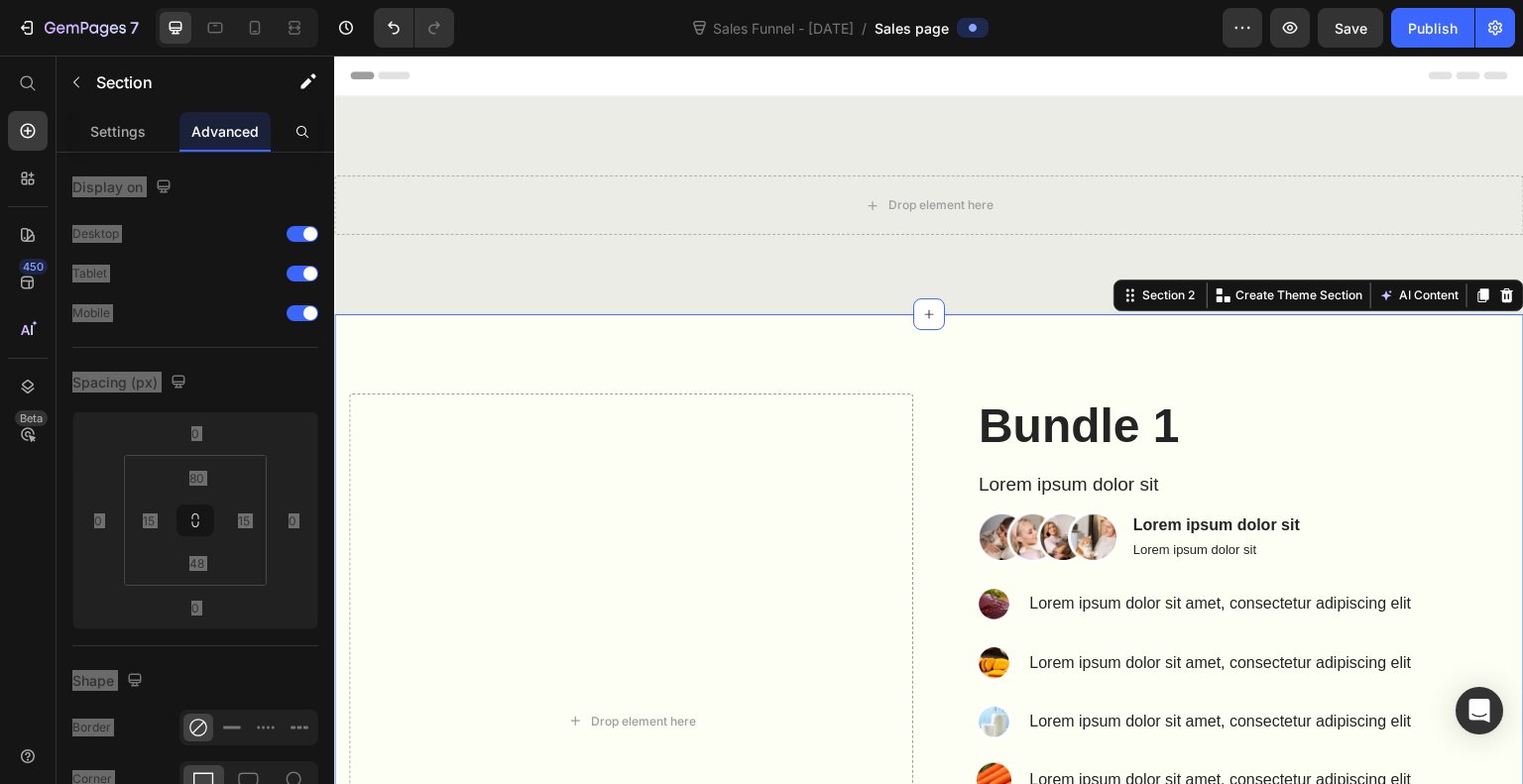 click 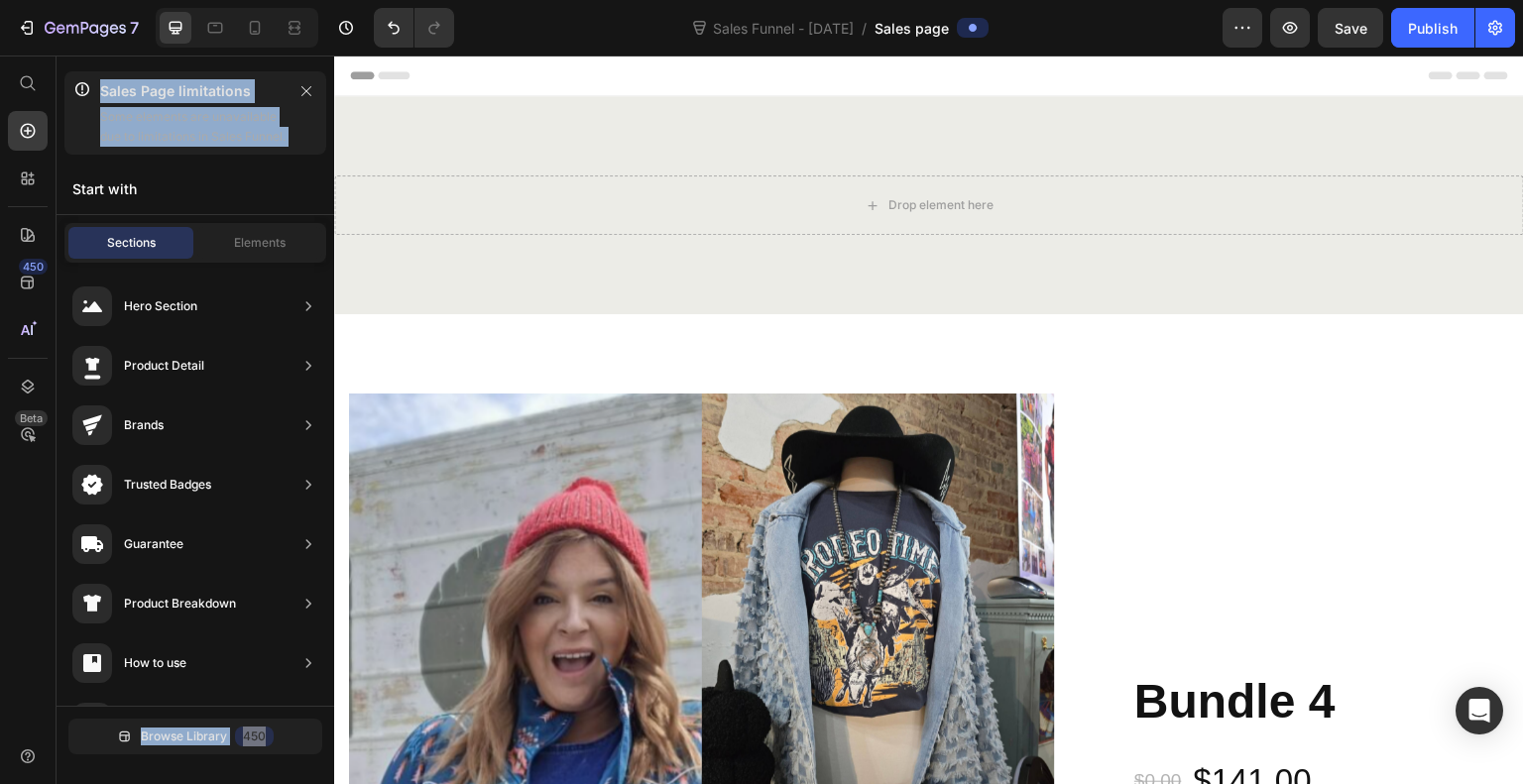 click 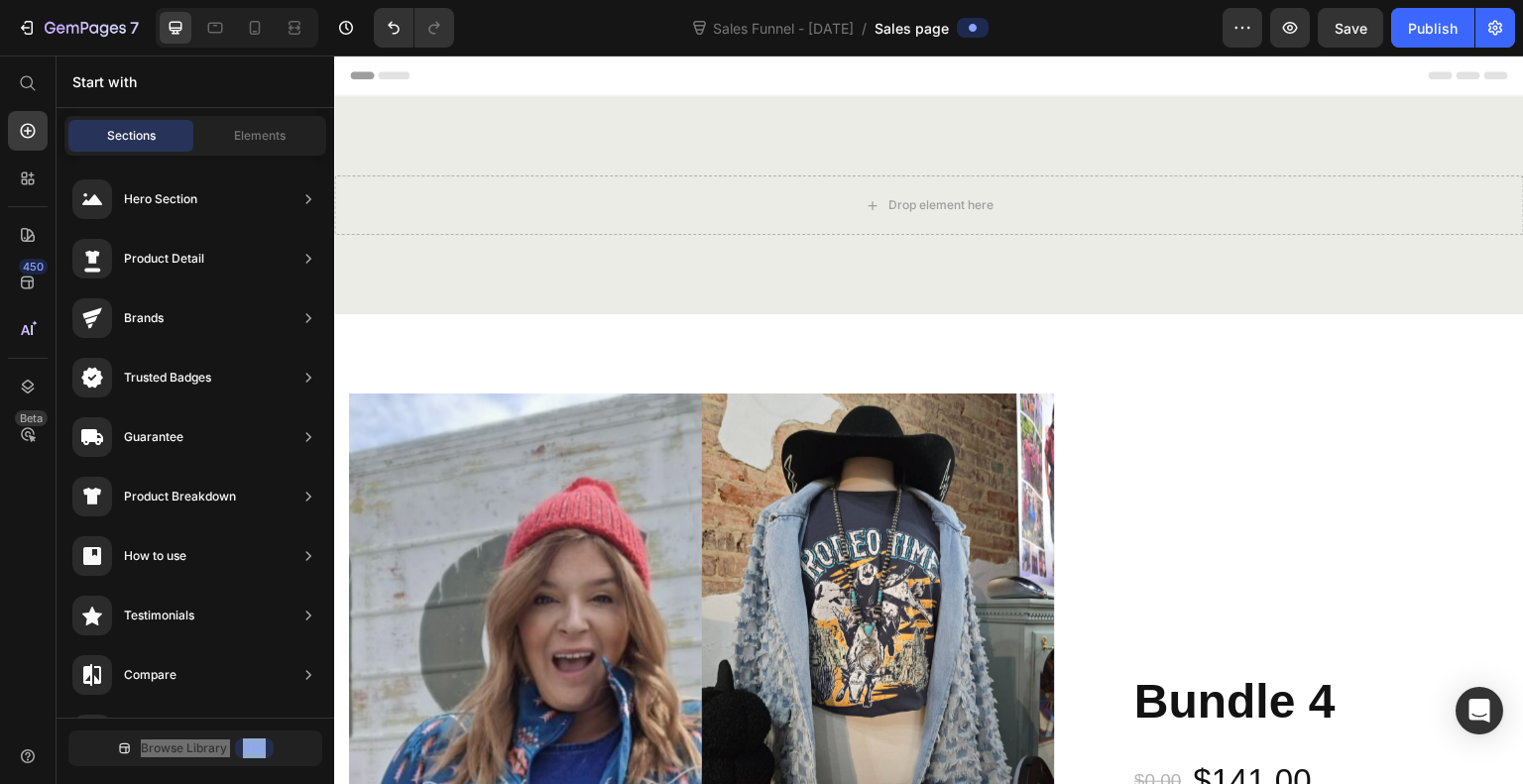 click on "Drop element here Section 1" at bounding box center [929, 205] 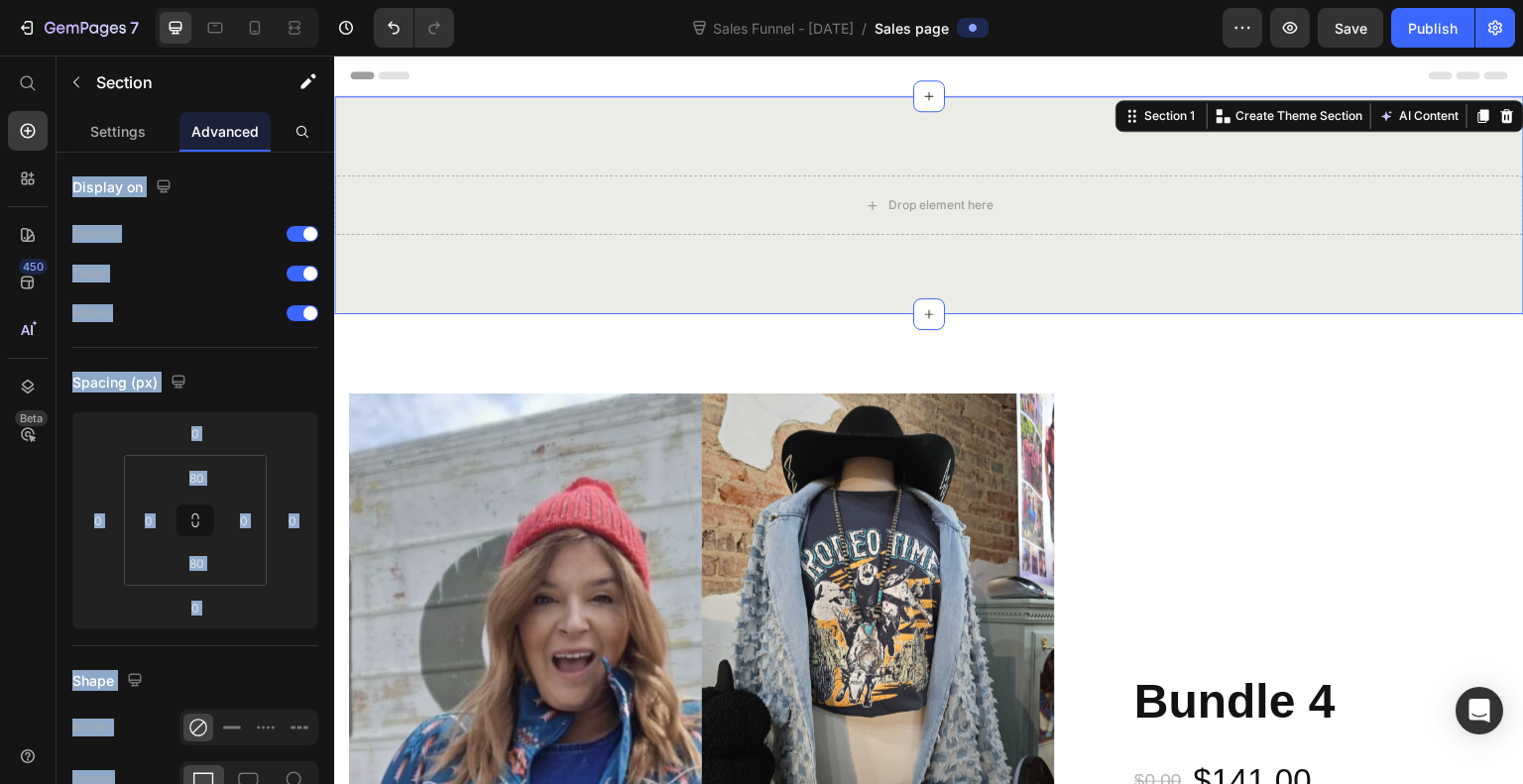 click 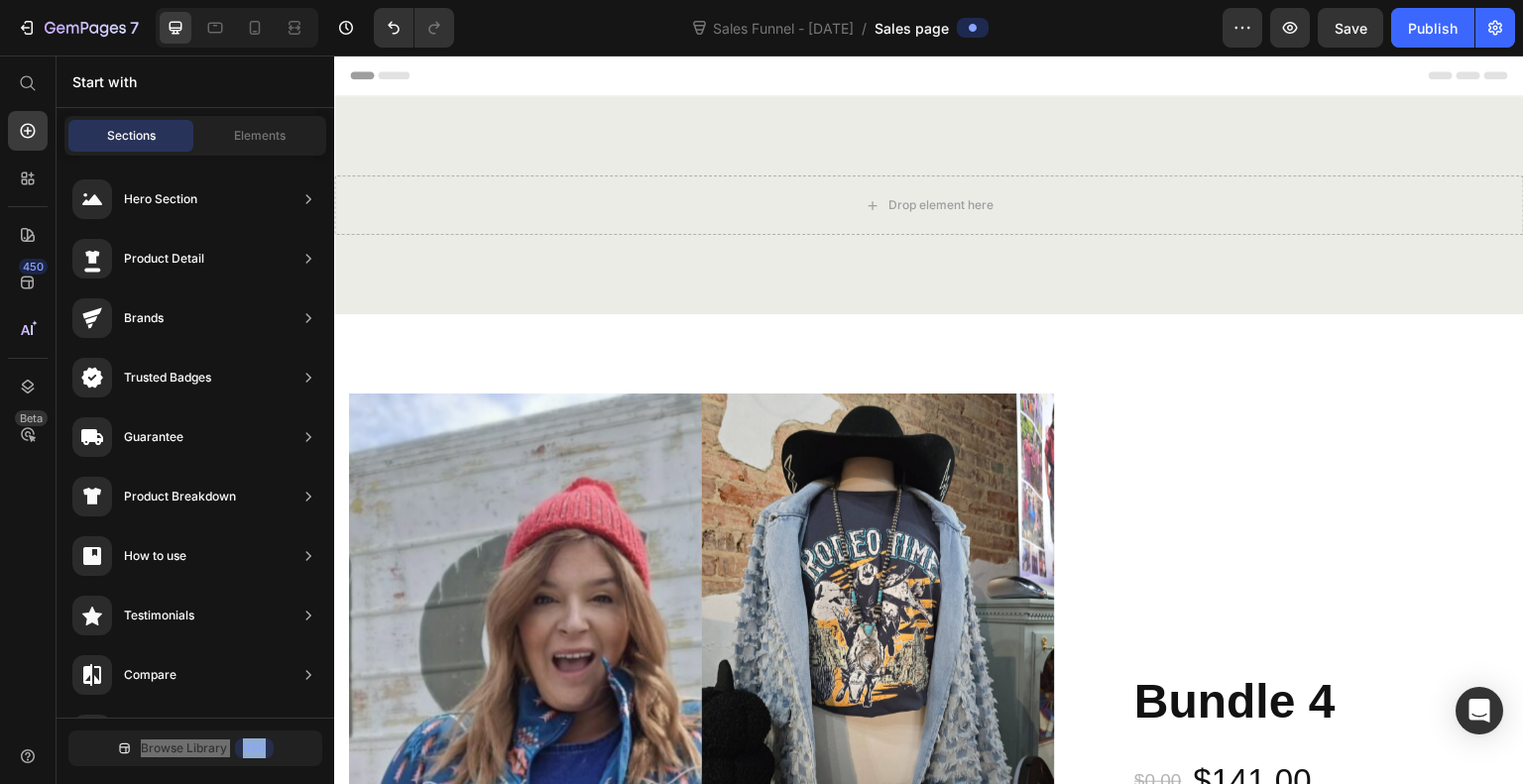 click on "Drop element here Section 1" at bounding box center [929, 205] 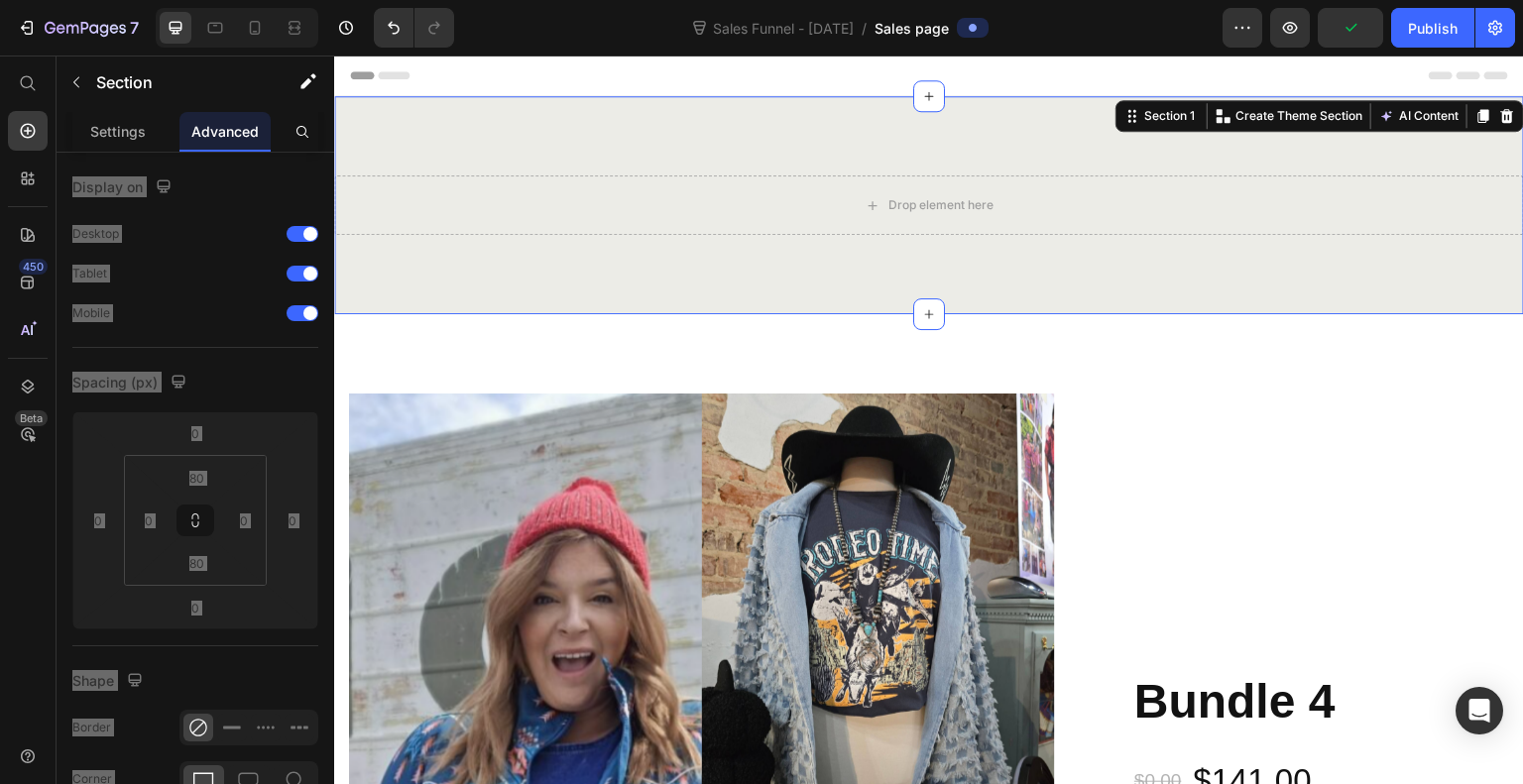 click 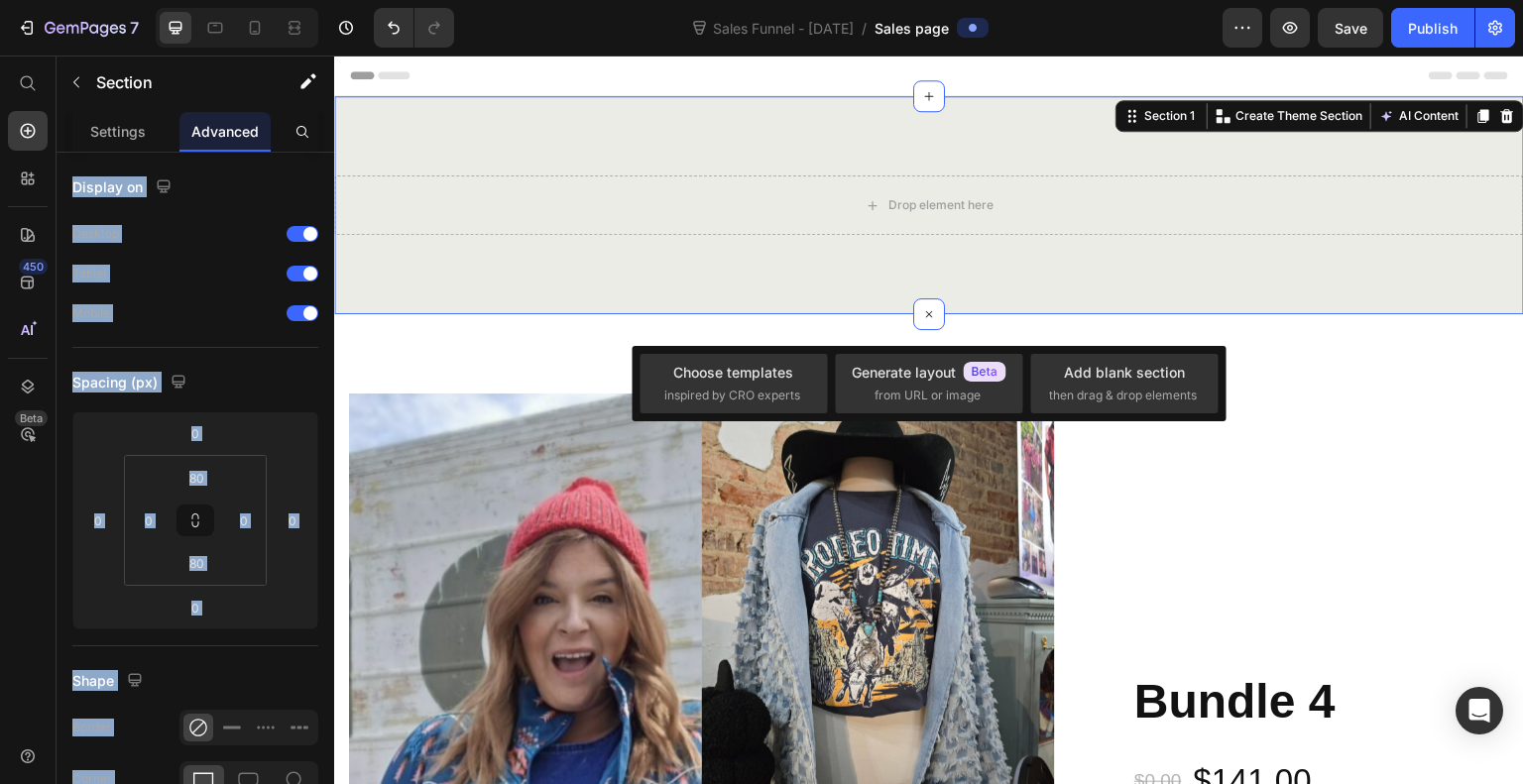 click 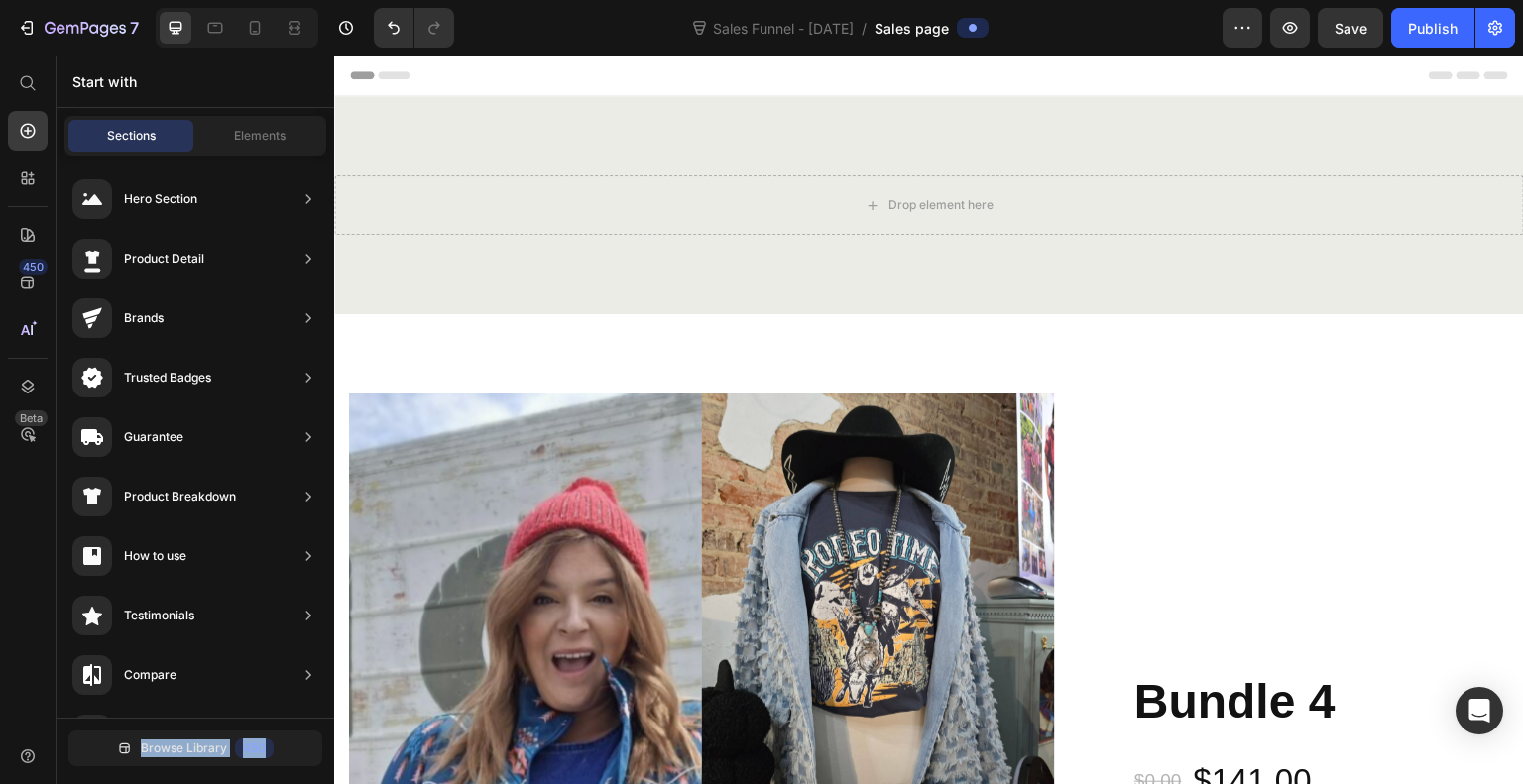 click on "Product Breakdown" 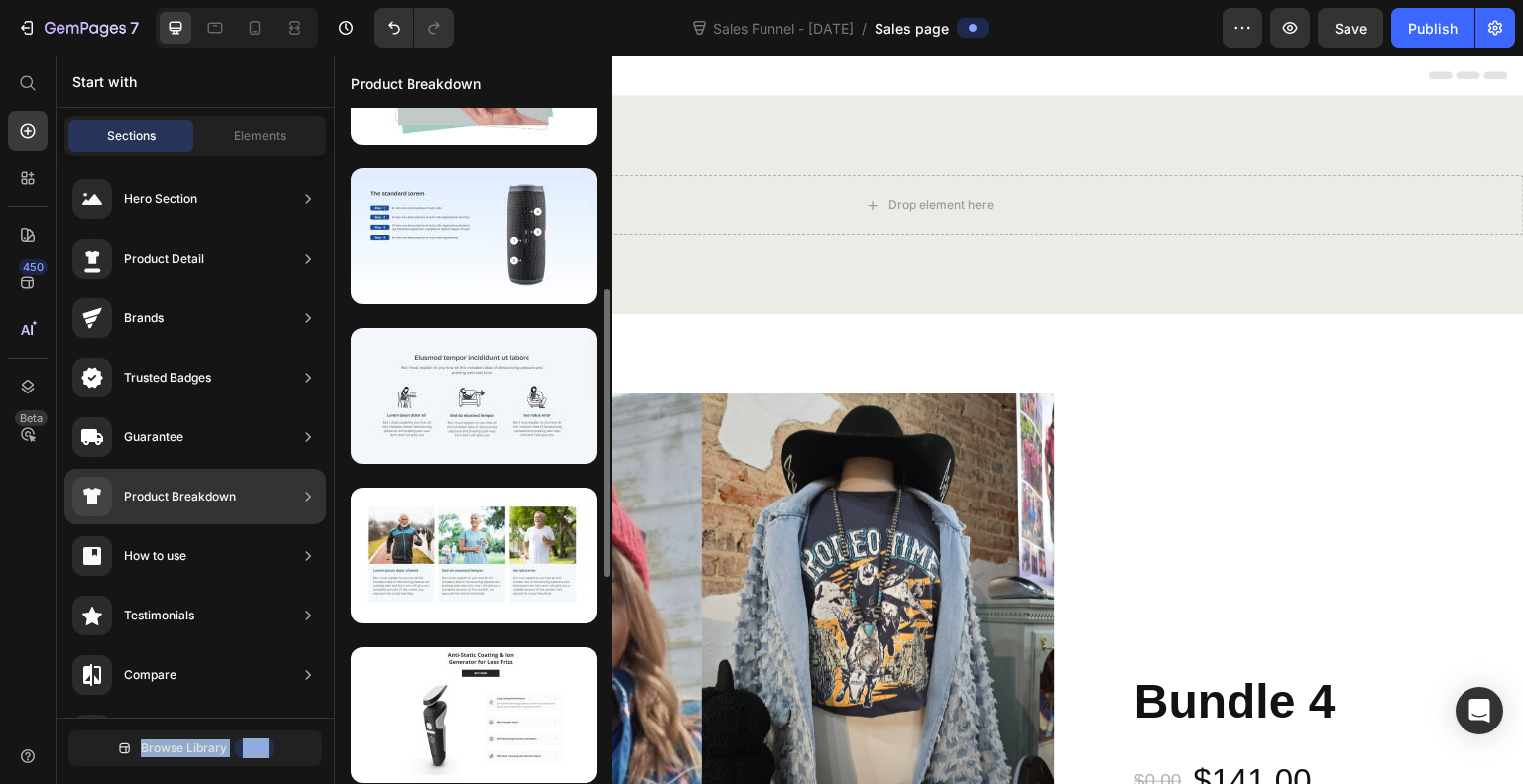 scroll, scrollTop: 423, scrollLeft: 0, axis: vertical 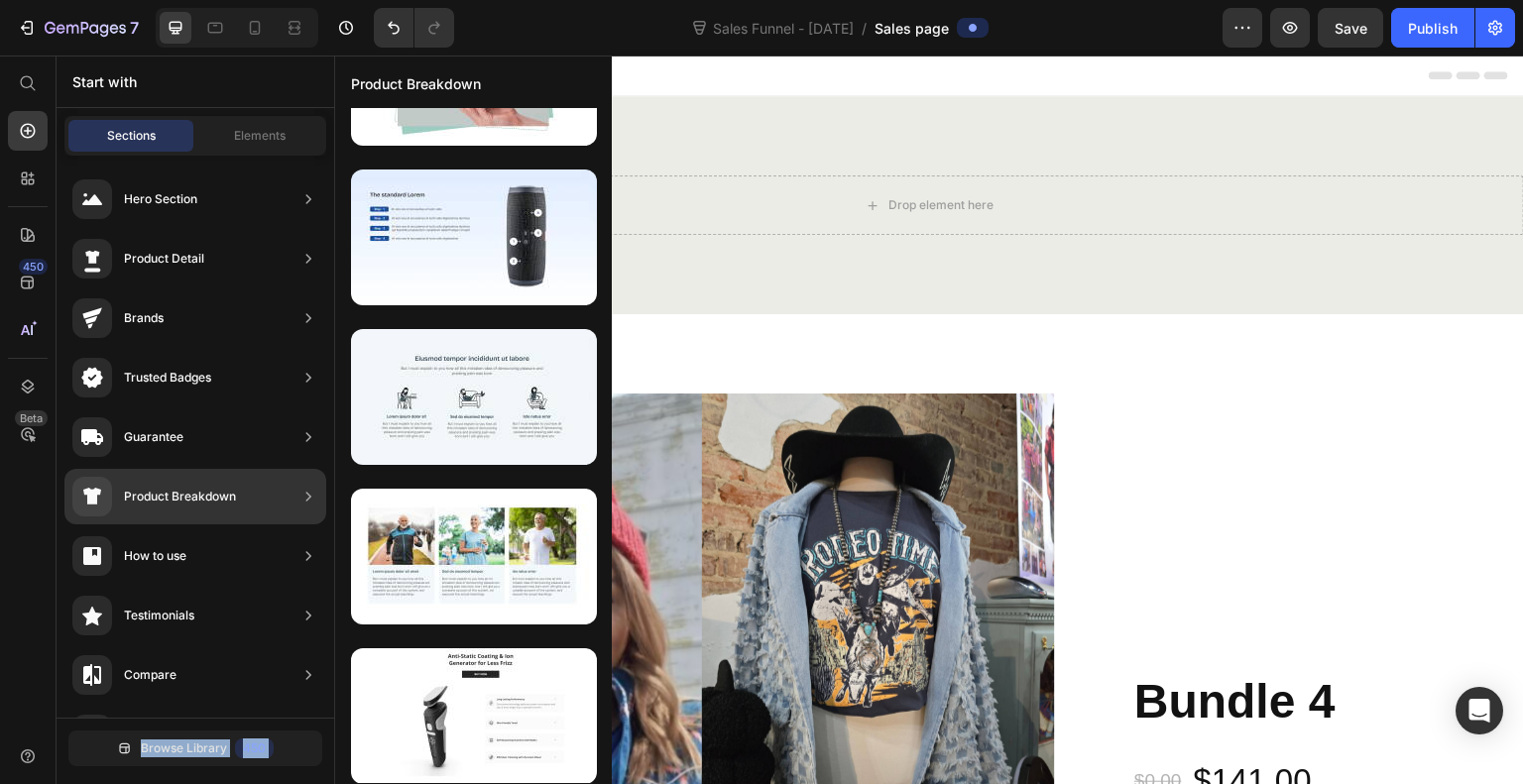 click 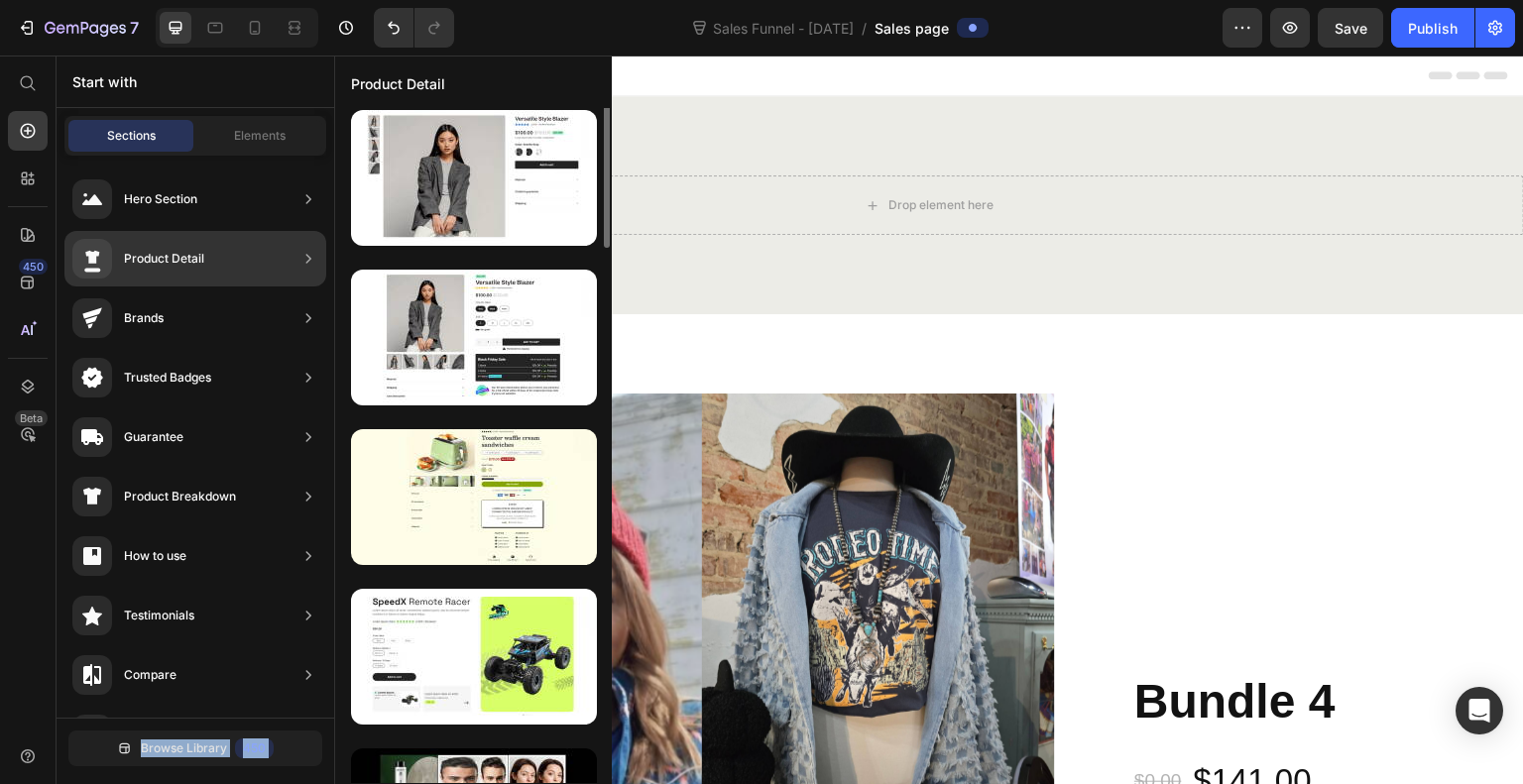 scroll, scrollTop: 0, scrollLeft: 0, axis: both 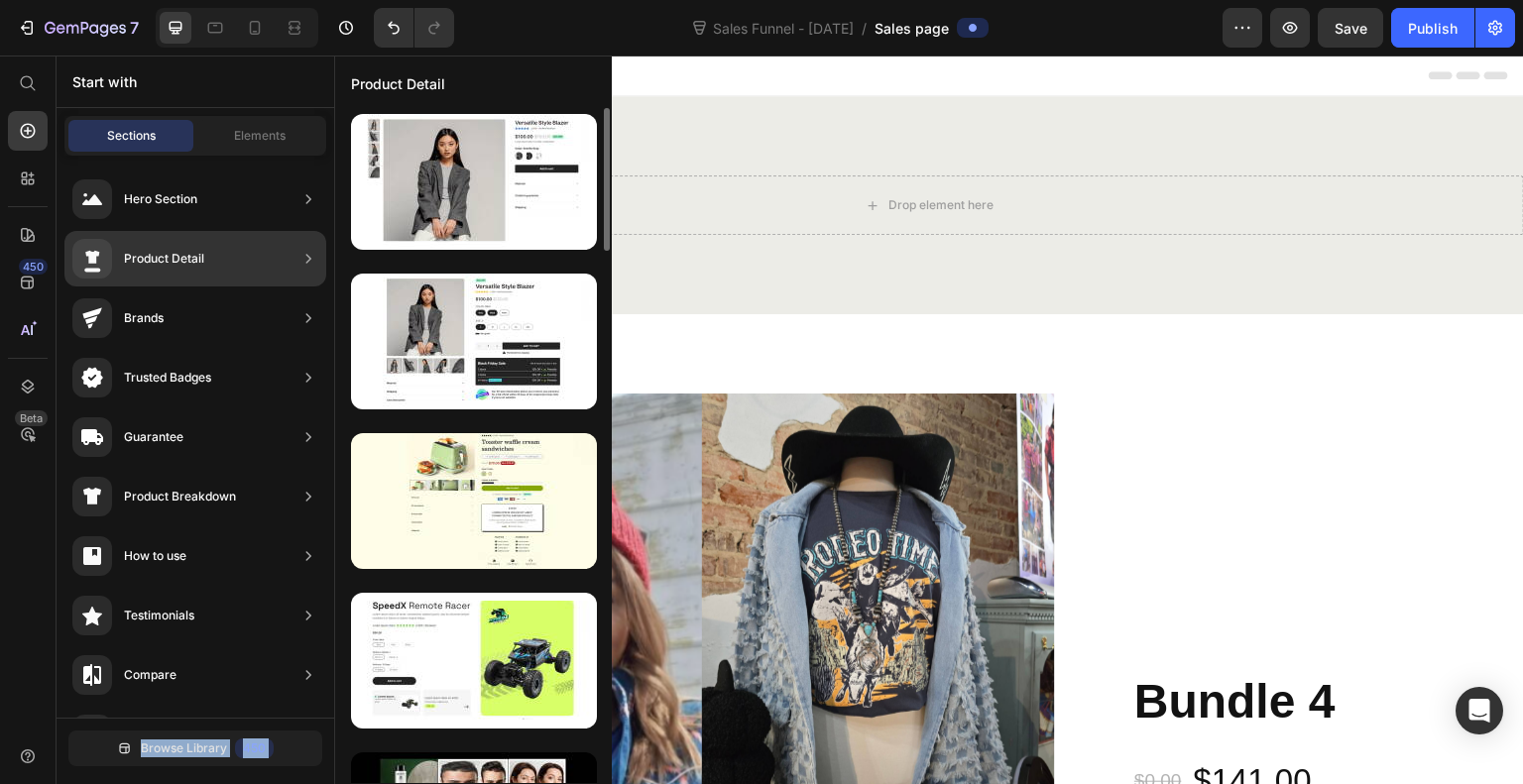 click at bounding box center [474, 181] 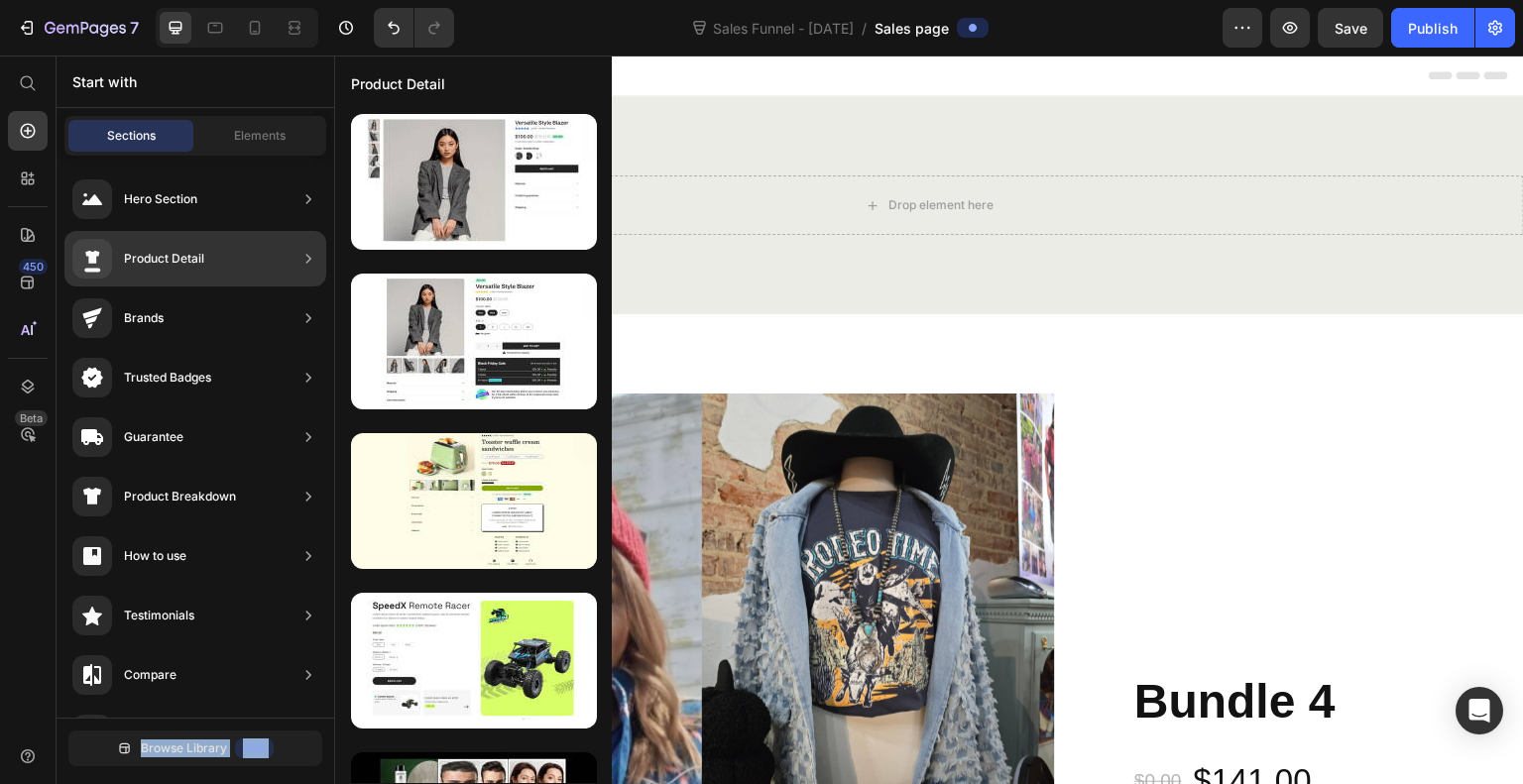 click at bounding box center (474, 181) 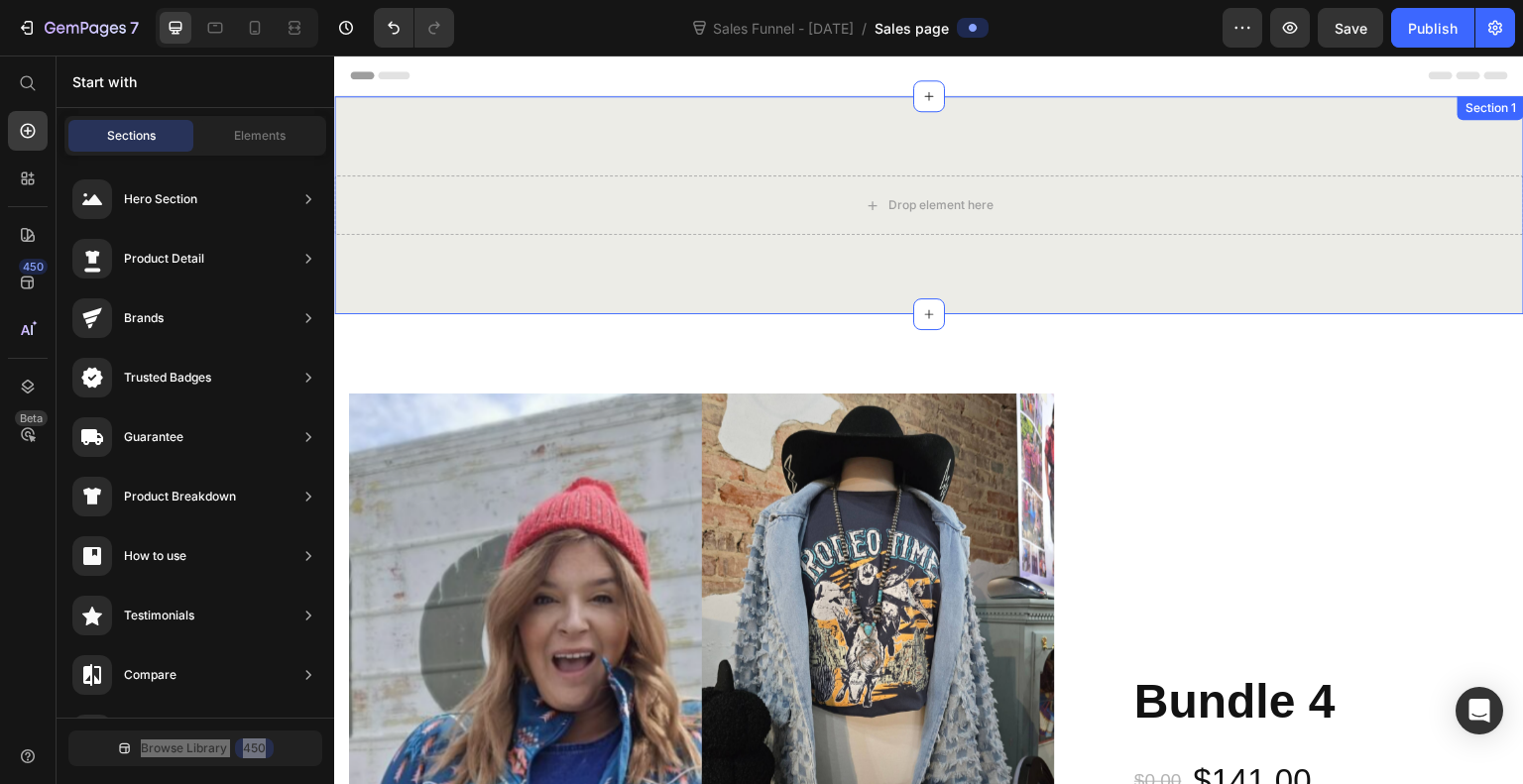 click on "Drop element here Section 1" at bounding box center [929, 205] 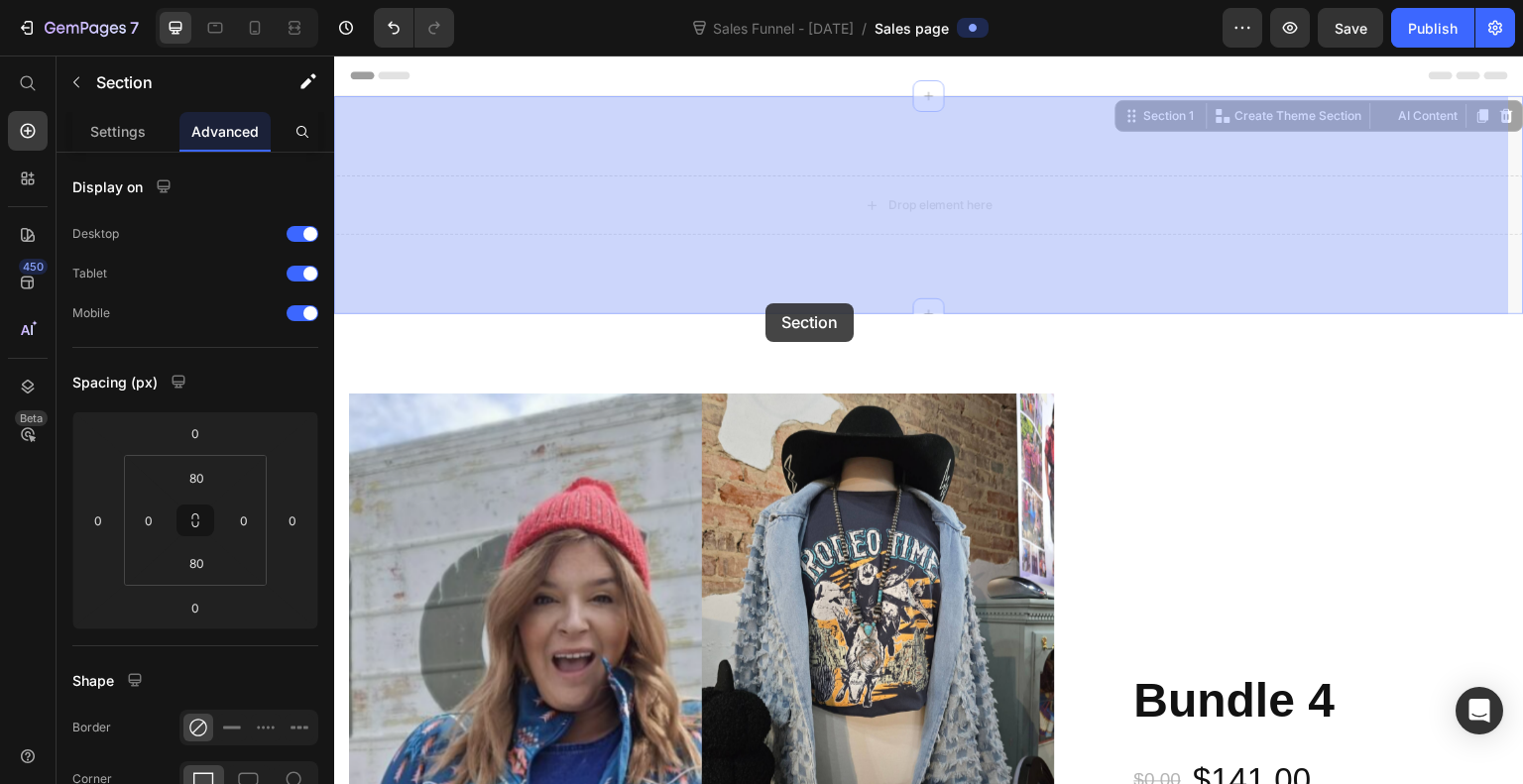drag, startPoint x: 822, startPoint y: 272, endPoint x: 765, endPoint y: 303, distance: 64.88451 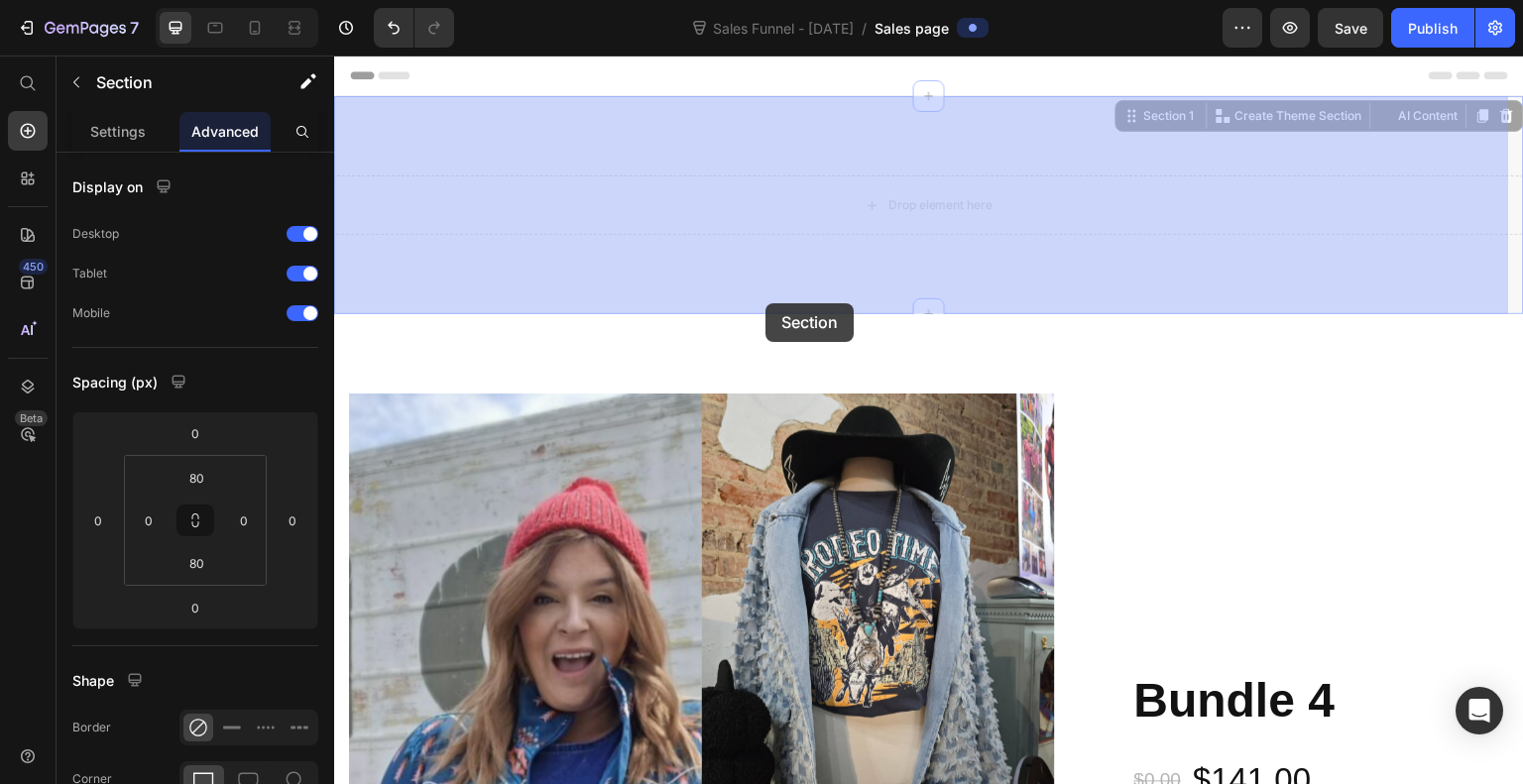 click at bounding box center [702, 835] 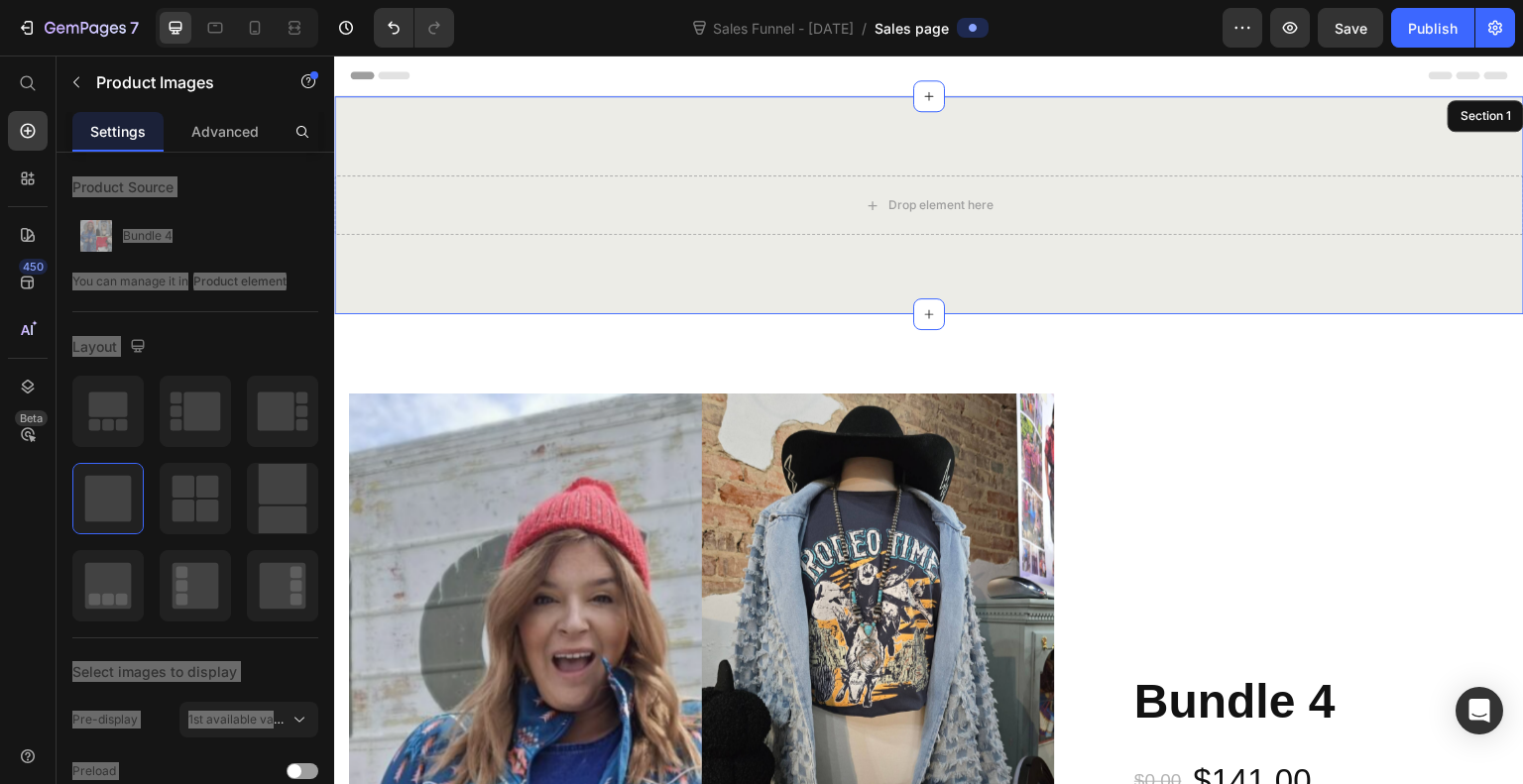 click 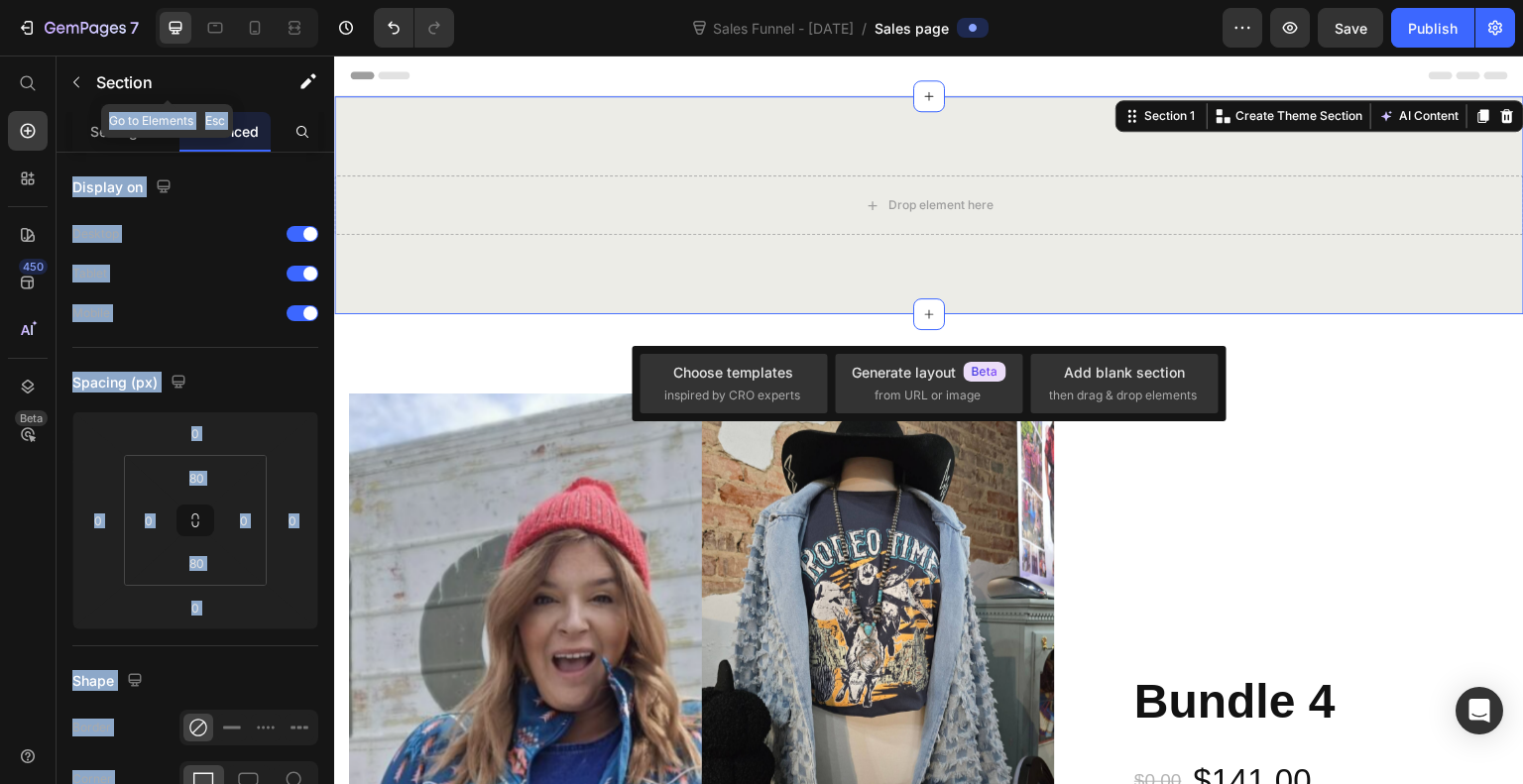 click at bounding box center (76, 82) 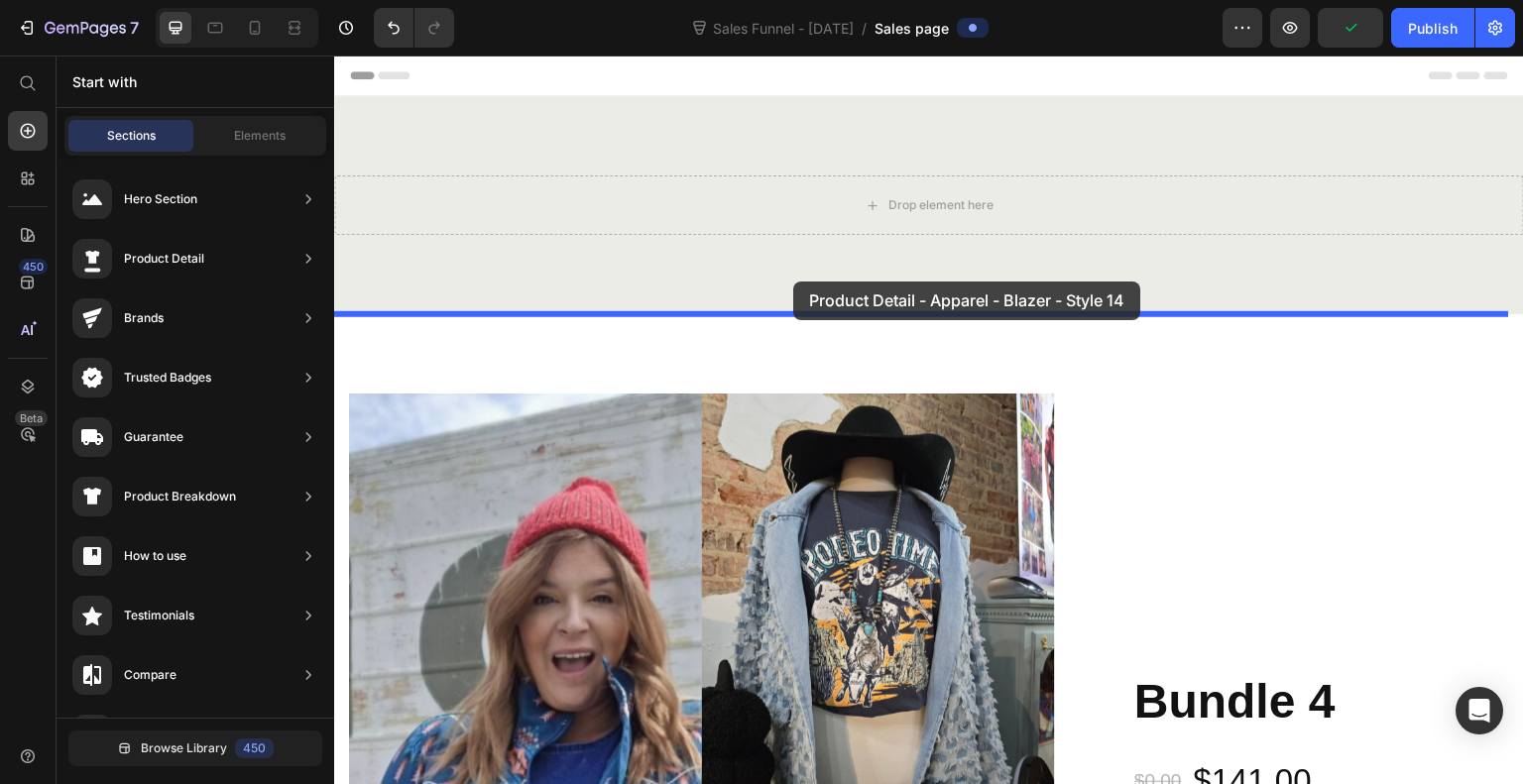 drag, startPoint x: 788, startPoint y: 245, endPoint x: 793, endPoint y: 281, distance: 36.345564 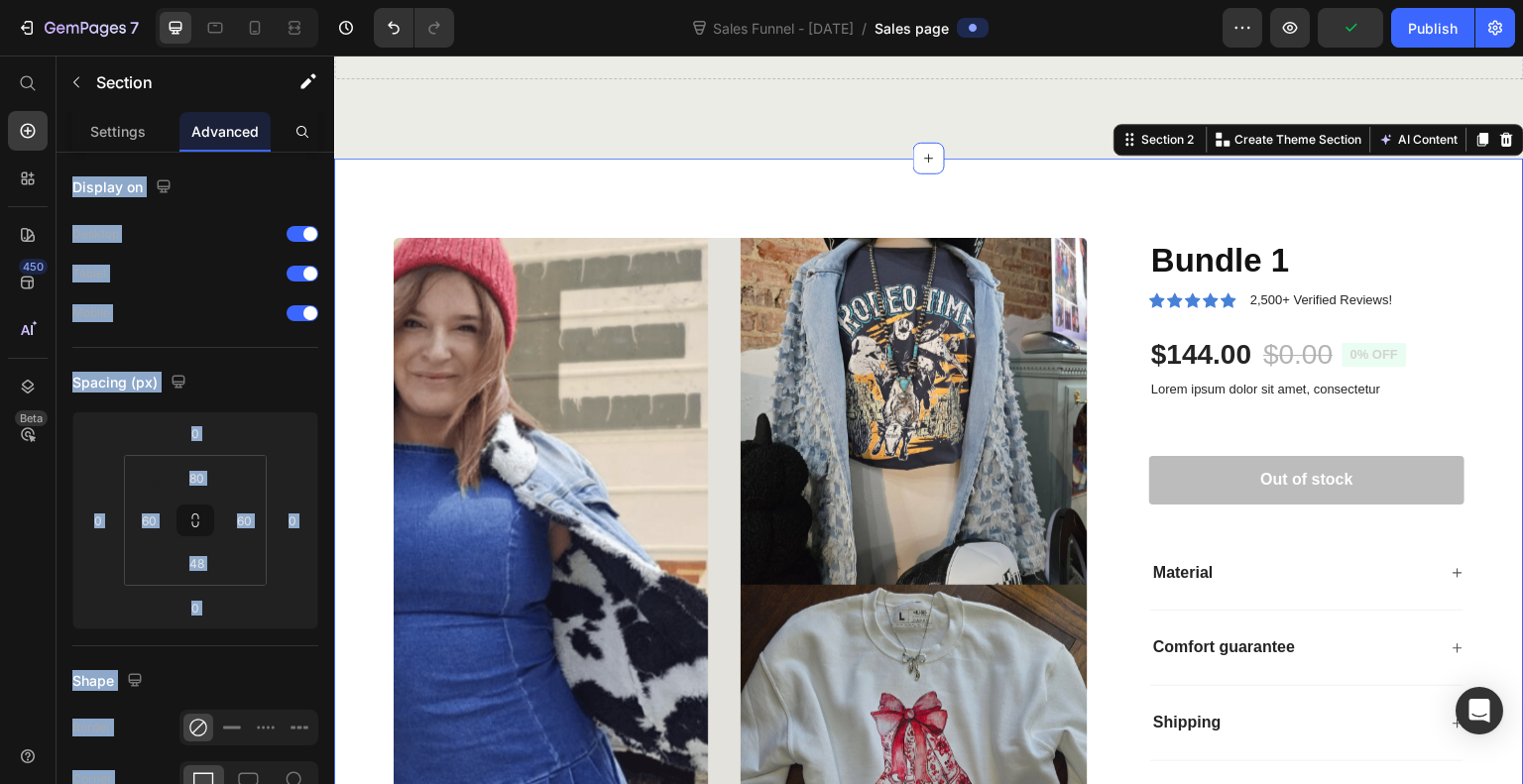scroll, scrollTop: 189, scrollLeft: 0, axis: vertical 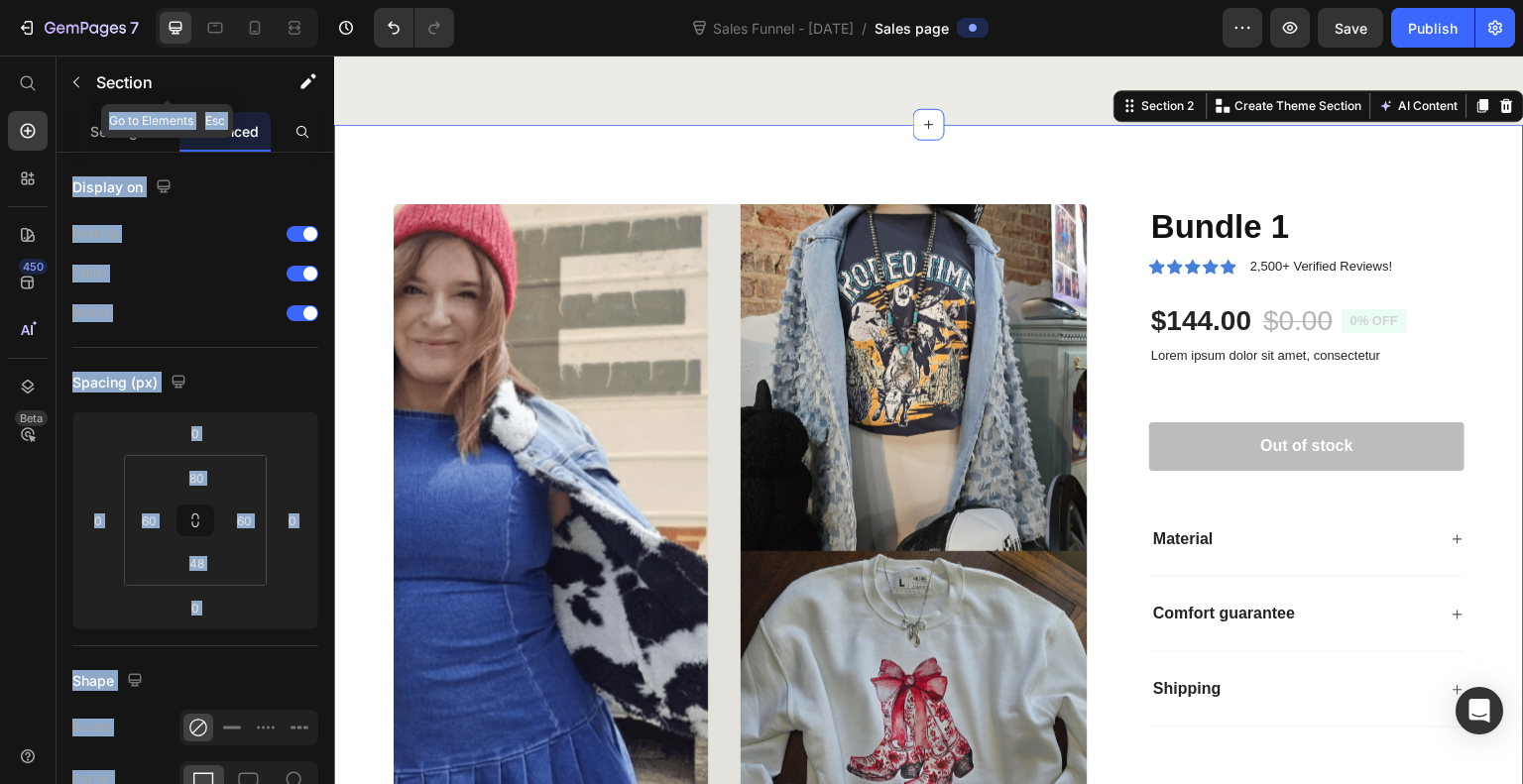 click at bounding box center [76, 82] 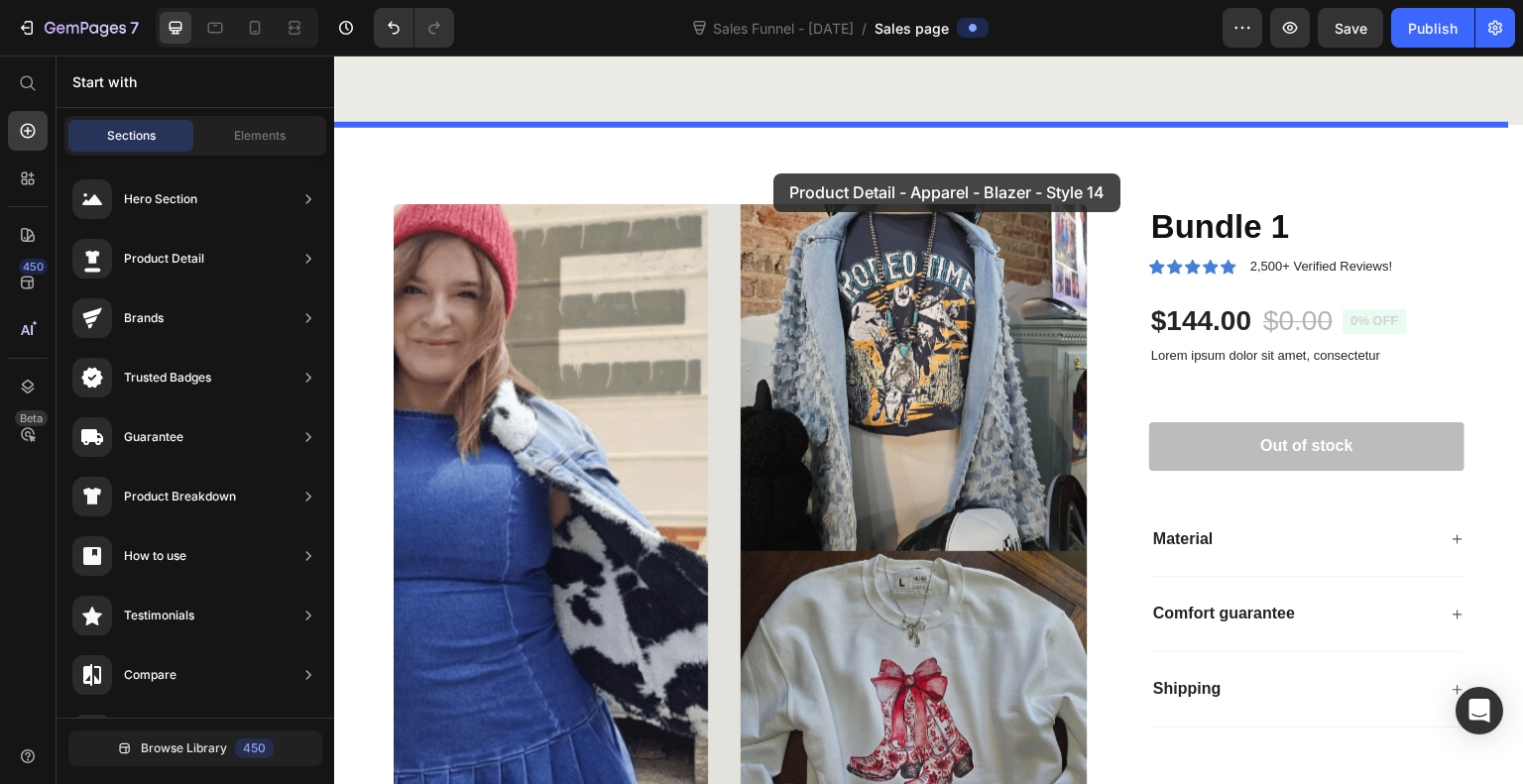 drag, startPoint x: 750, startPoint y: 221, endPoint x: 773, endPoint y: 173, distance: 53.22593 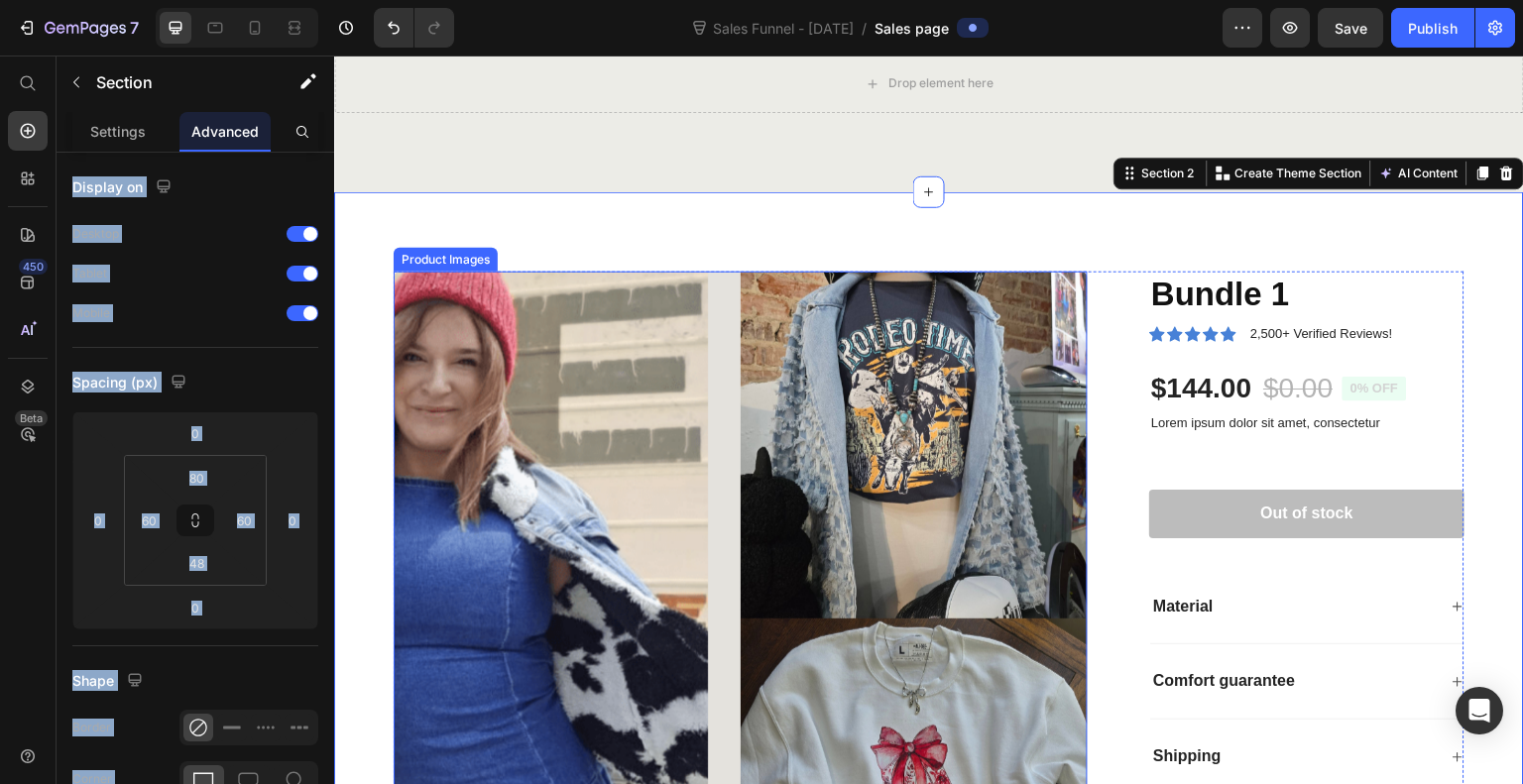 scroll, scrollTop: 0, scrollLeft: 0, axis: both 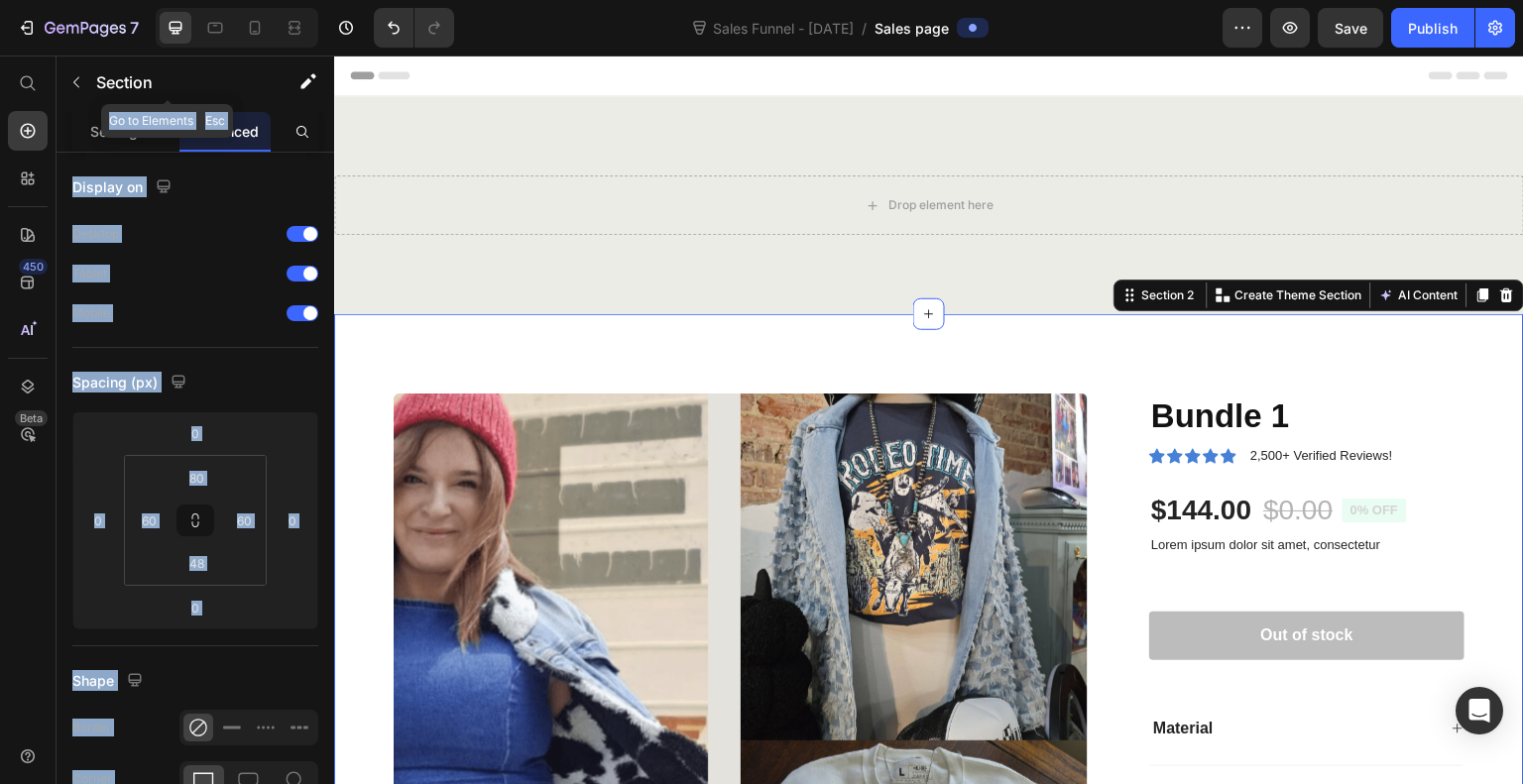 click at bounding box center (76, 82) 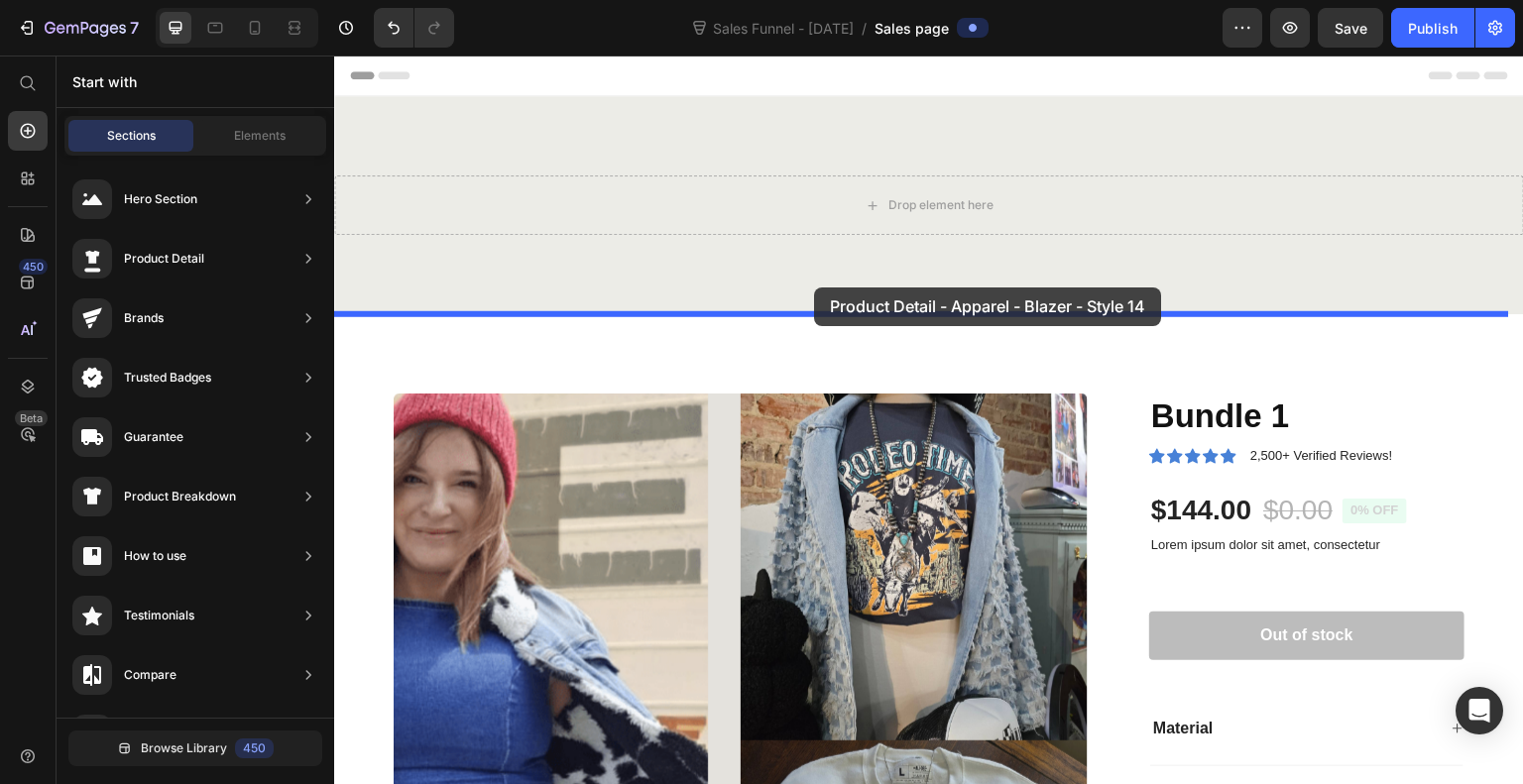 drag, startPoint x: 765, startPoint y: 256, endPoint x: 814, endPoint y: 287, distance: 57.9828 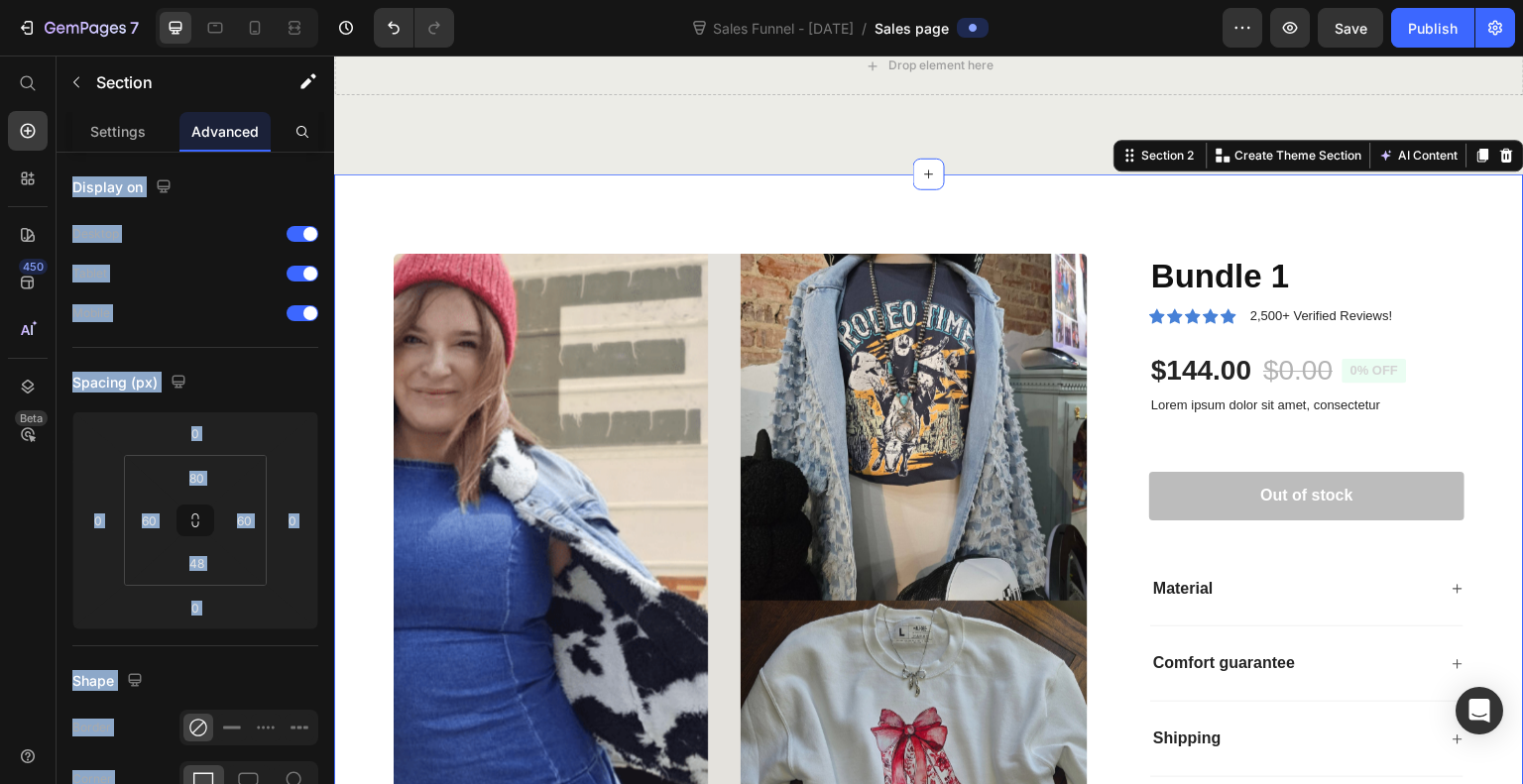 scroll, scrollTop: 189, scrollLeft: 0, axis: vertical 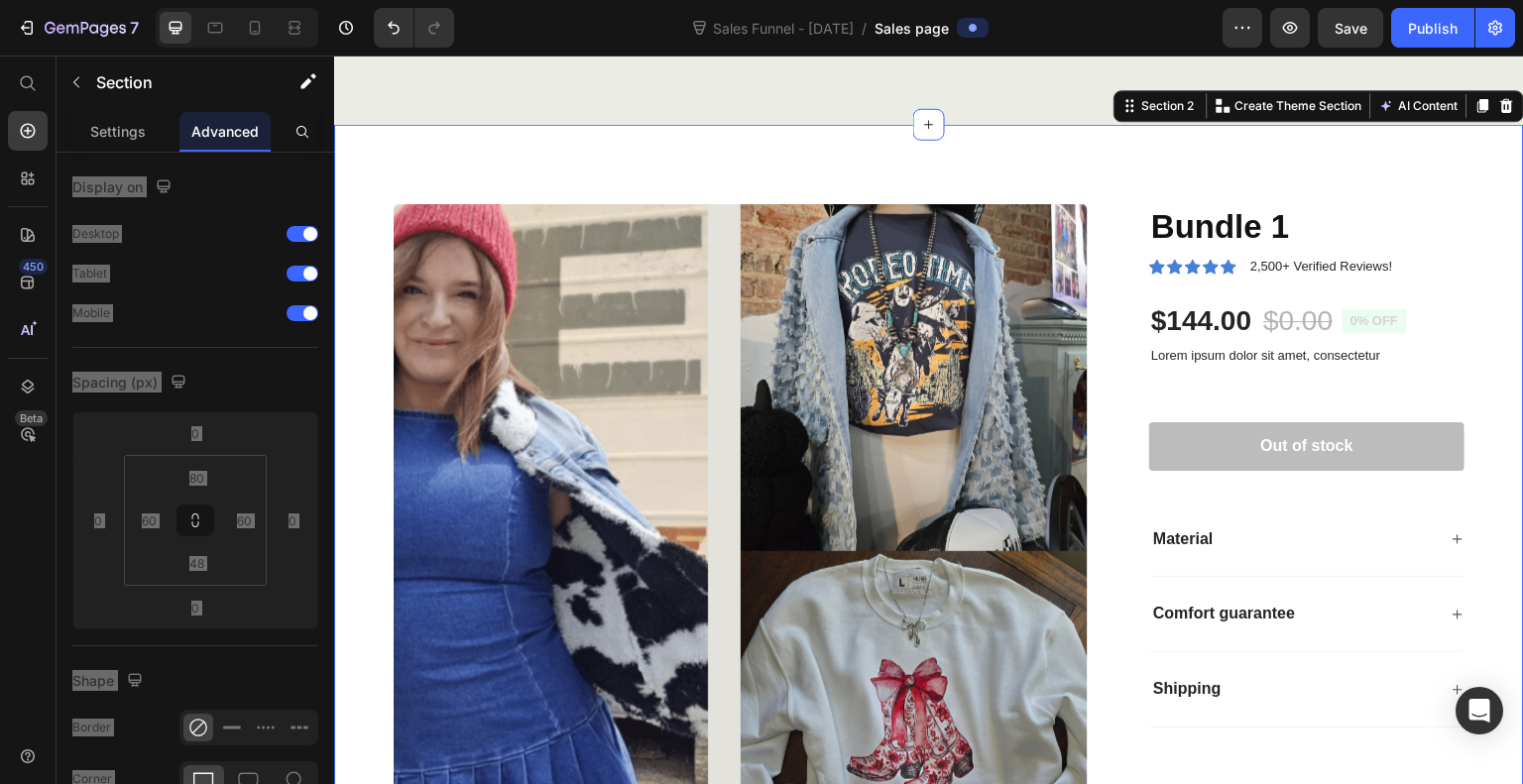 click at bounding box center (741, 551) 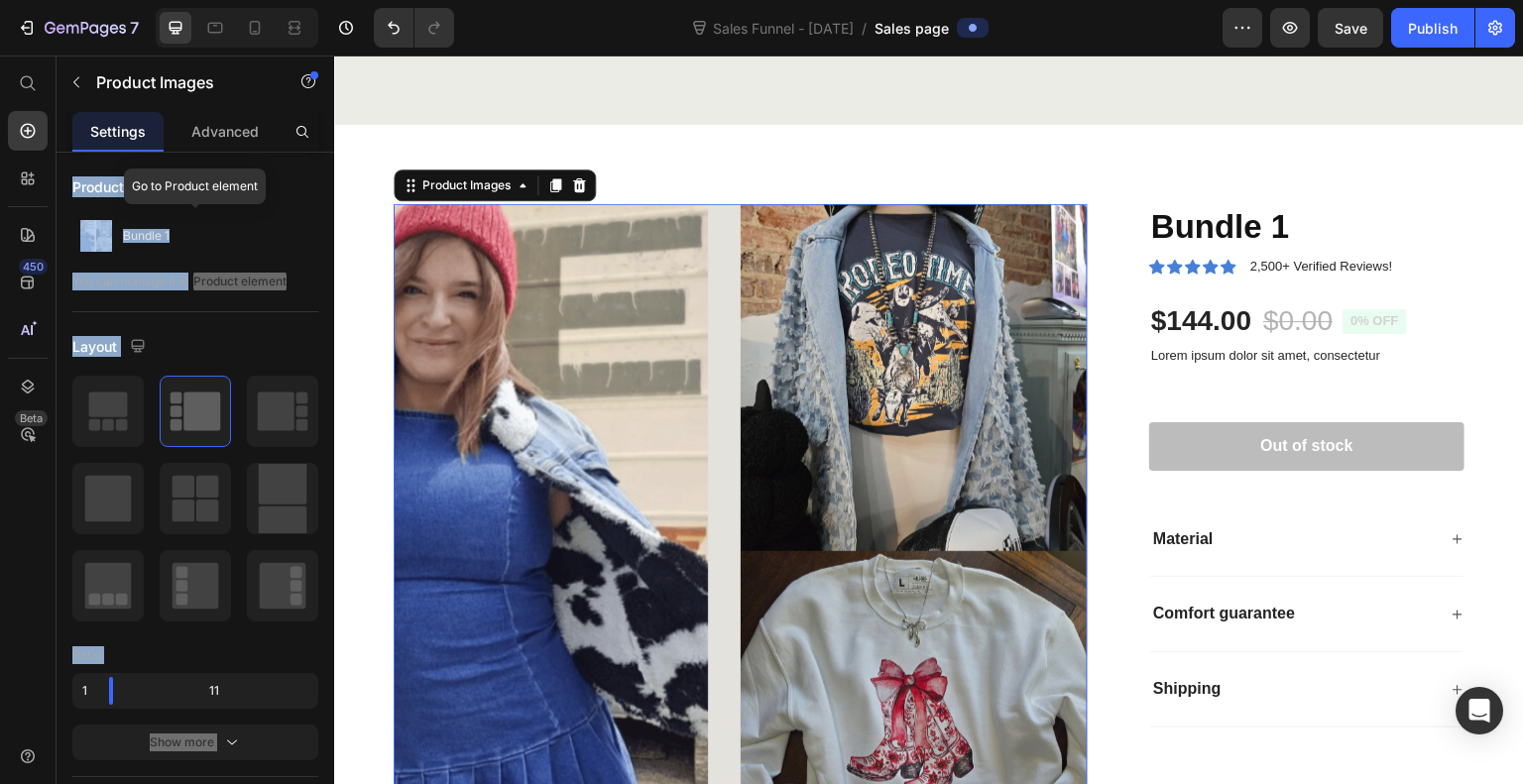click on "Bundle 1" at bounding box center (195, 236) 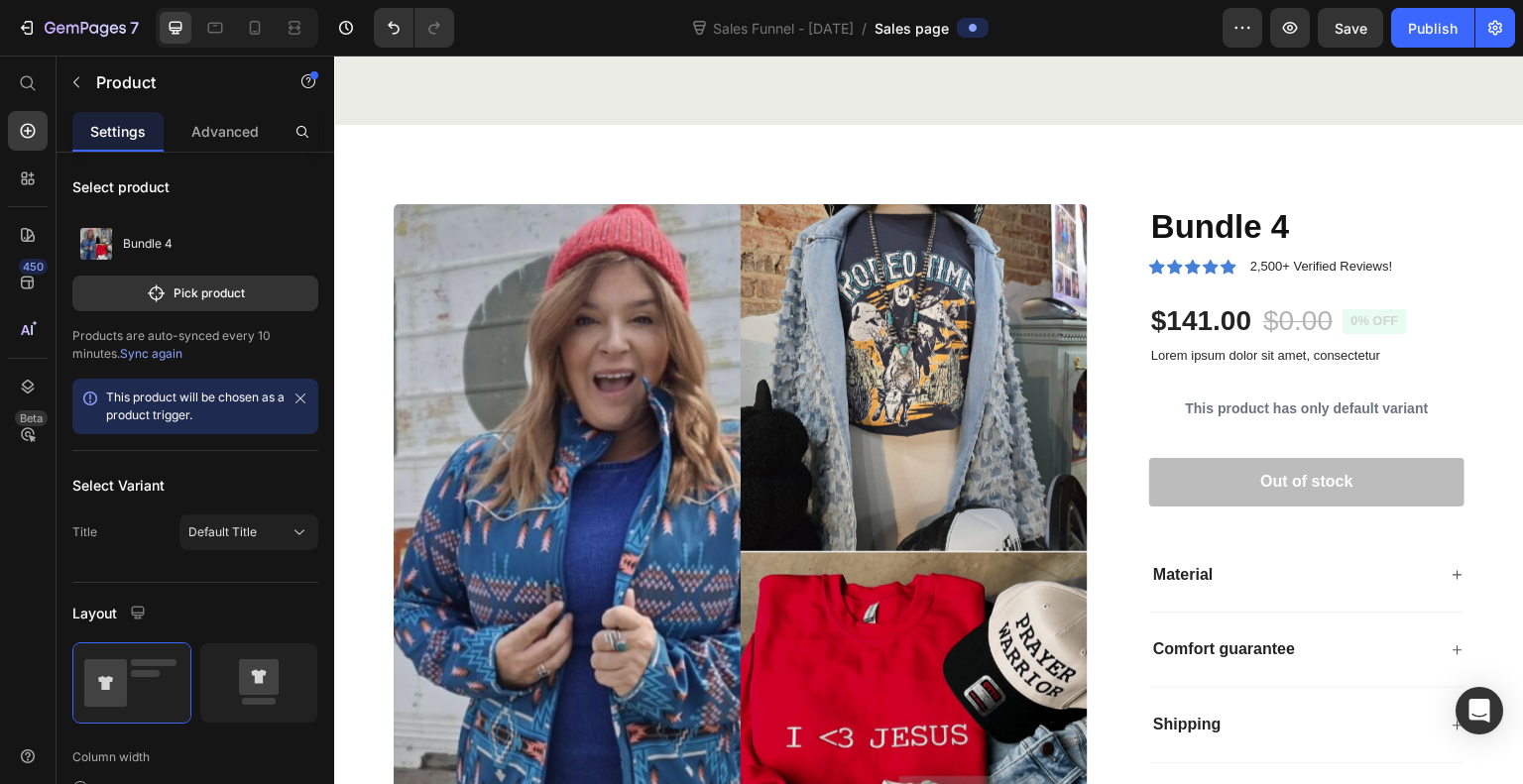 click on "Pick product" at bounding box center (195, 293) 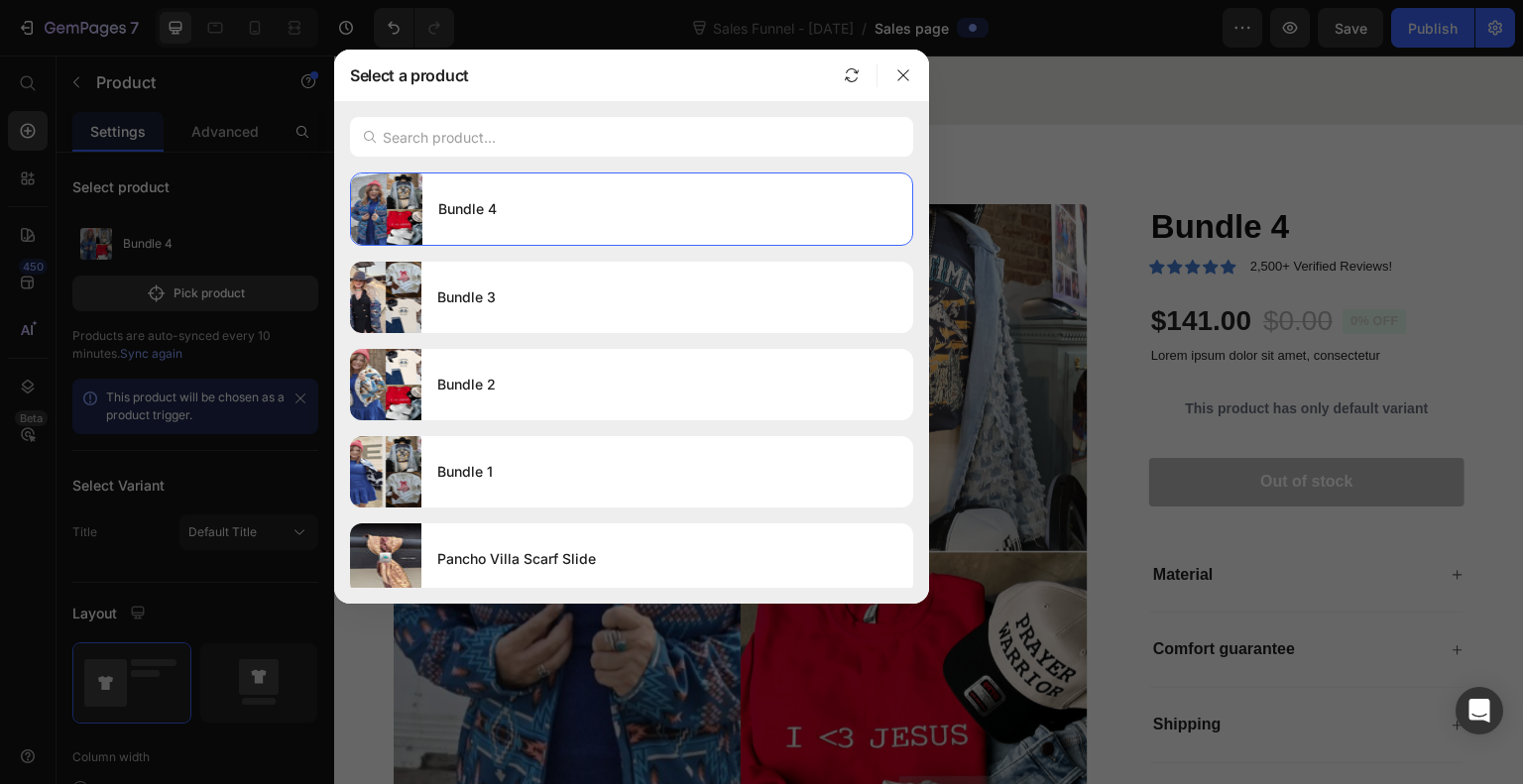 click on "Bundle 3" at bounding box center [667, 297] 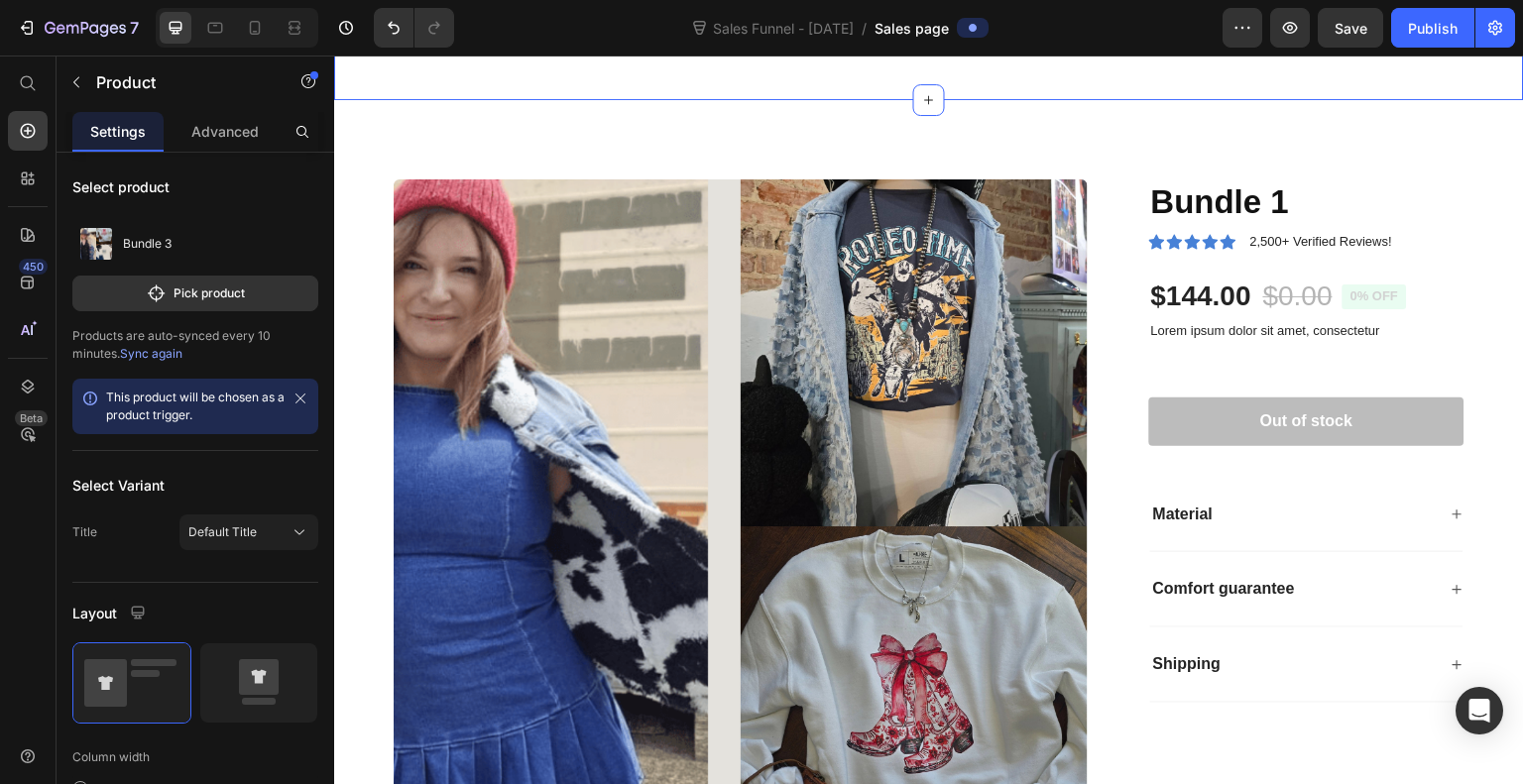 scroll, scrollTop: 1067, scrollLeft: 0, axis: vertical 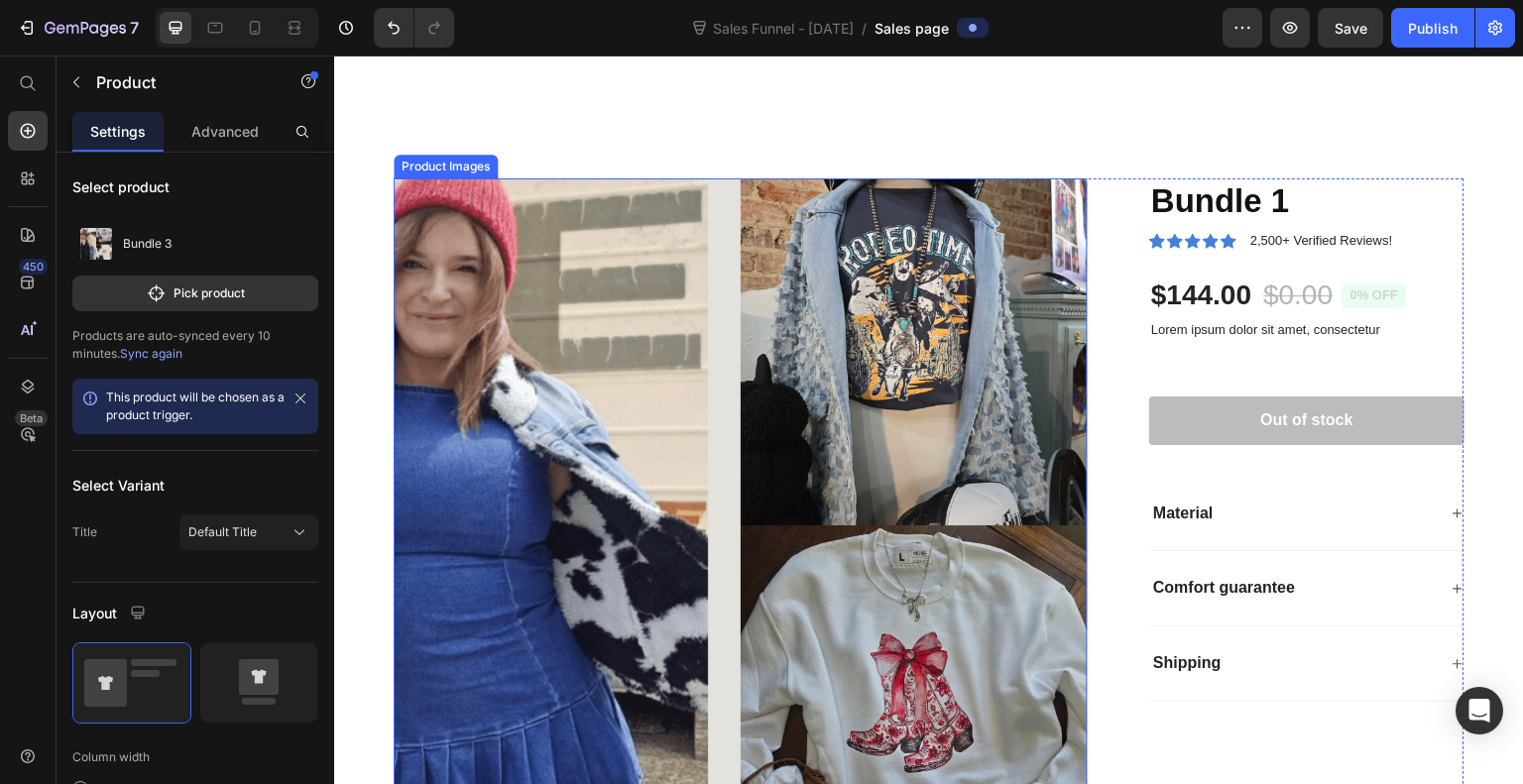 click at bounding box center (741, 525) 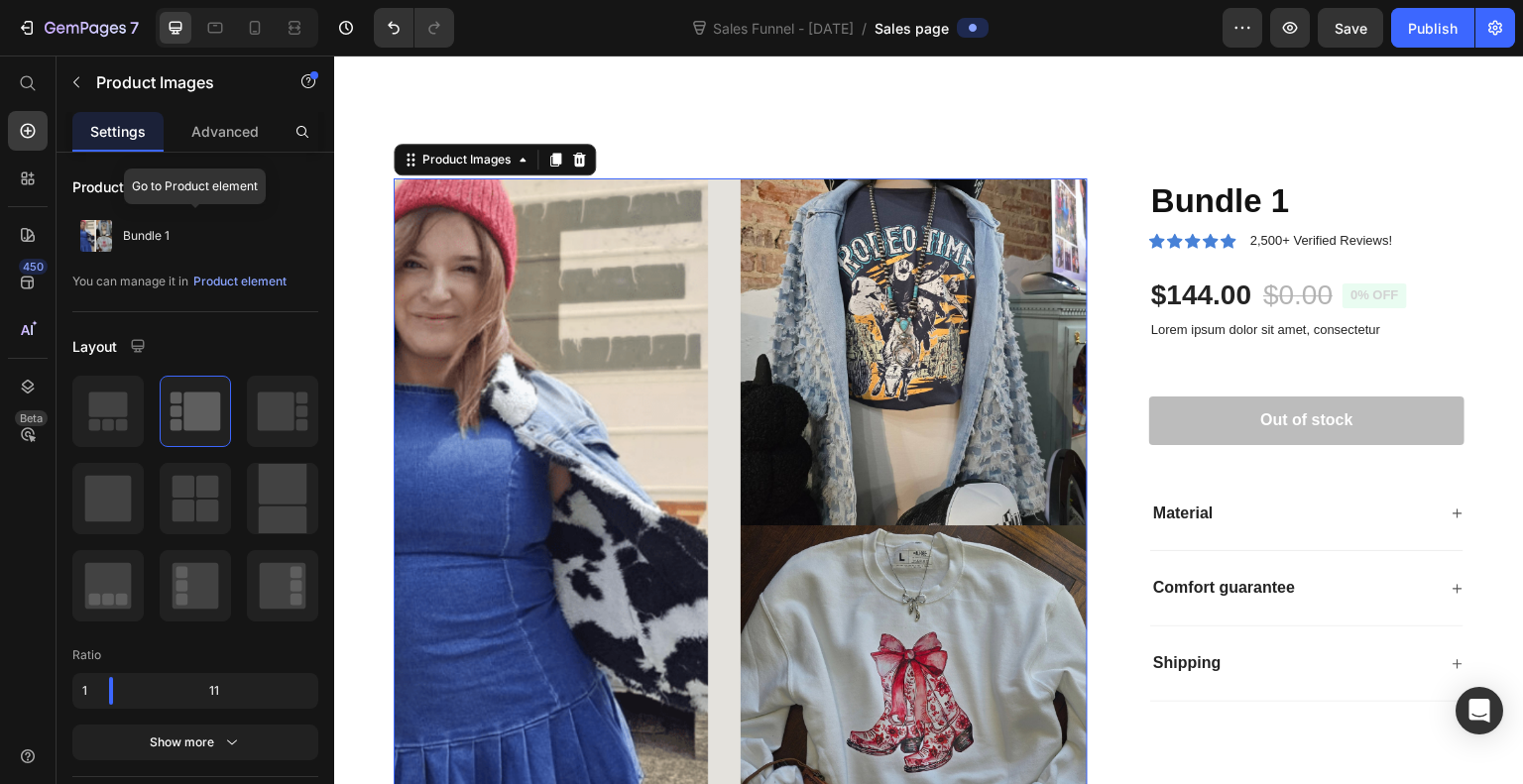 click on "Bundle 1" 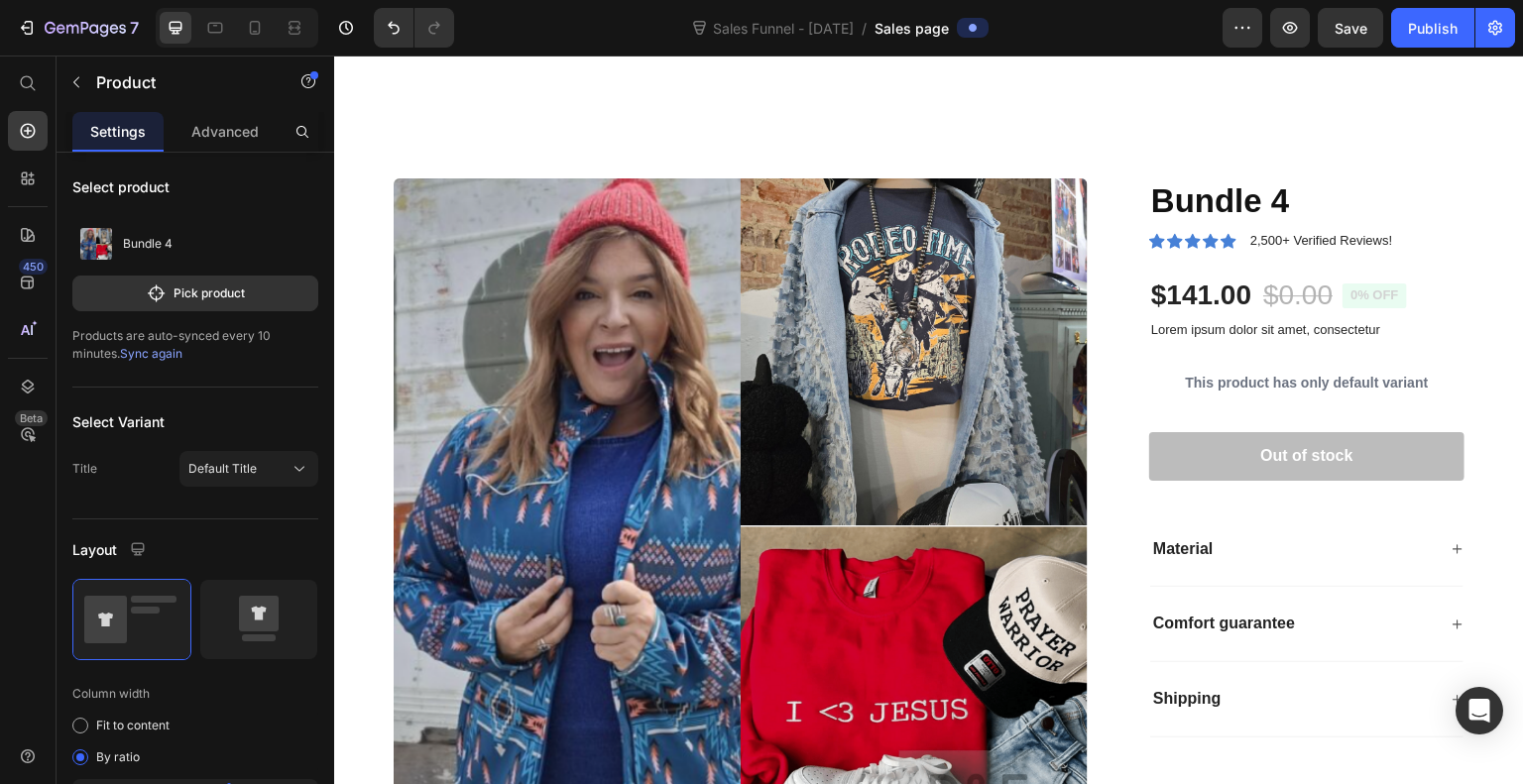 click on "Pick product" at bounding box center (195, 293) 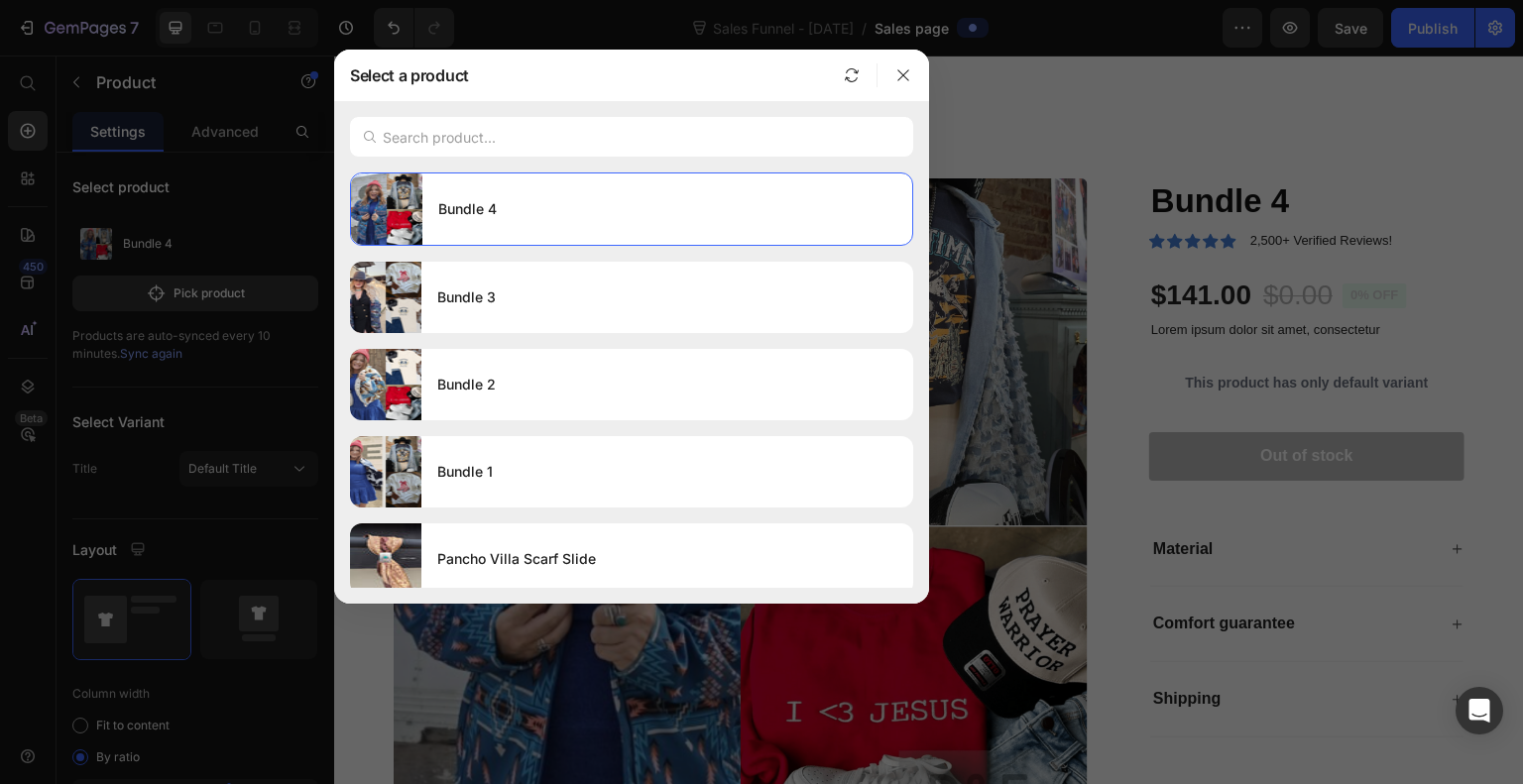 click on "Bundle 2" at bounding box center (667, 385) 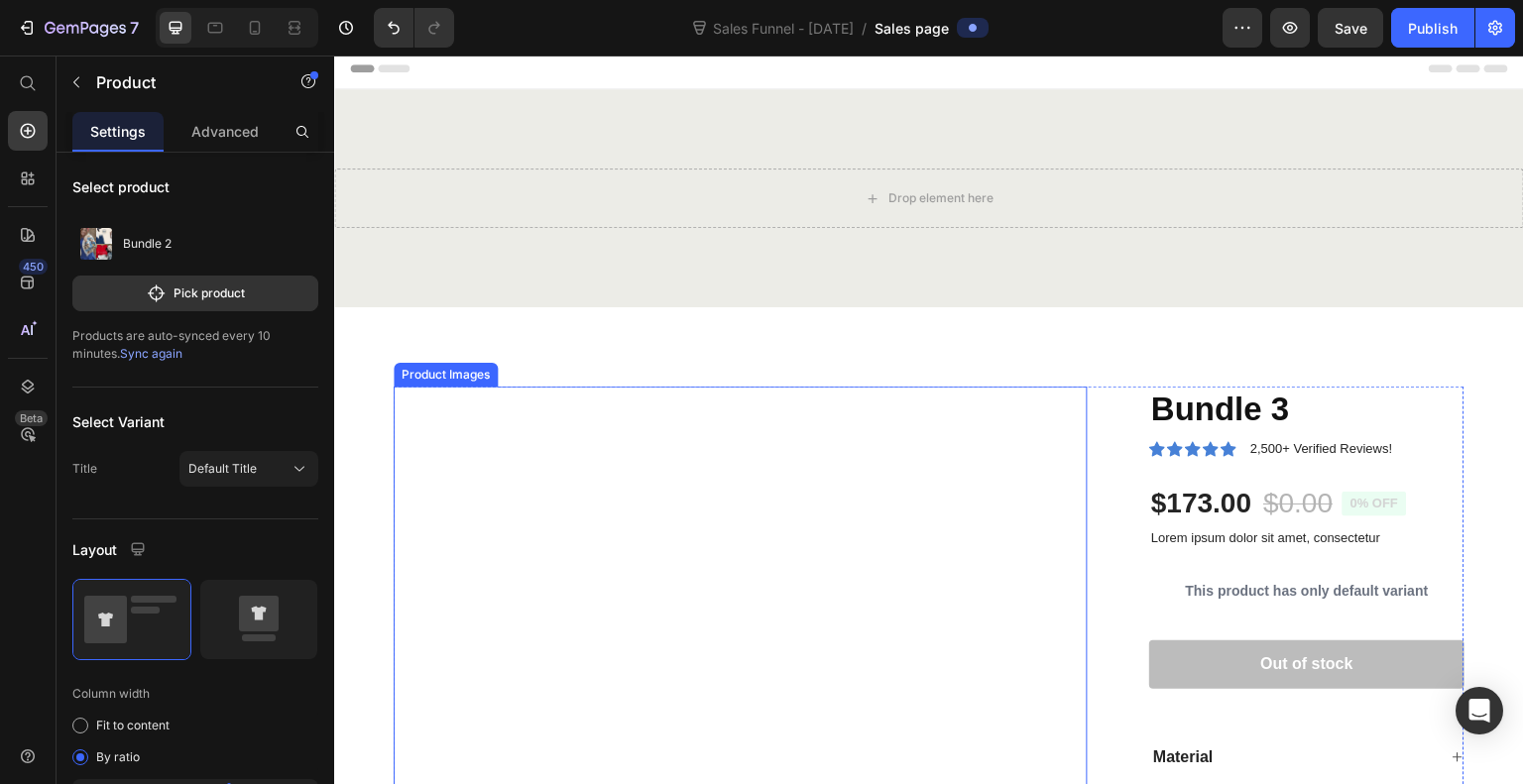 scroll, scrollTop: 0, scrollLeft: 0, axis: both 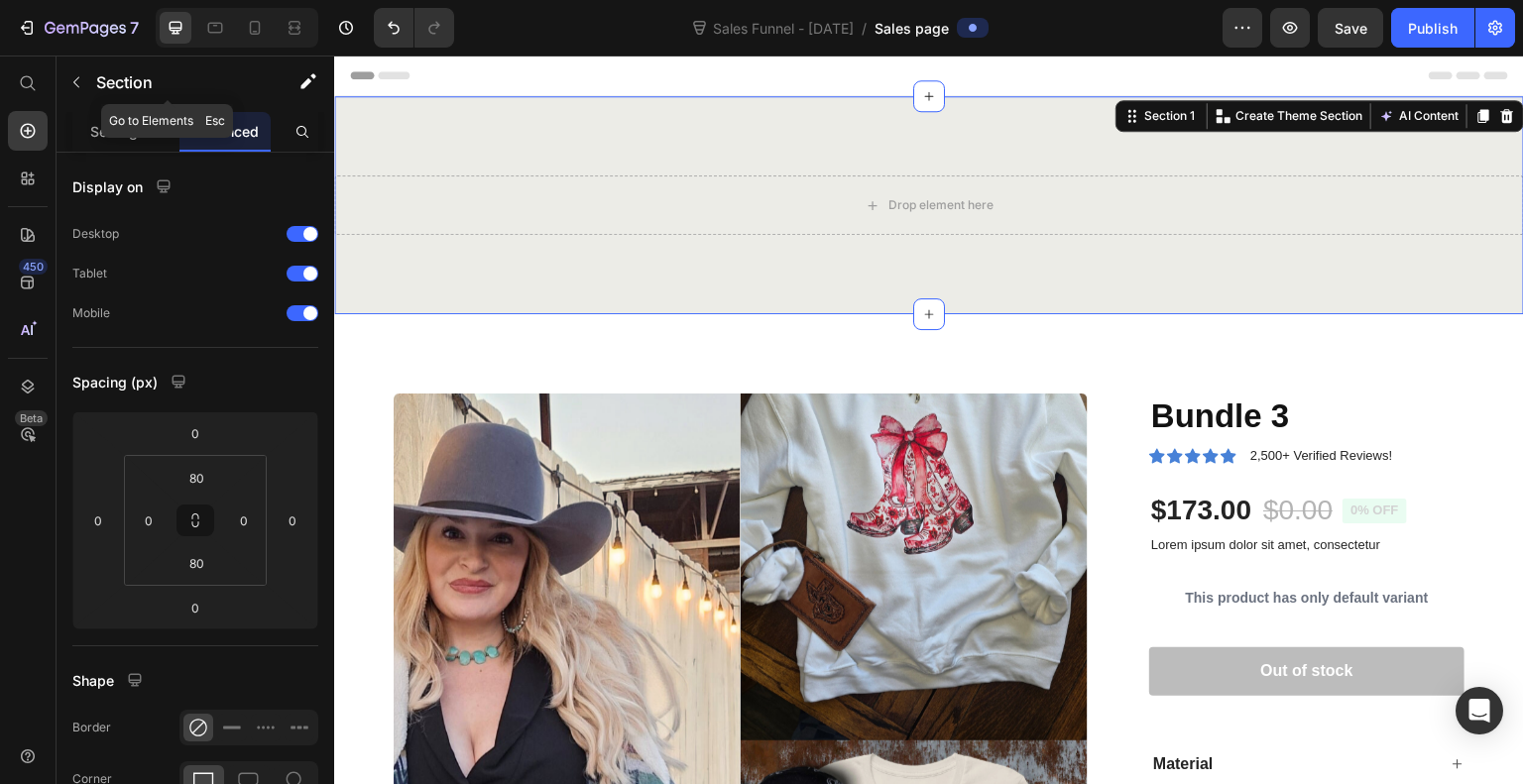 click 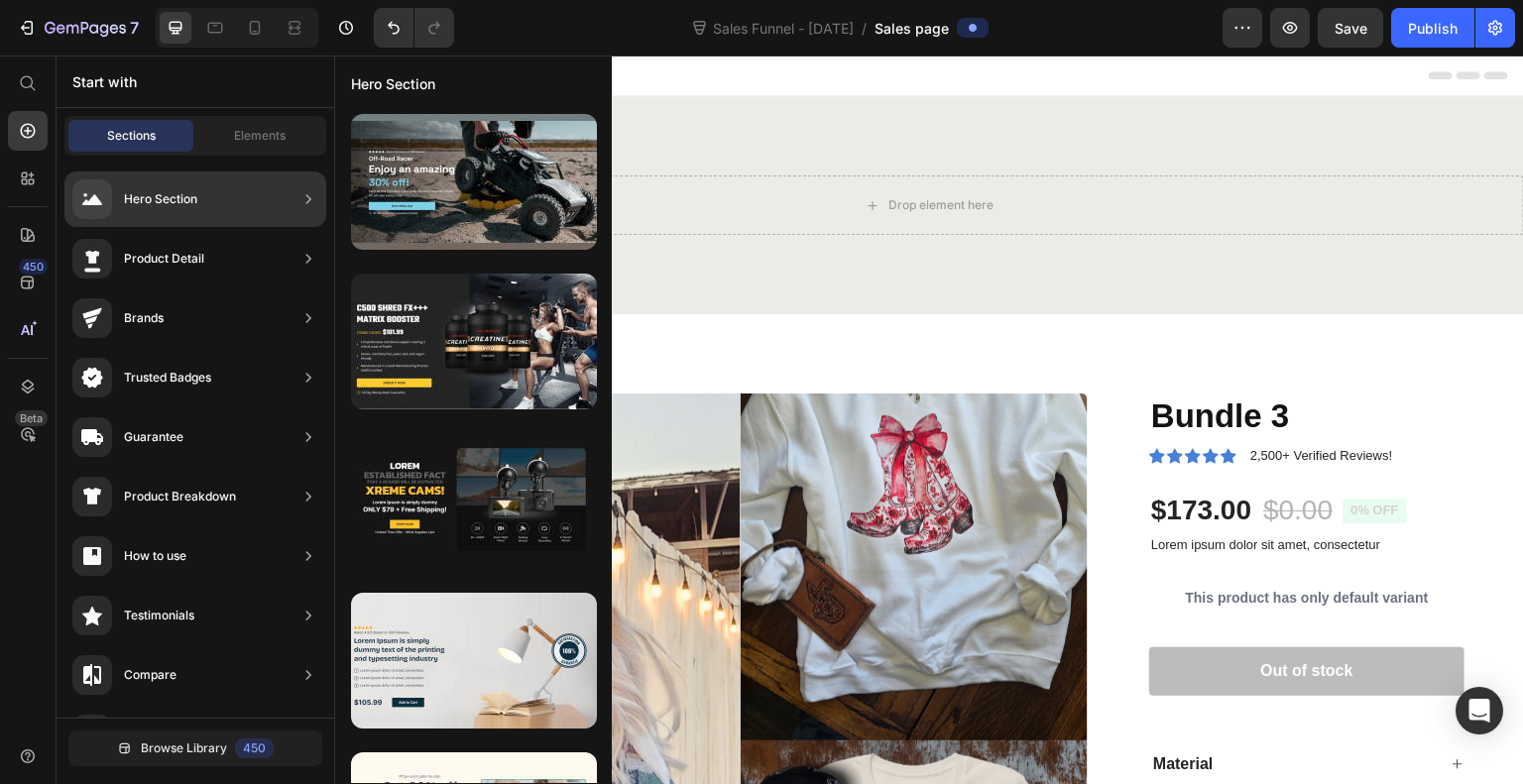 click at bounding box center (474, 181) 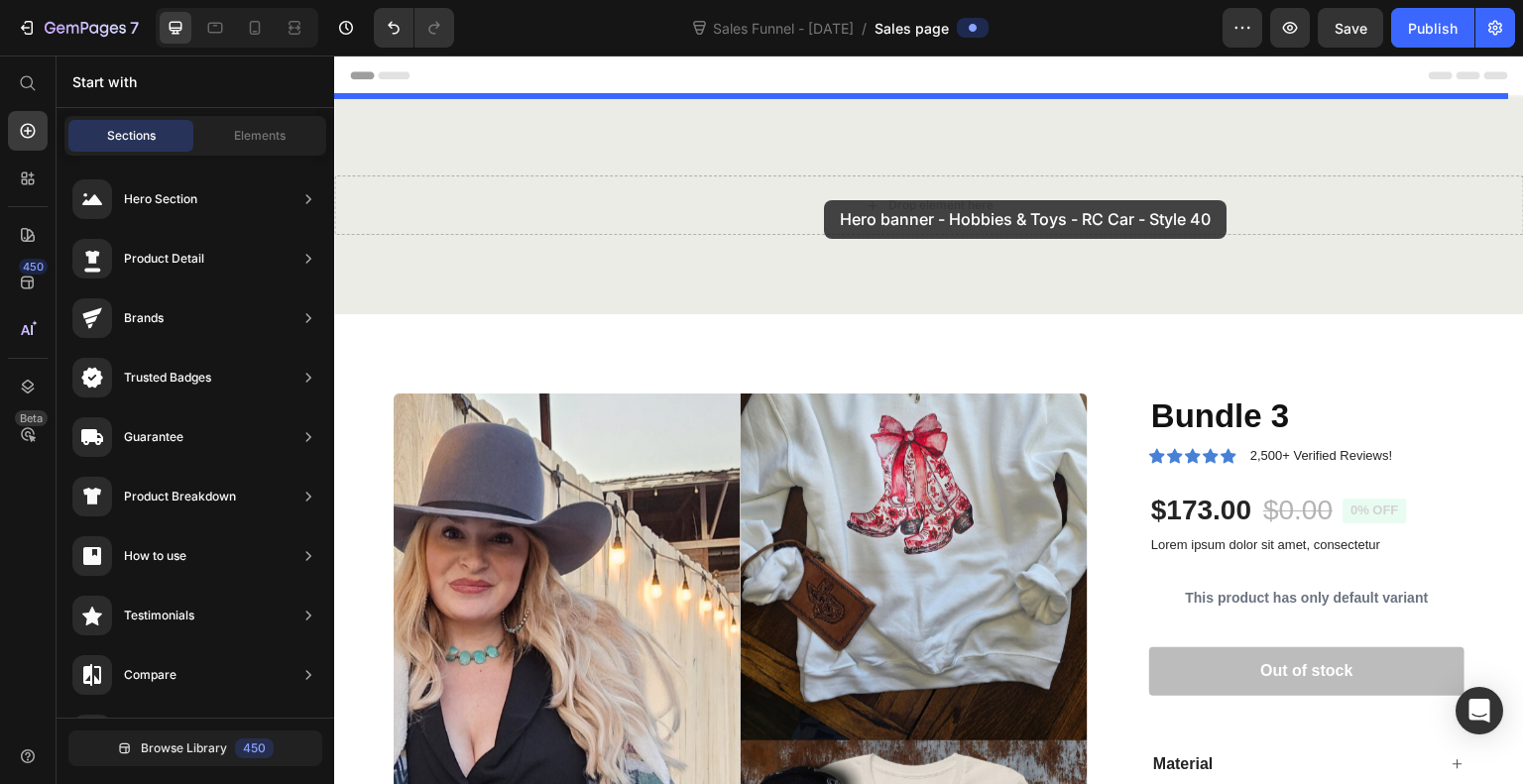 drag, startPoint x: 830, startPoint y: 268, endPoint x: 824, endPoint y: 200, distance: 68.26419 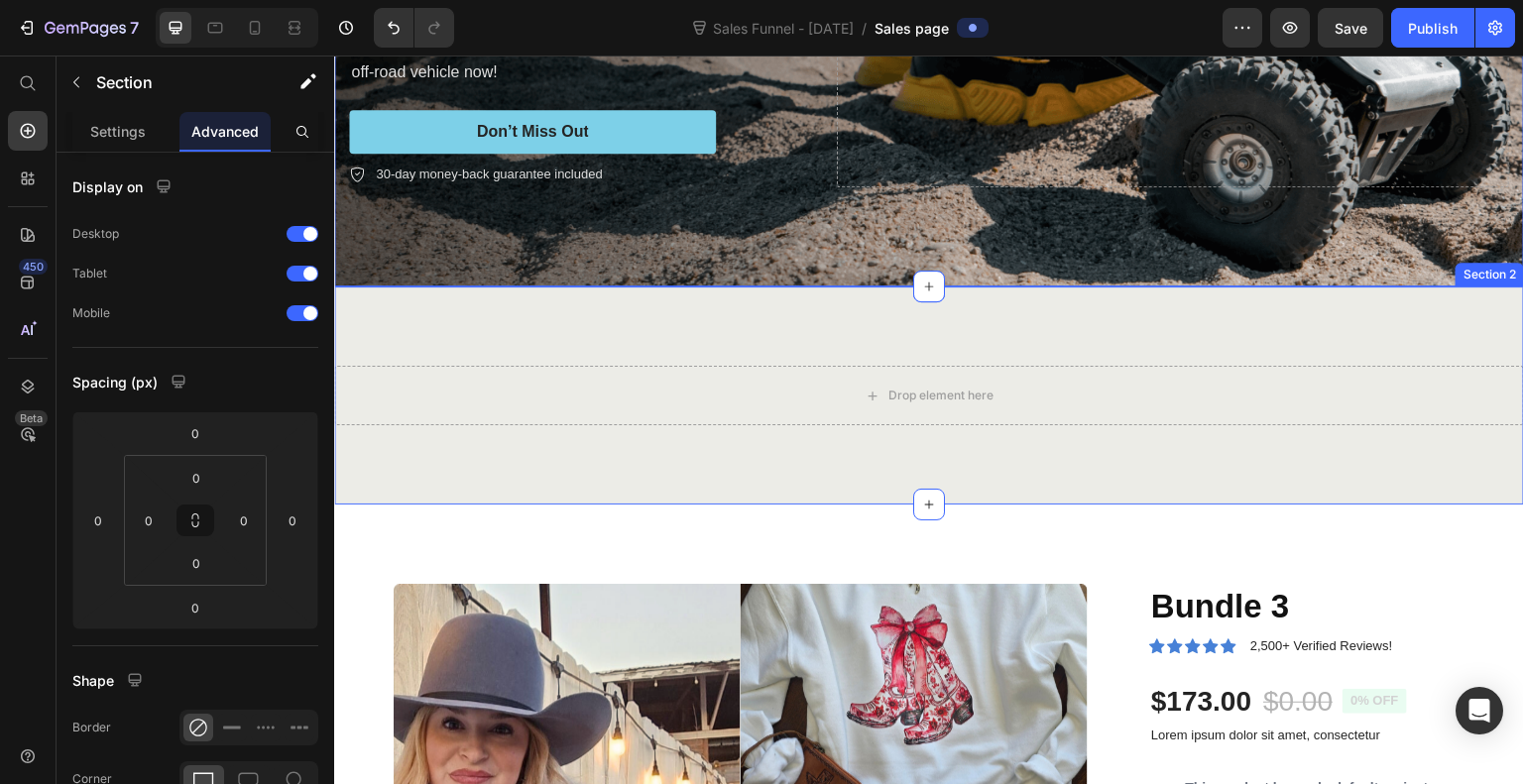 scroll, scrollTop: 389, scrollLeft: 0, axis: vertical 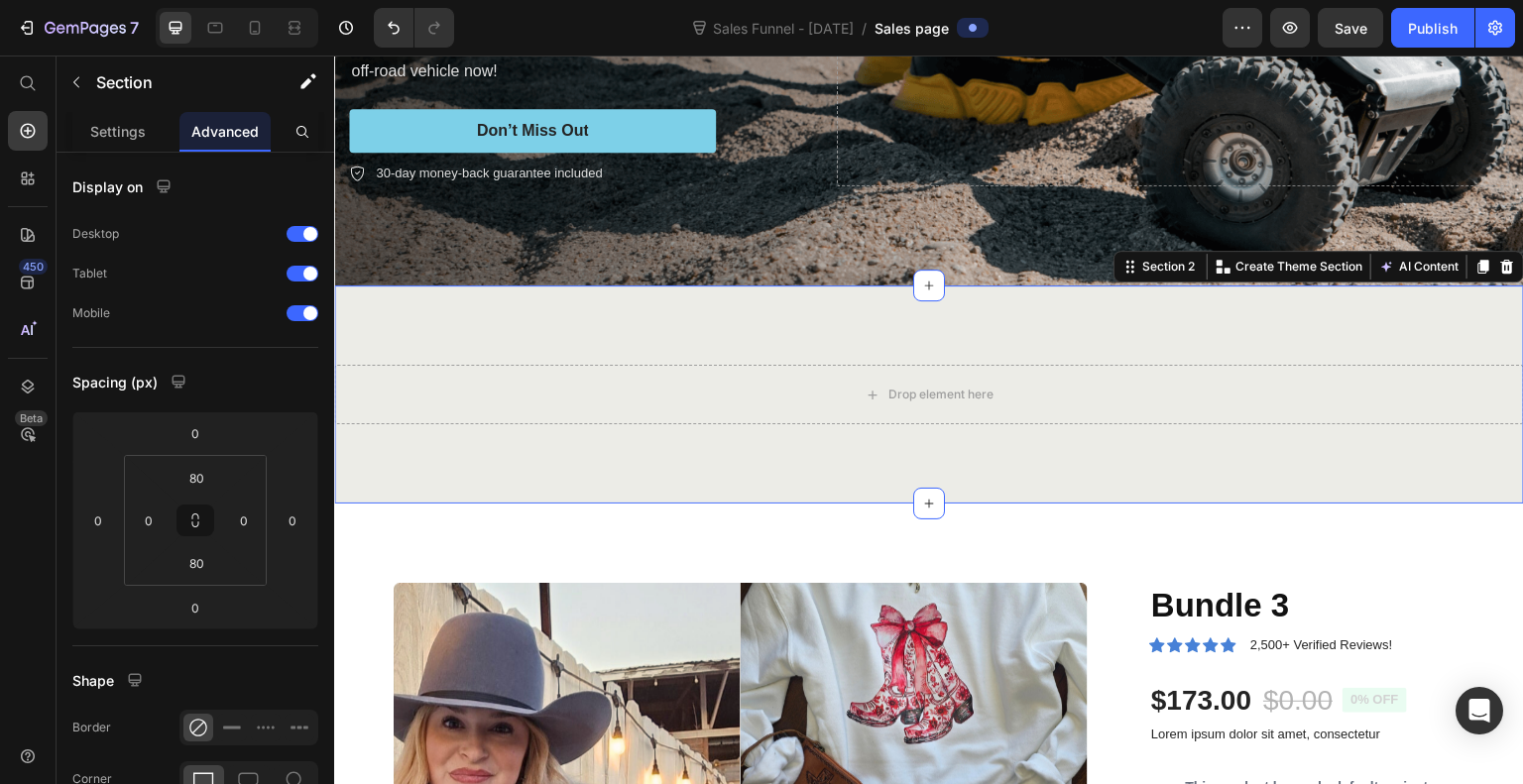 click 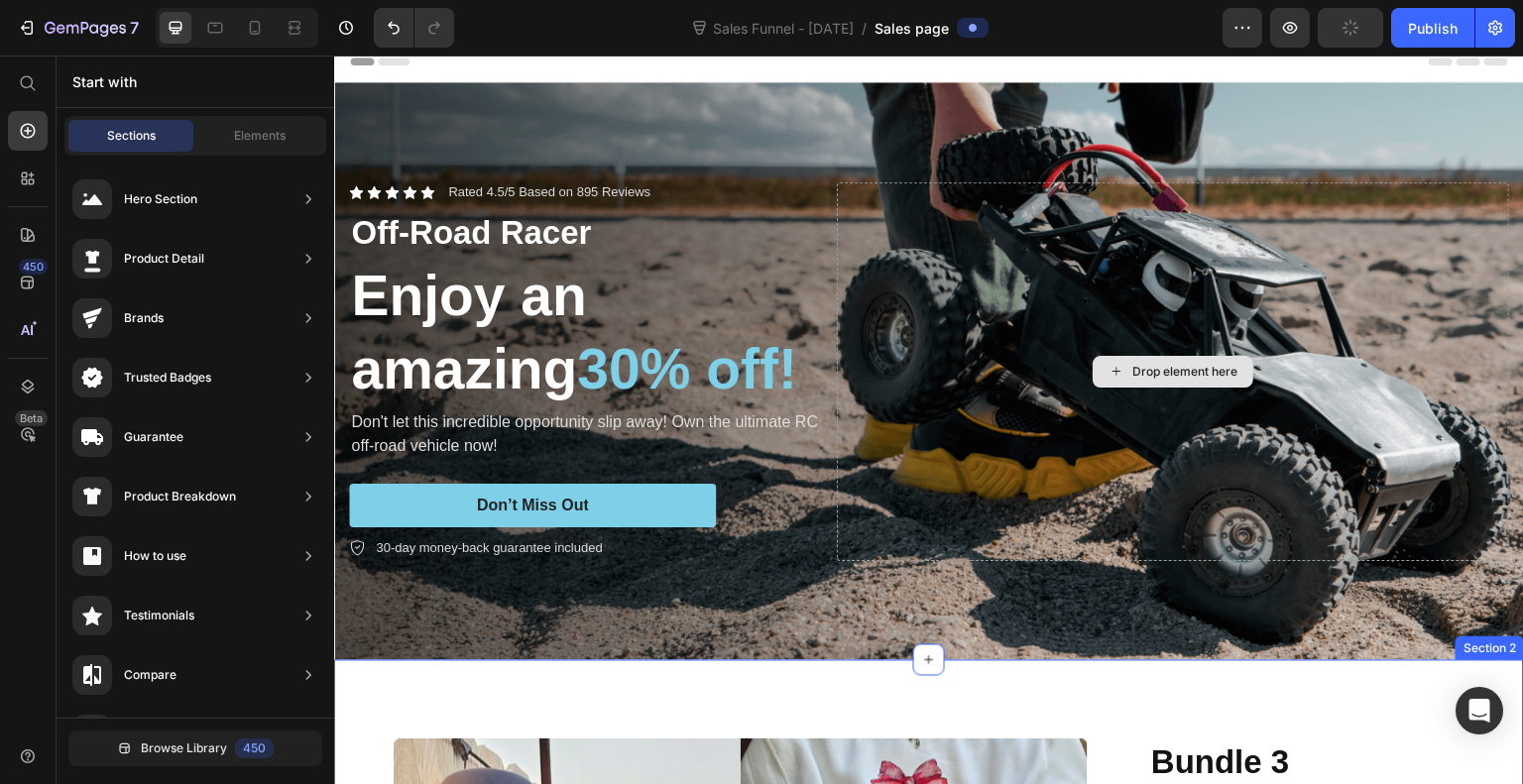 scroll, scrollTop: 12, scrollLeft: 0, axis: vertical 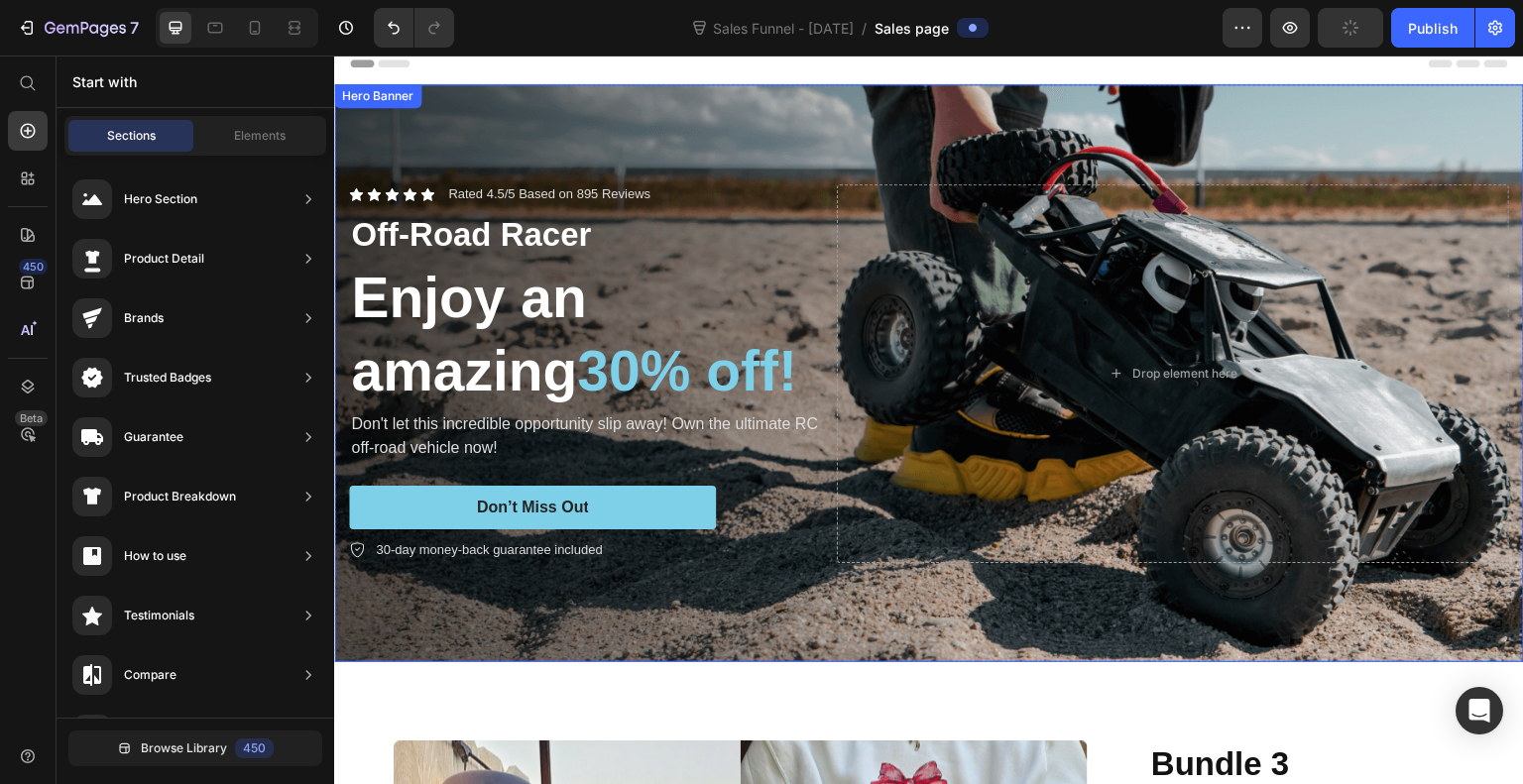 click on "Icon Icon Icon Icon Icon Icon List Rated 4.5/5 Based on 895 Reviews Text Block Row Off-Road Racer Text Block Enjoy an amazing  30% off! Heading Don't let this incredible opportunity slip away! Own the ultimate RC off-road vehicle now! Text Block Don’t Miss Out Button
30-day money-back guarantee included  Item List
Drop element here Row" at bounding box center [929, 374] 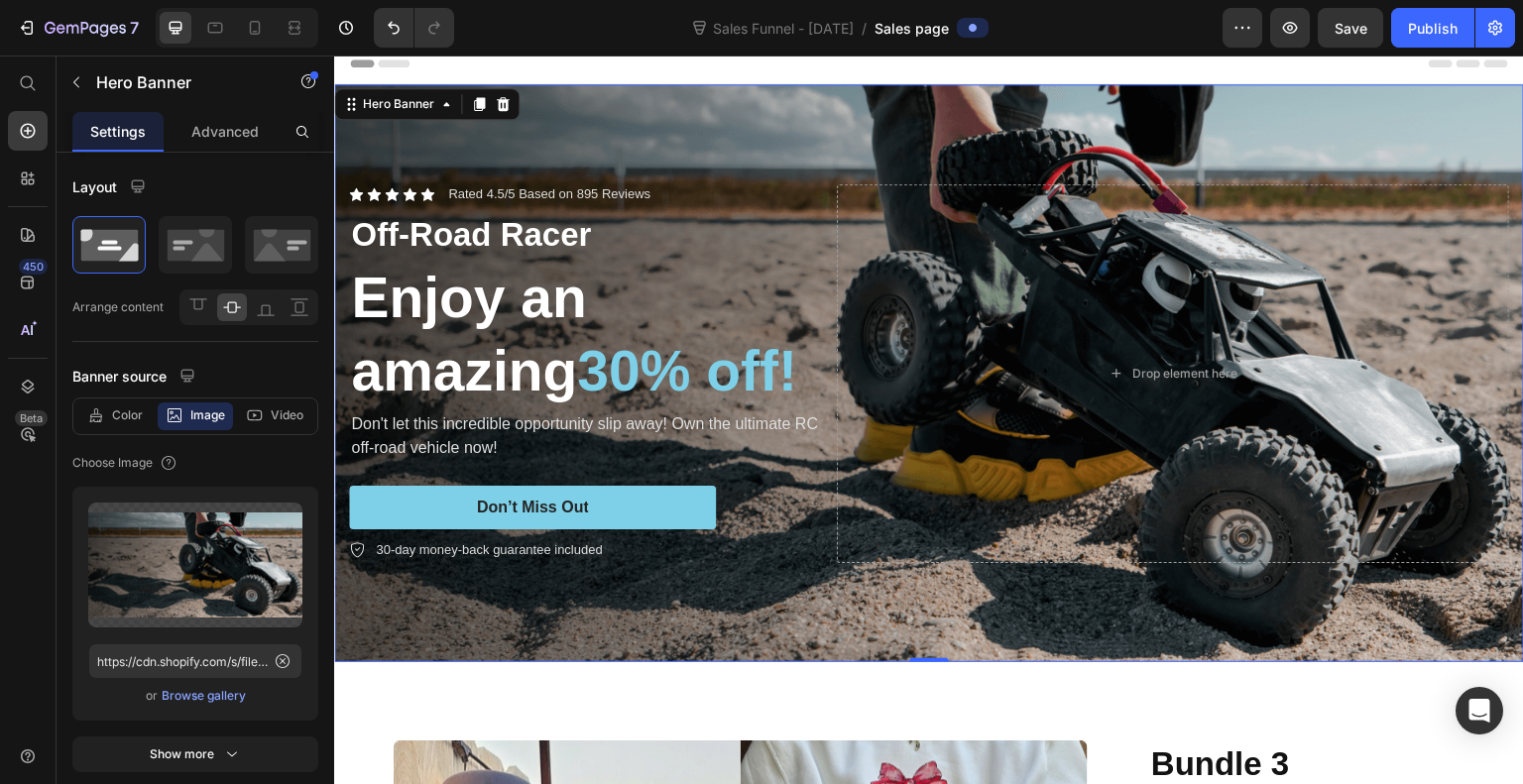 click 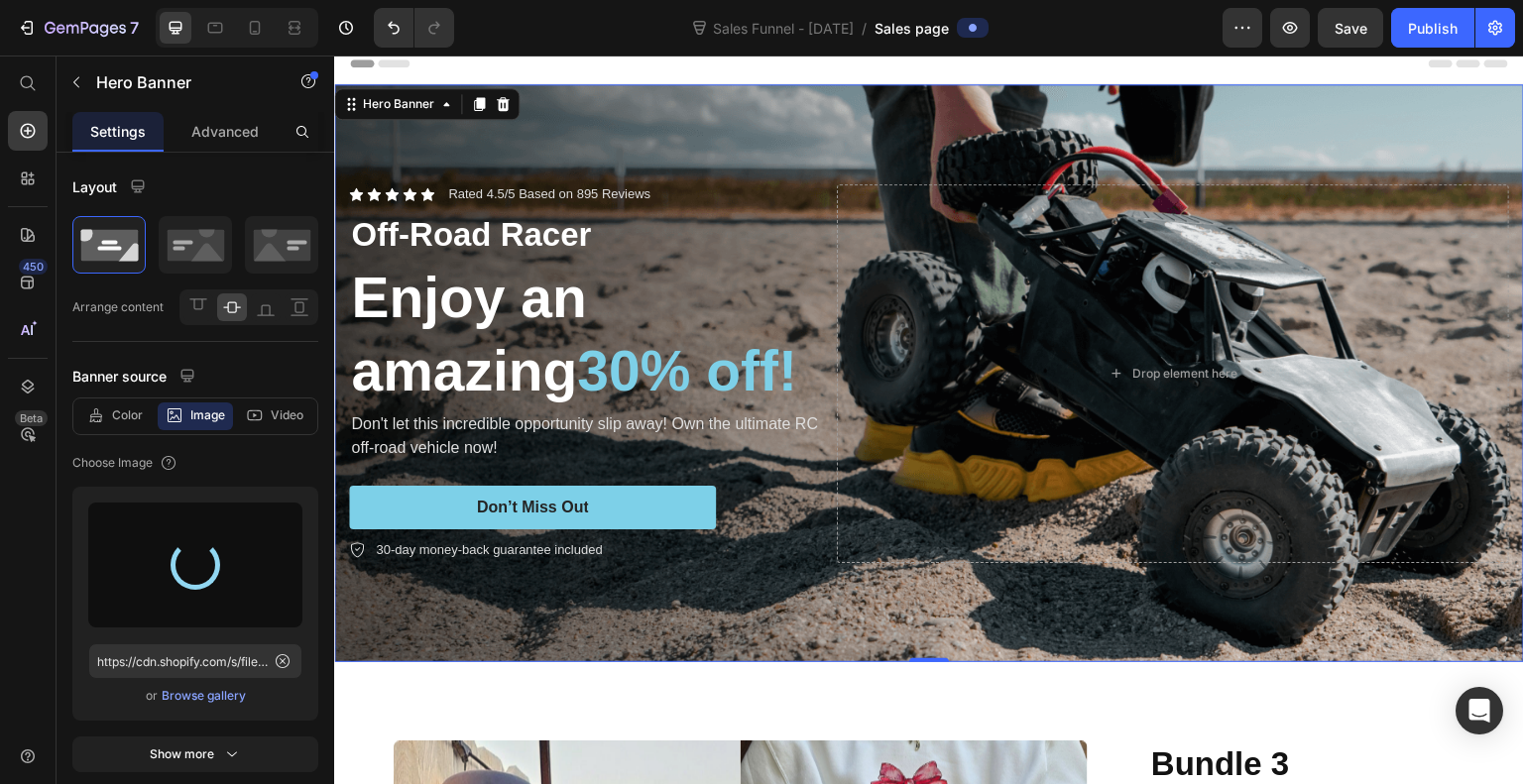 type on "https://cdn.shopify.com/s/files/1/0820/2525/1131/files/gempages_574625324487148319-8b8b8201-4495-4434-8f3c-6ea076aa15fe.png" 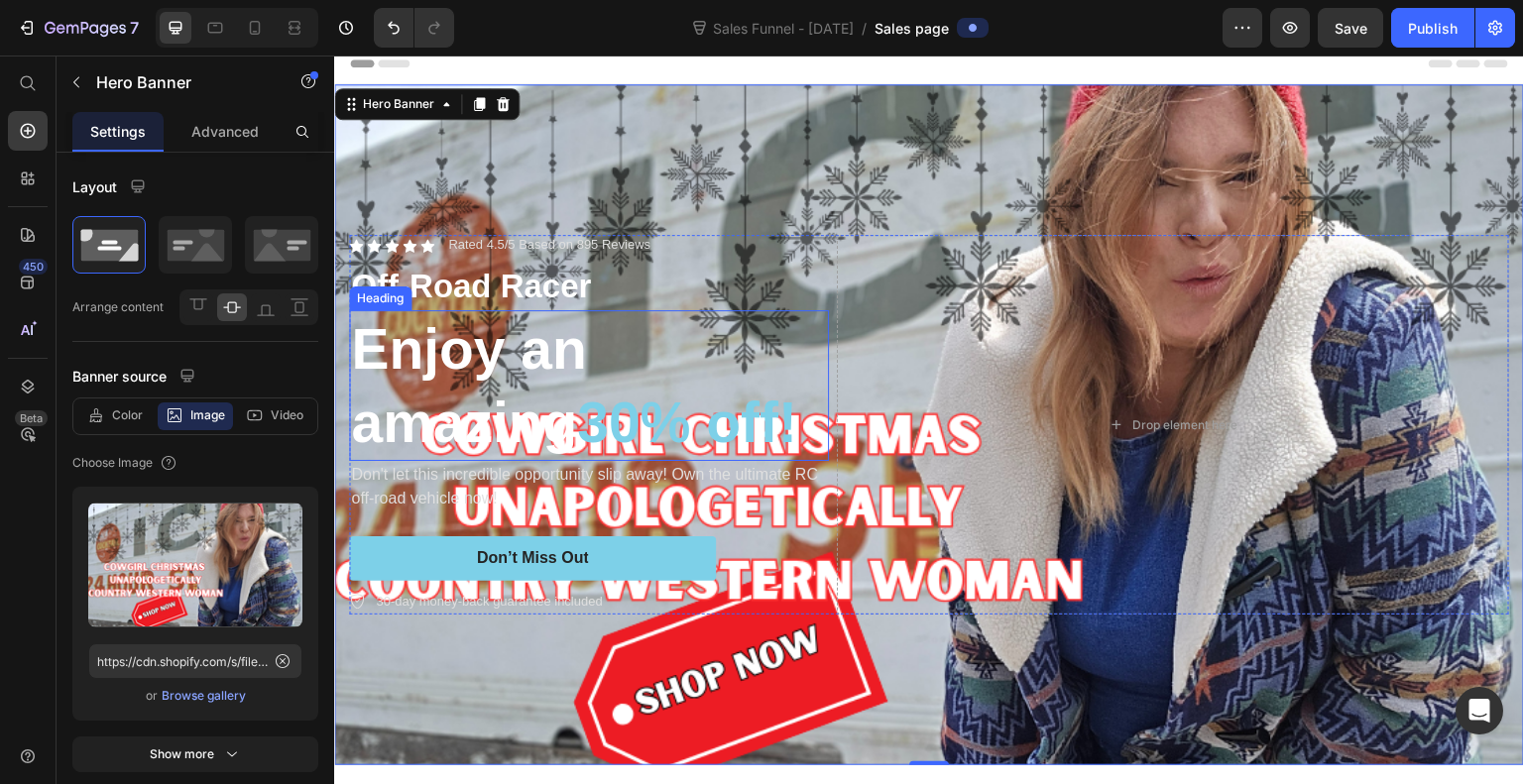 click on "Enjoy an amazing  30% off!" at bounding box center (589, 386) 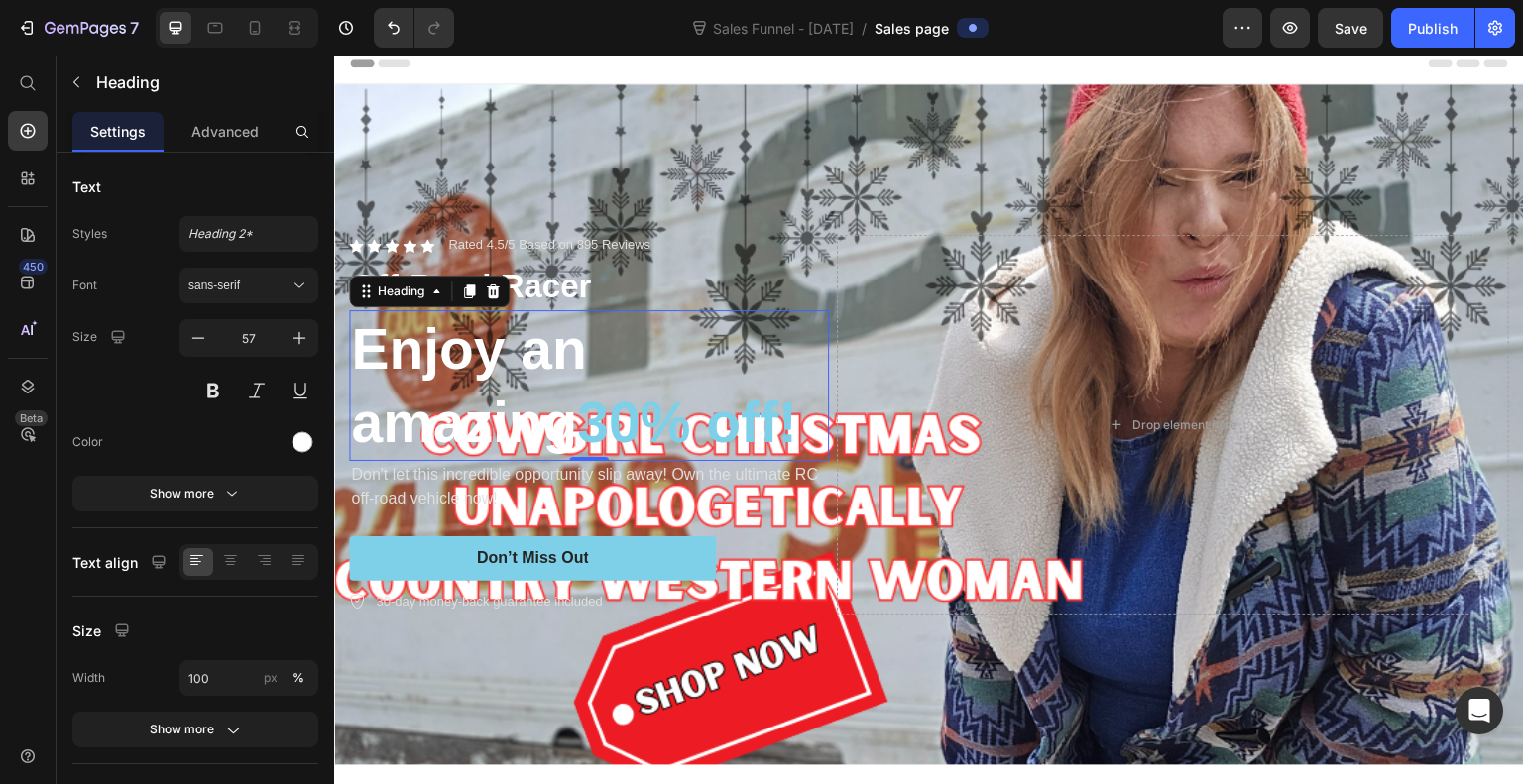 click 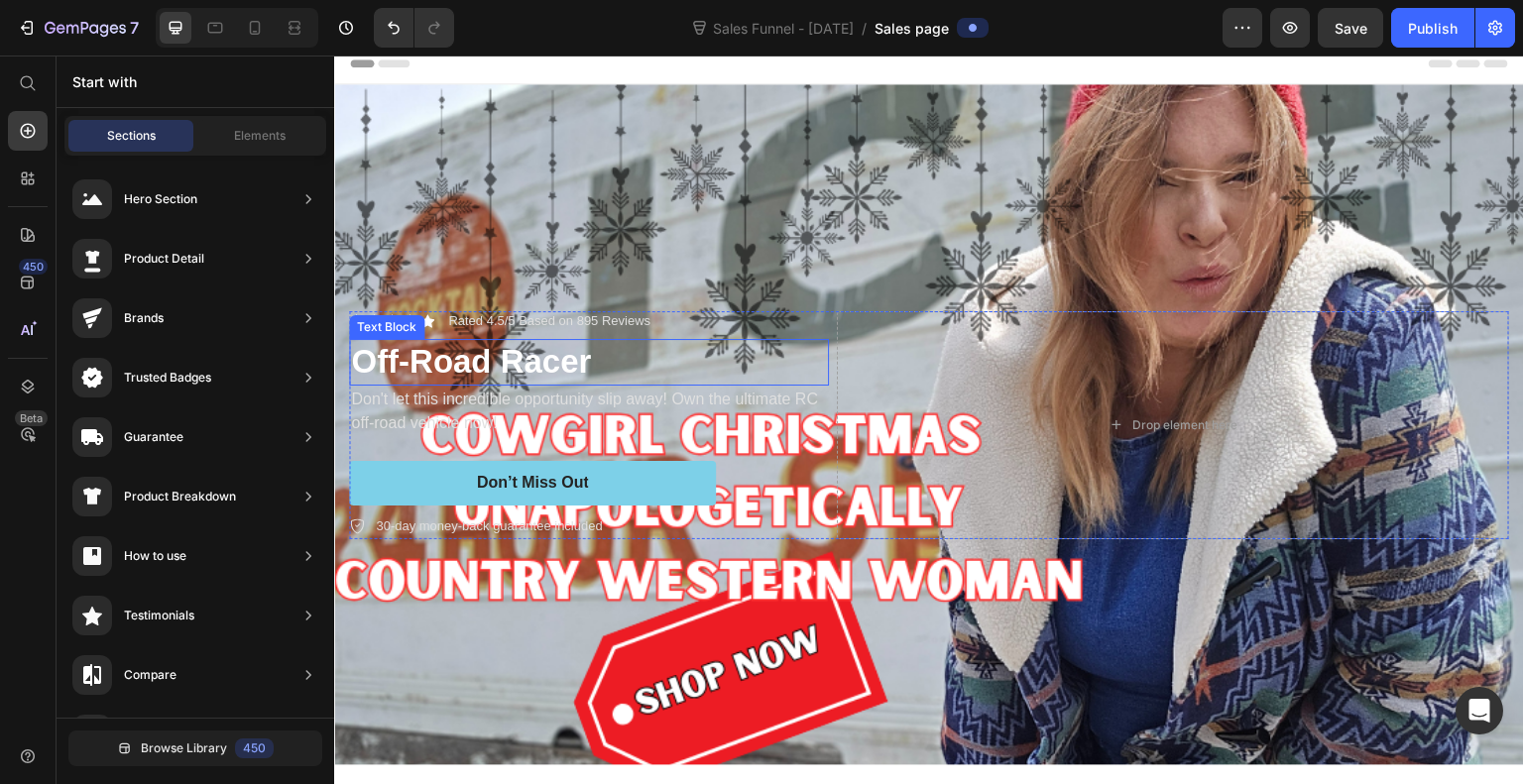 click on "Off-Road Racer" at bounding box center (589, 362) 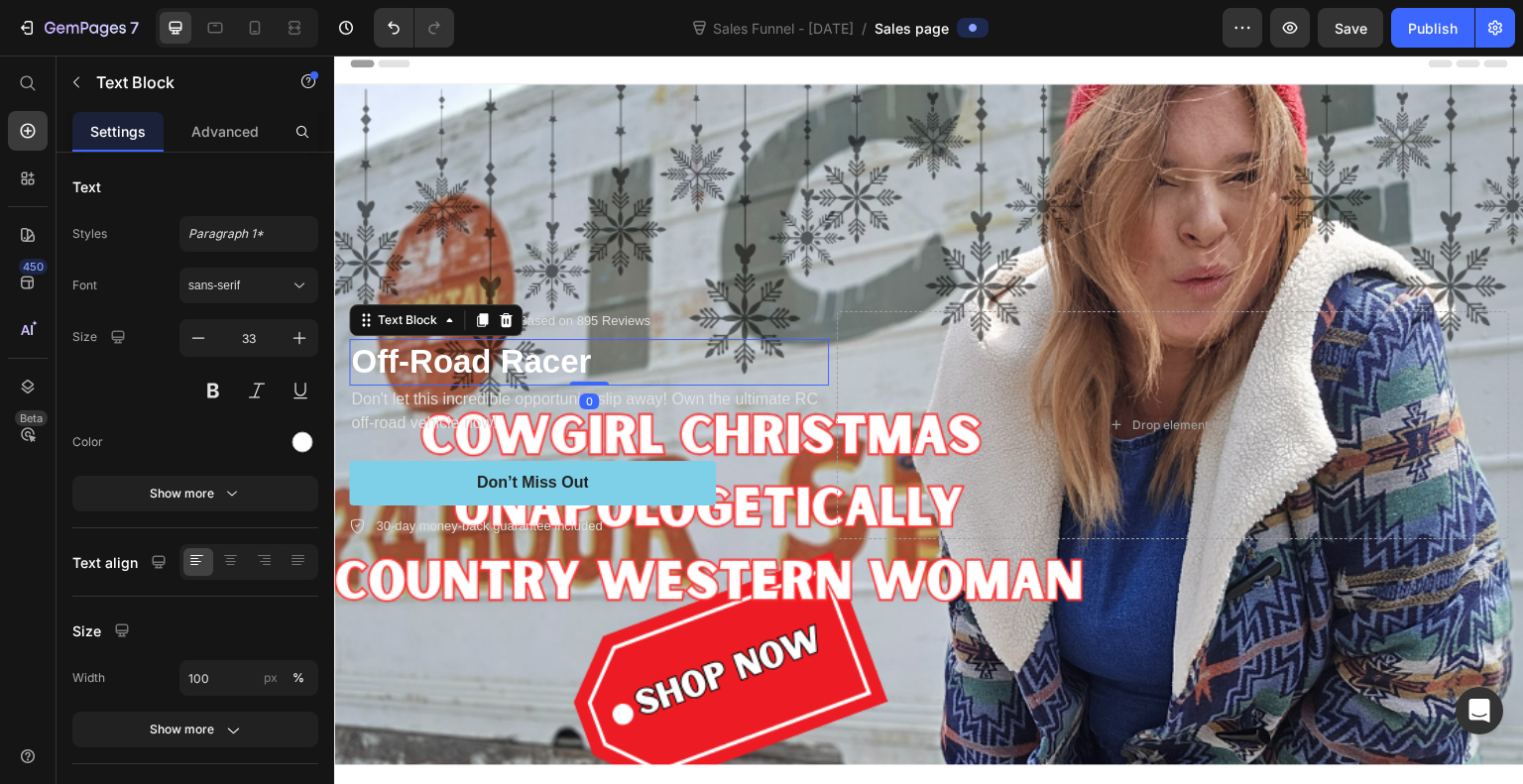 click 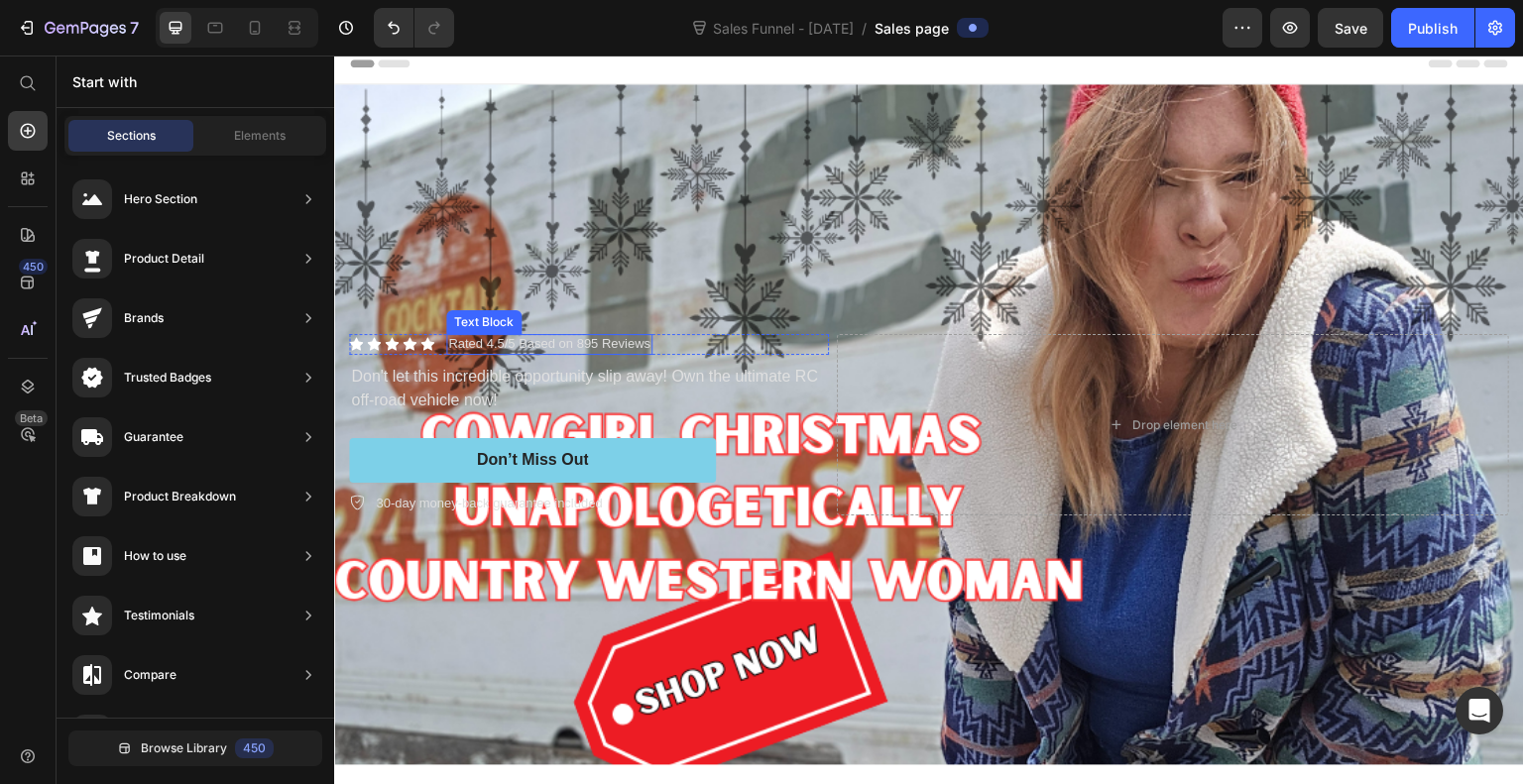 click on "Rated 4.5/5 Based on 895 Reviews" at bounding box center [549, 344] 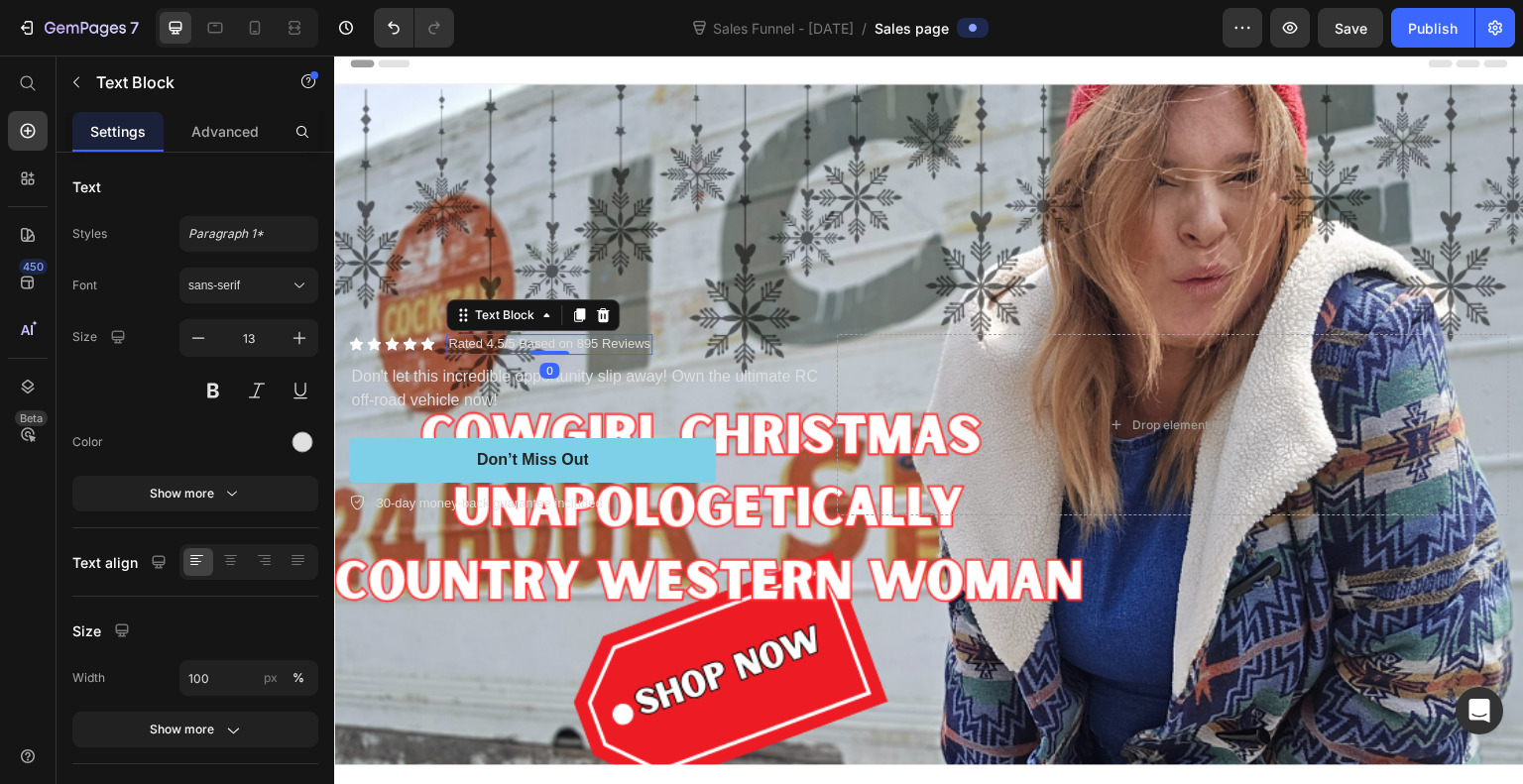 click 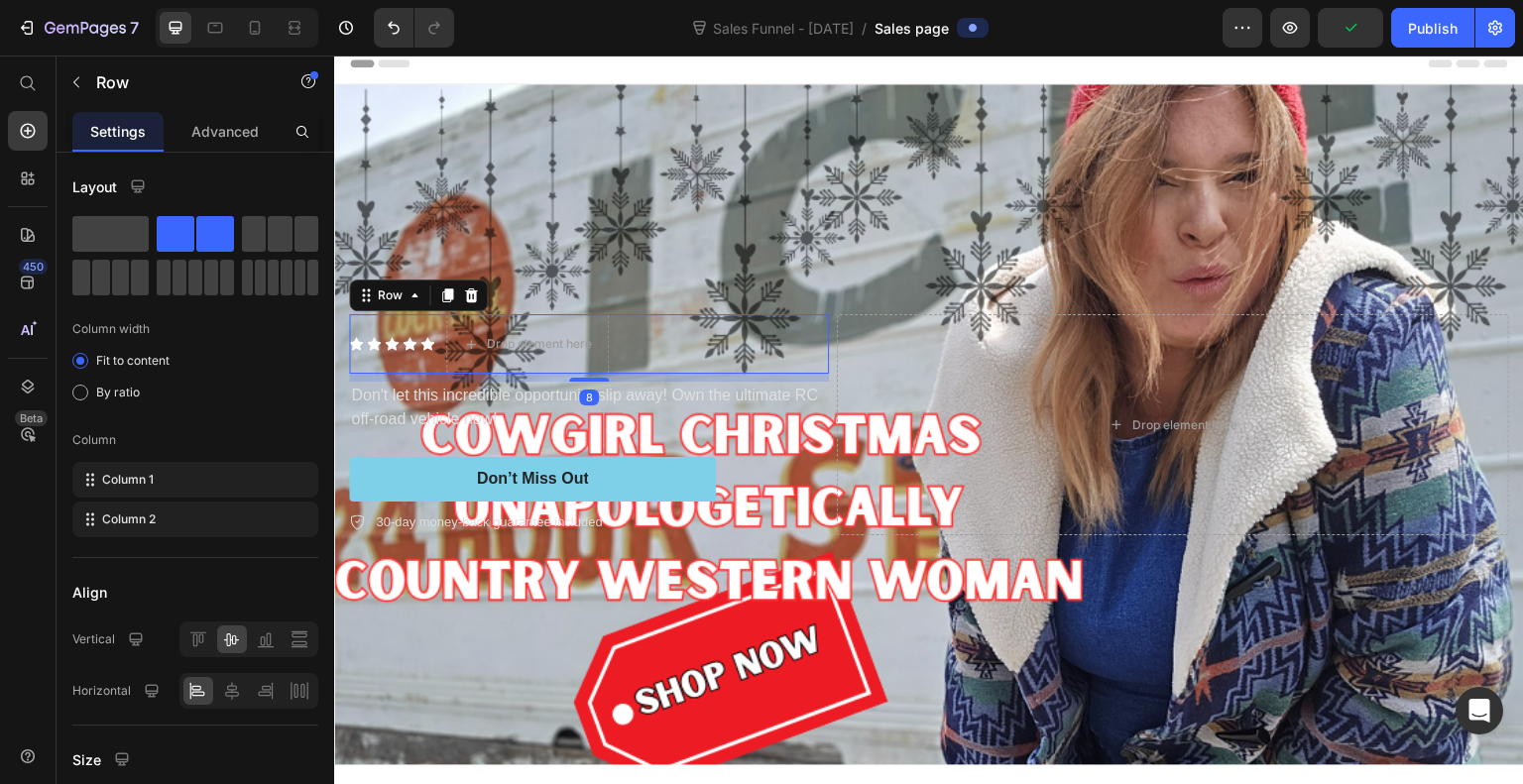 click 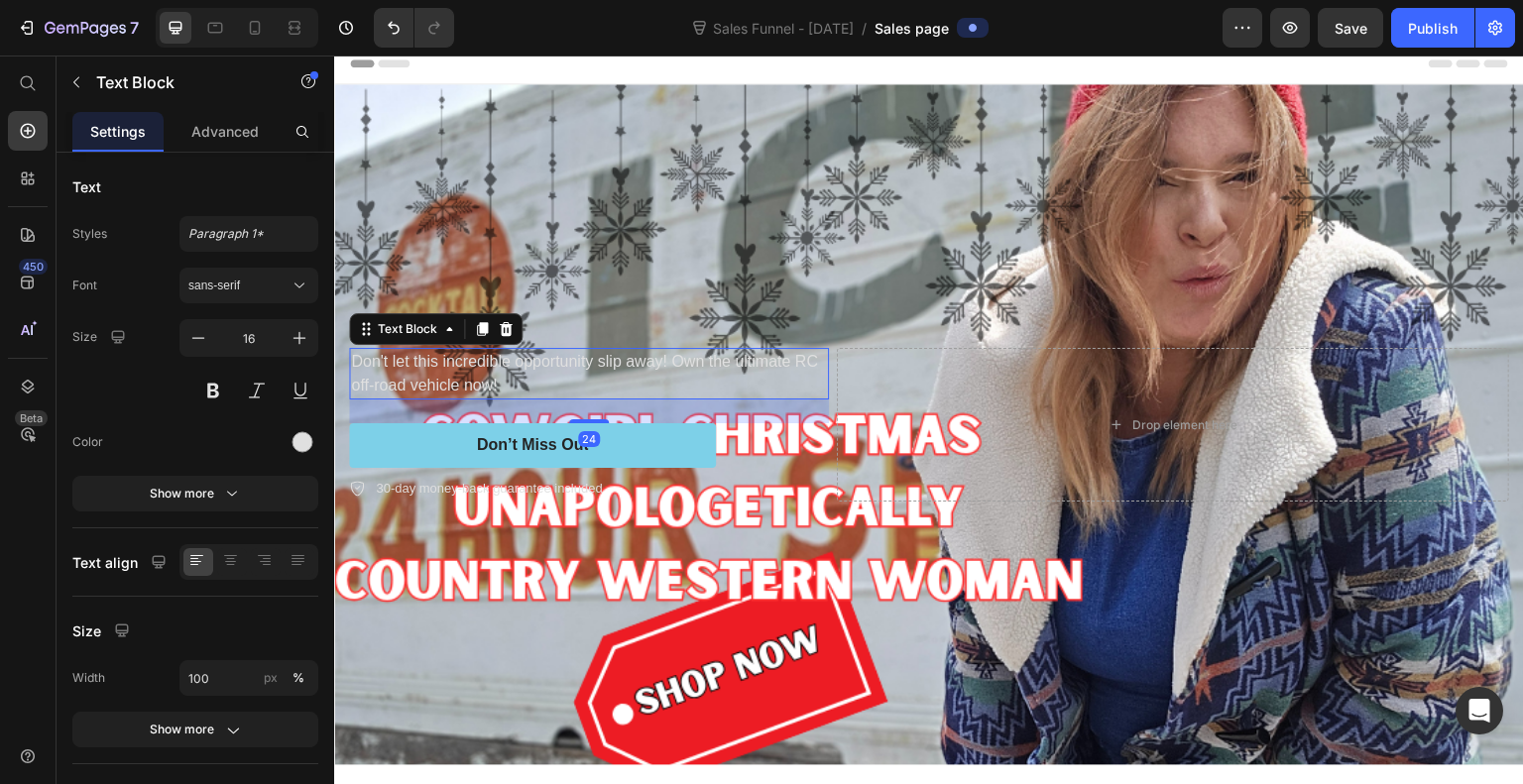 click at bounding box center (506, 329) 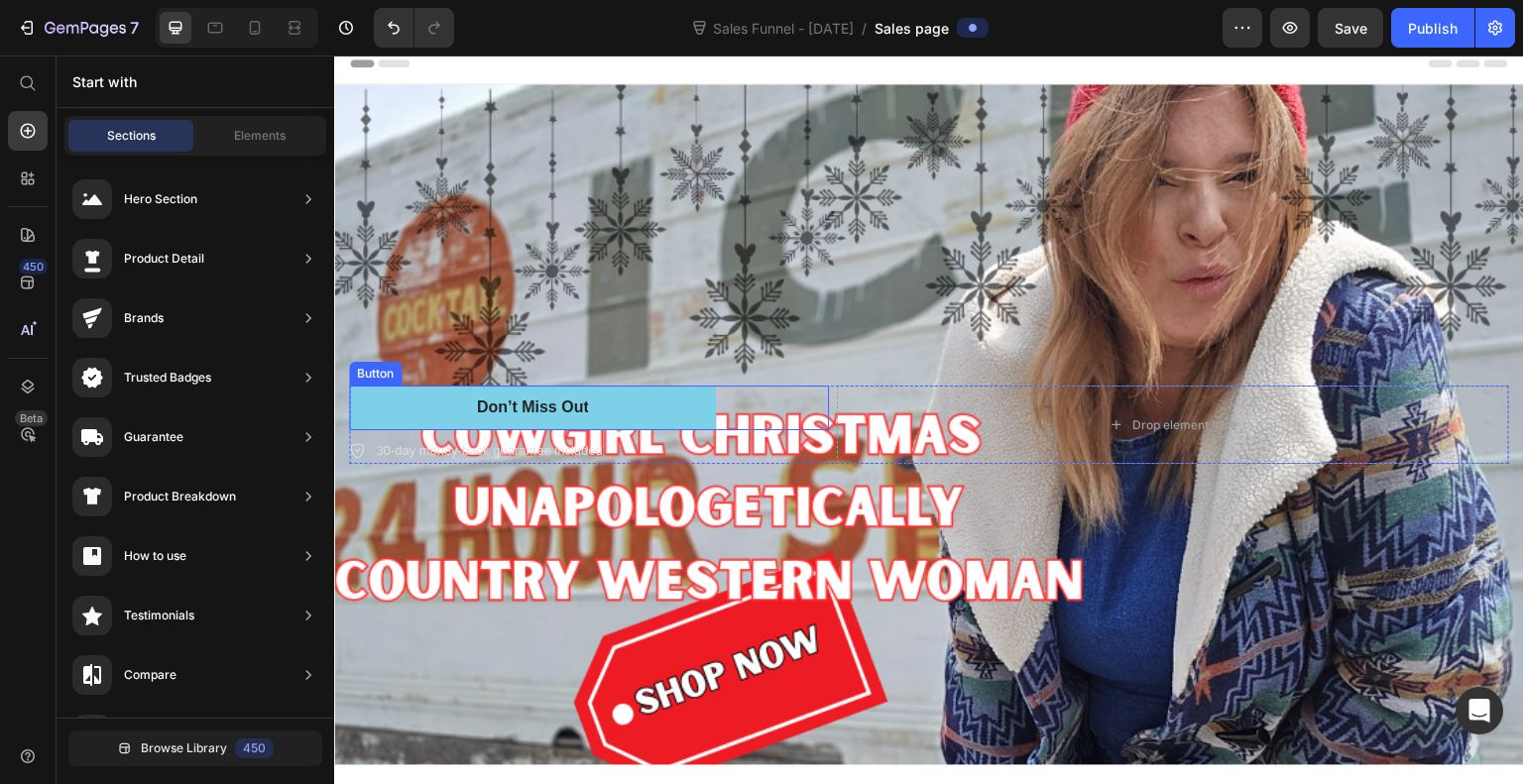 click on "Don’t Miss Out" at bounding box center (532, 407) 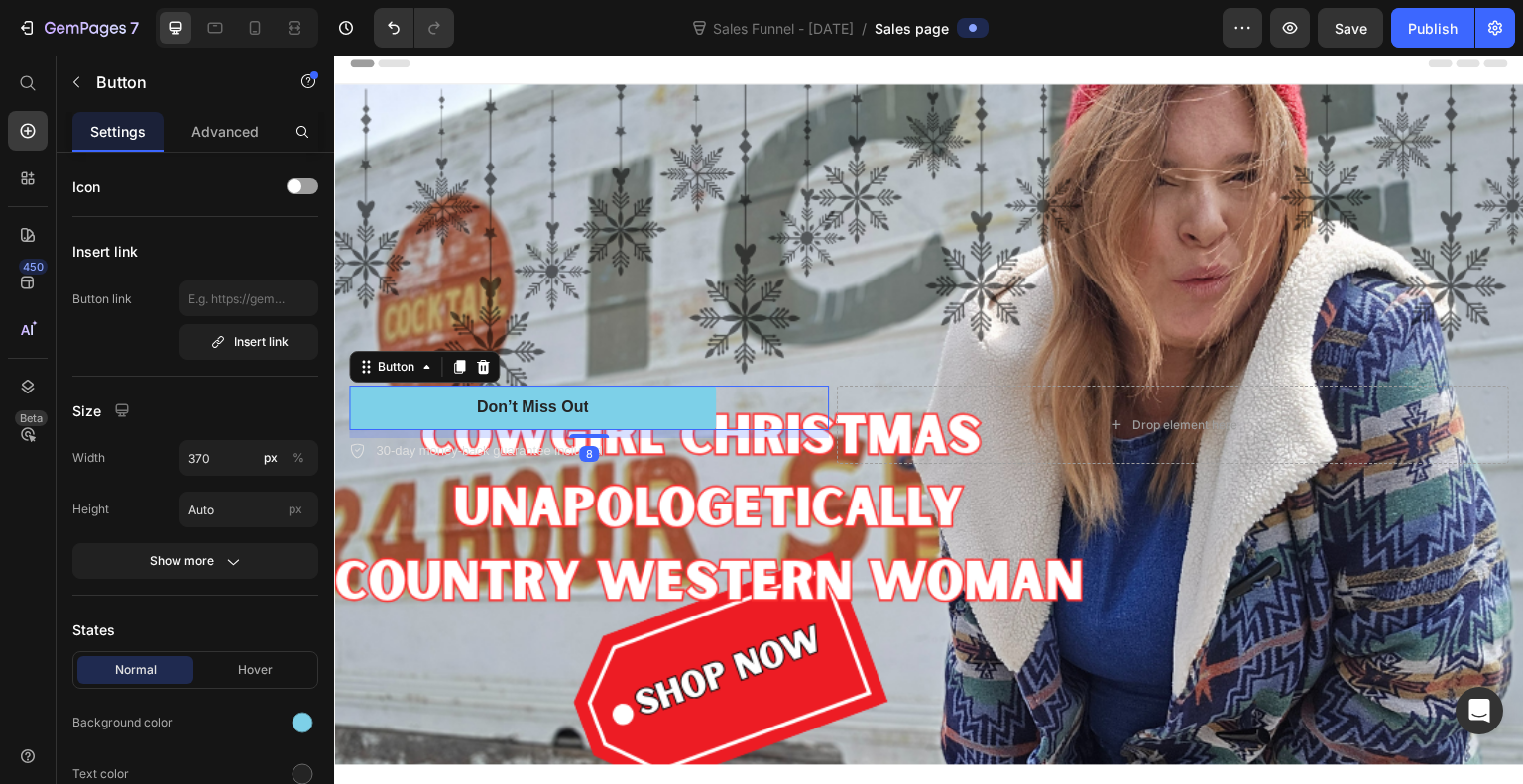 click 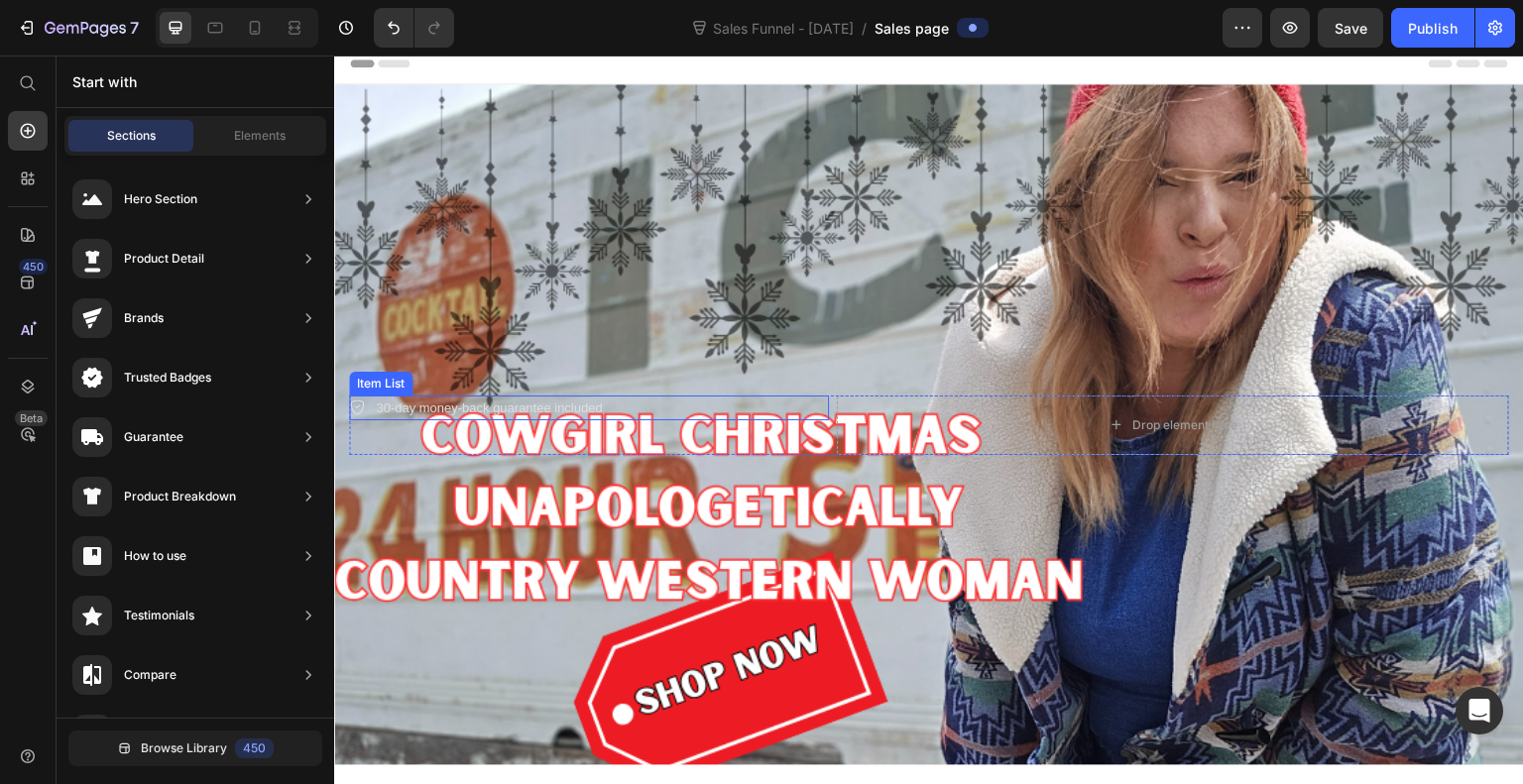 click on "30-day money-back guarantee included" at bounding box center [489, 408] 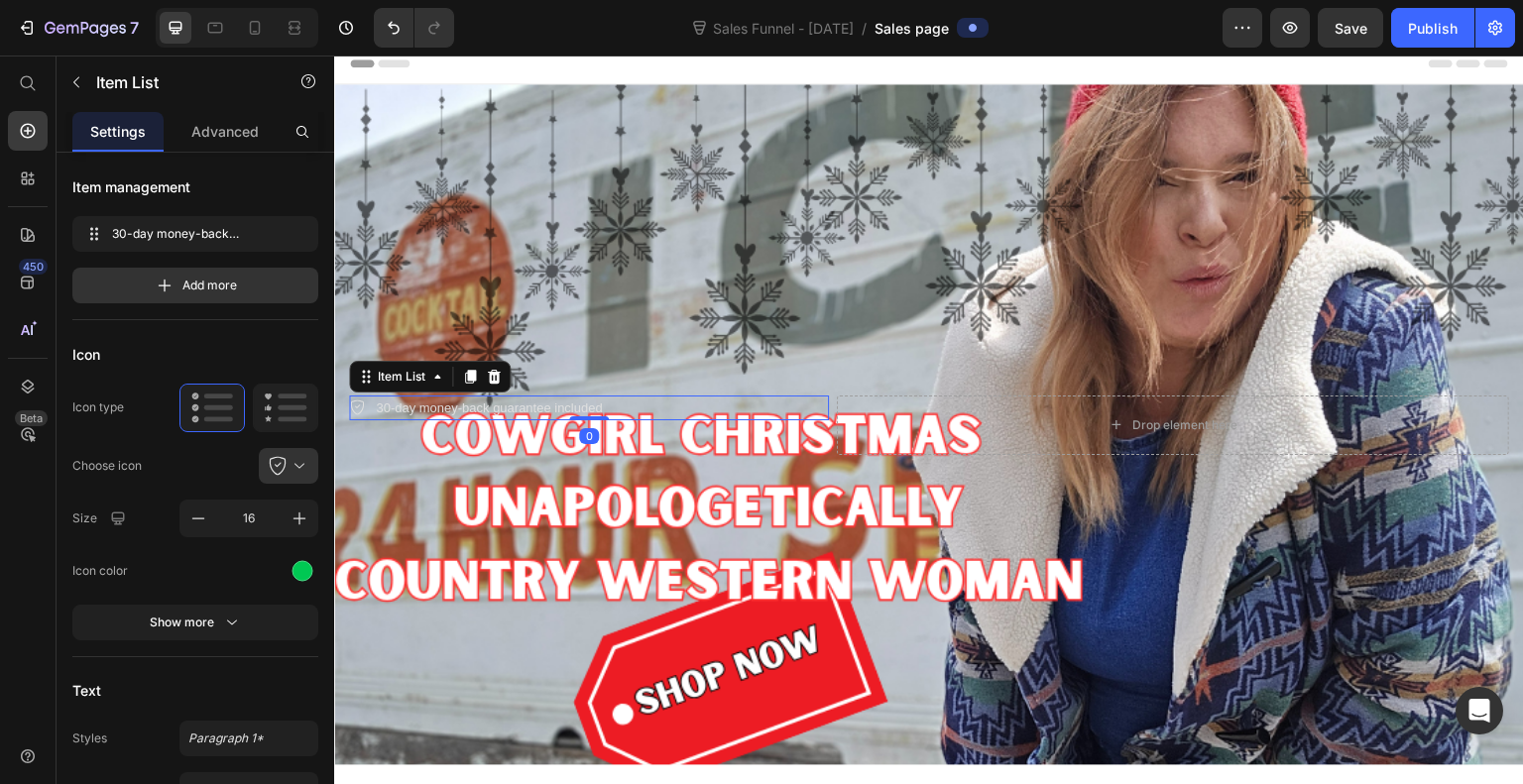 click 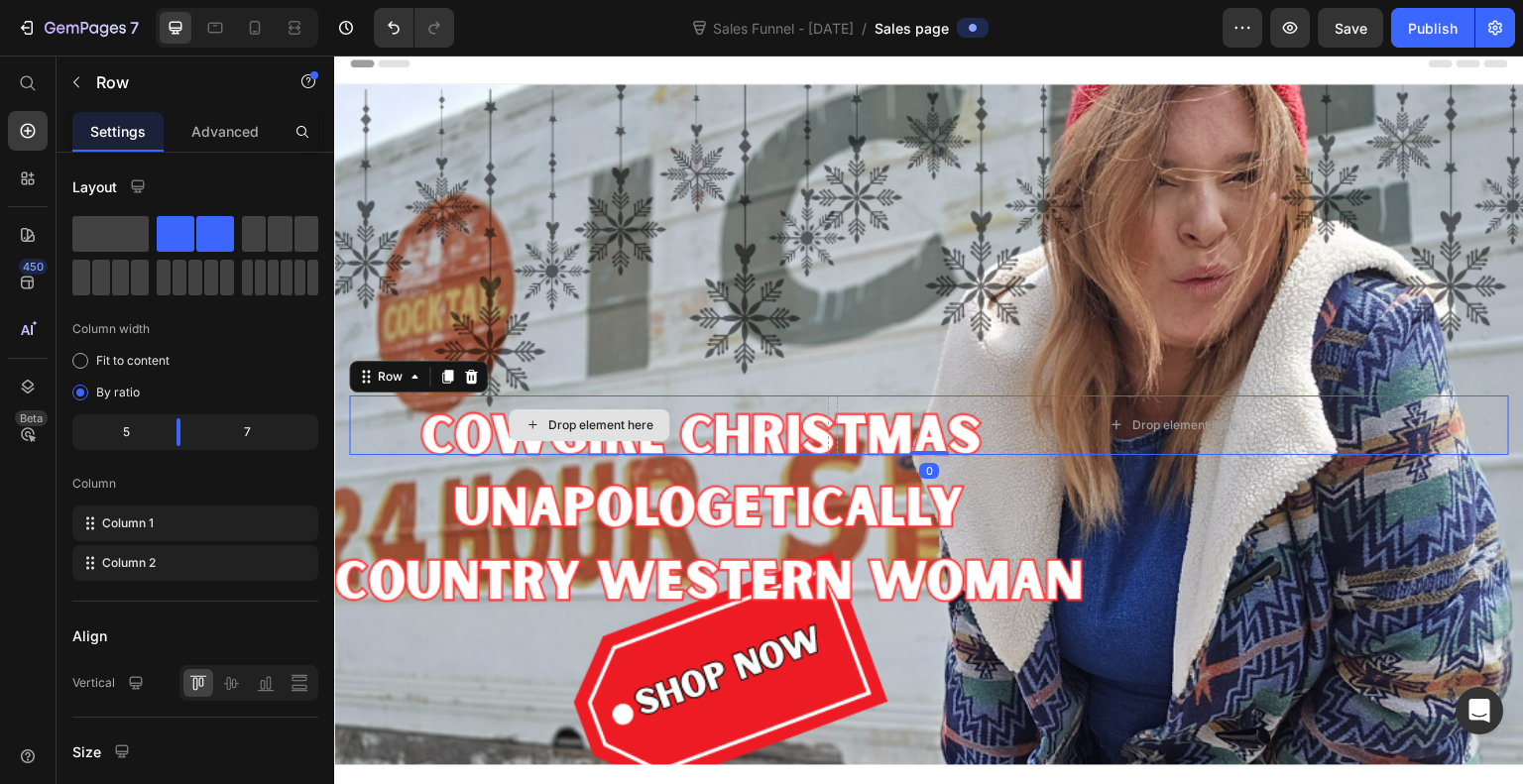 click on "Drop element here" at bounding box center [601, 425] 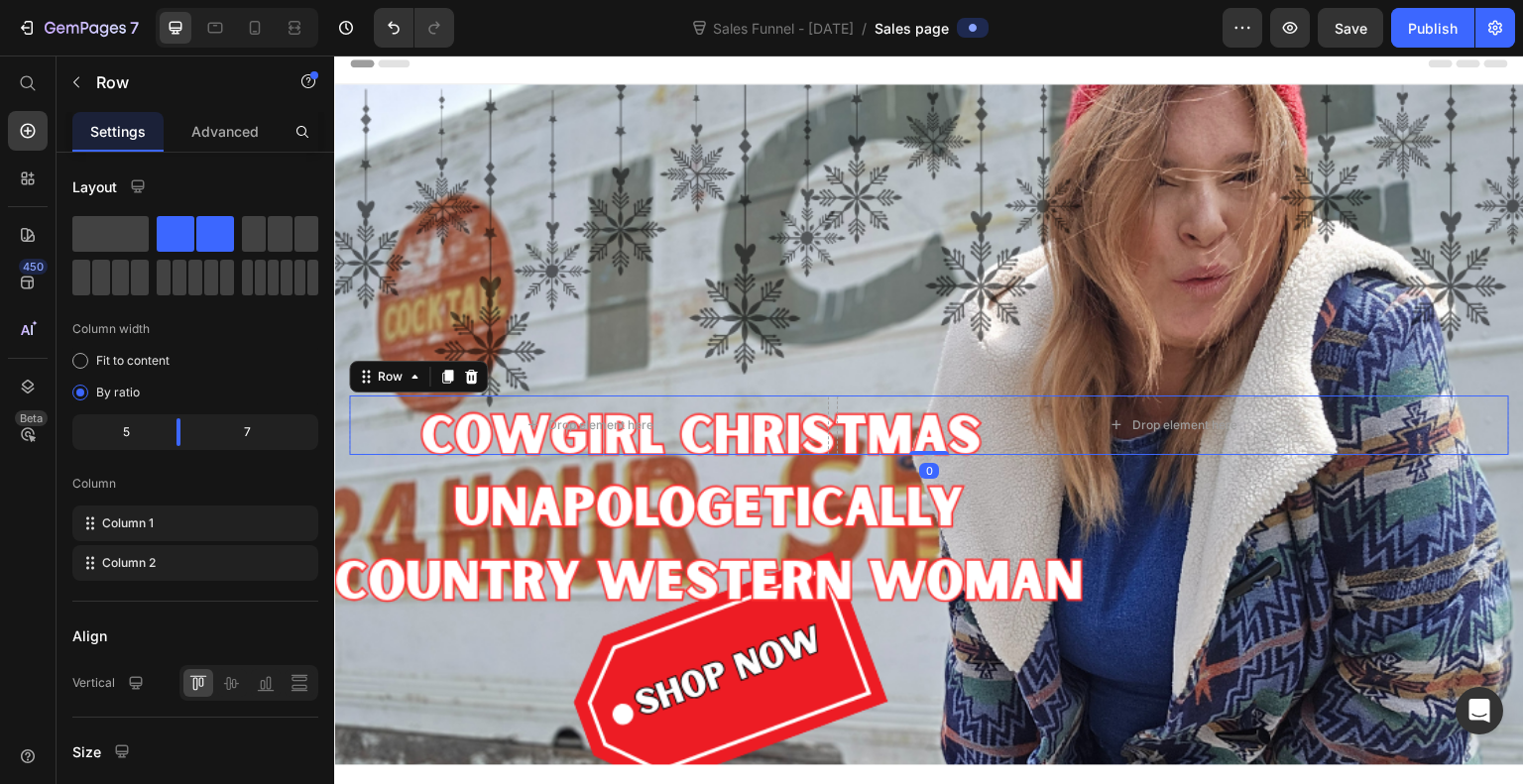 click 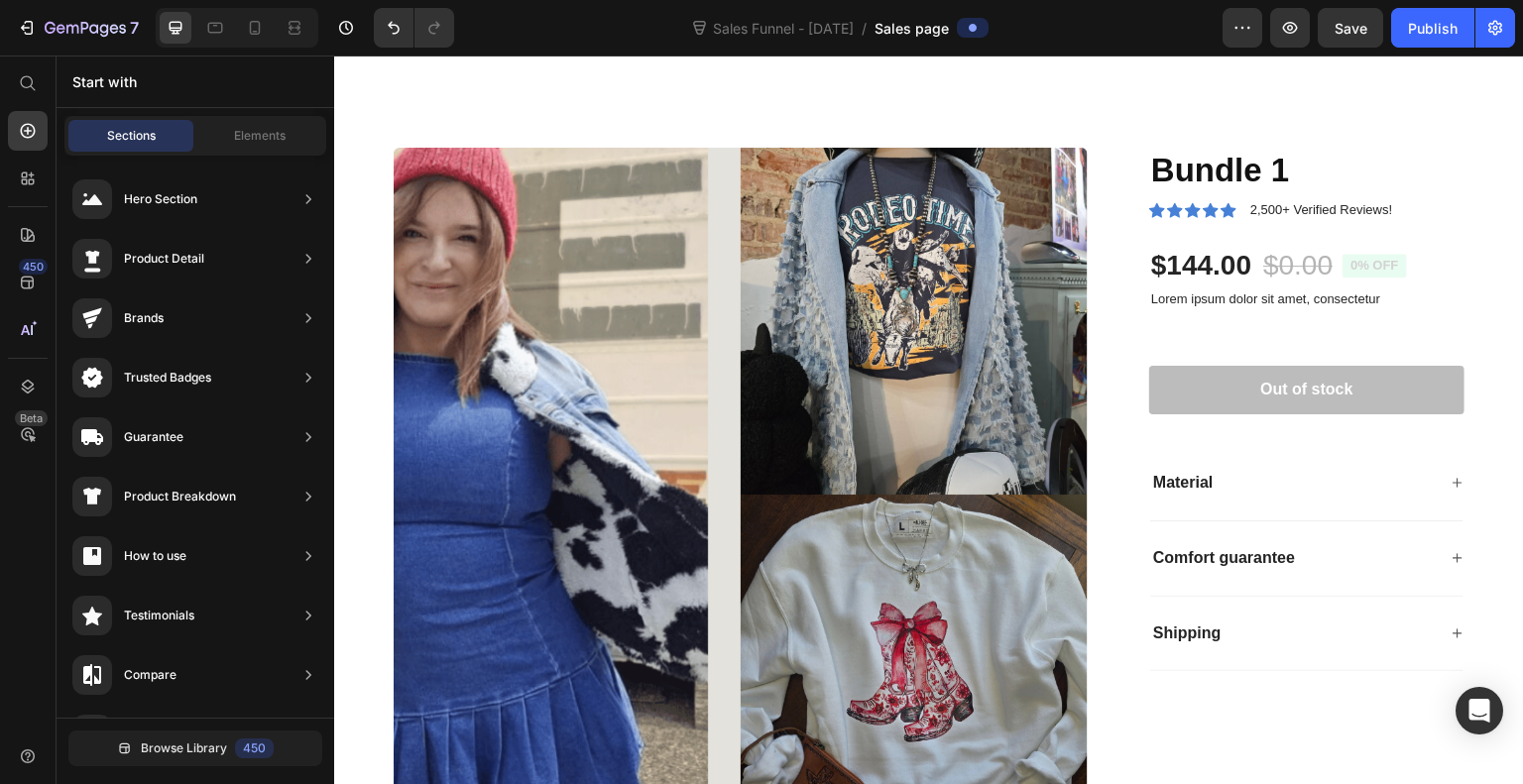 scroll, scrollTop: 2402, scrollLeft: 0, axis: vertical 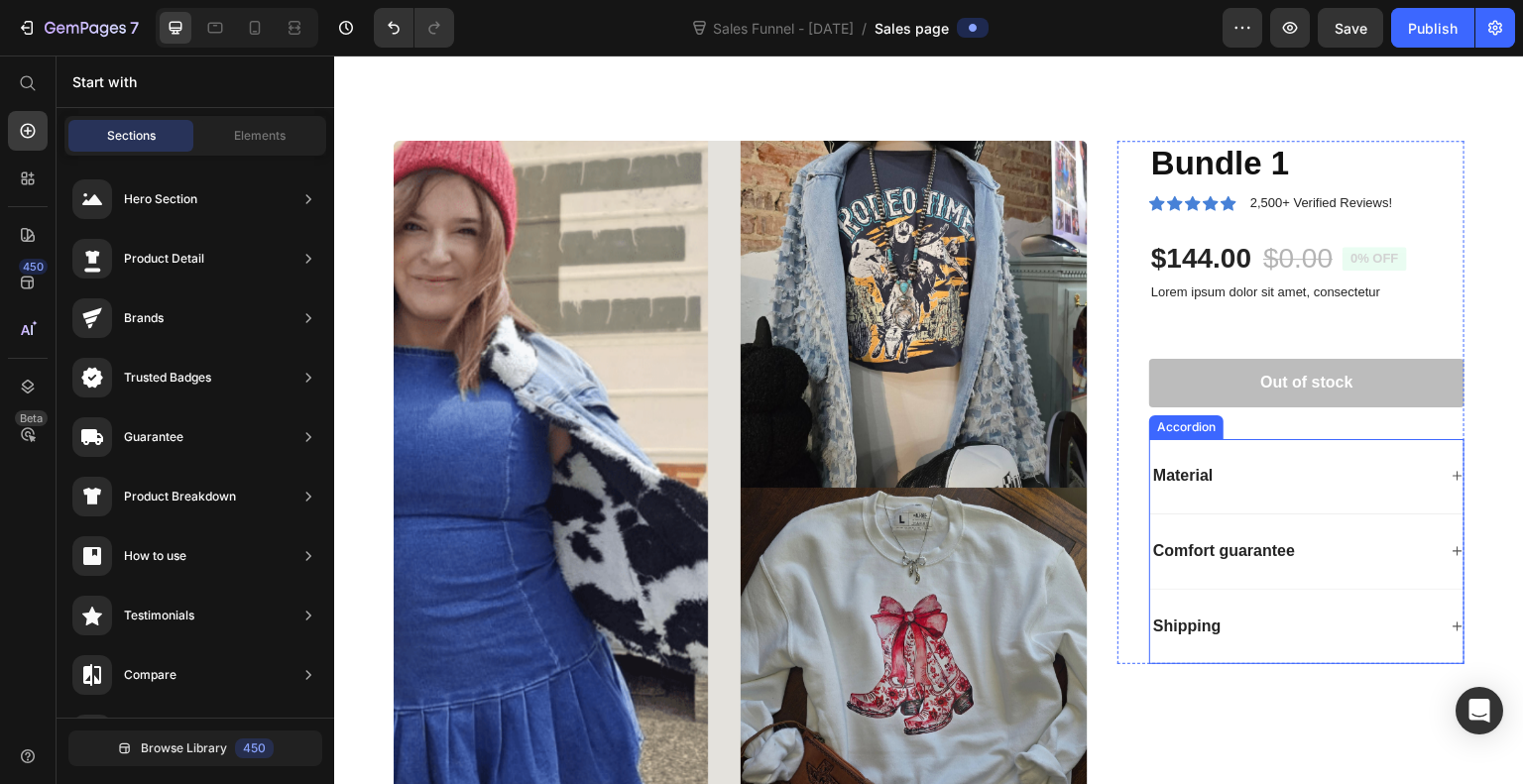 click on "Material" at bounding box center (1293, 476) 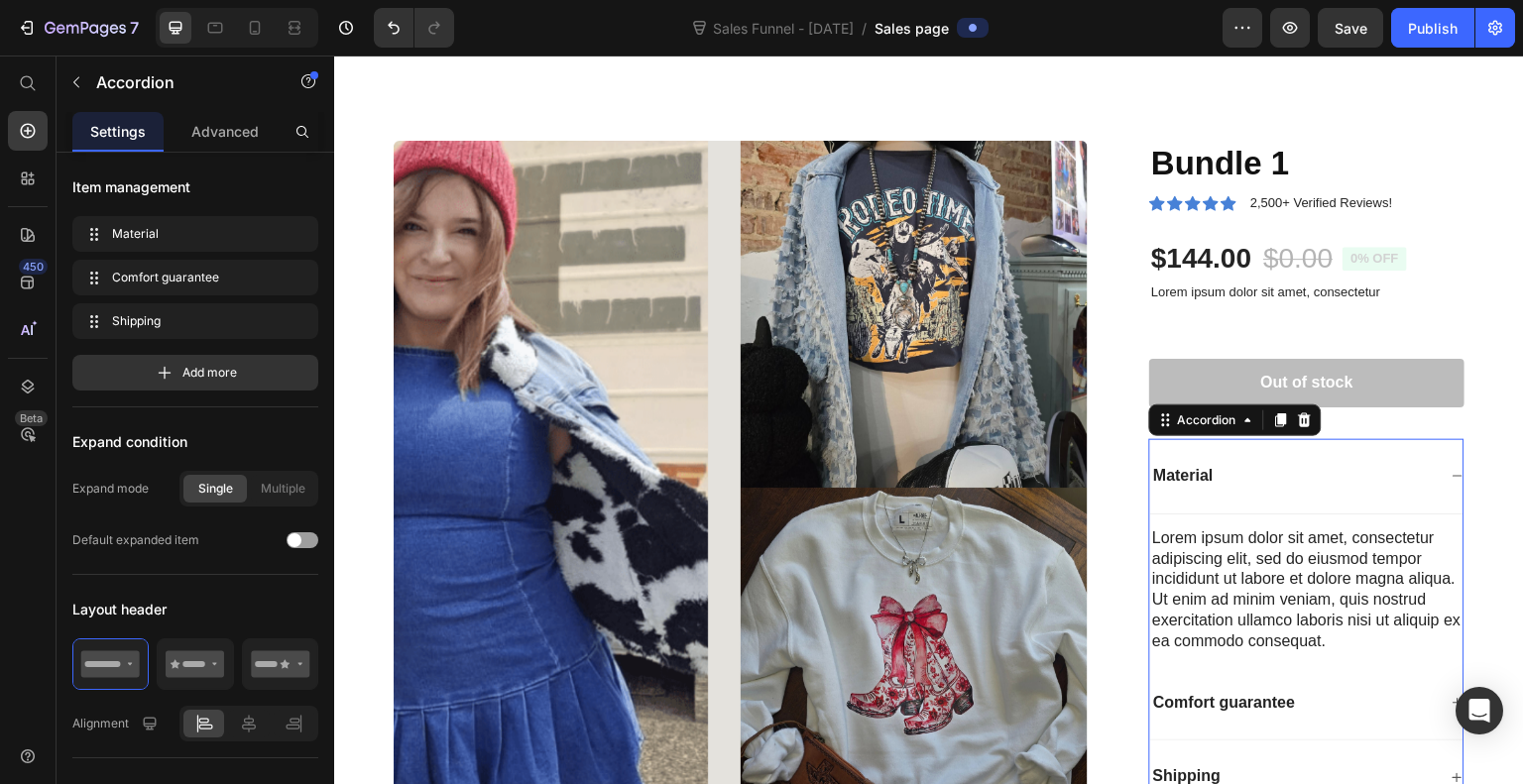 click 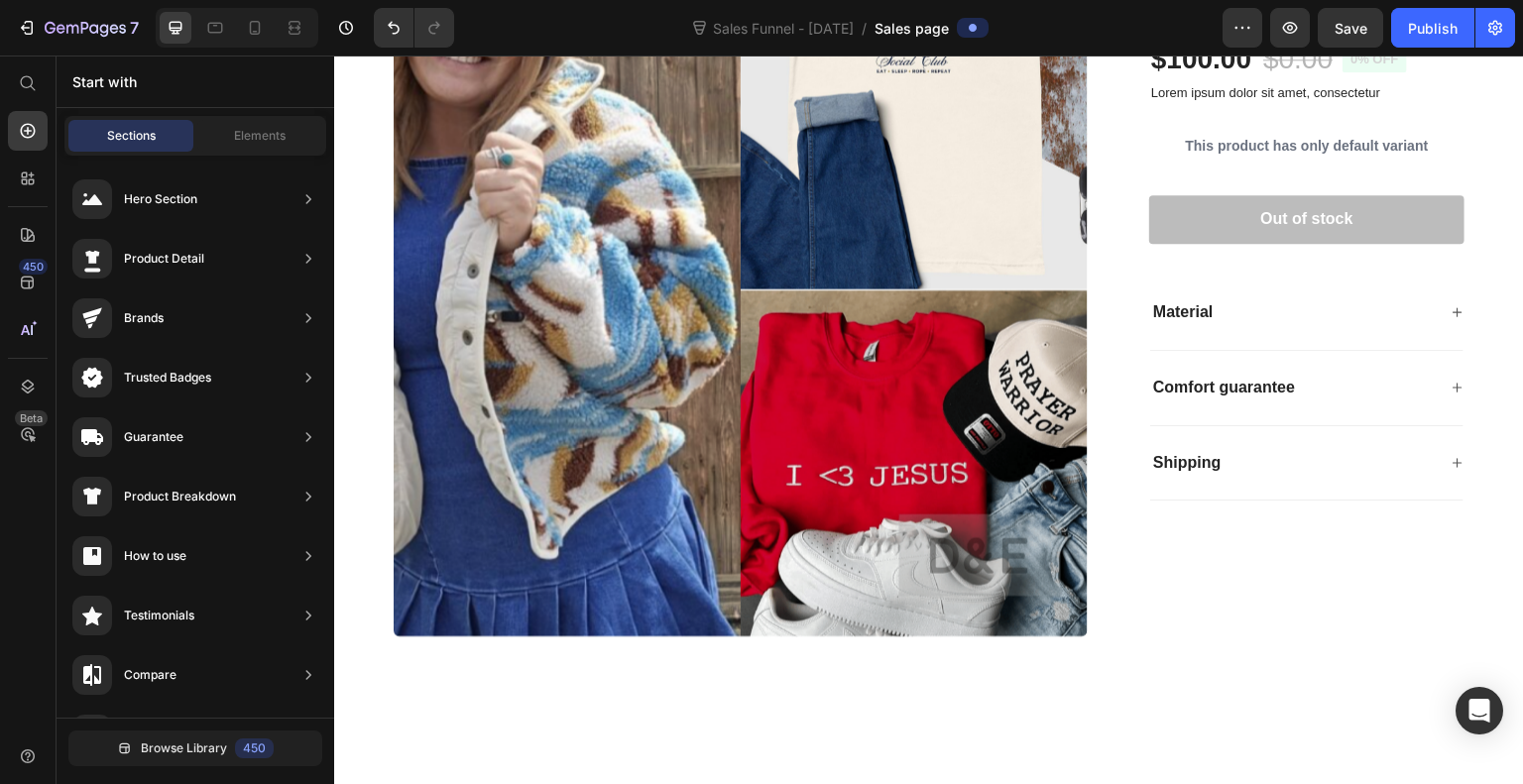 scroll, scrollTop: 1756, scrollLeft: 0, axis: vertical 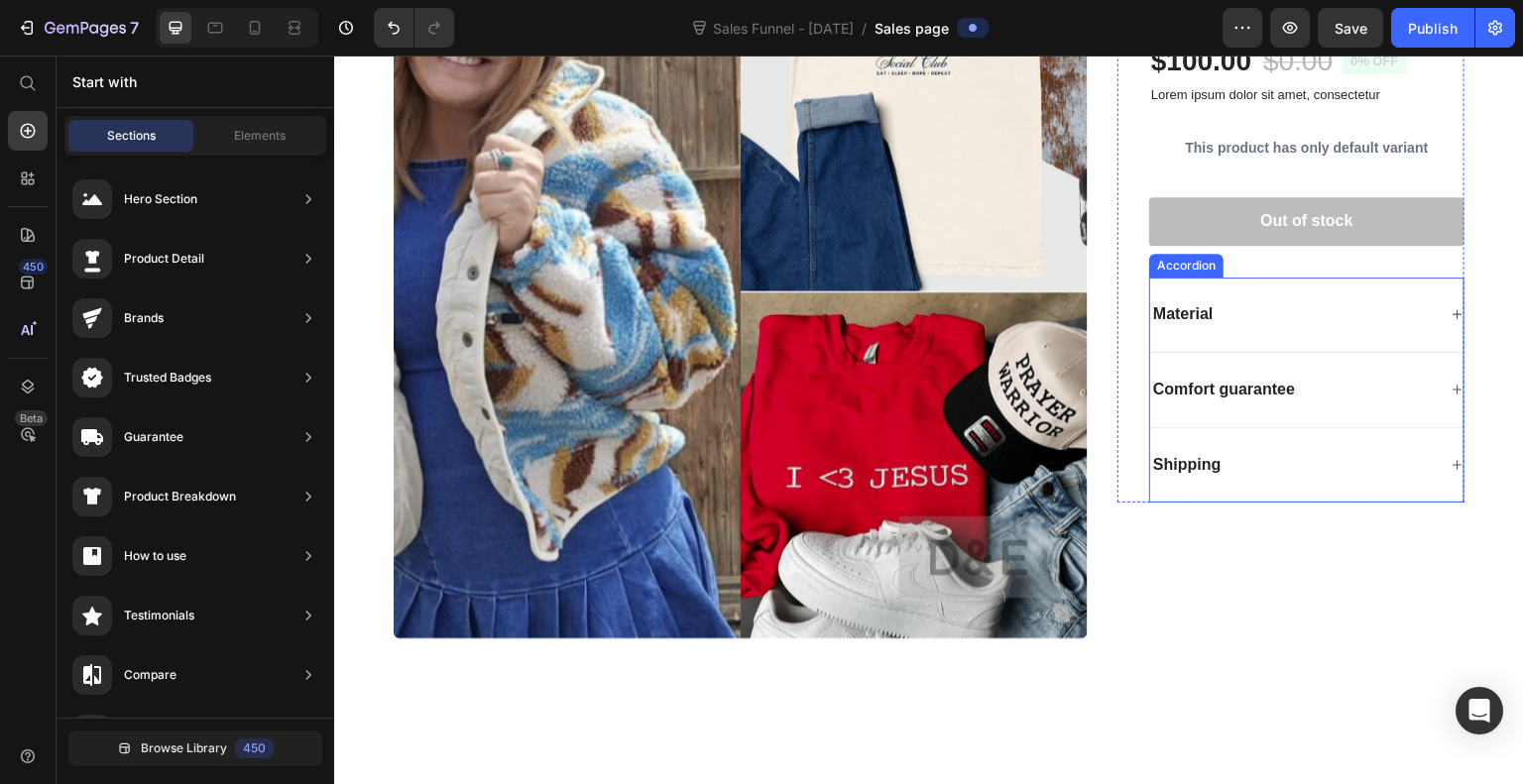 click on "Material" at bounding box center (1293, 314) 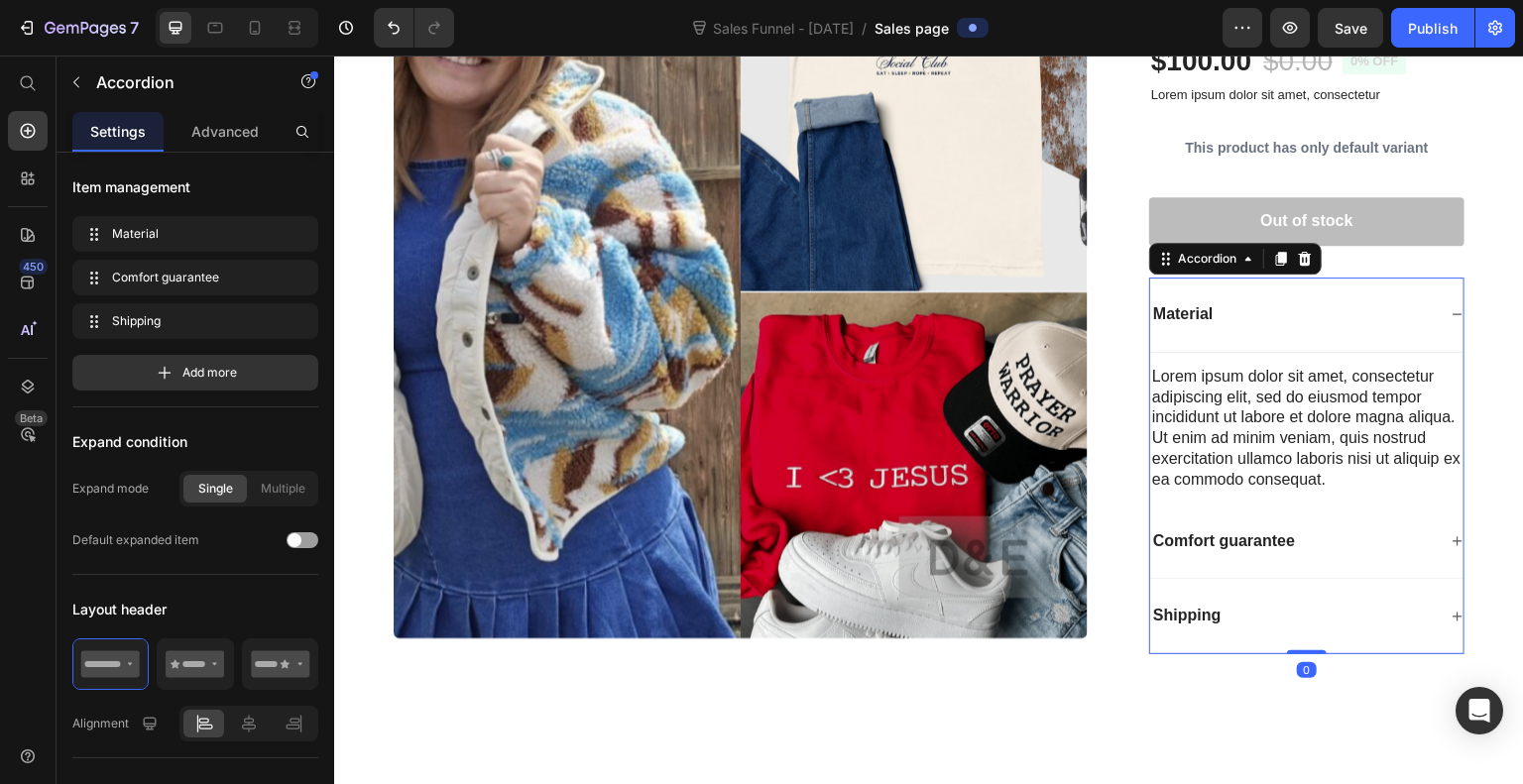 click 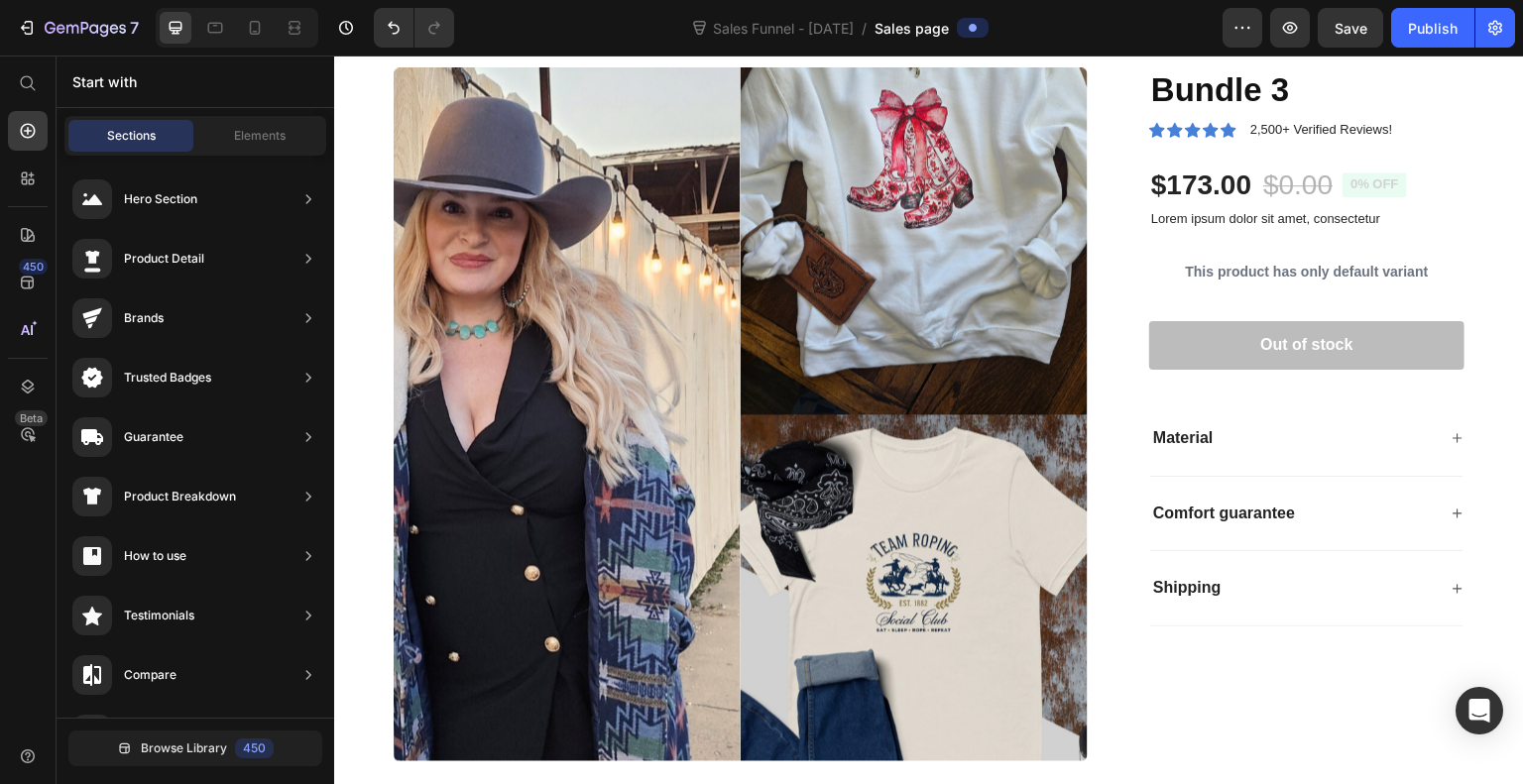 scroll, scrollTop: 781, scrollLeft: 0, axis: vertical 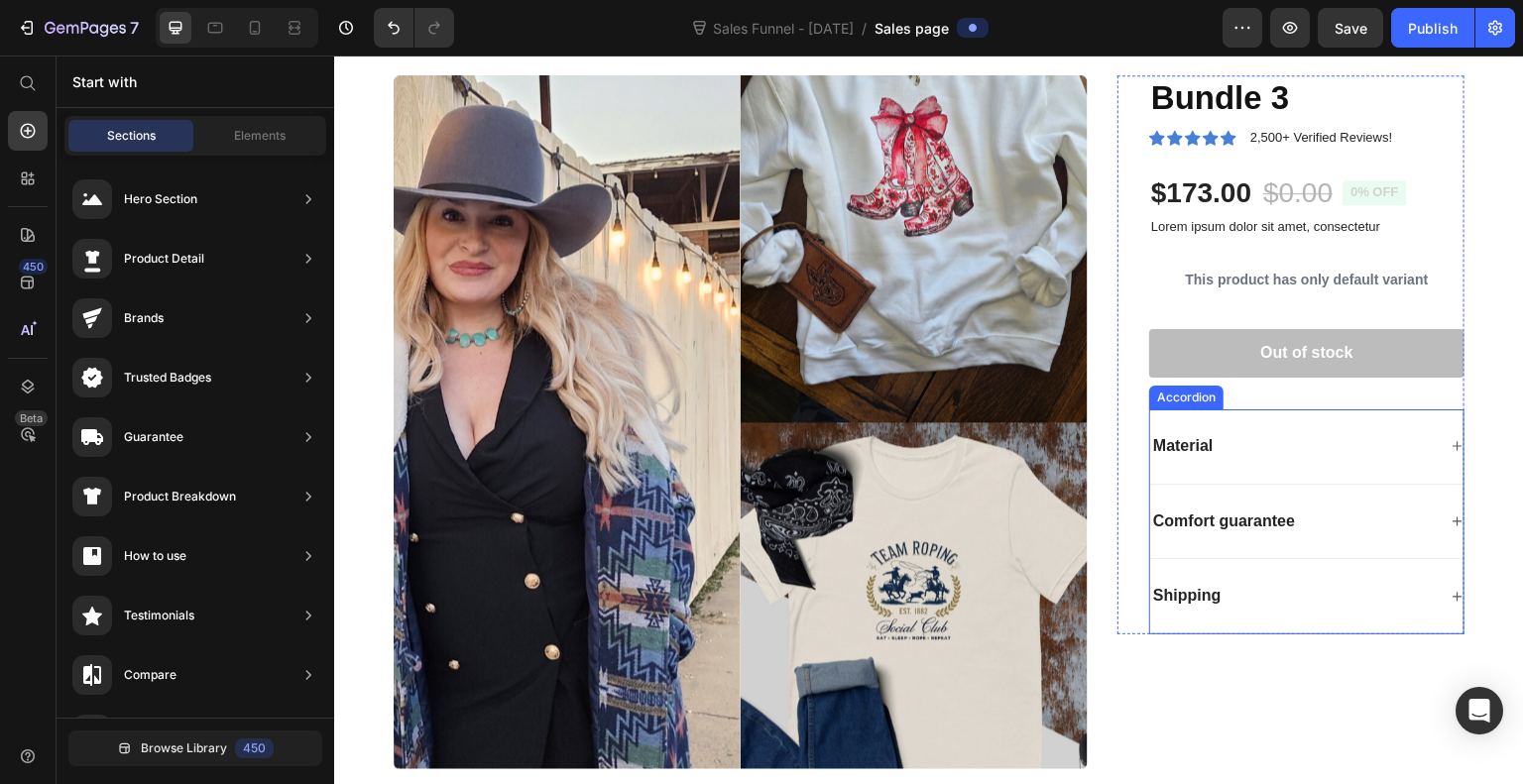 click on "Material" at bounding box center [1293, 446] 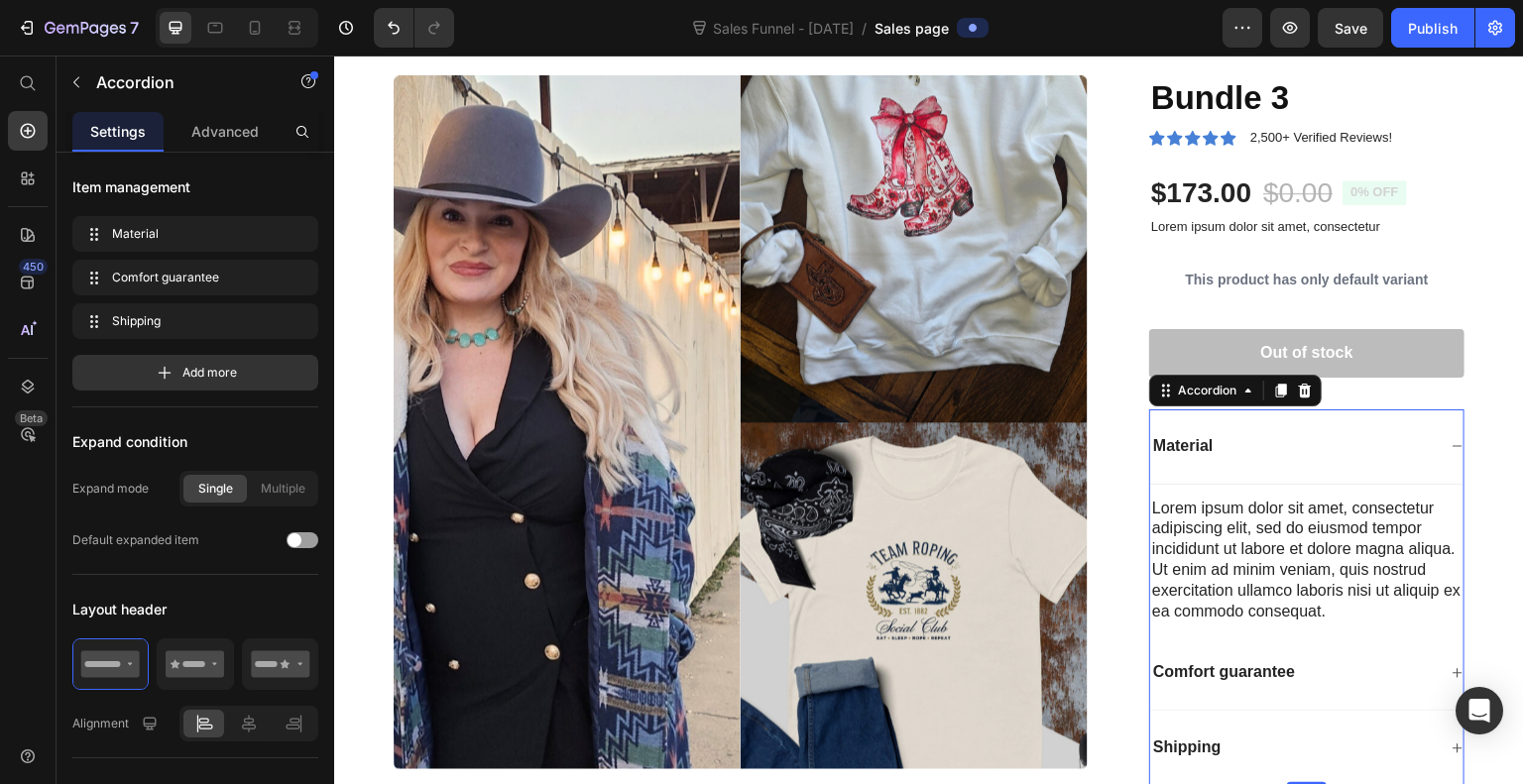 click 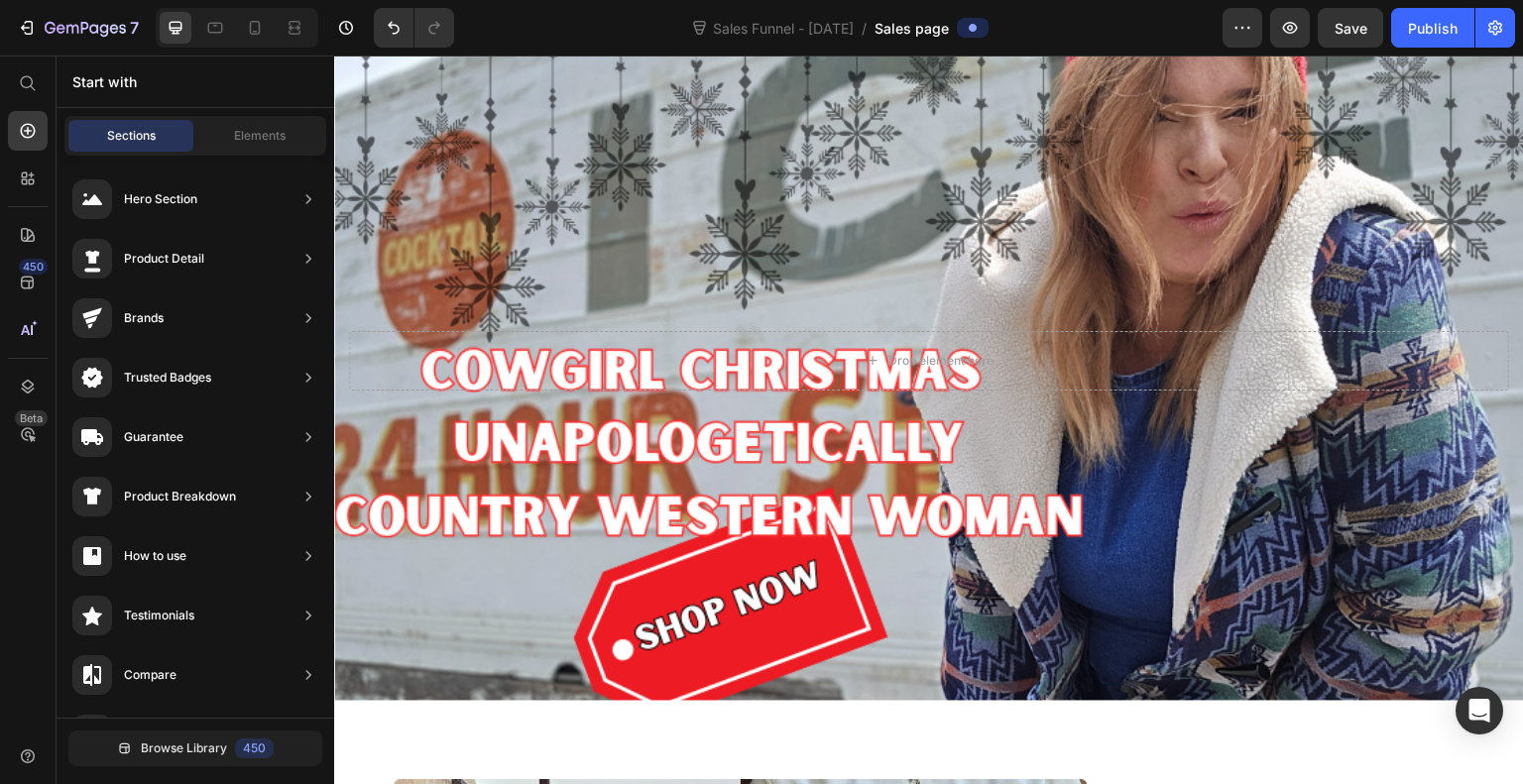 scroll, scrollTop: 75, scrollLeft: 0, axis: vertical 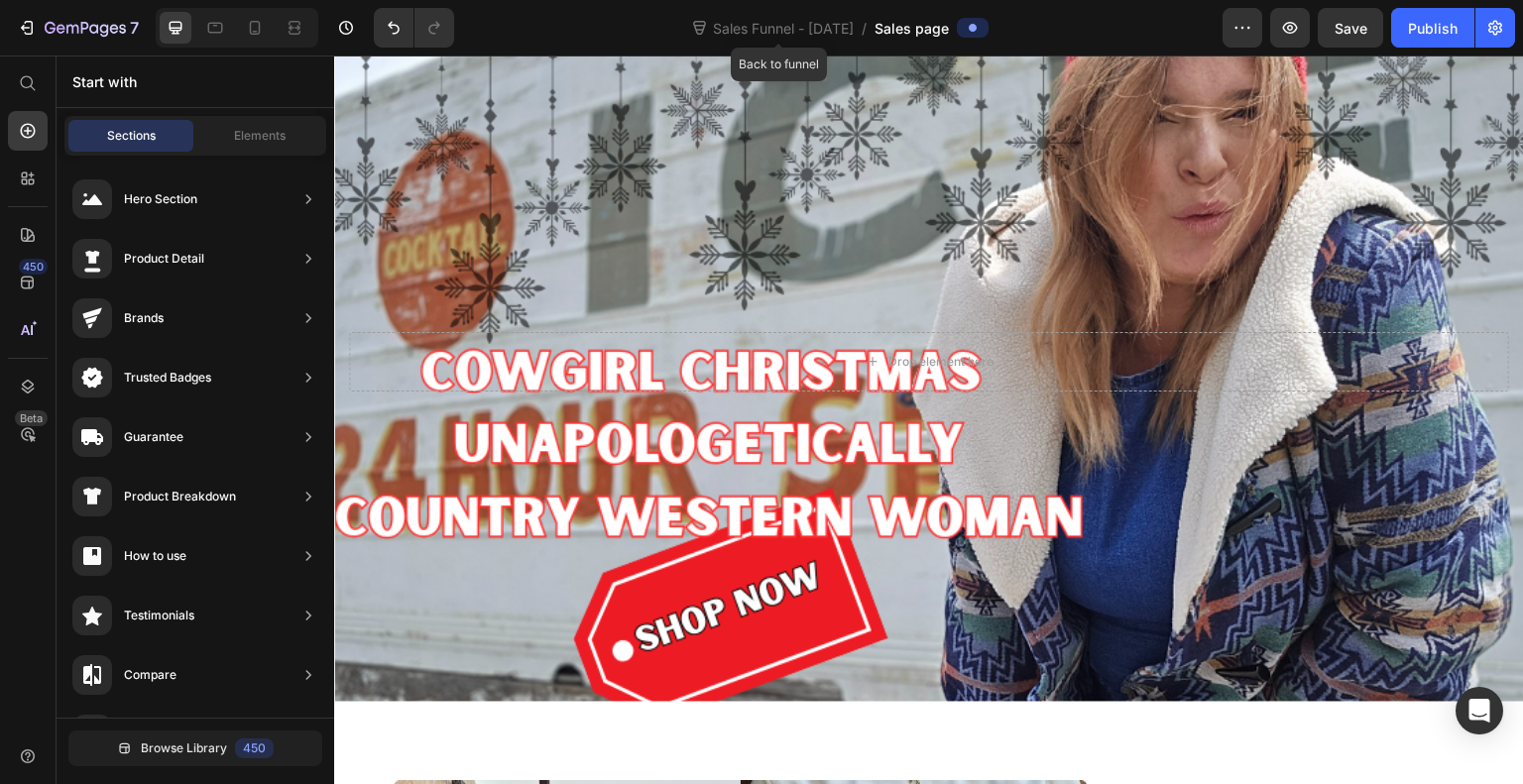 click on "Publish" 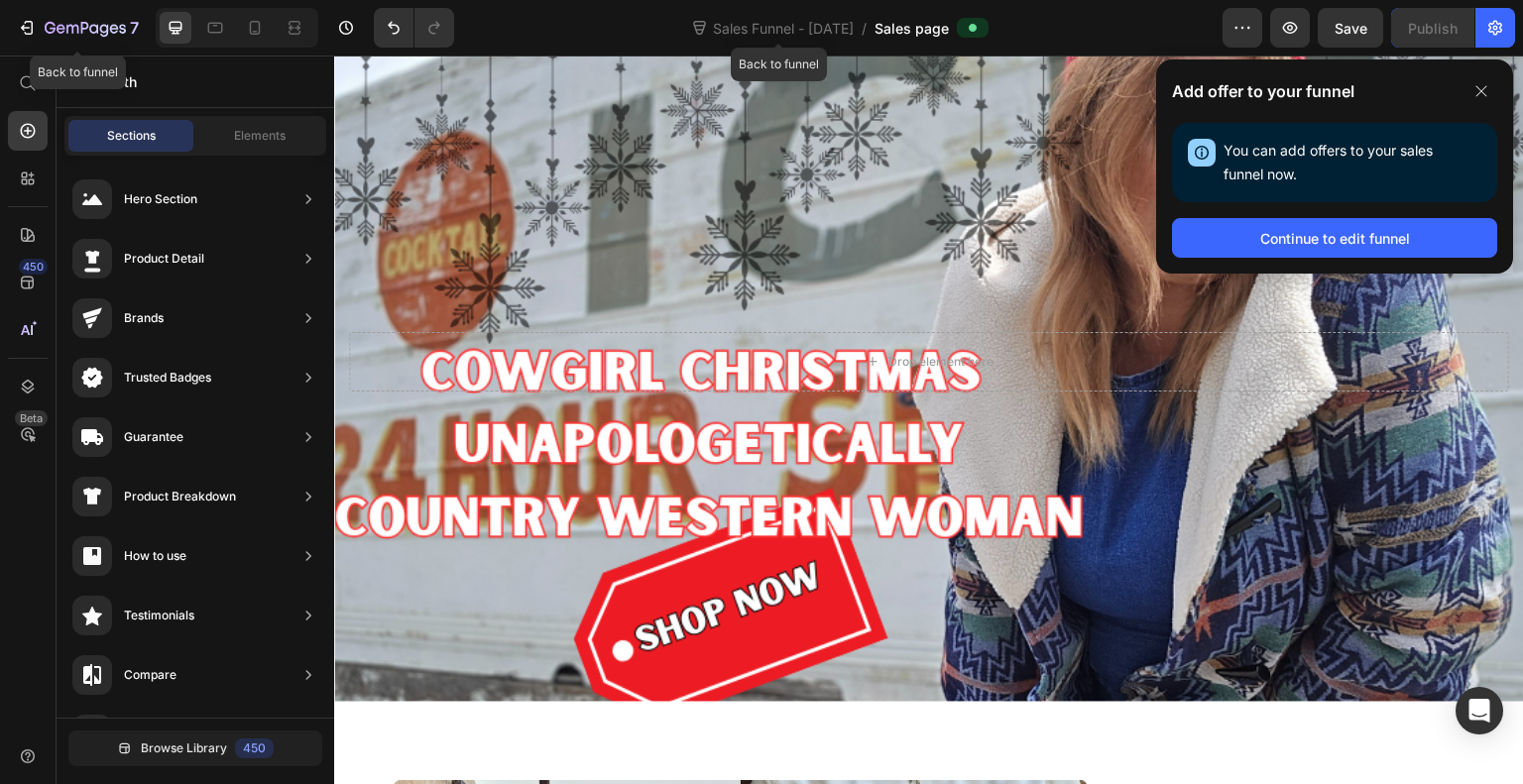 click 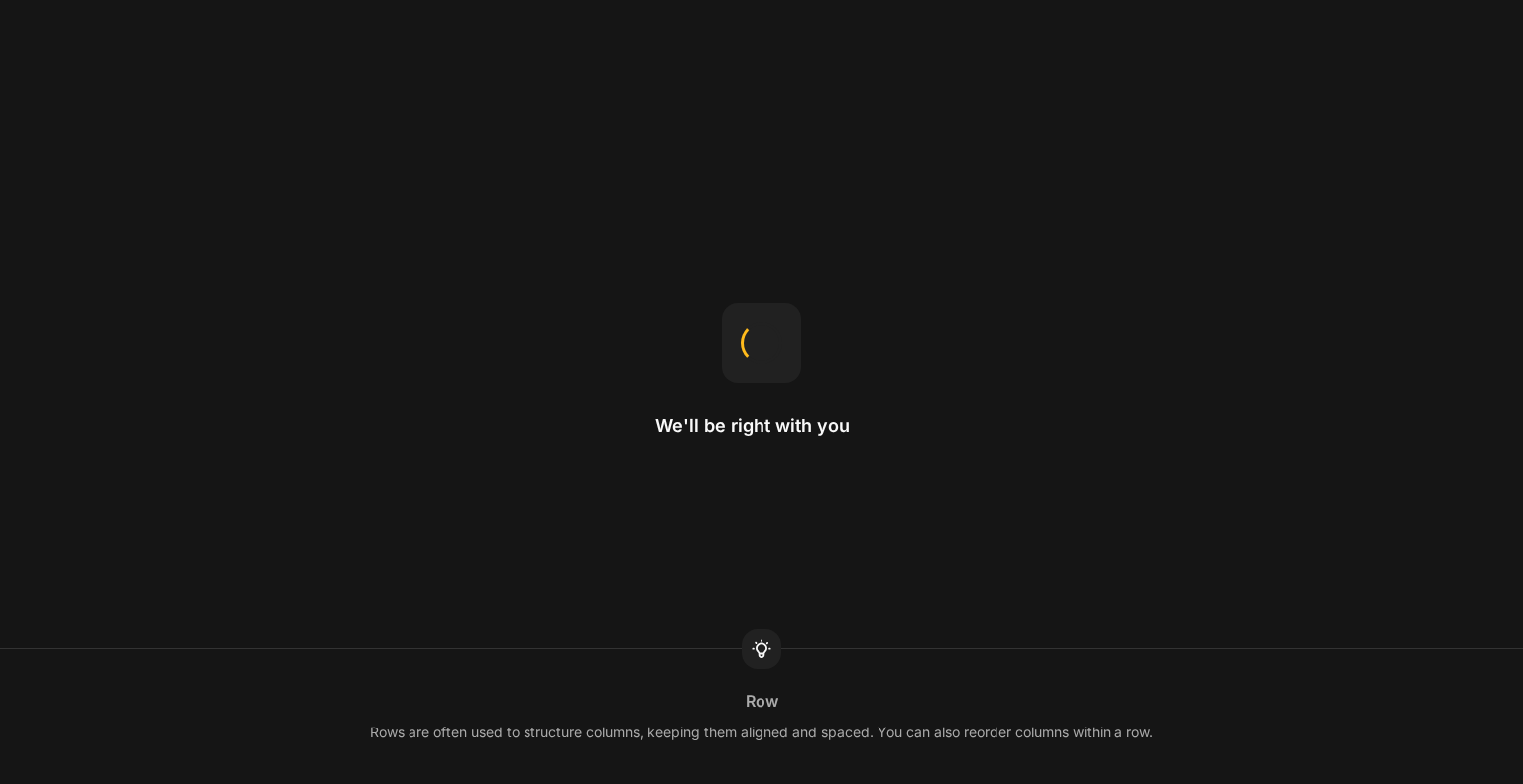 scroll, scrollTop: 0, scrollLeft: 0, axis: both 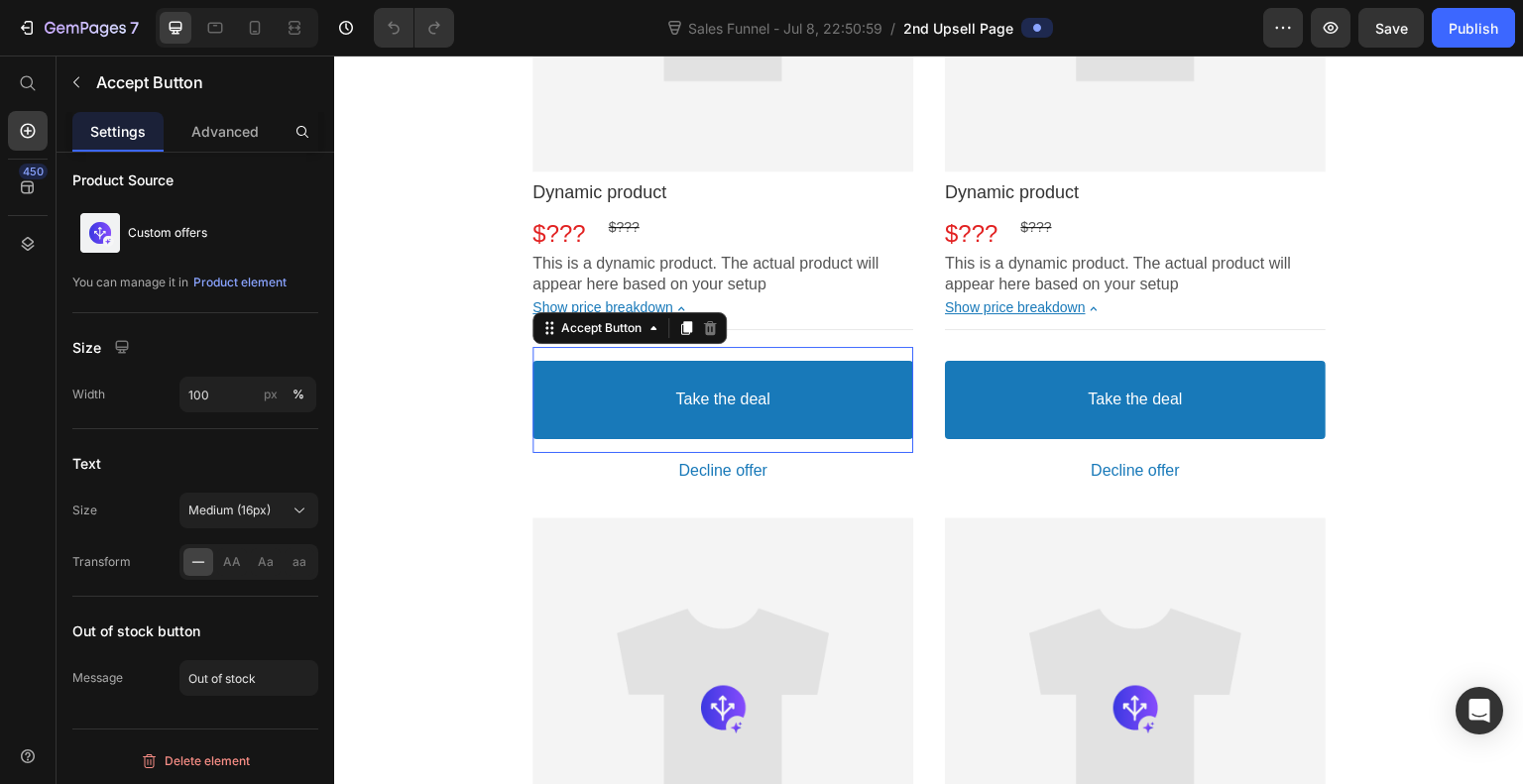 click on "Take the deal" at bounding box center (723, 399) 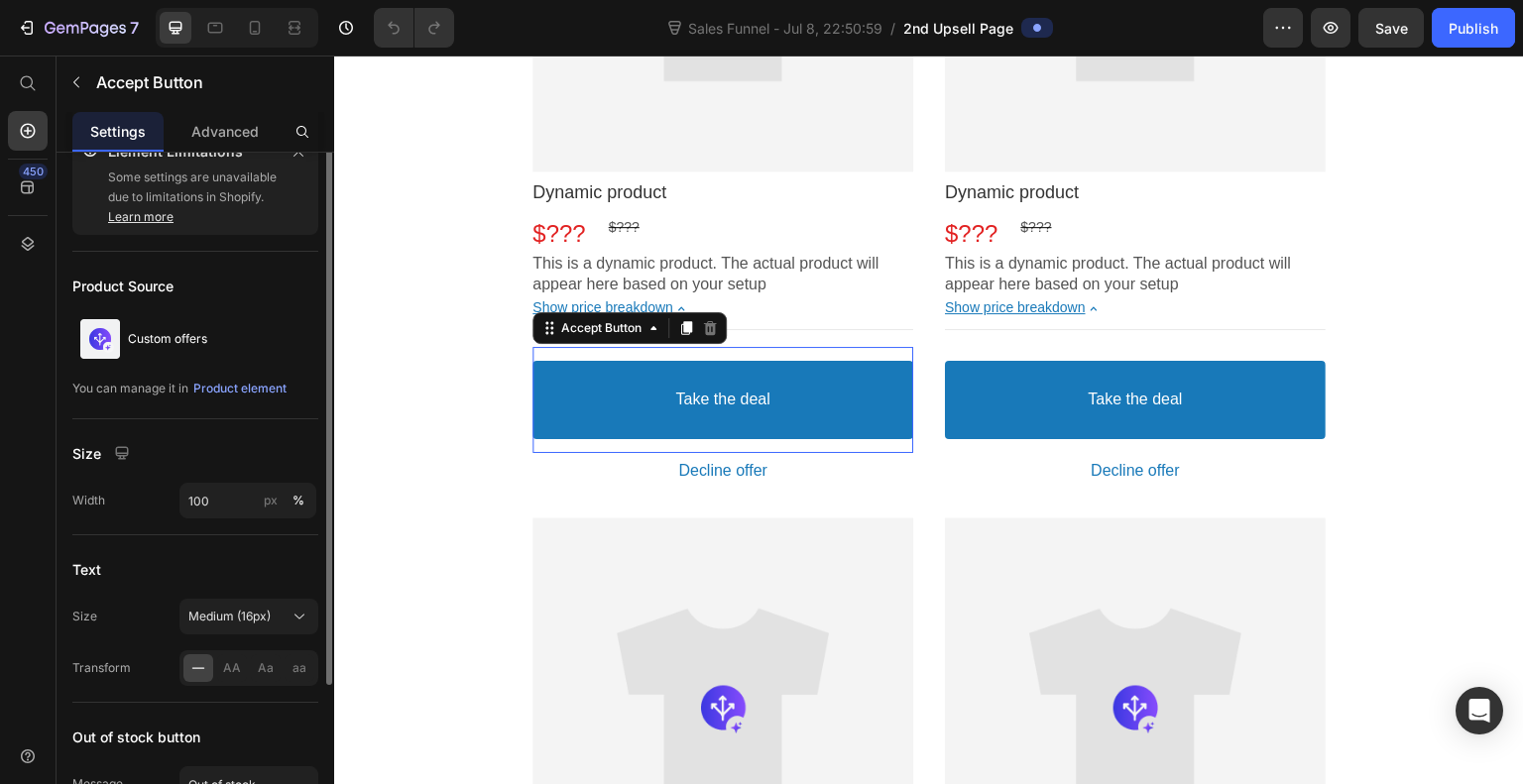 scroll, scrollTop: 0, scrollLeft: 0, axis: both 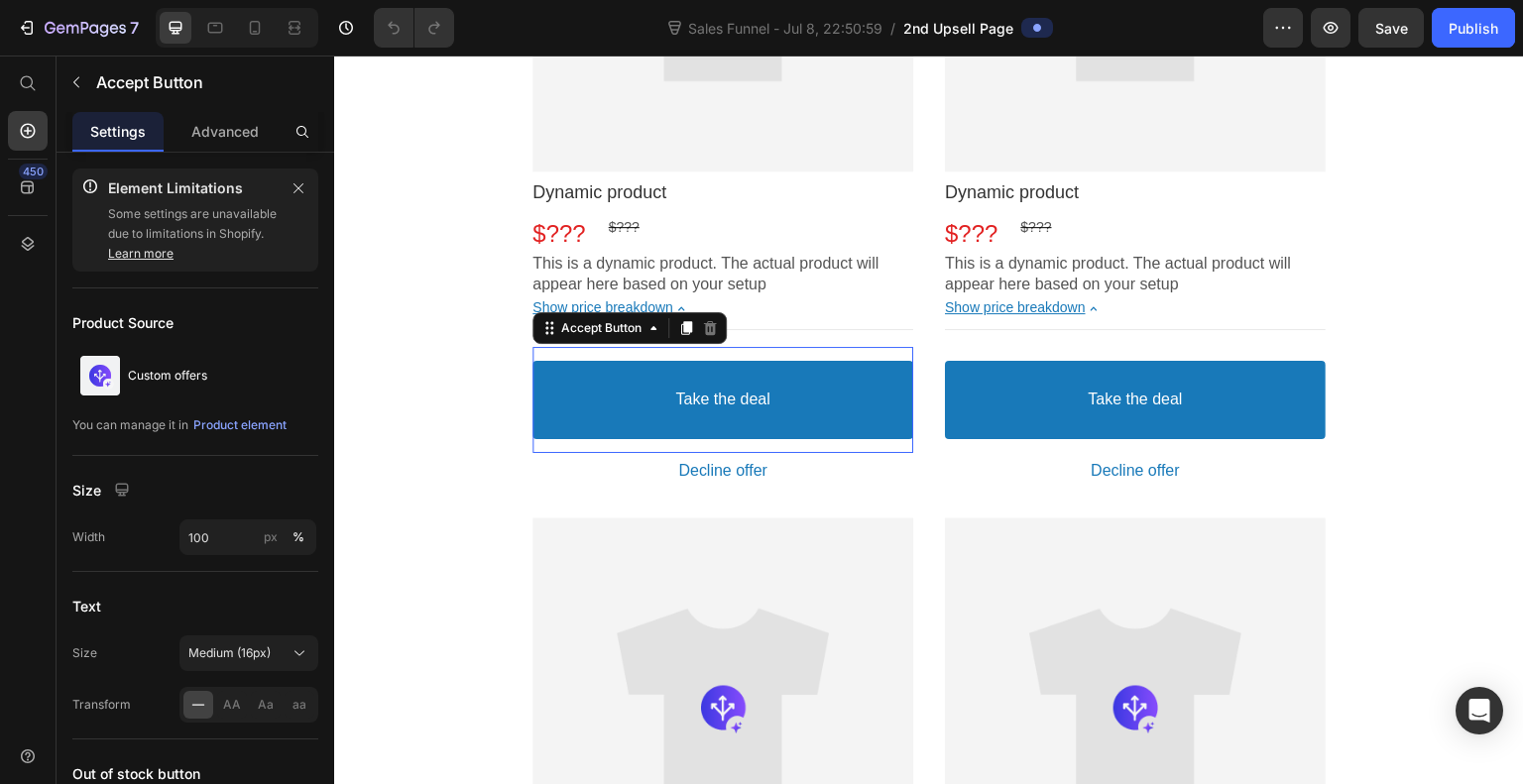 click on "Publish" at bounding box center (1473, 28) 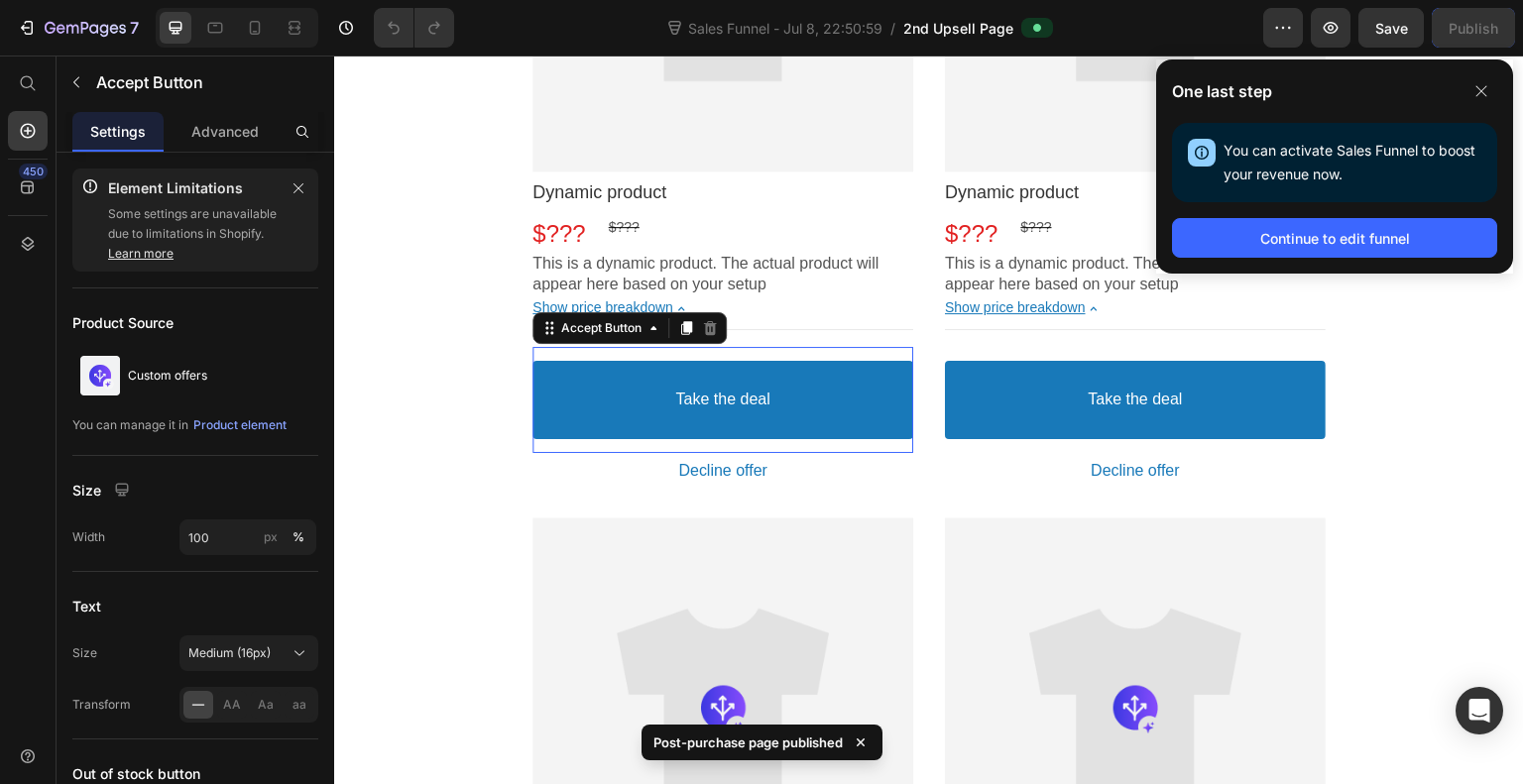 click on "Continue to edit funnel" at bounding box center [1335, 238] 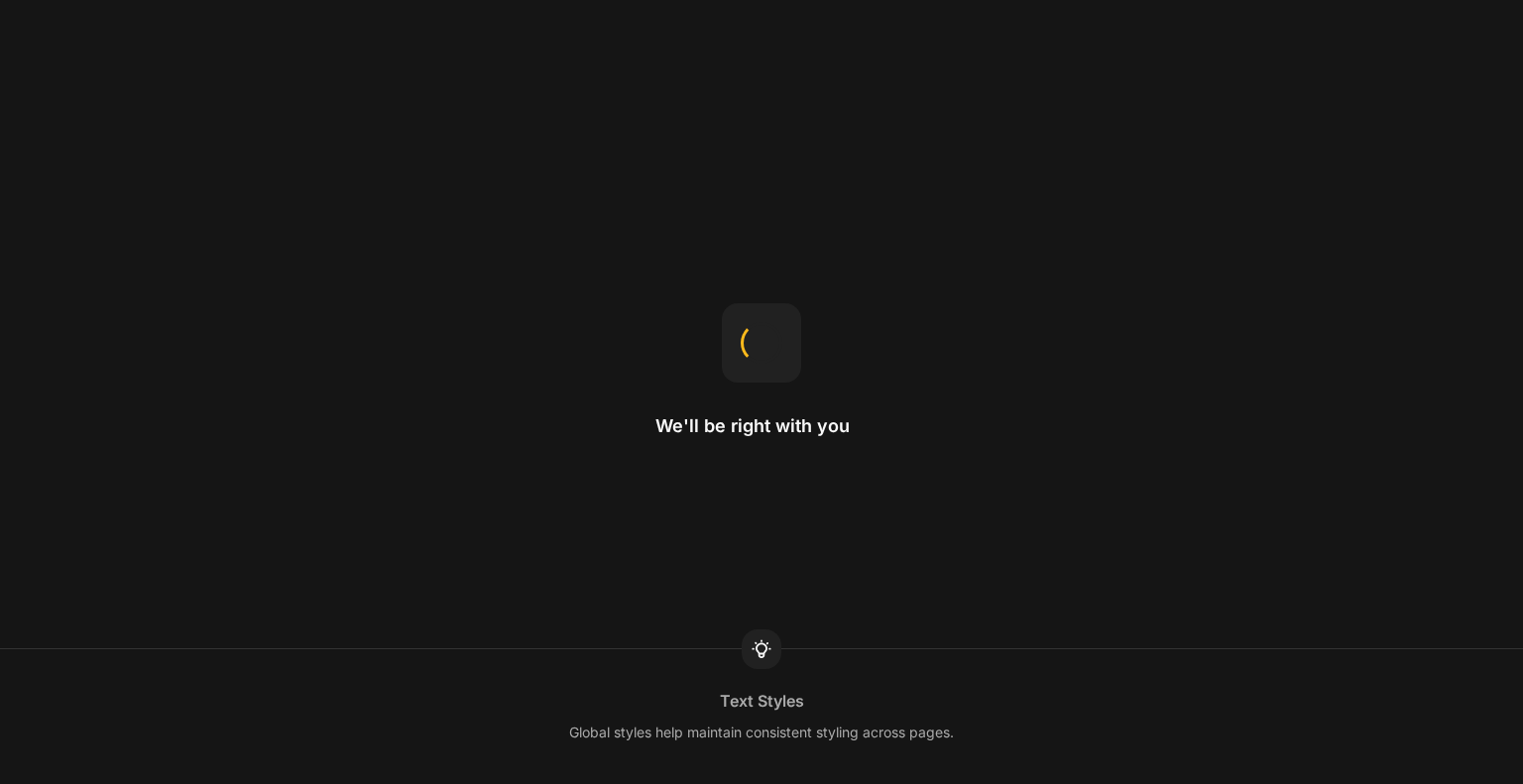 scroll, scrollTop: 0, scrollLeft: 0, axis: both 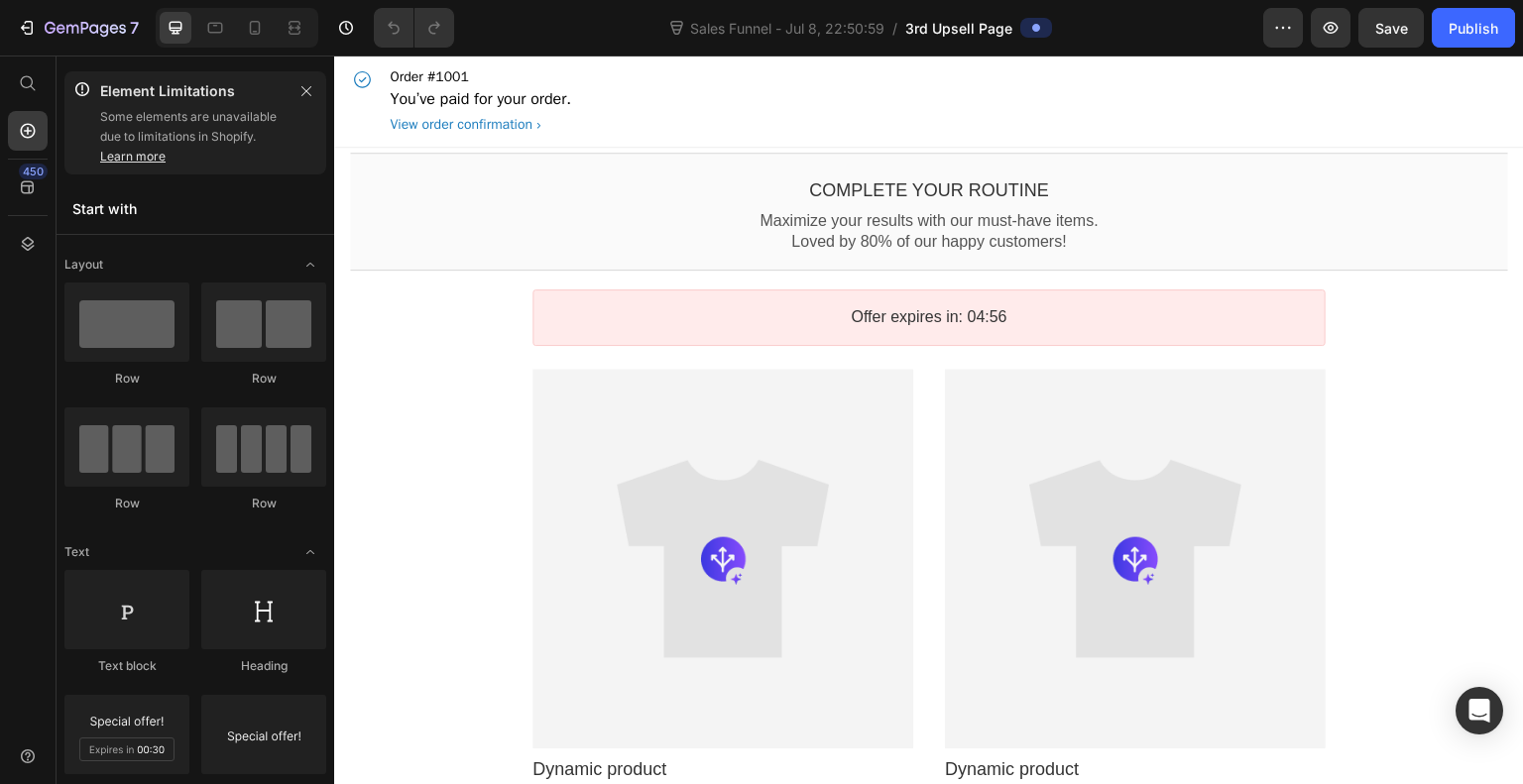 click on "Publish" at bounding box center (1473, 28) 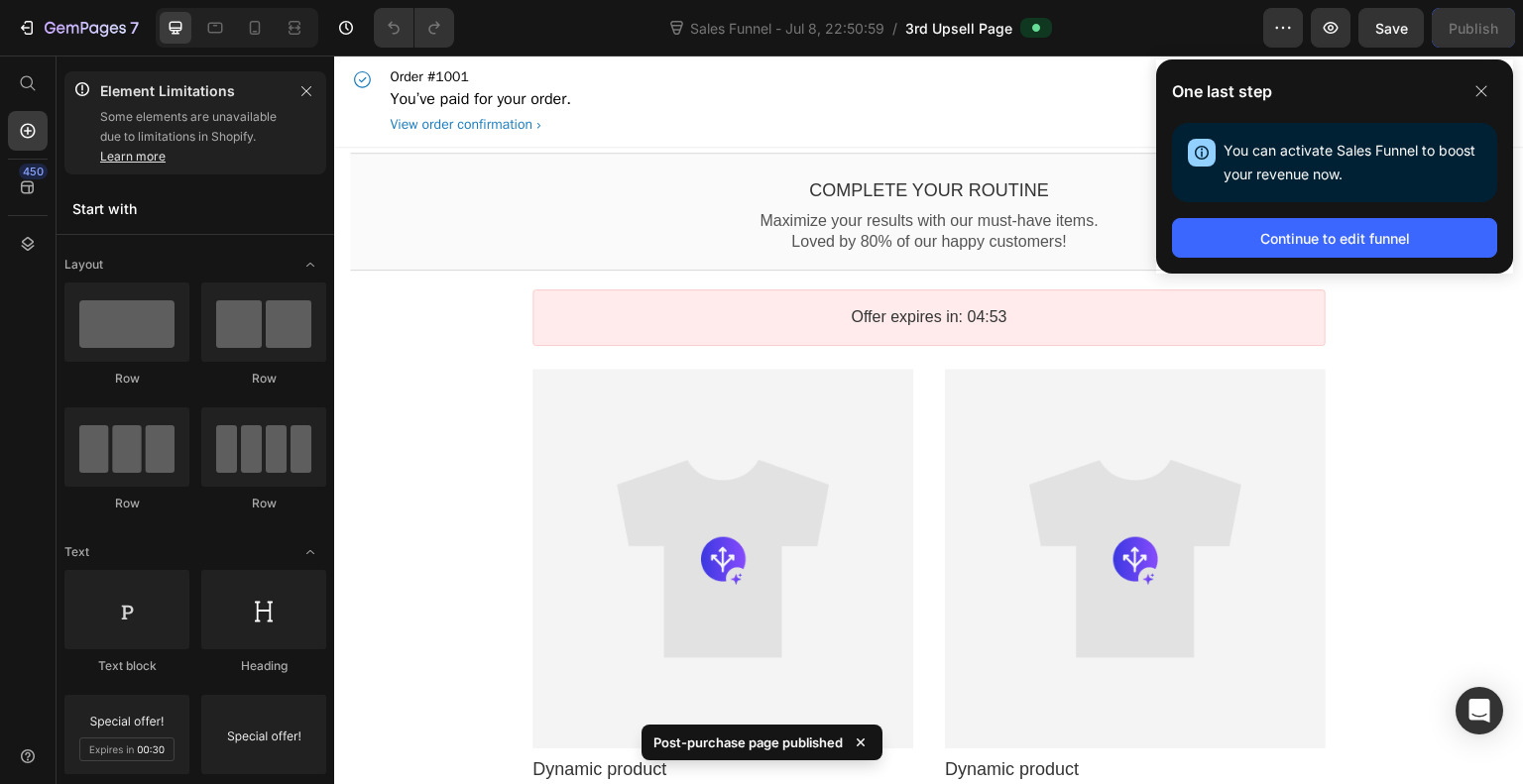 click on "Continue to edit funnel" at bounding box center (1335, 238) 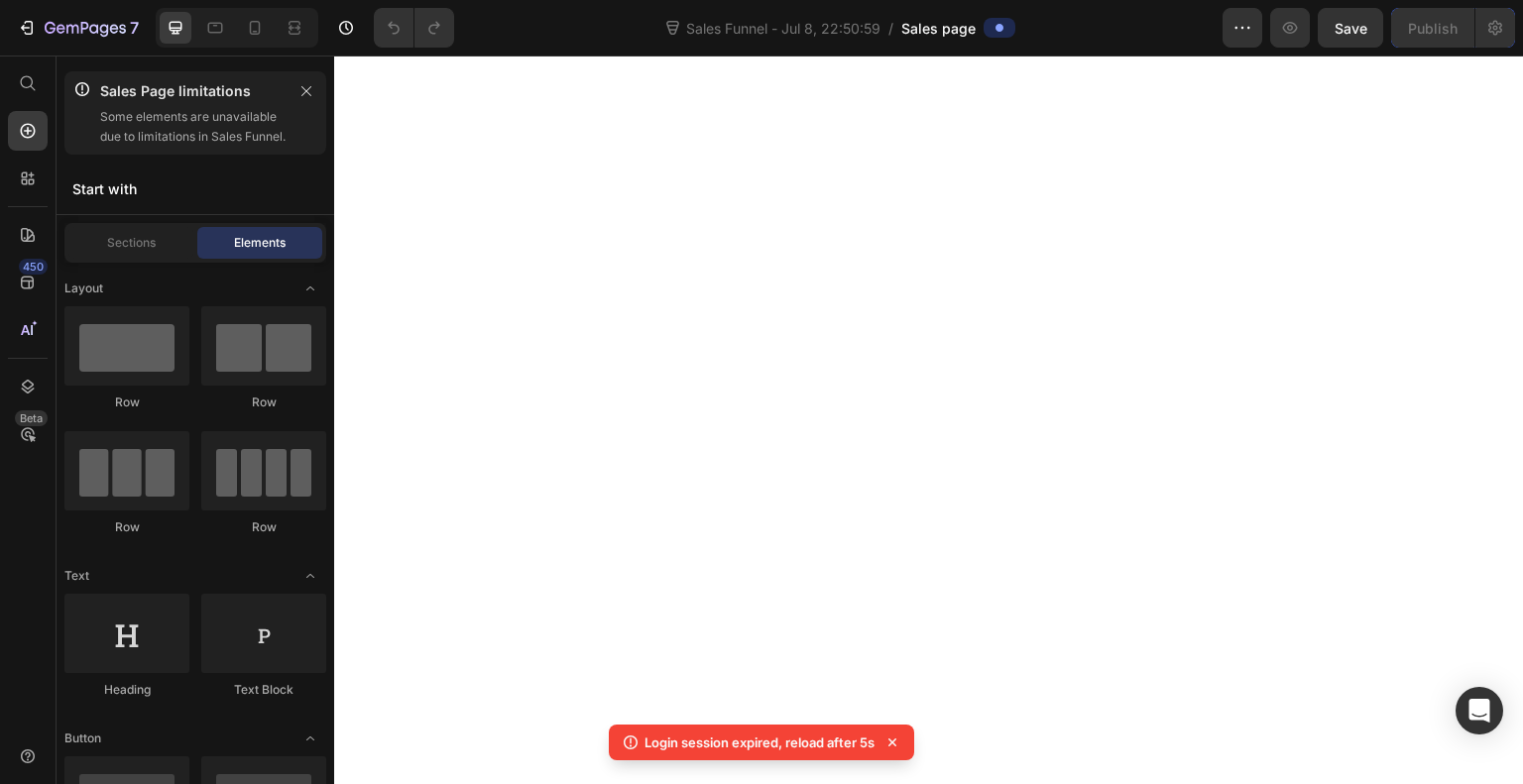 scroll, scrollTop: 0, scrollLeft: 0, axis: both 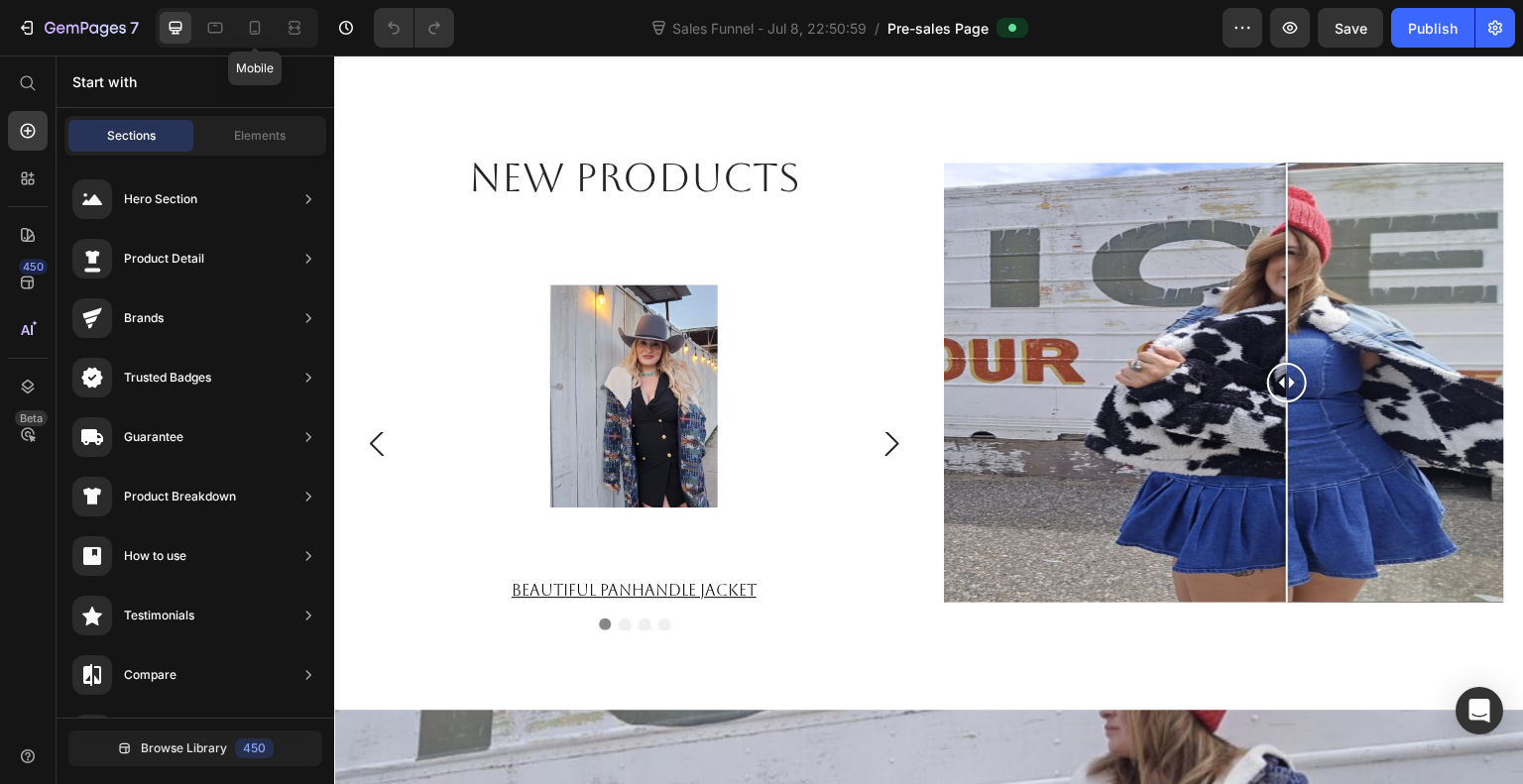 click 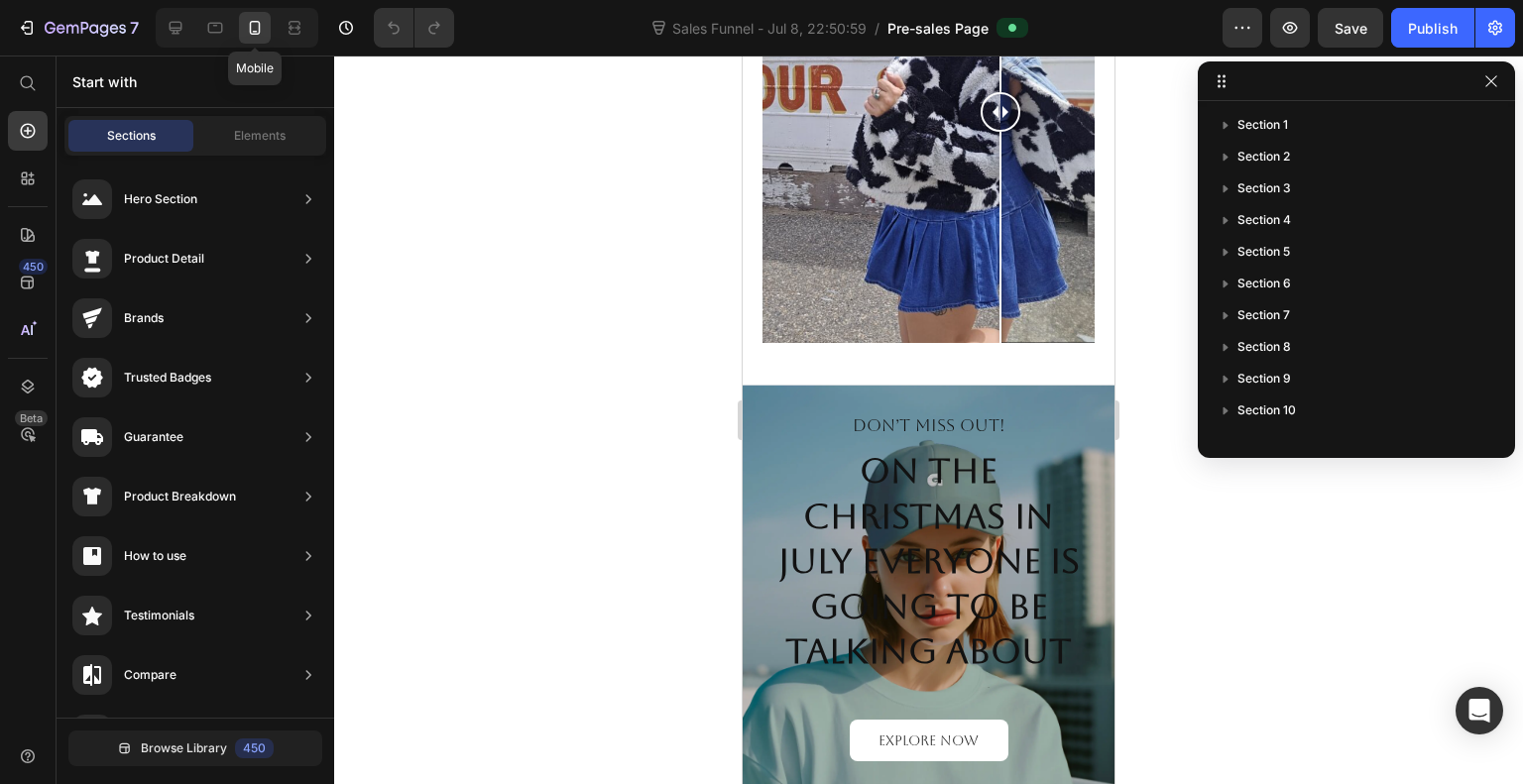 scroll, scrollTop: 3992, scrollLeft: 0, axis: vertical 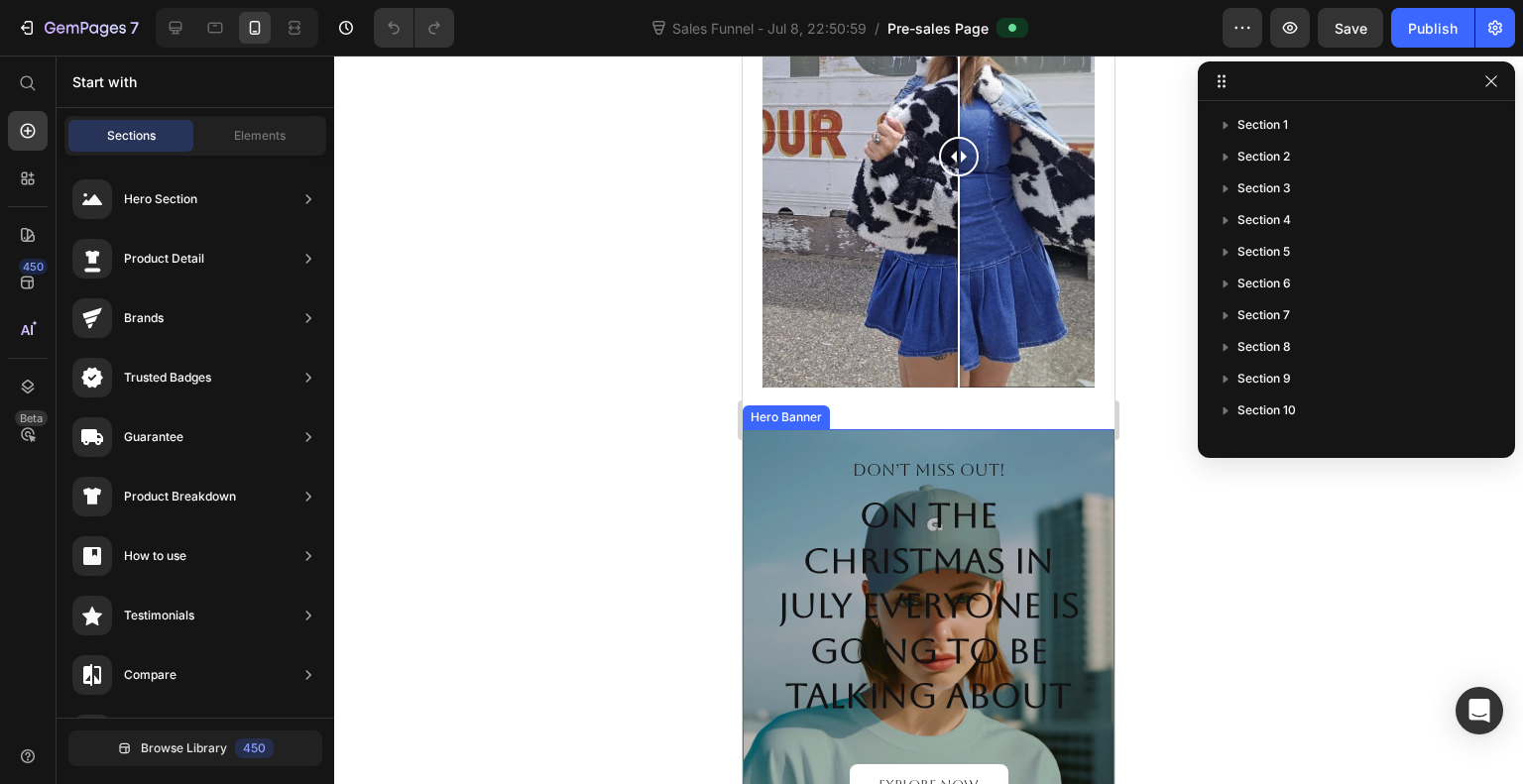 click on "Don’t miss out! Text Block On the Christmas in July everyone is going to be talking about  Heading Text Block Explore Now Button 11 Days 14 Hrs 25 Mins 01 Secs Countdown Timer Row" at bounding box center [928, 596] 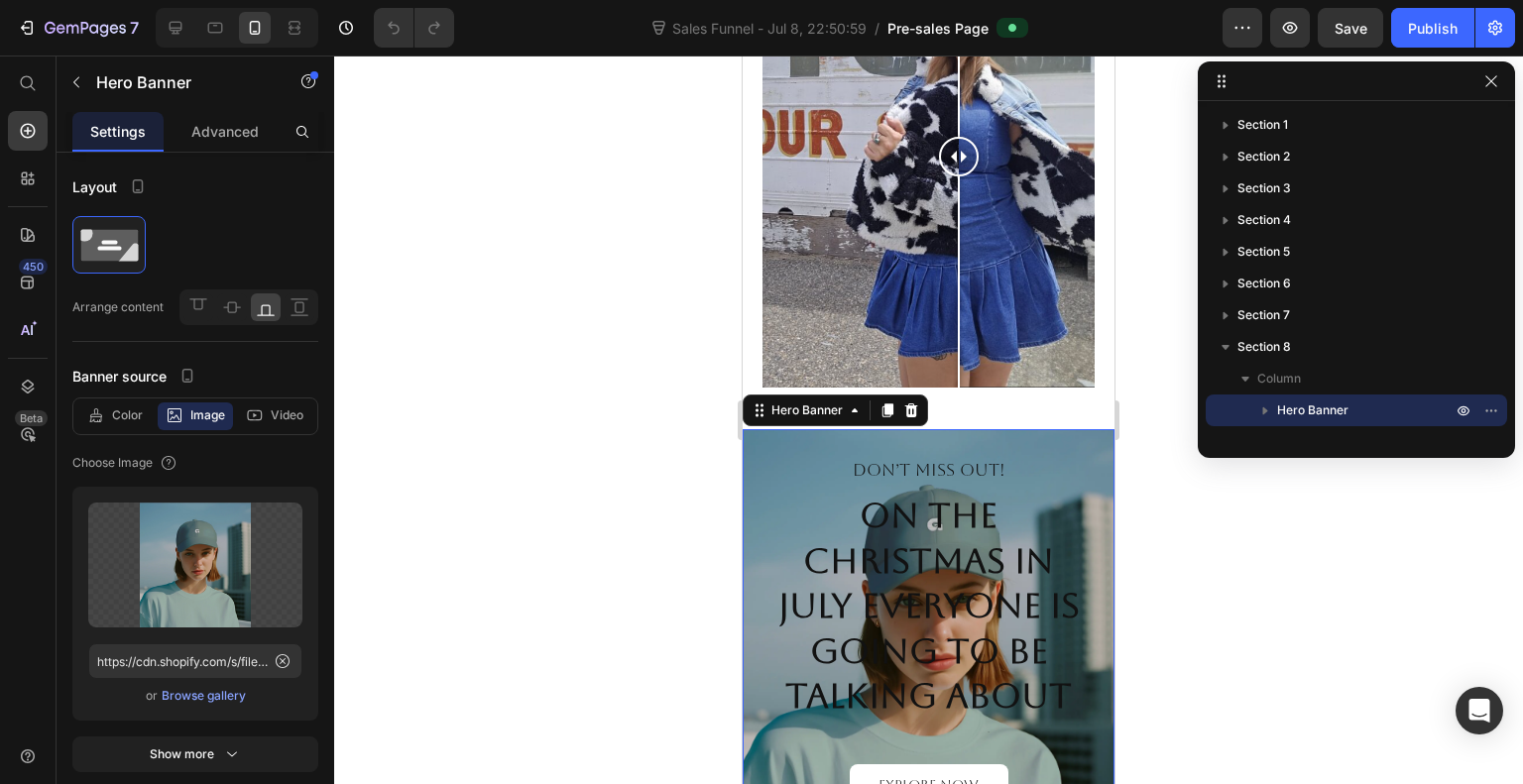 click 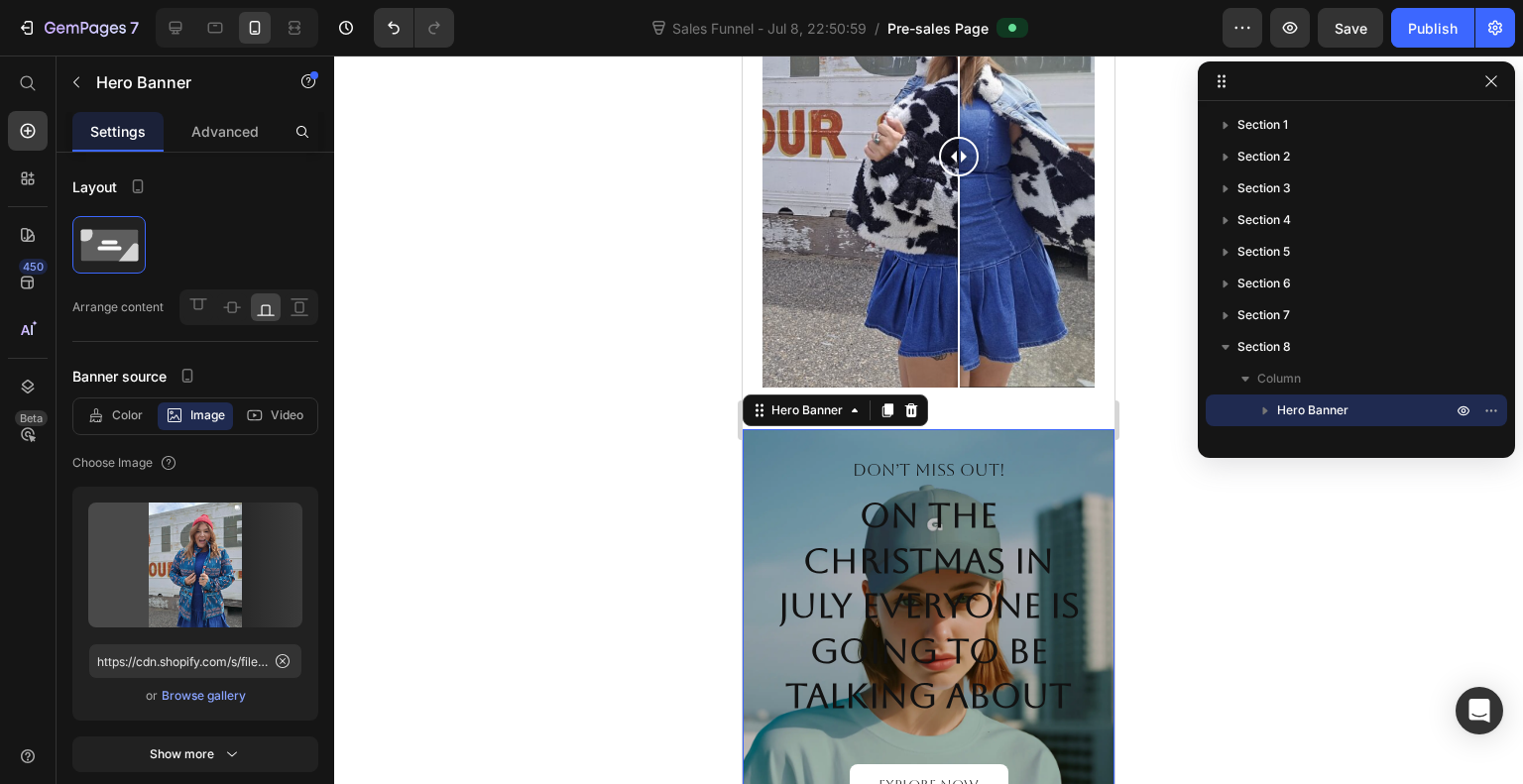 type on "https://cdn.shopify.com/s/files/1/0820/2525/1131/files/gempages_574625324487148319-5dd6fd81-2616-448e-b13f-5971377ab059.png" 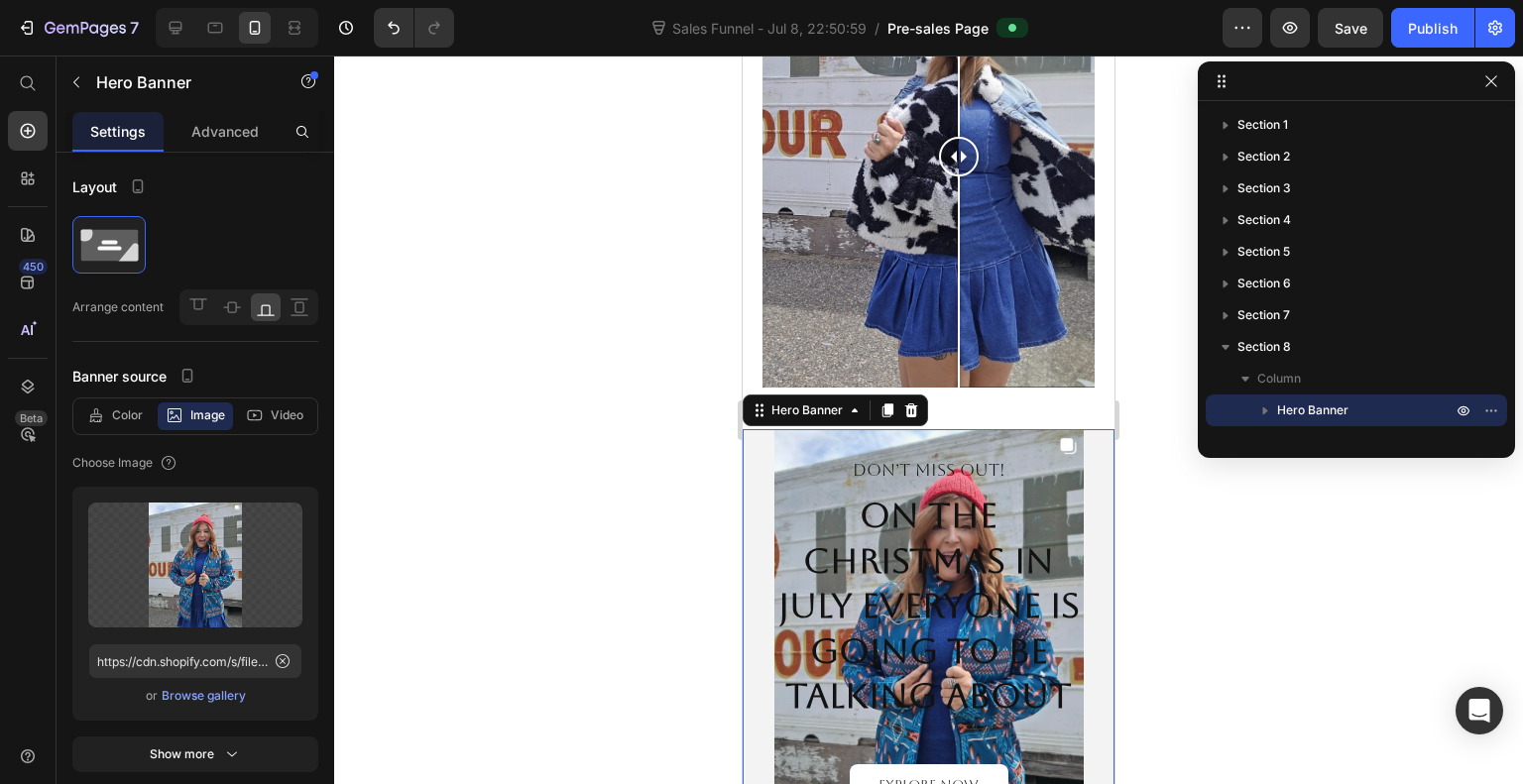 click 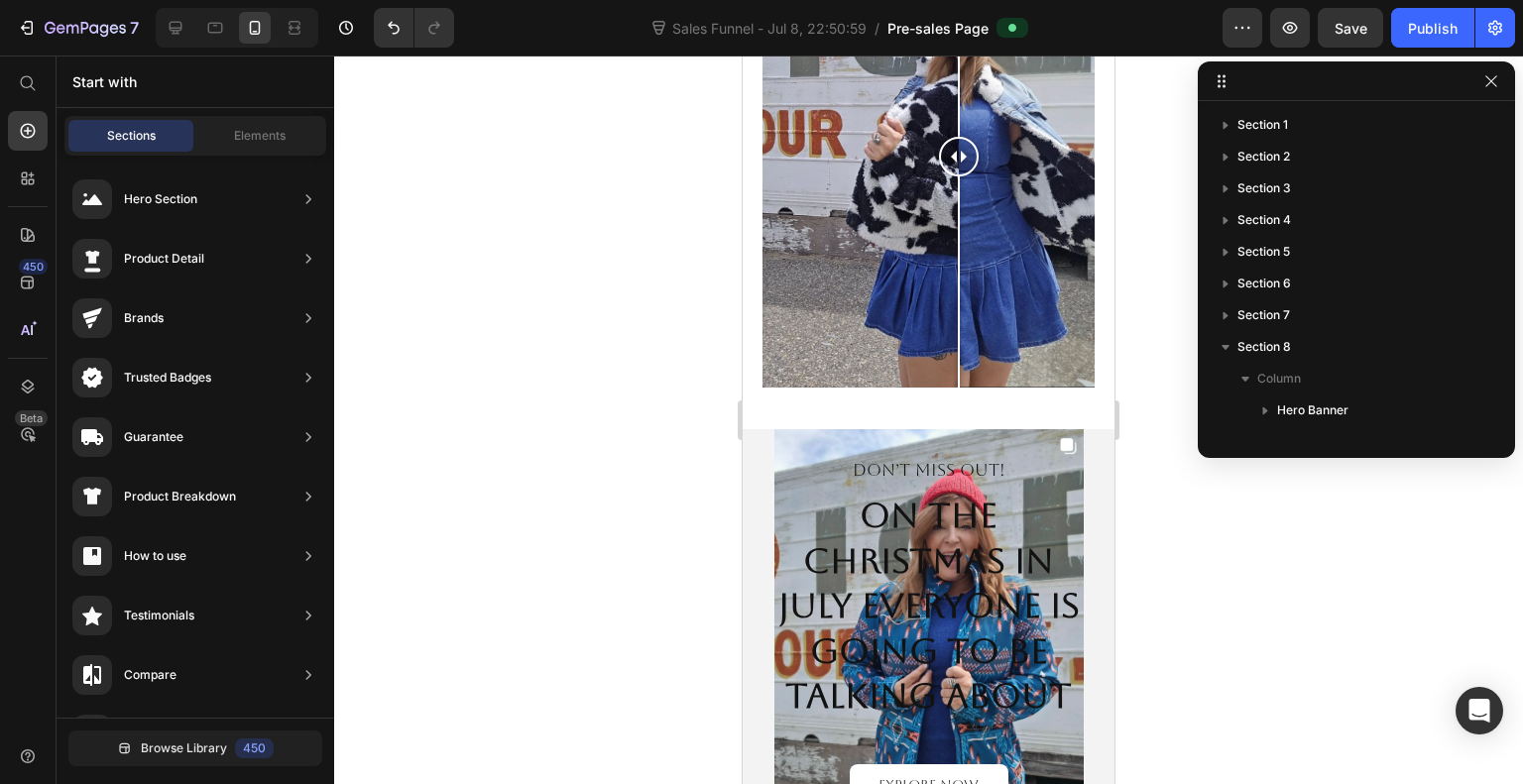 click 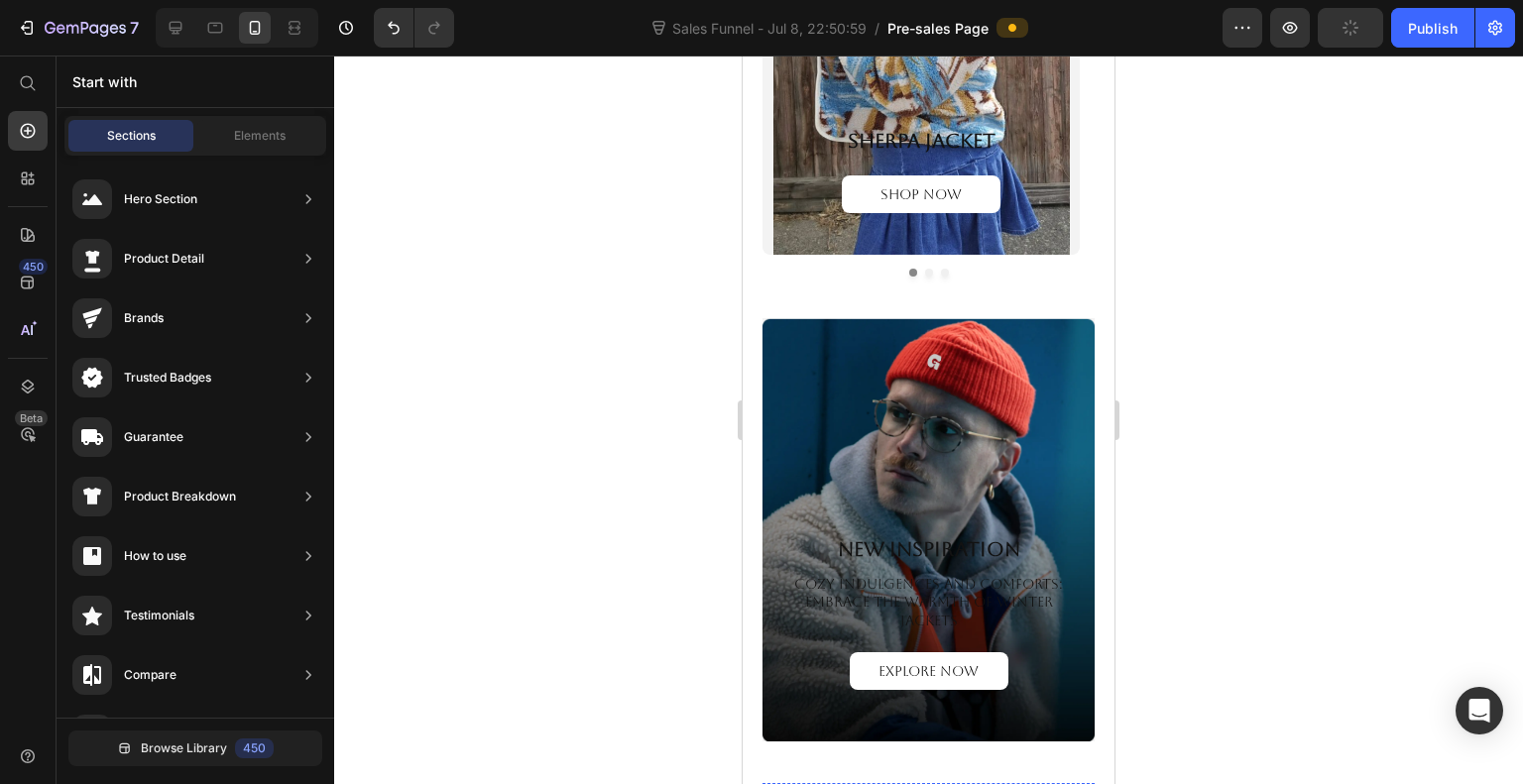 scroll, scrollTop: 2684, scrollLeft: 0, axis: vertical 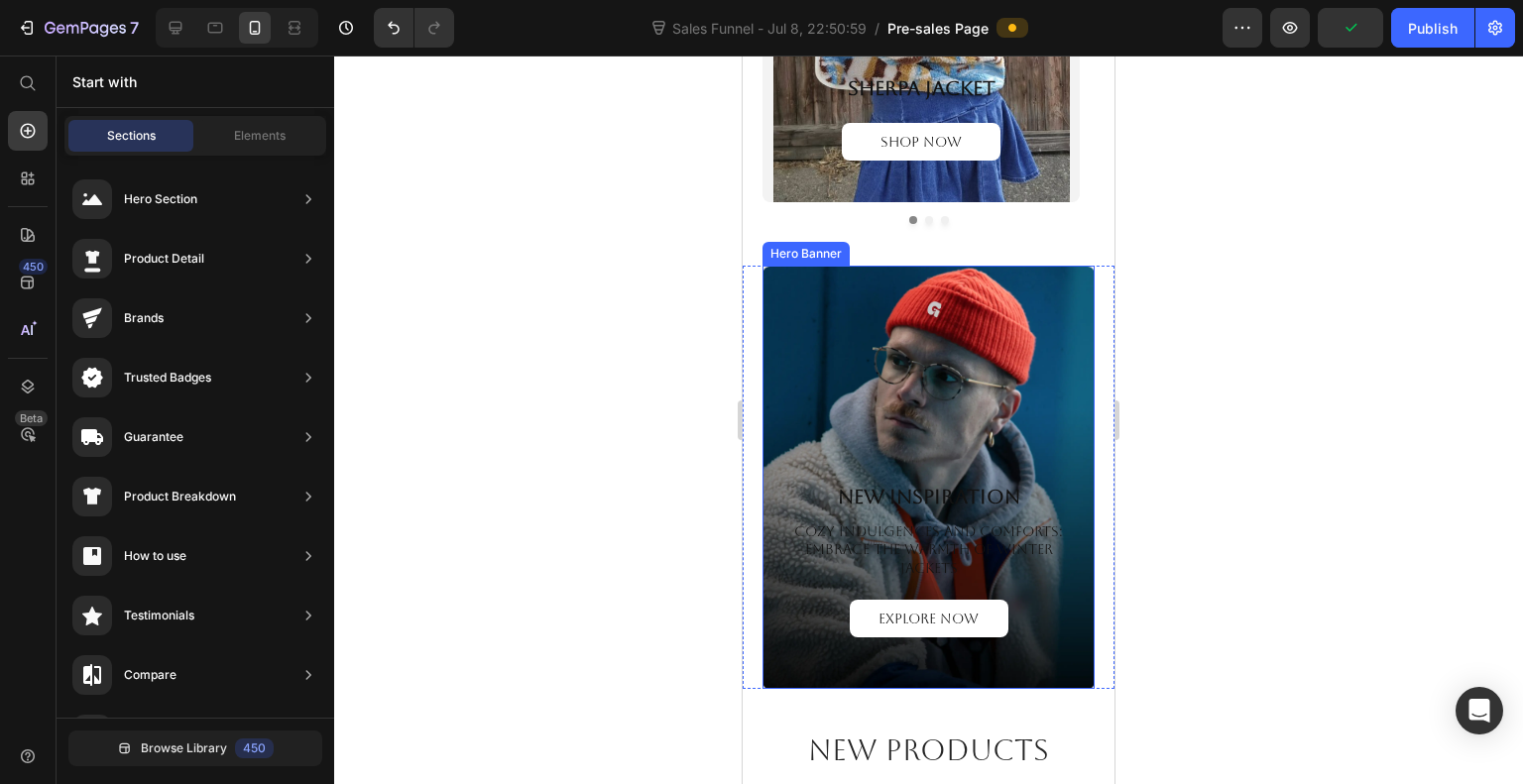 click at bounding box center [928, 477] 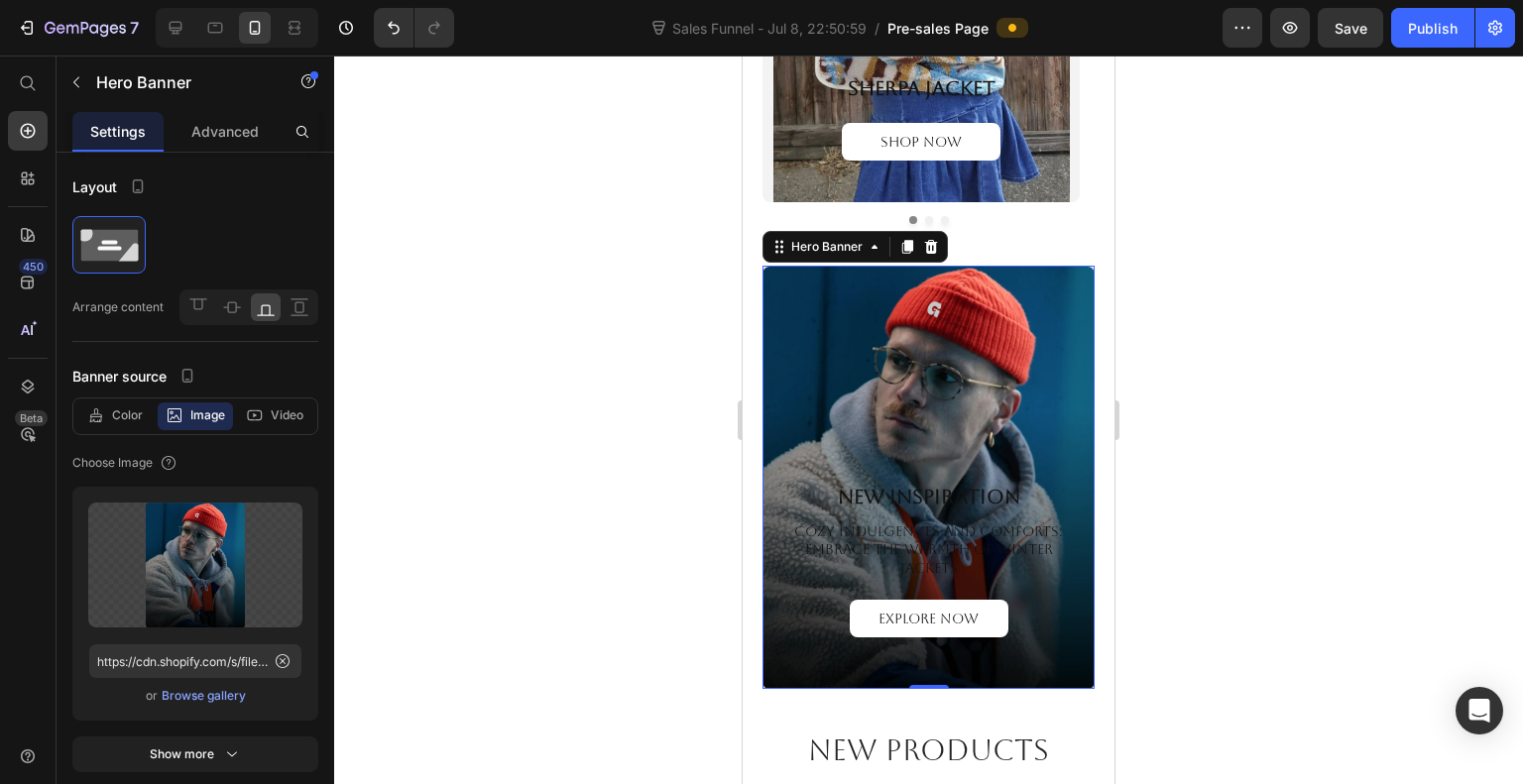 click 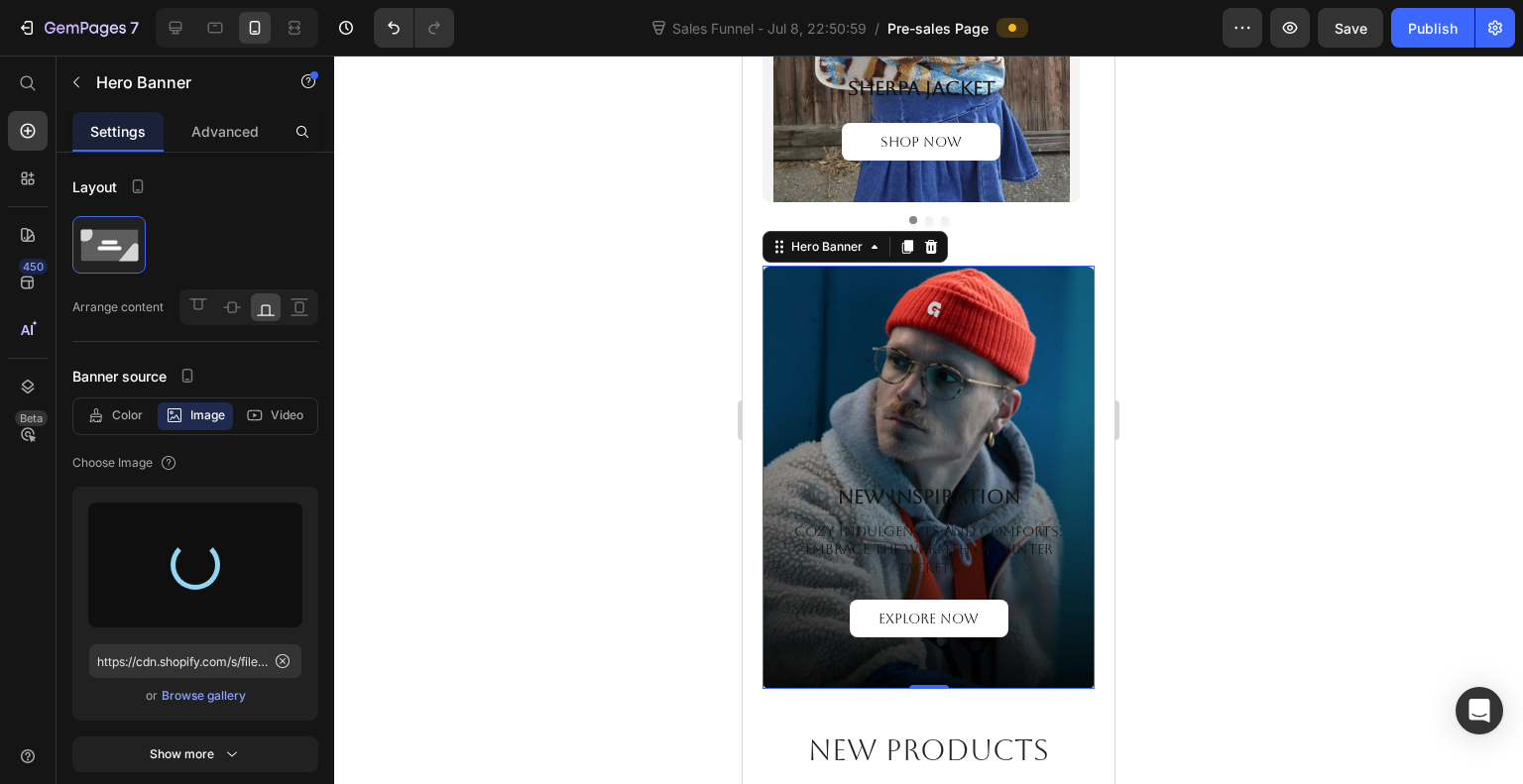 type on "https://cdn.shopify.com/s/files/1/0820/2525/1131/files/gempages_574625324487148319-a5b01817-dbe8-4db3-b578-2330457687e0.jpg" 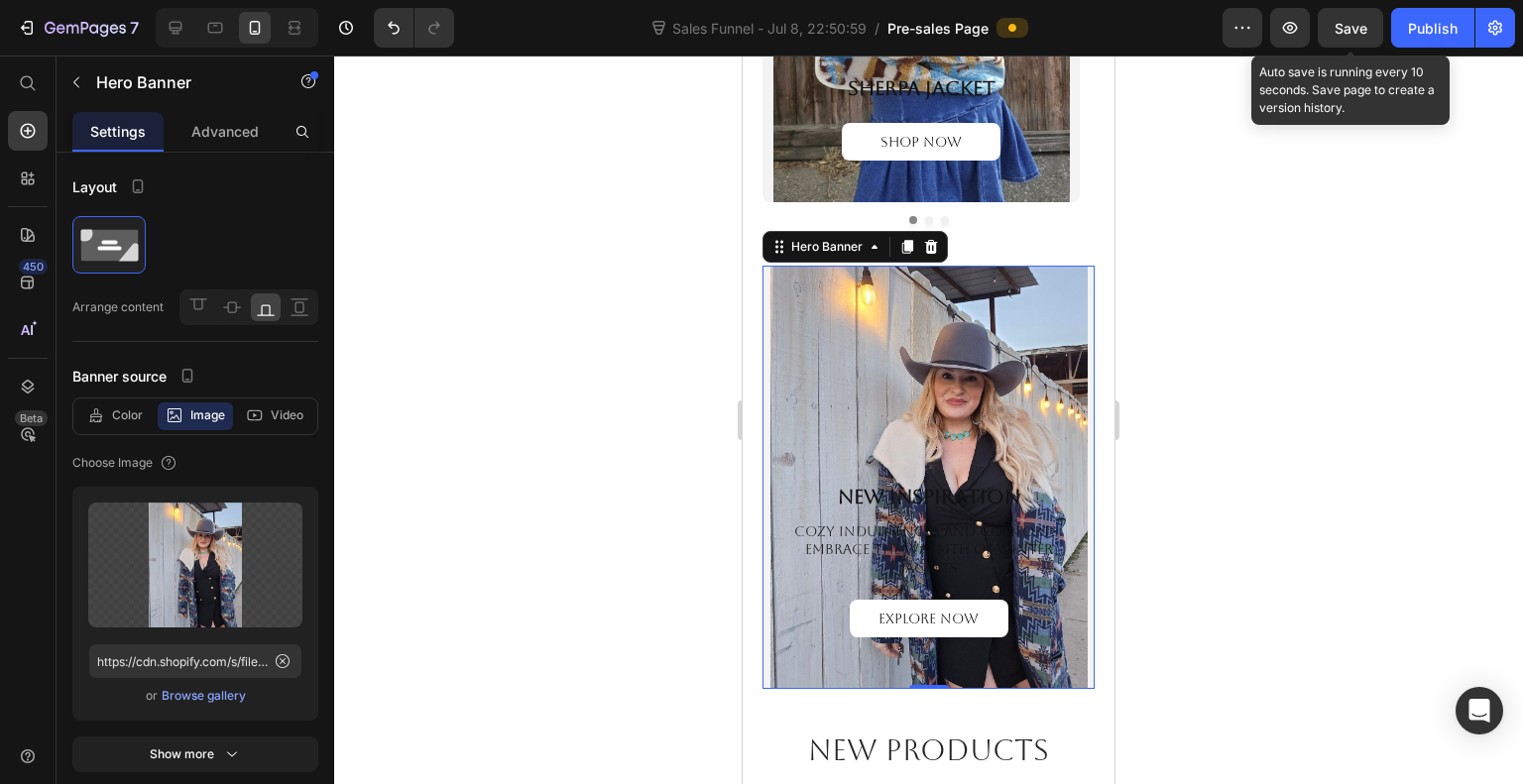click on "Save" at bounding box center (1350, 28) 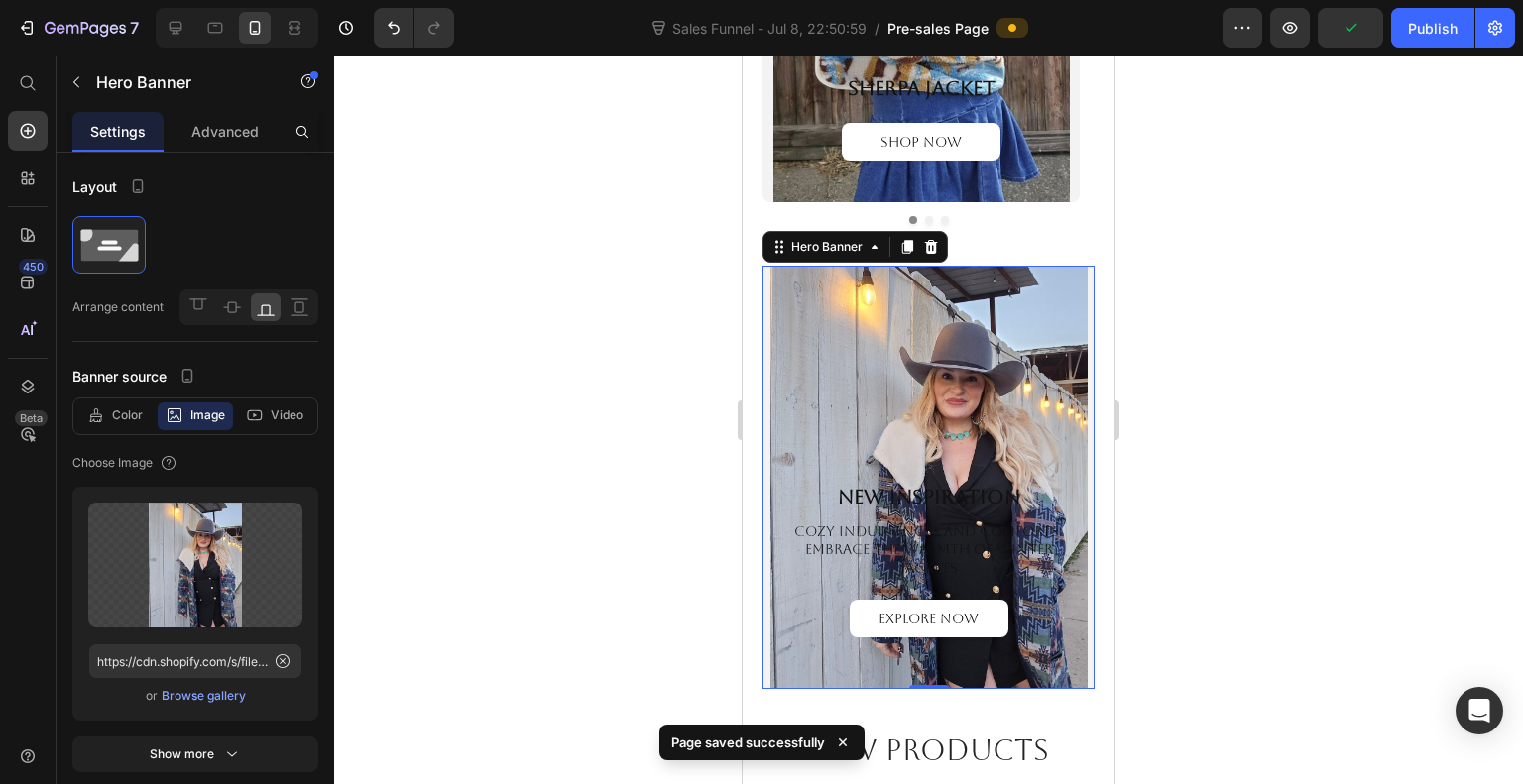 click on "Publish" at bounding box center [1433, 28] 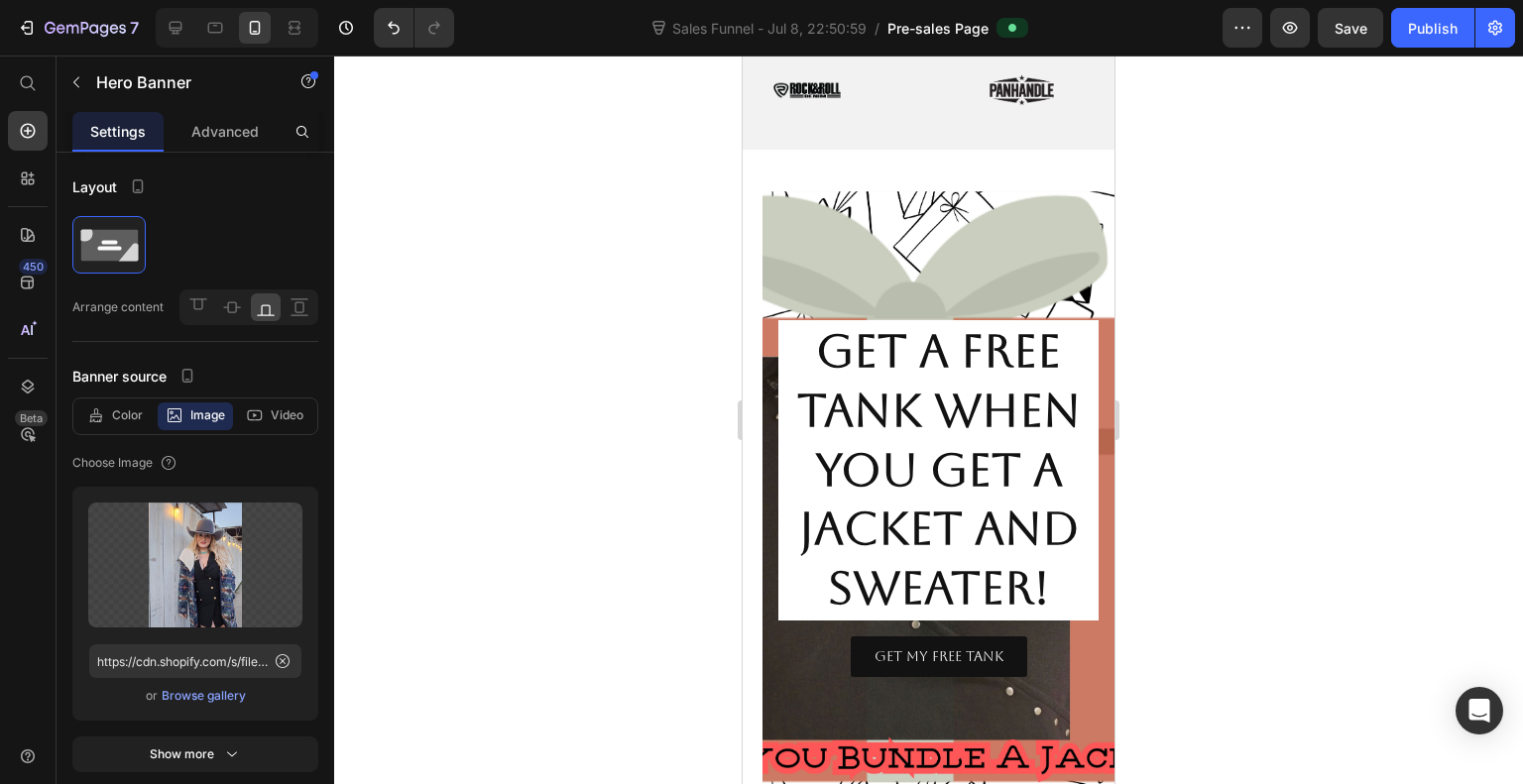 scroll, scrollTop: 997, scrollLeft: 0, axis: vertical 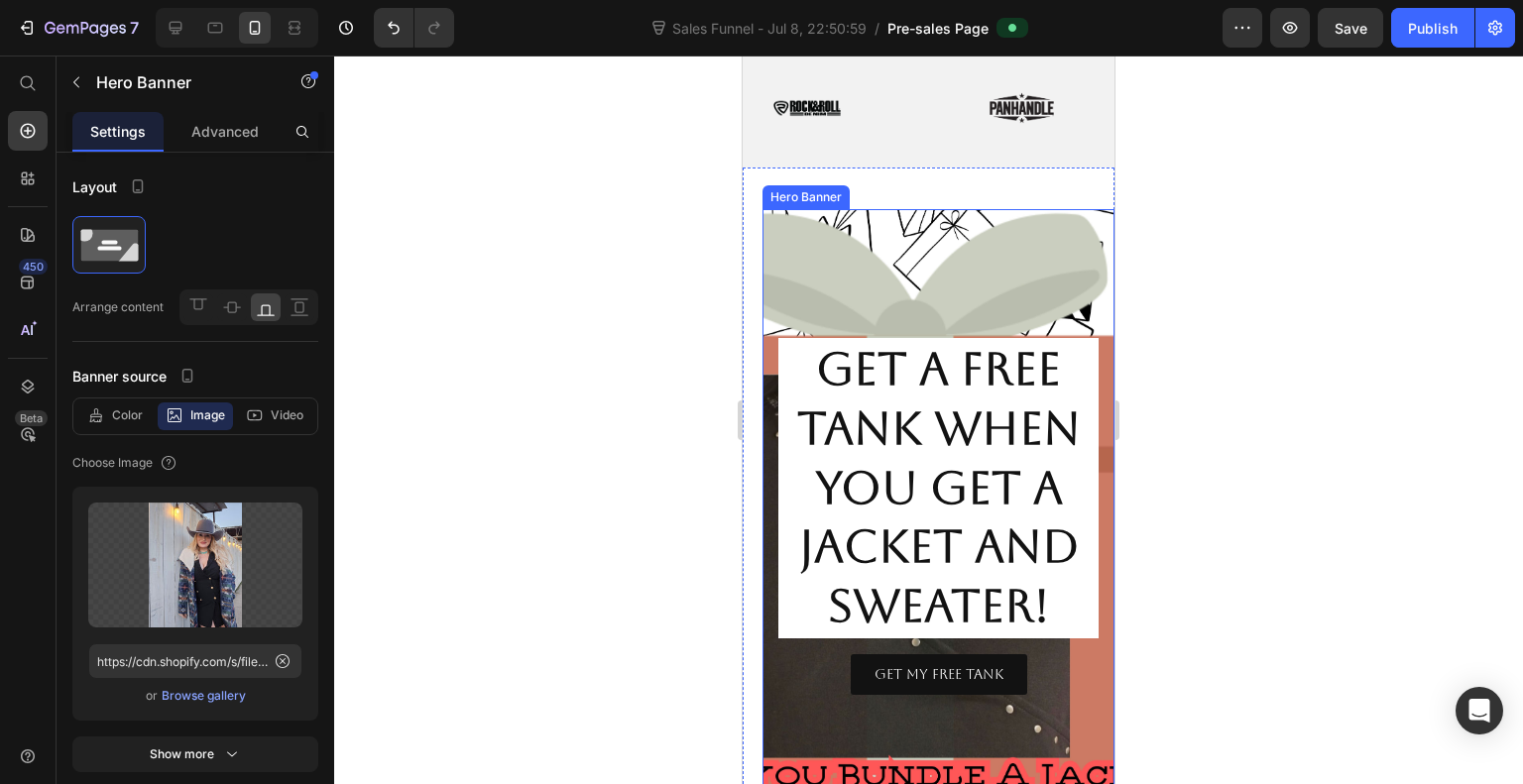 click at bounding box center [938, 506] 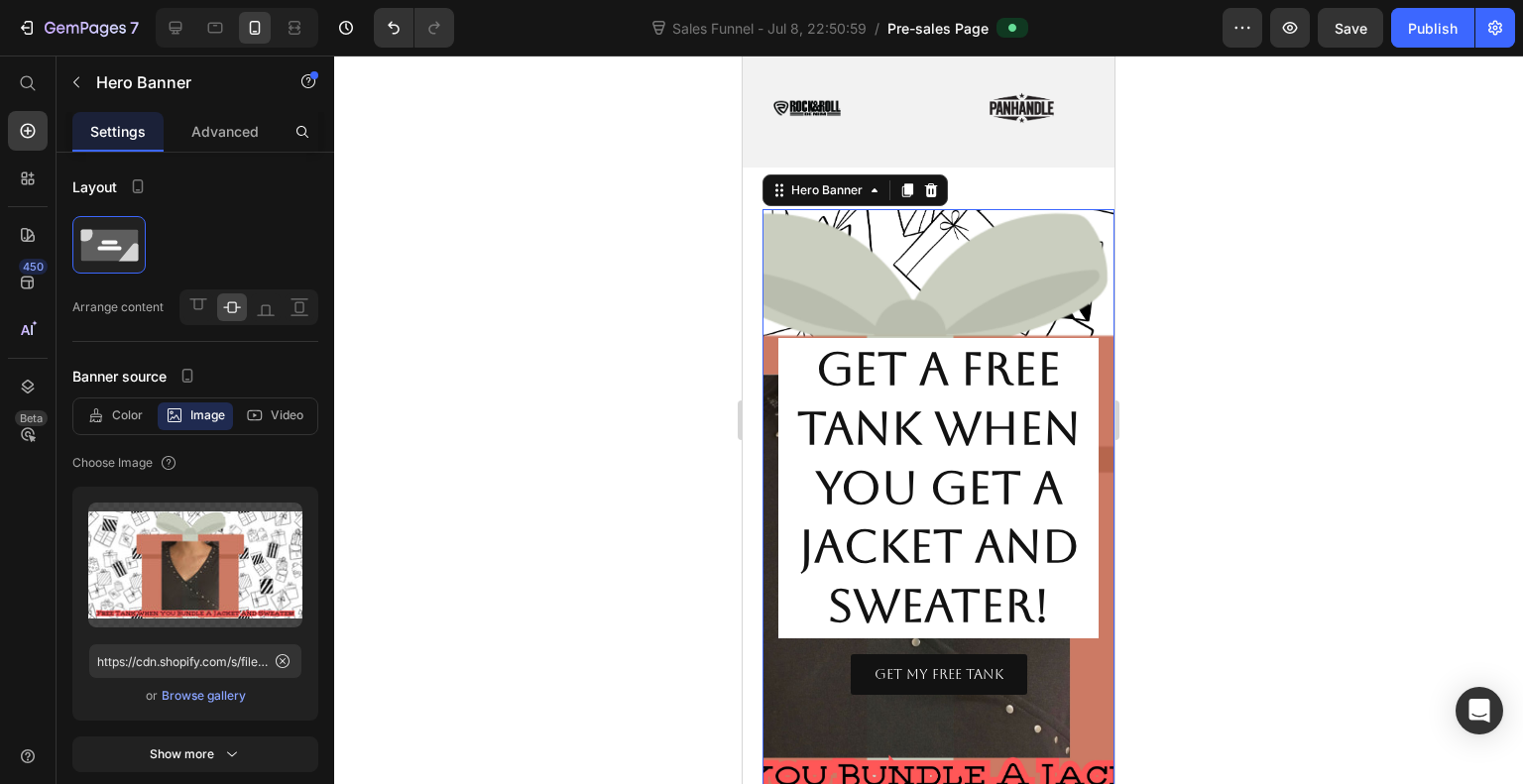 click 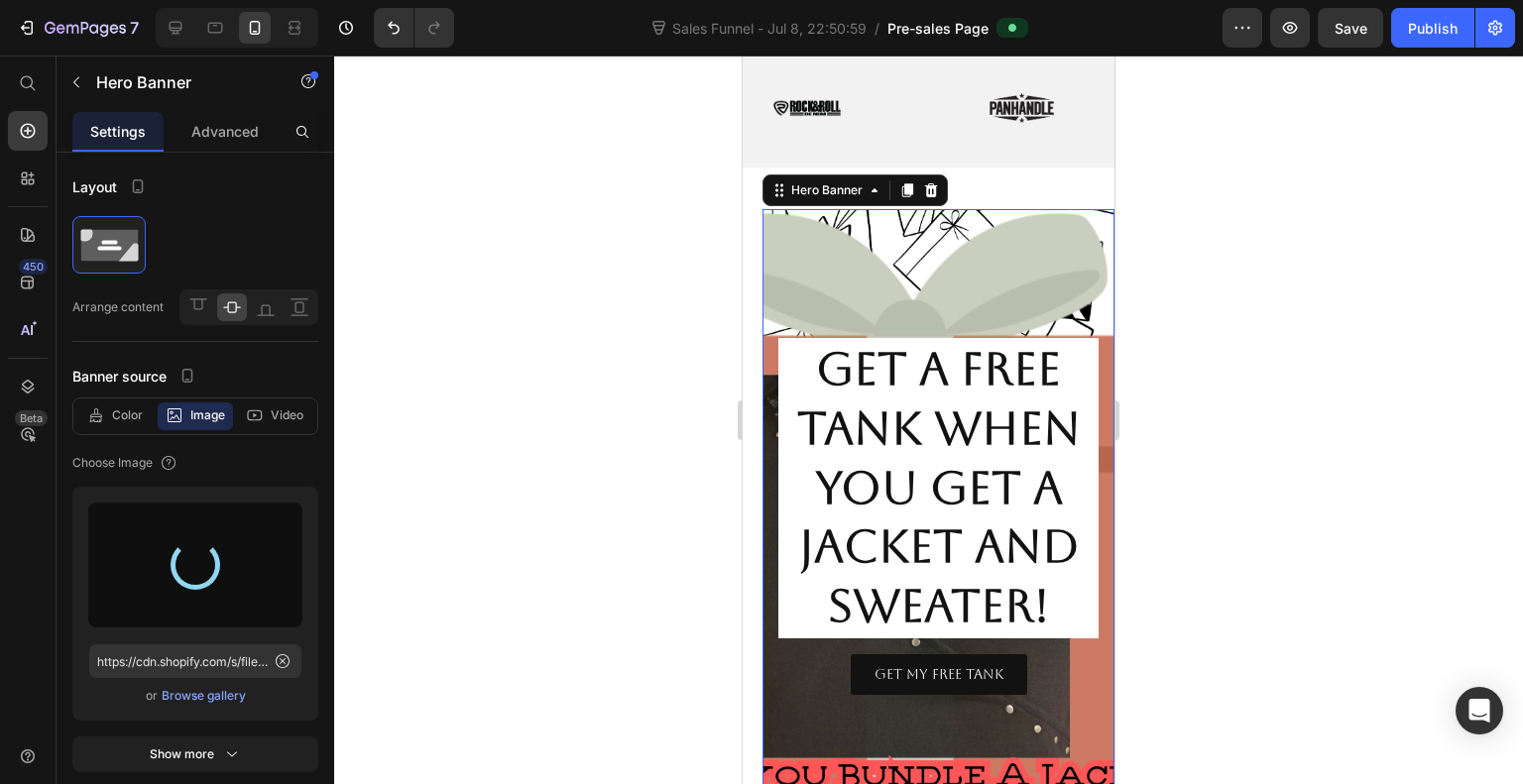 type on "https://cdn.shopify.com/s/files/1/0820/2525/1131/files/gempages_574625324487148319-f1c97156-c07c-45b2-a686-2bdefacf5f80.jpg" 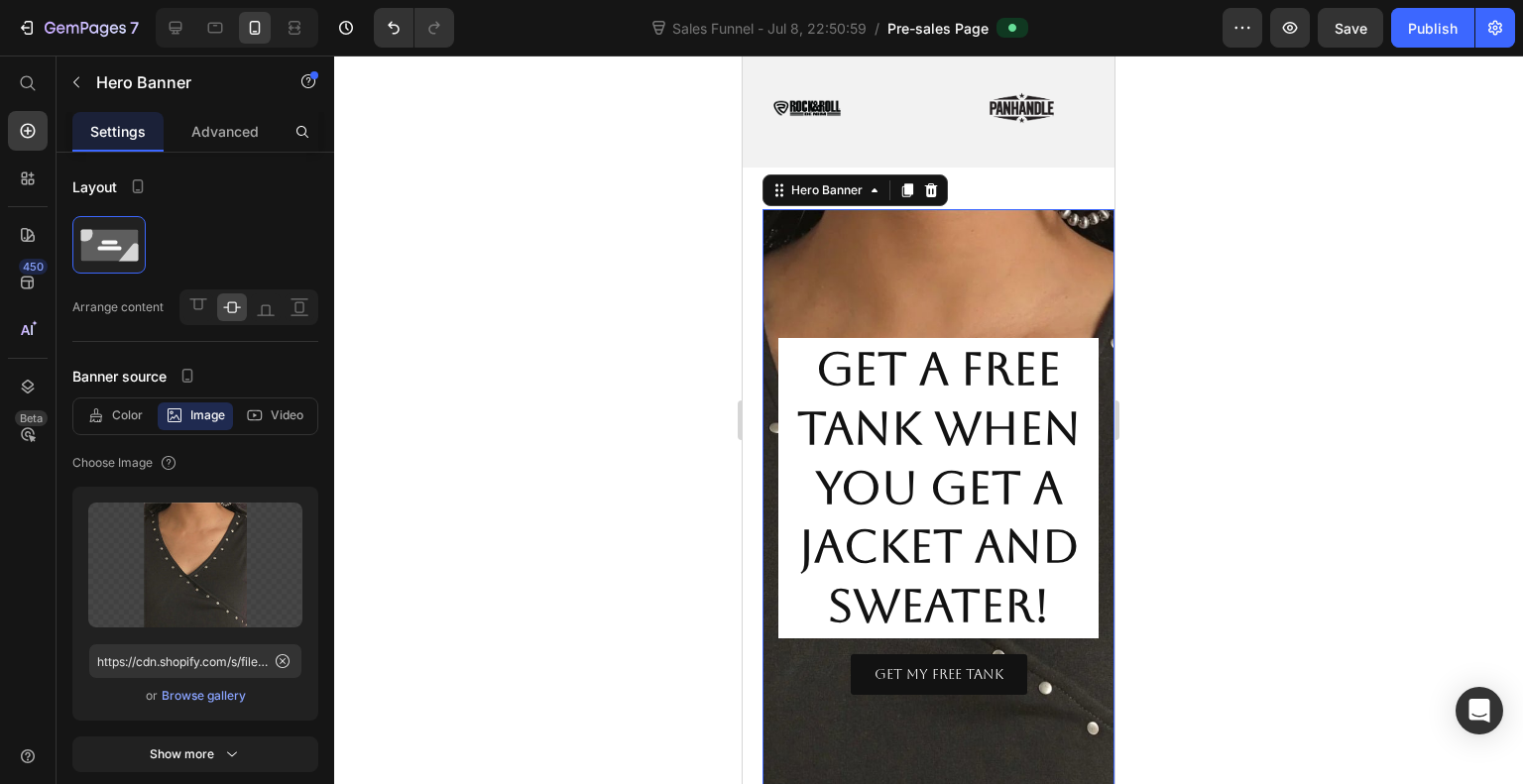 click on "Publish" at bounding box center (1433, 28) 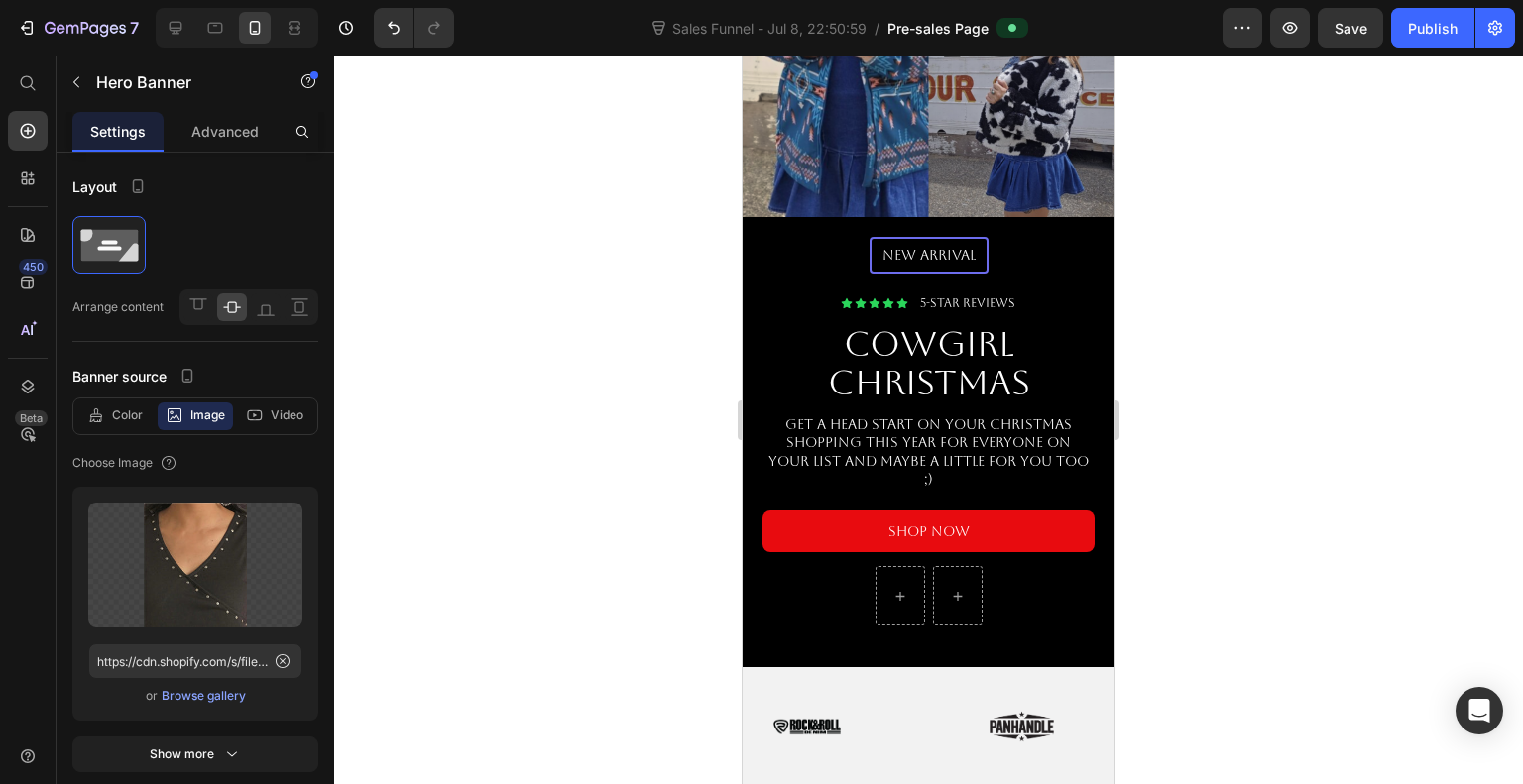 scroll, scrollTop: 0, scrollLeft: 0, axis: both 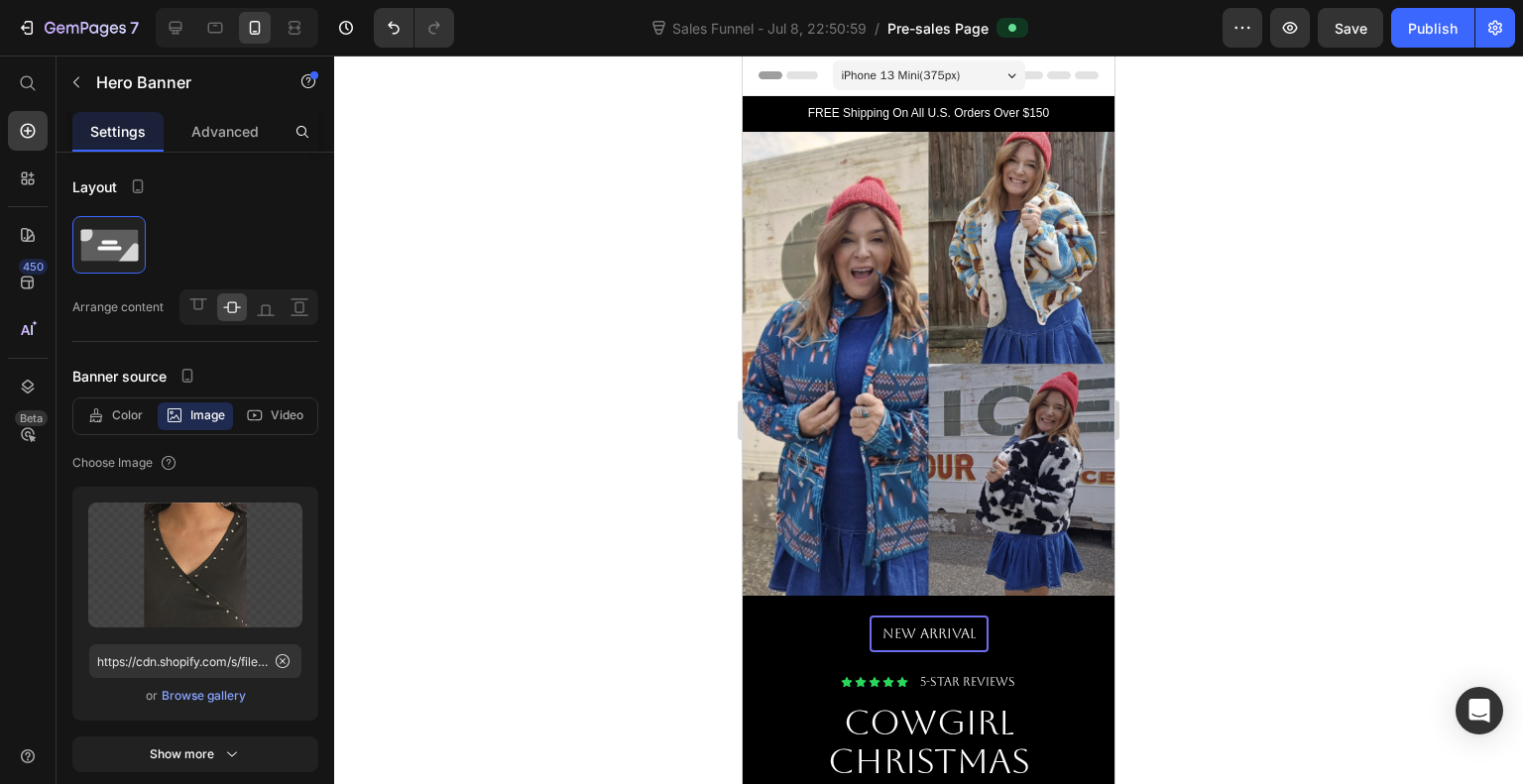click on "Publish" at bounding box center (1433, 28) 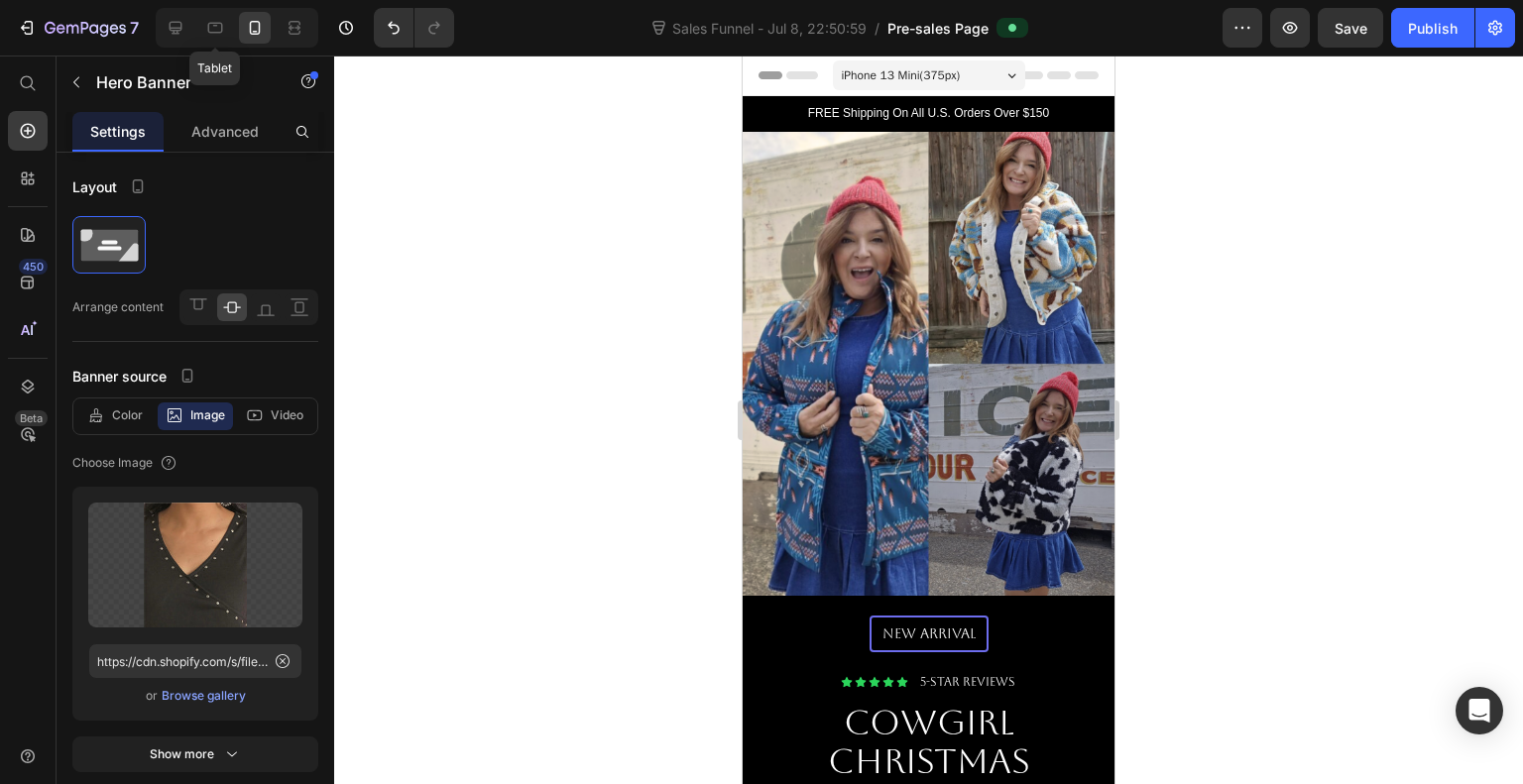 click 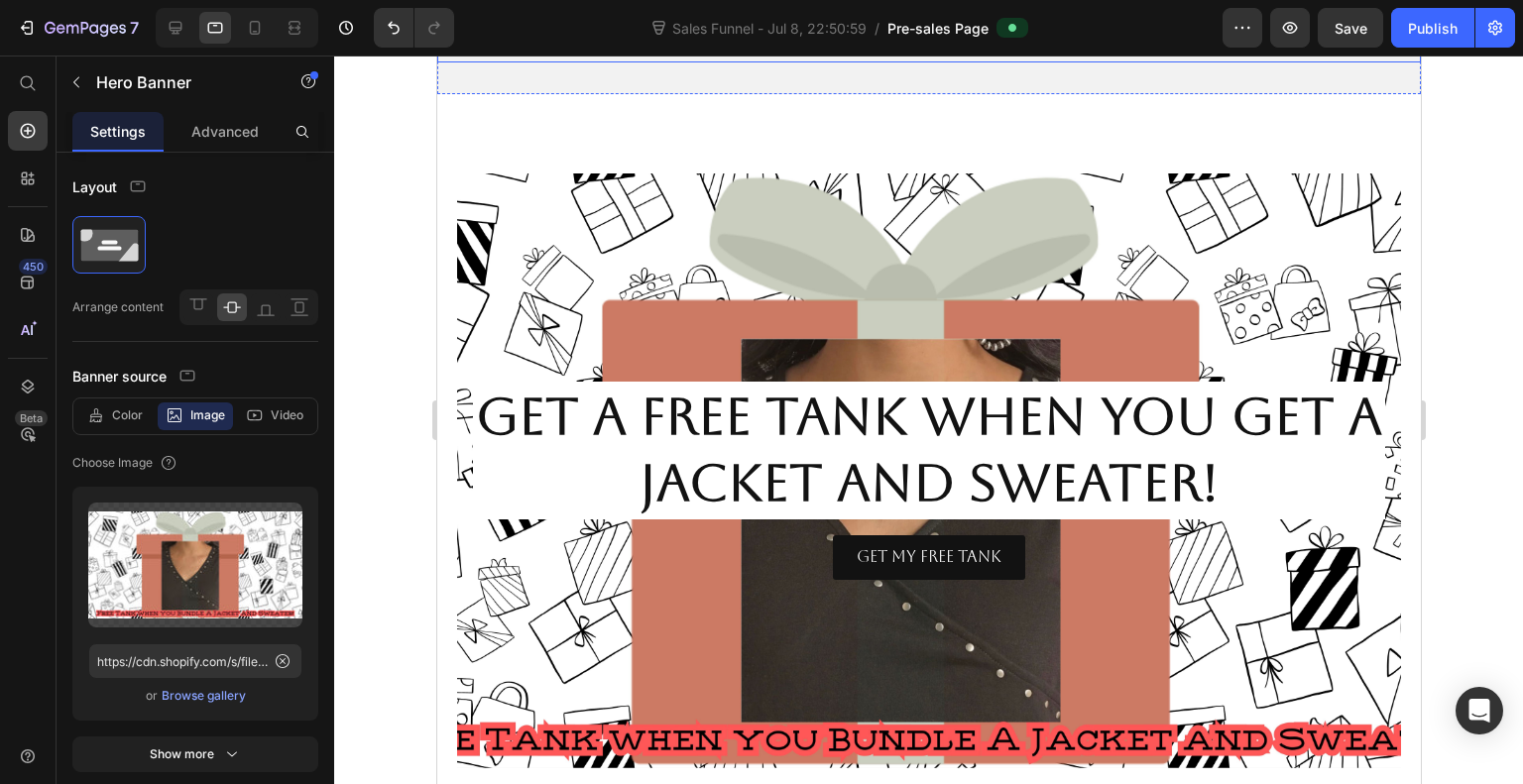 scroll, scrollTop: 432, scrollLeft: 0, axis: vertical 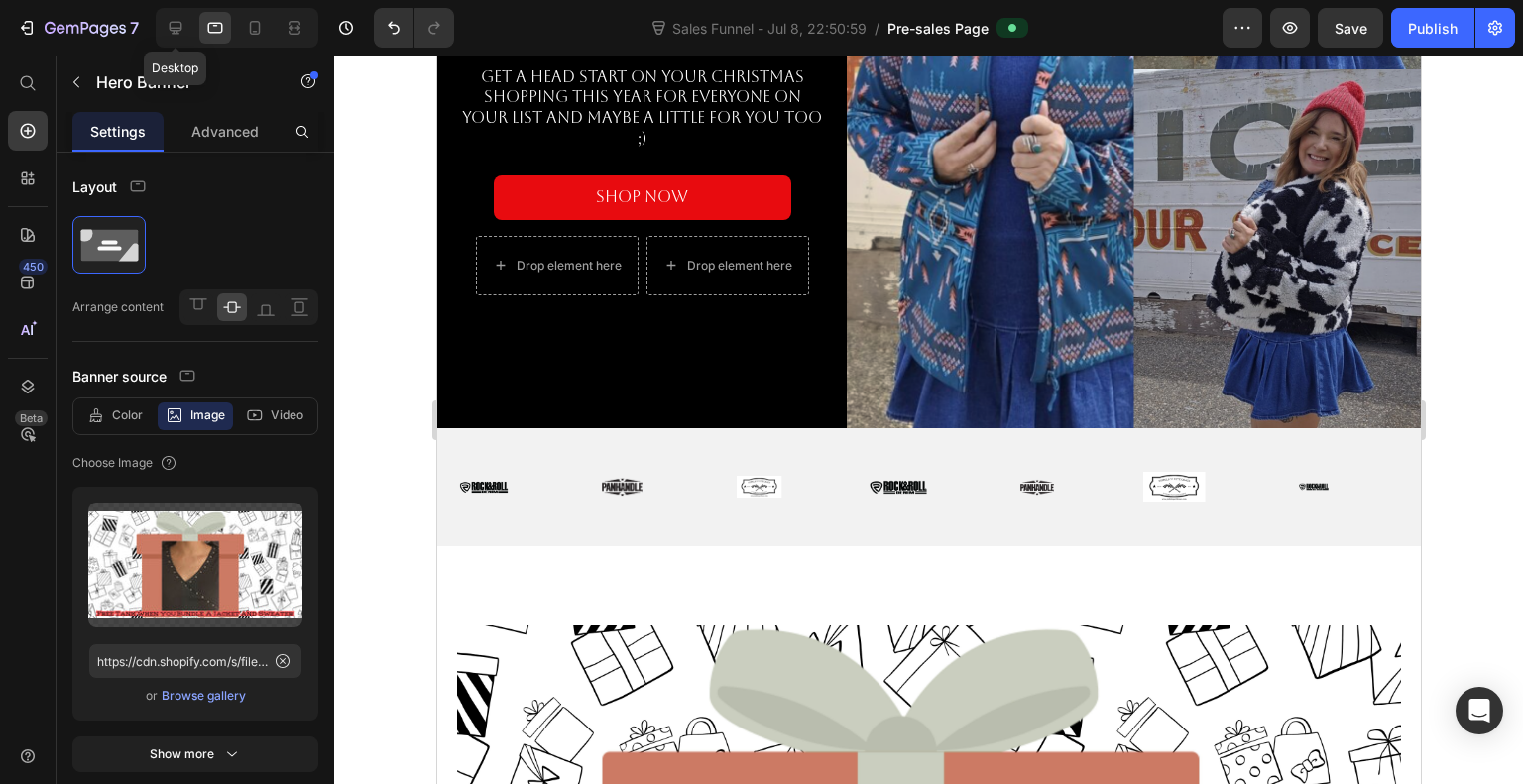 click 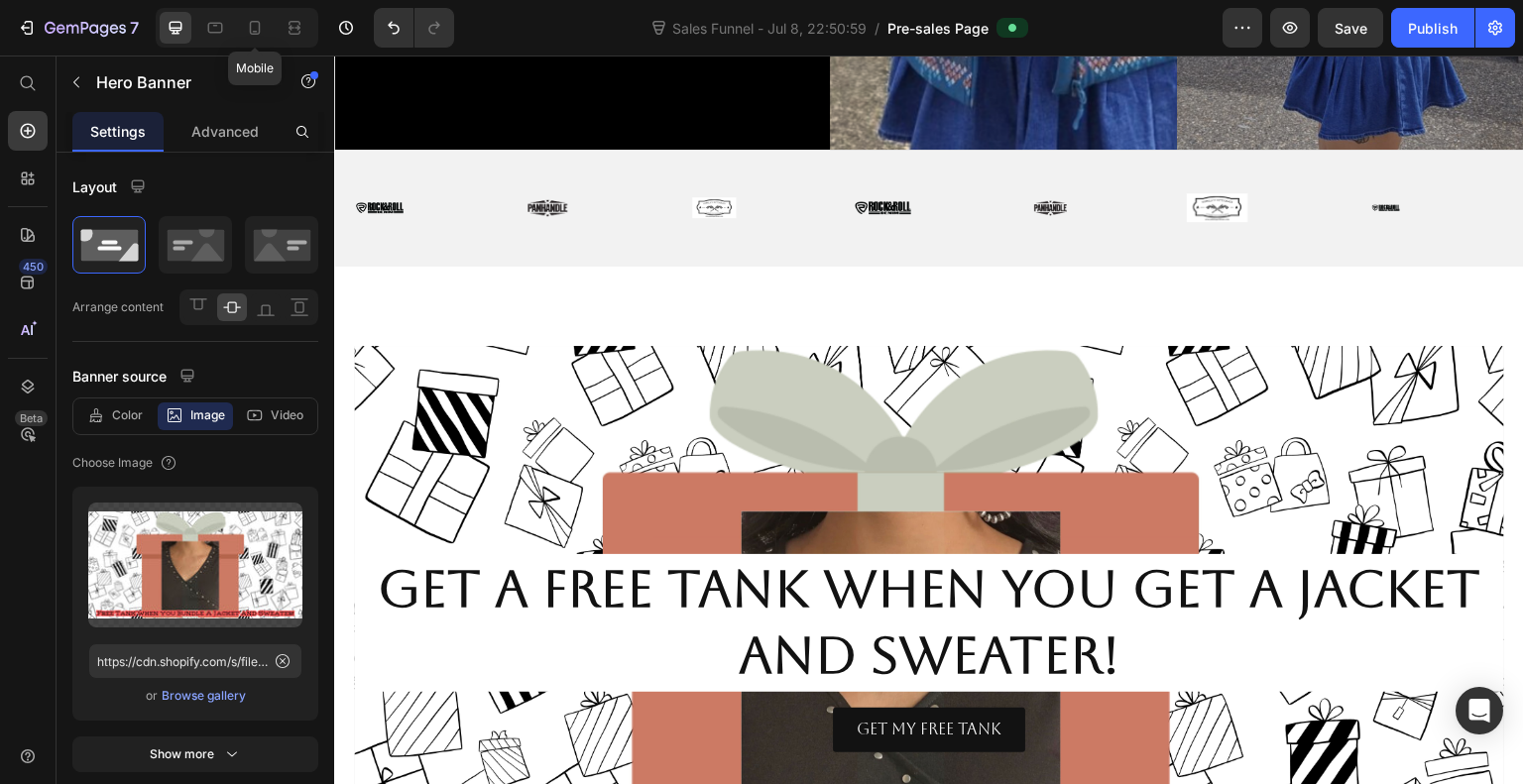 scroll, scrollTop: 1066, scrollLeft: 0, axis: vertical 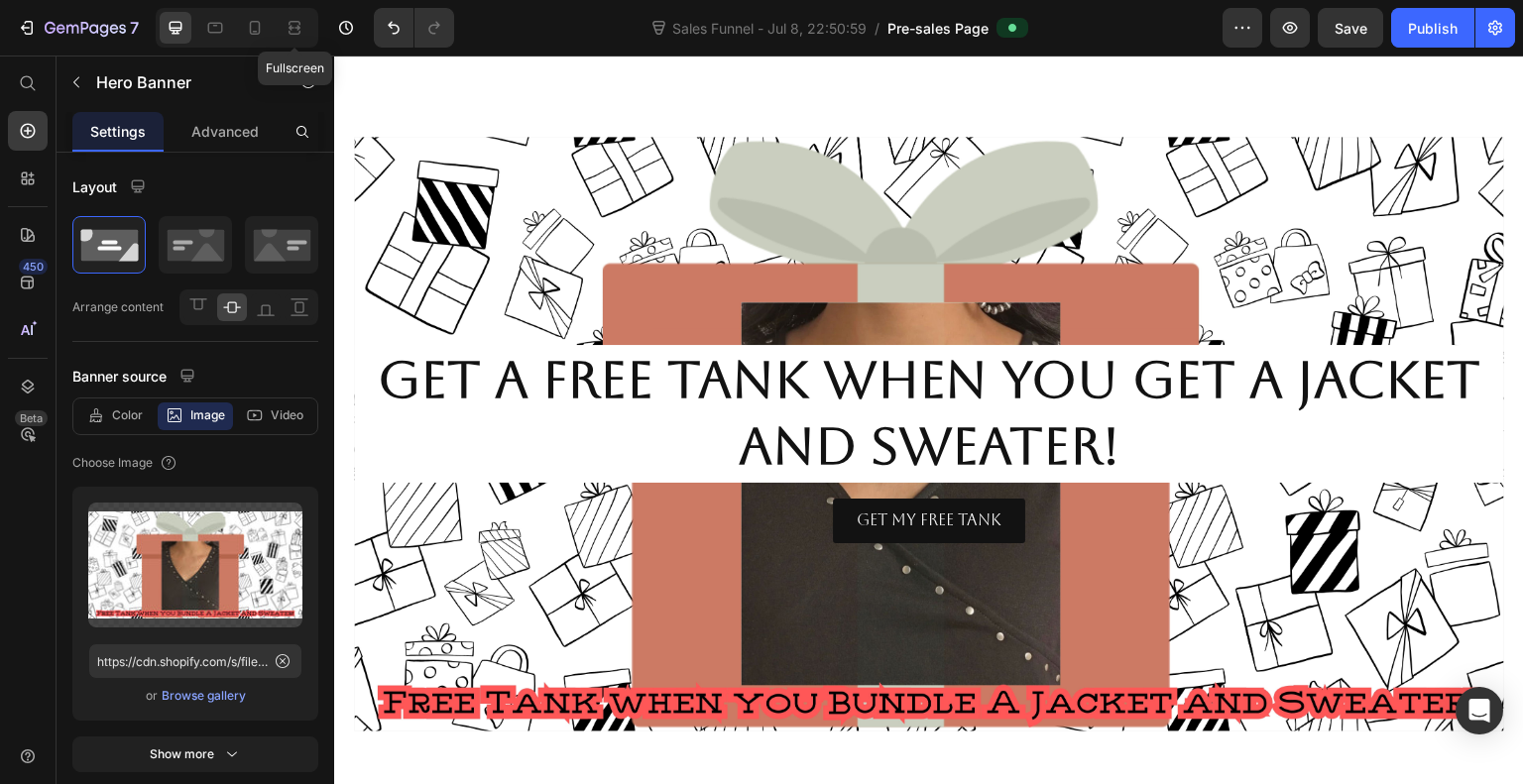 click 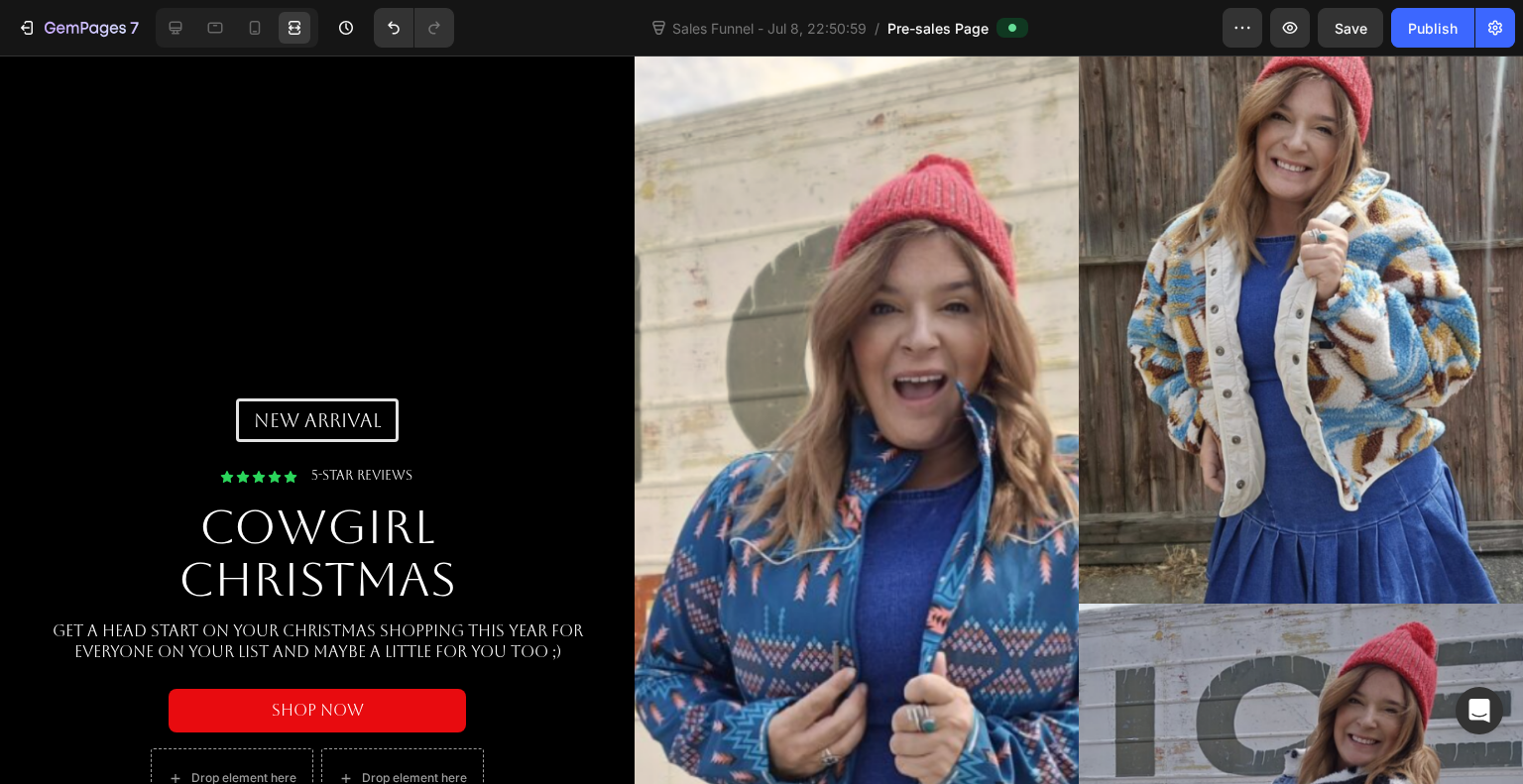 scroll, scrollTop: 0, scrollLeft: 0, axis: both 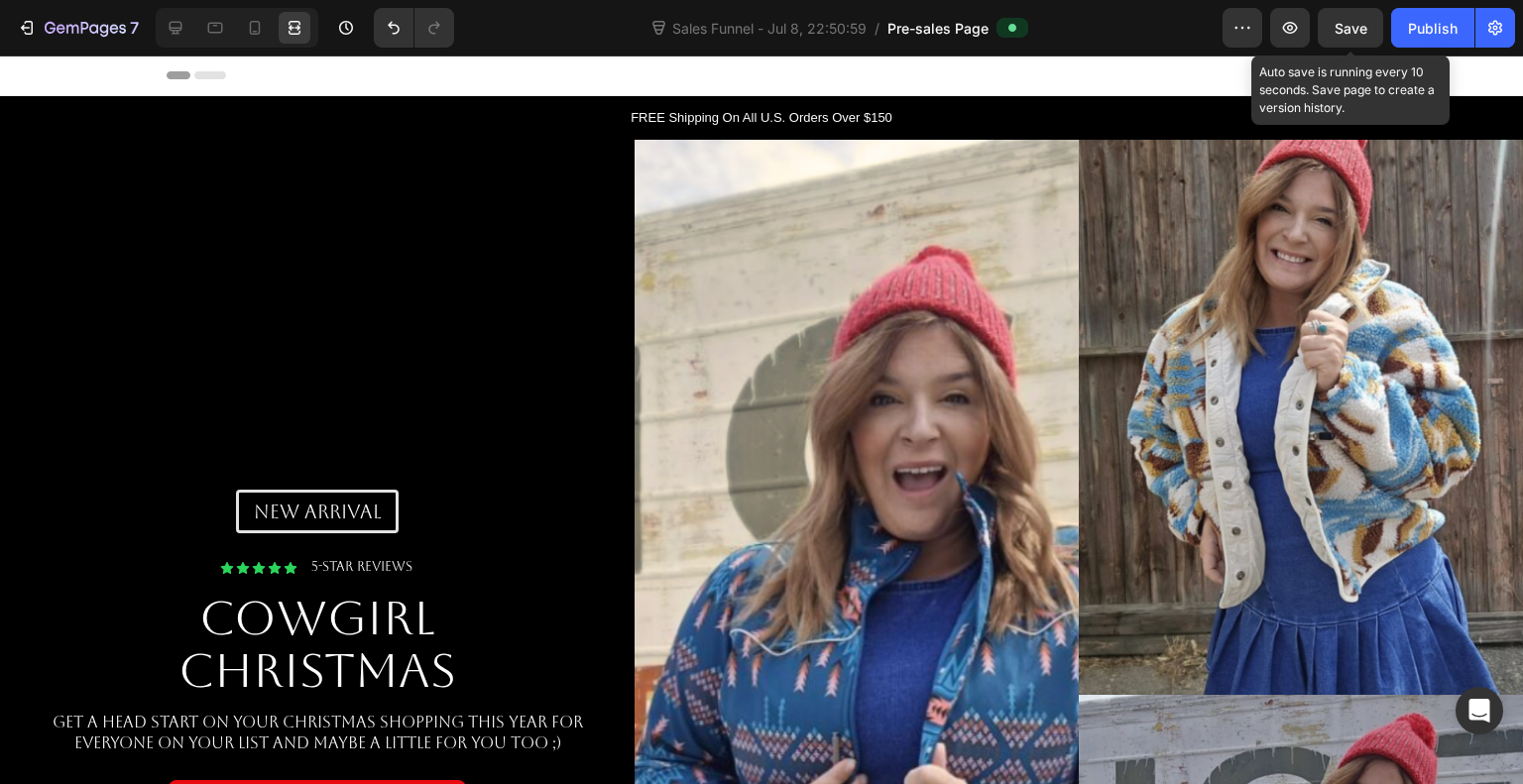 click on "Save" at bounding box center [1350, 28] 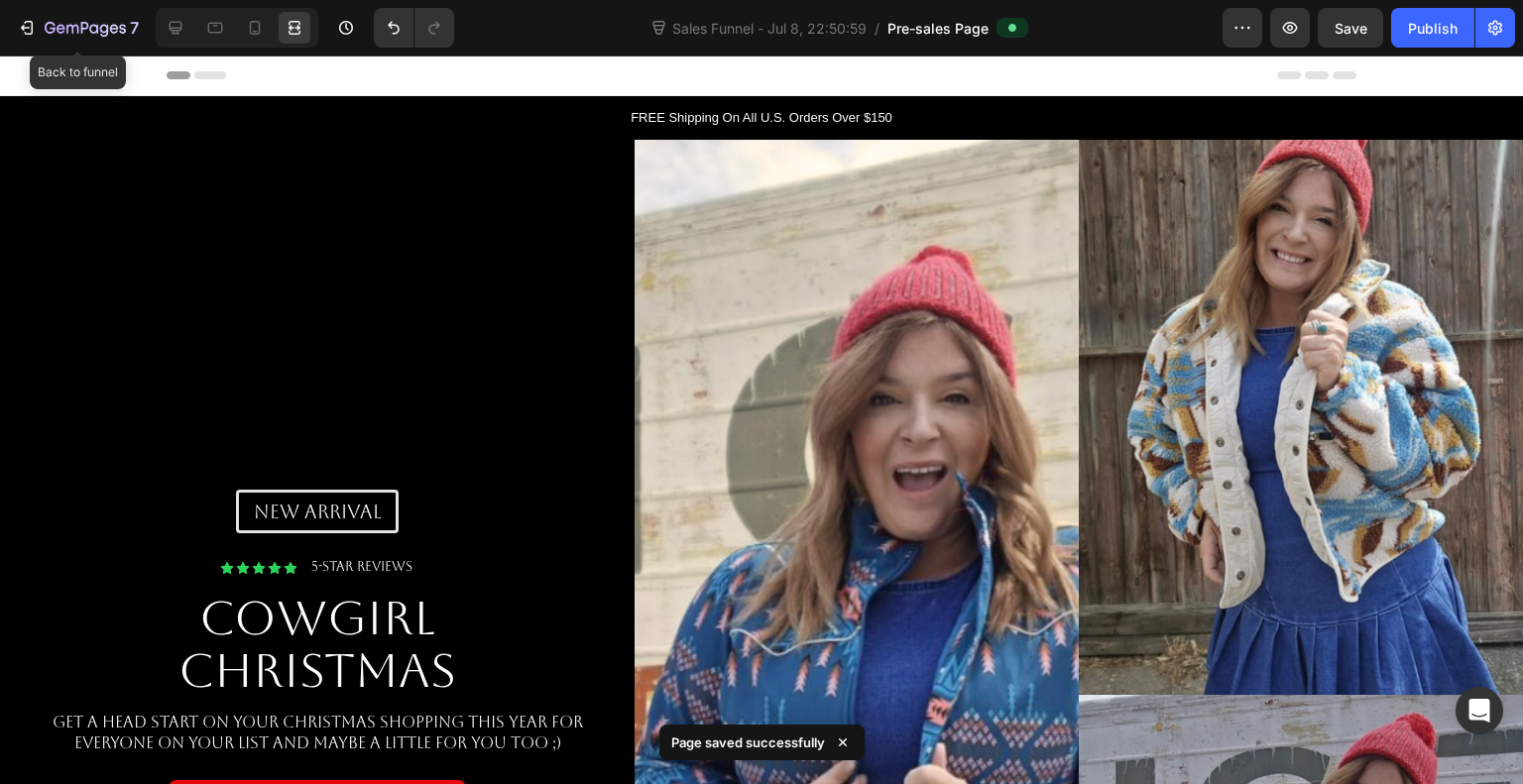 click 